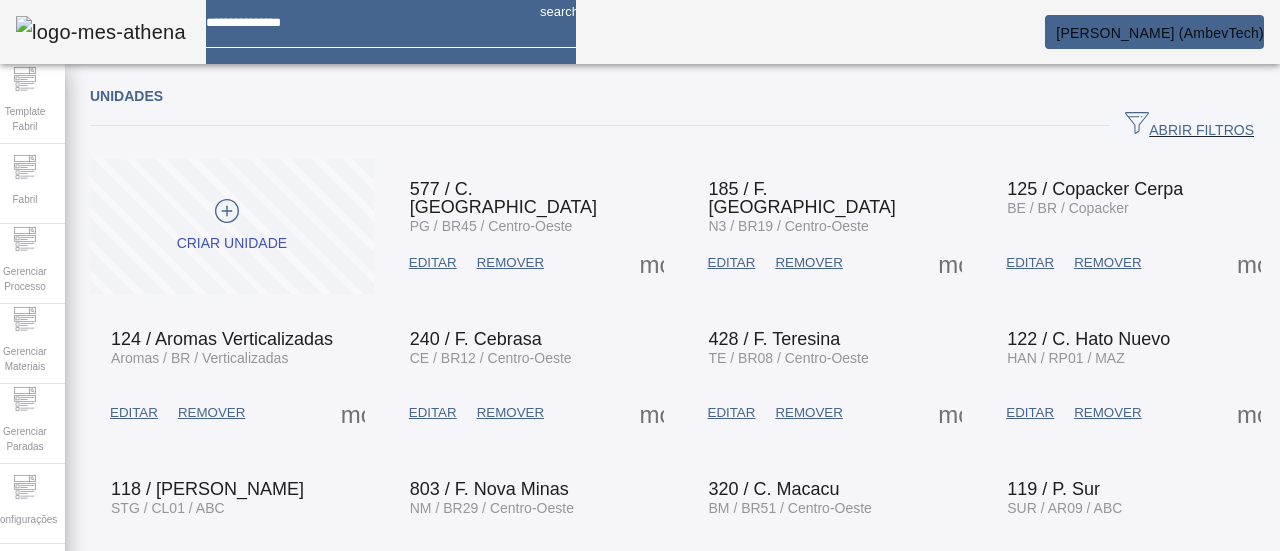 scroll, scrollTop: 0, scrollLeft: 0, axis: both 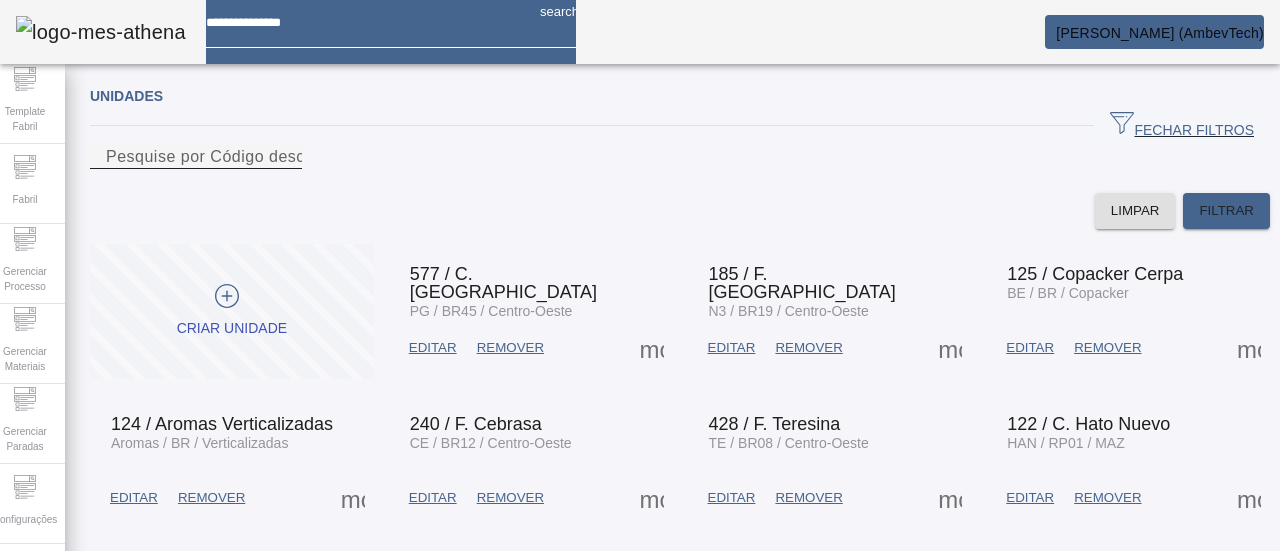click on "Pesquise por Código descrição ou sigla" 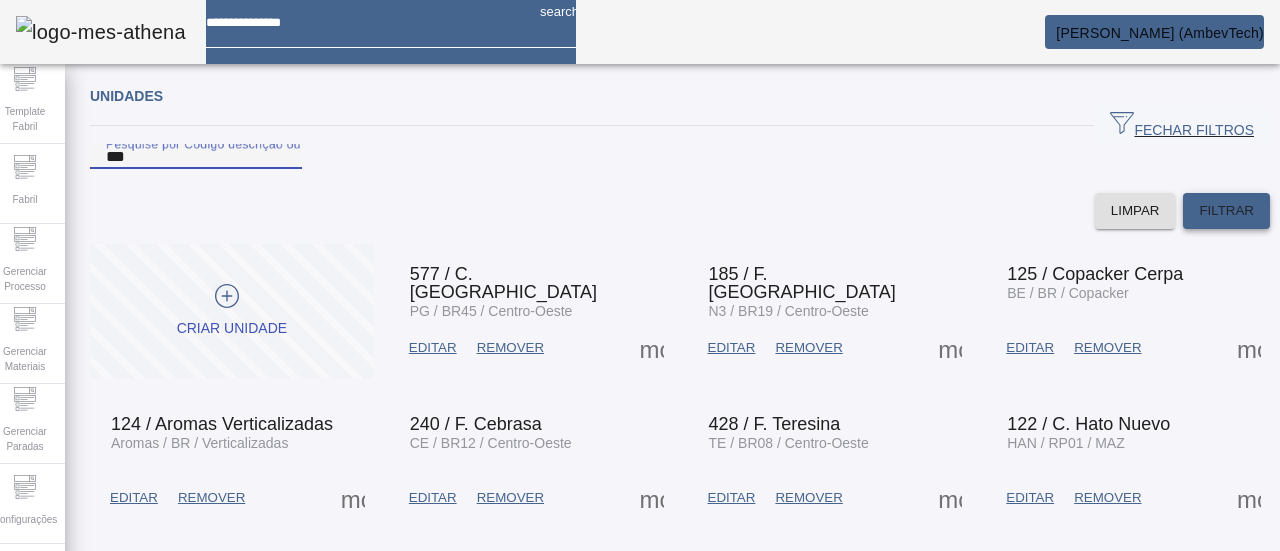 type on "***" 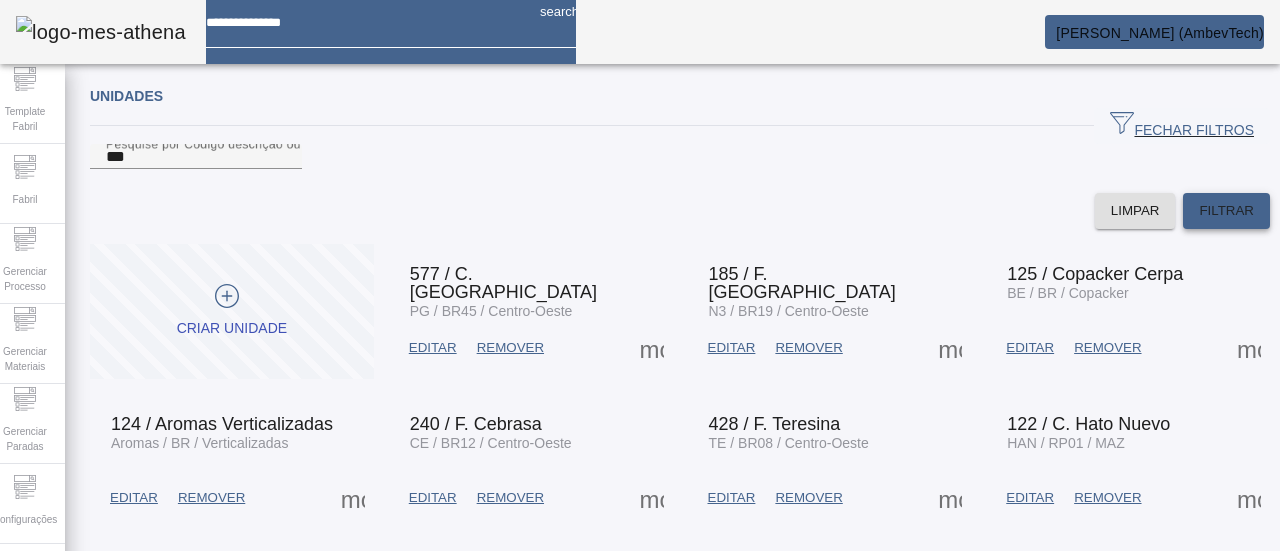 click on "FILTRAR" 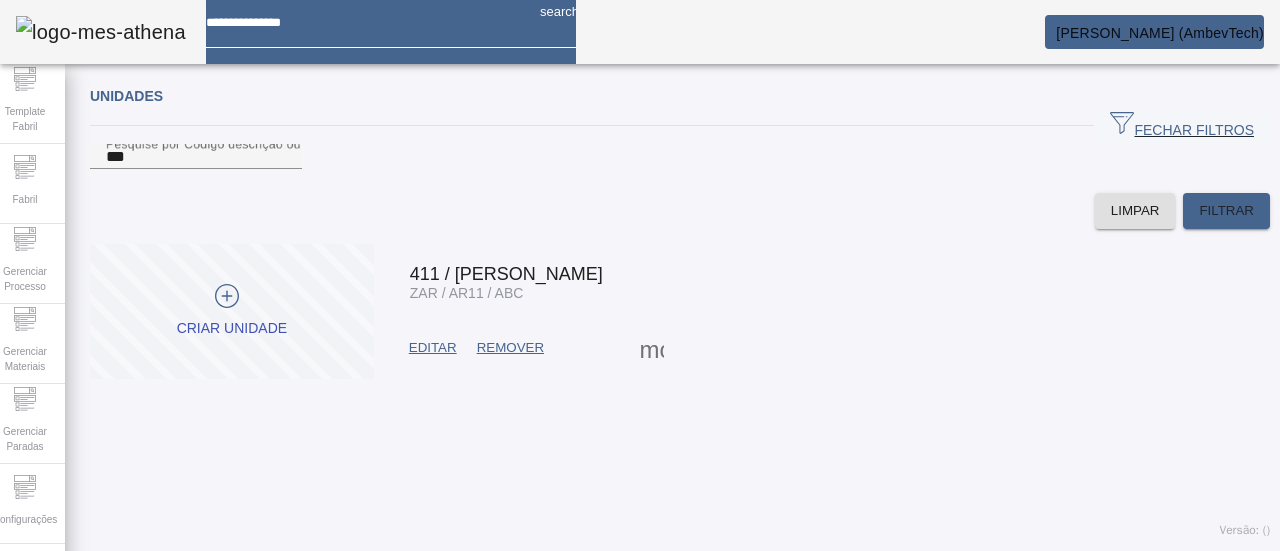 click at bounding box center [652, 348] 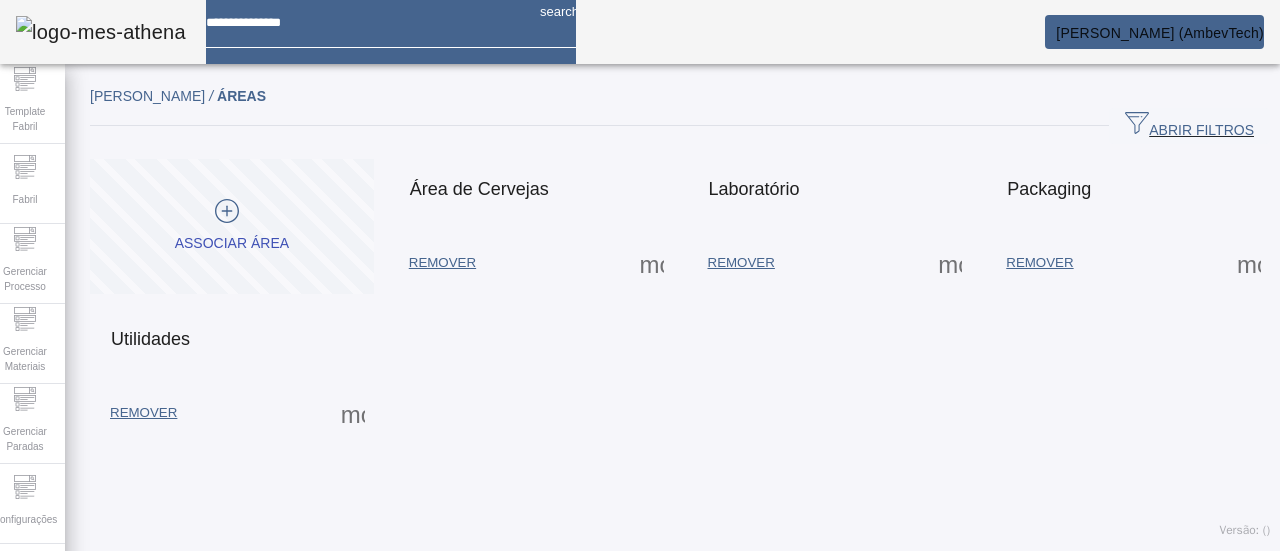 click at bounding box center [652, 263] 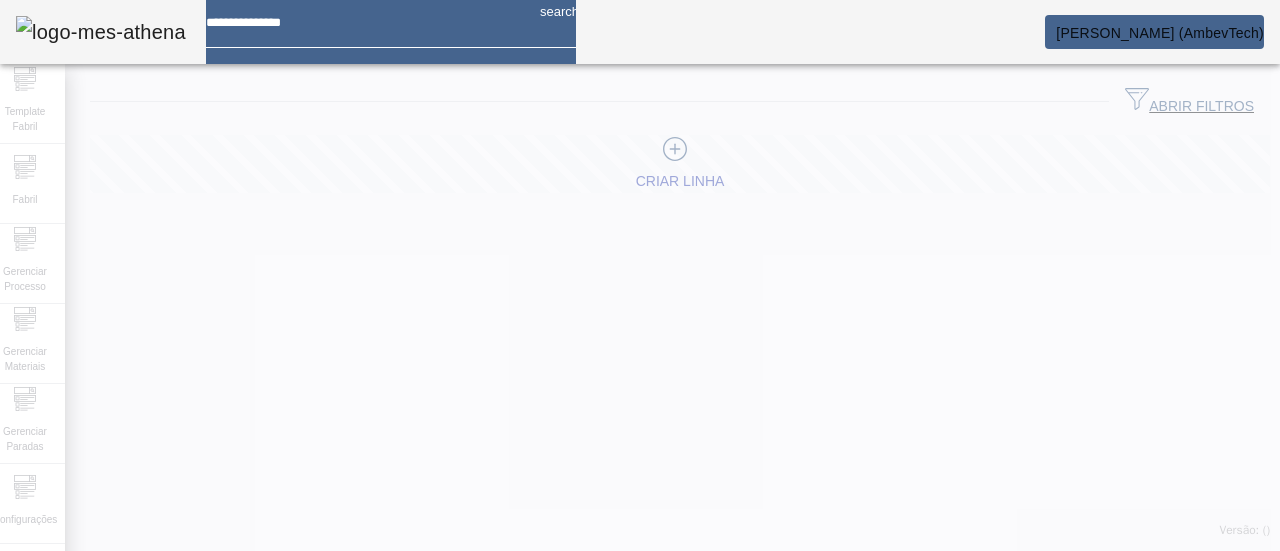 click 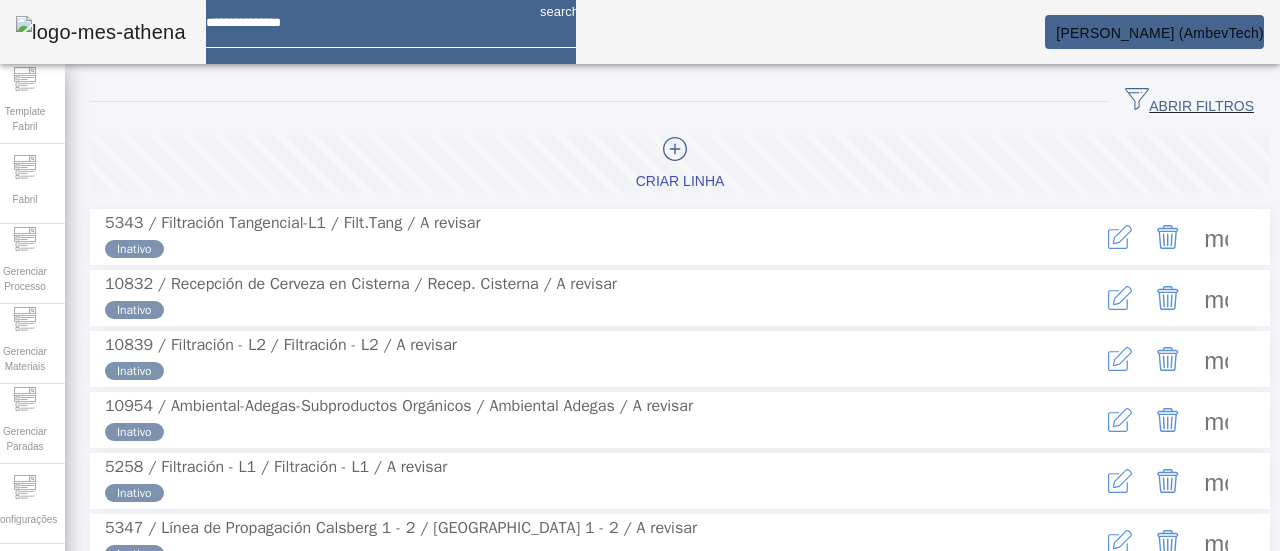 click on "ABRIR FILTROS" 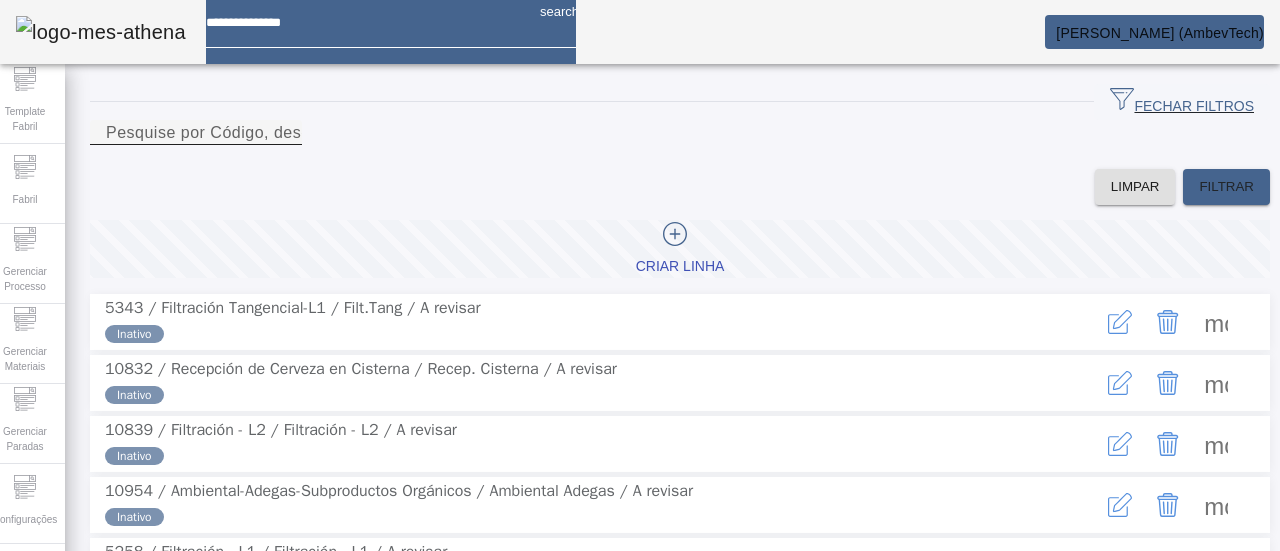 click on "Pesquise por
Código,
descrição,
descrição abreviada
ou
descrição SAP" at bounding box center (378, 132) 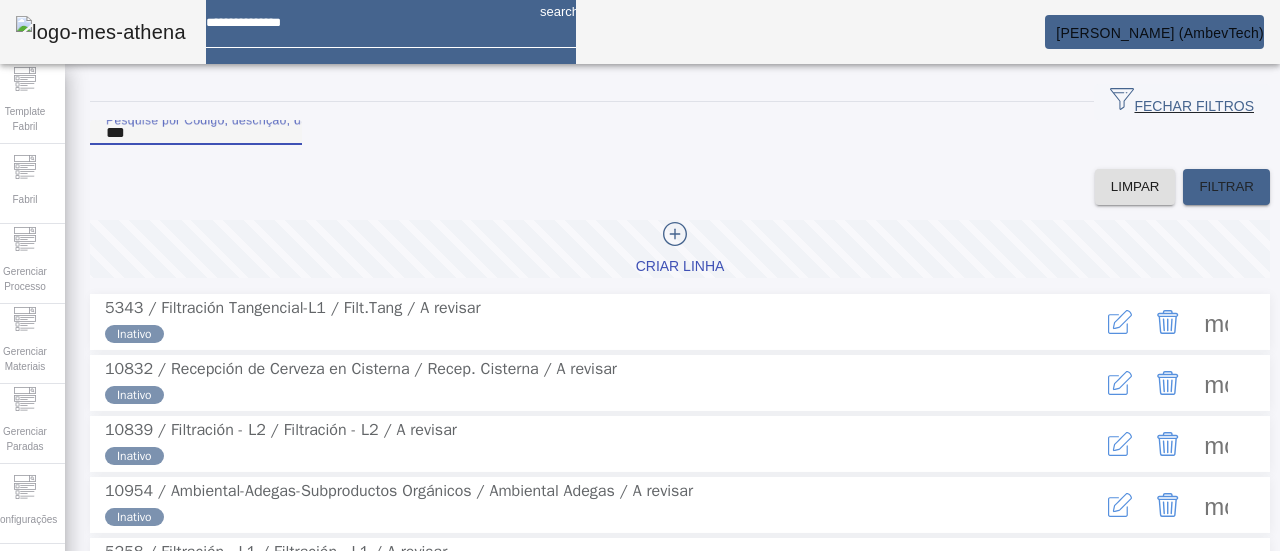 type on "***" 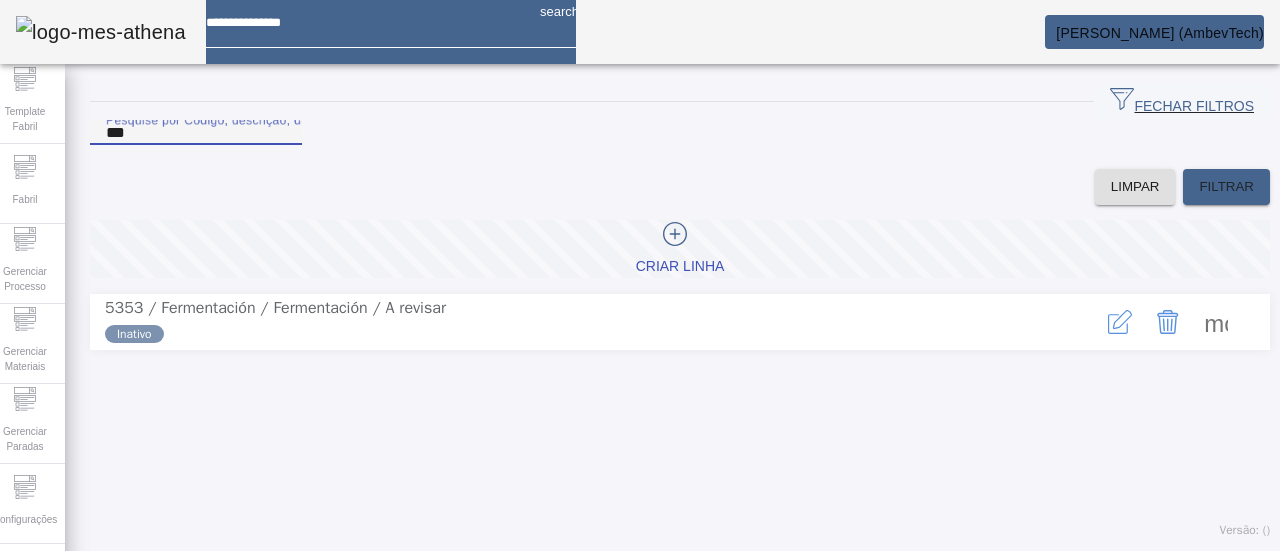 click at bounding box center [1216, 322] 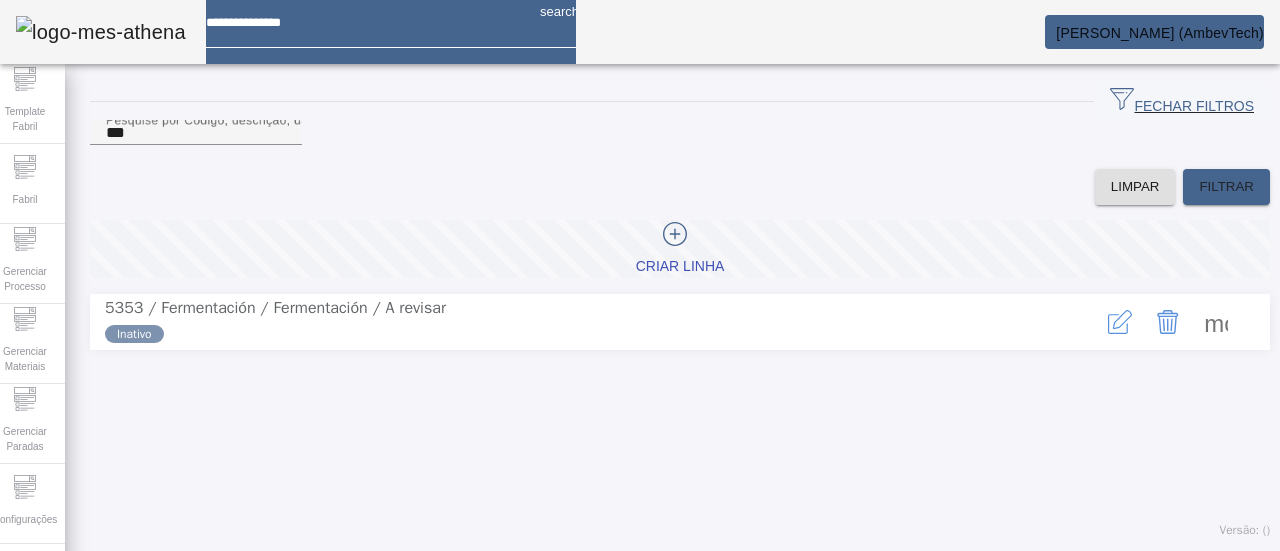 click on "EQUIPAMENTO" at bounding box center (74, 631) 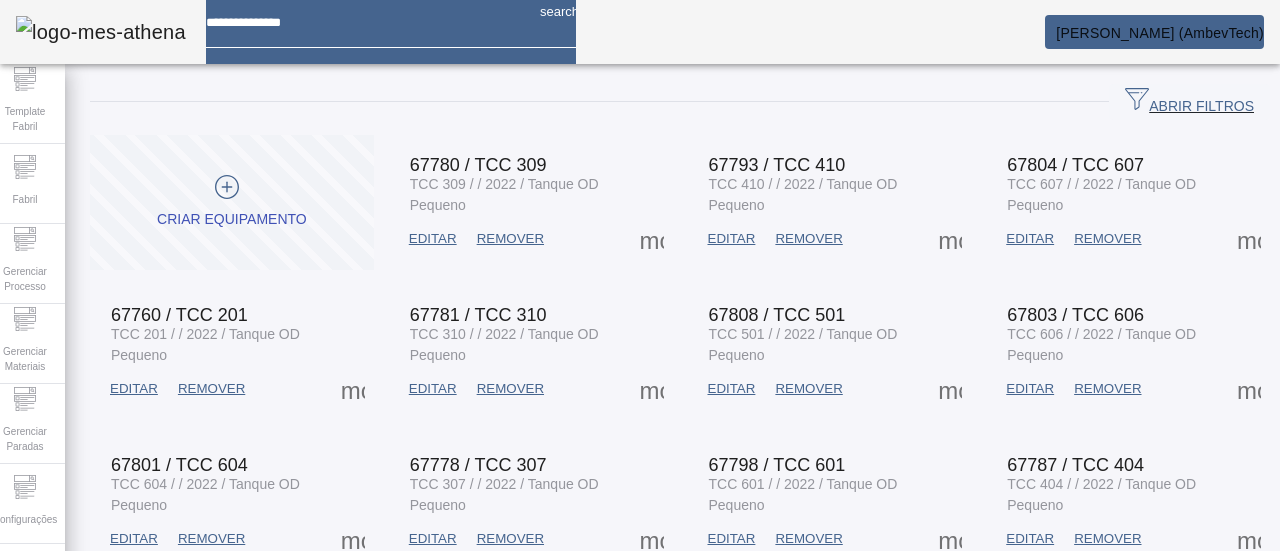 scroll, scrollTop: 100, scrollLeft: 0, axis: vertical 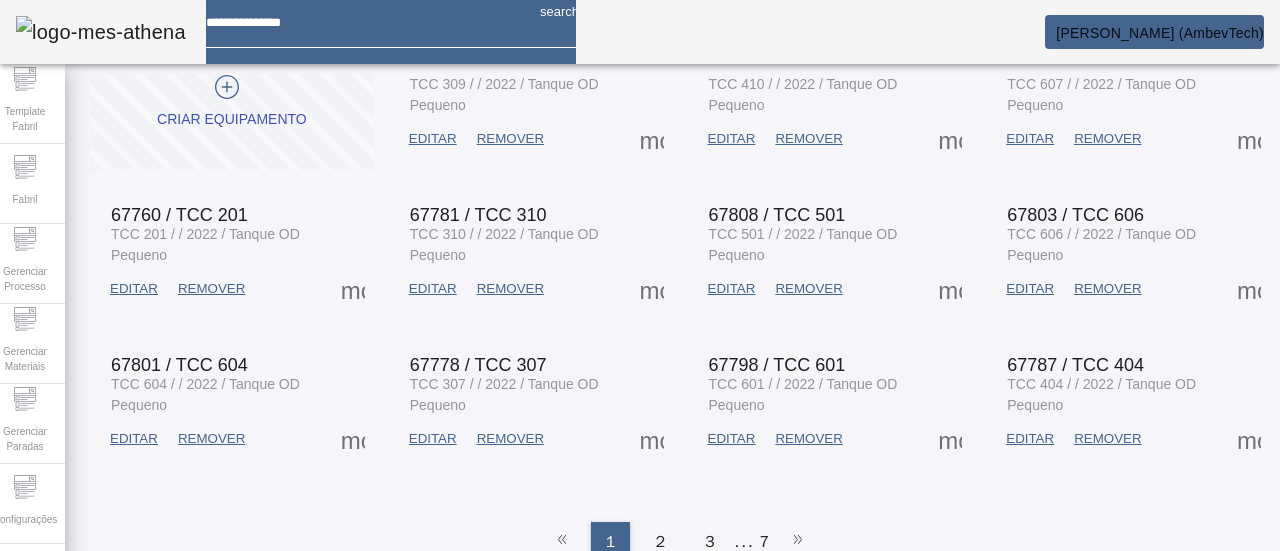 click on "EDITAR" at bounding box center (433, 289) 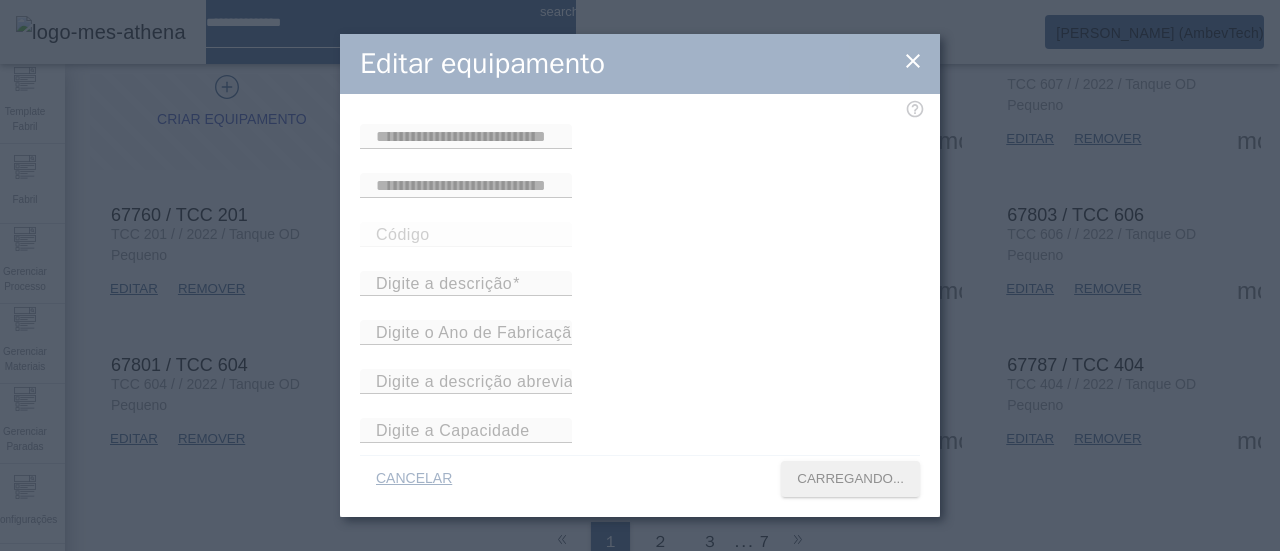 type on "*****" 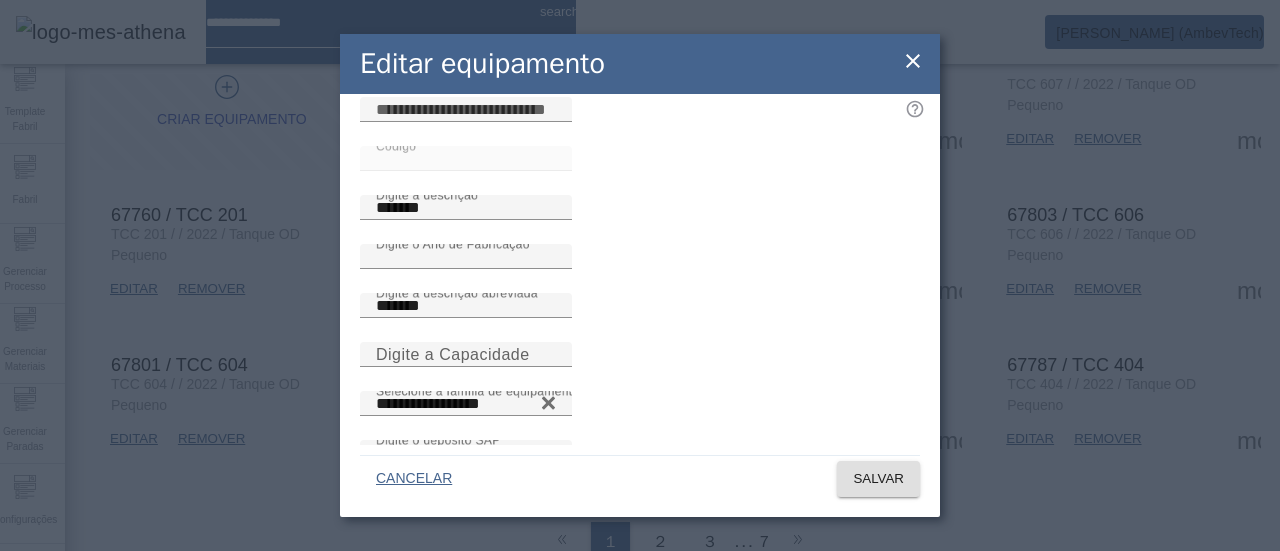 scroll, scrollTop: 181, scrollLeft: 0, axis: vertical 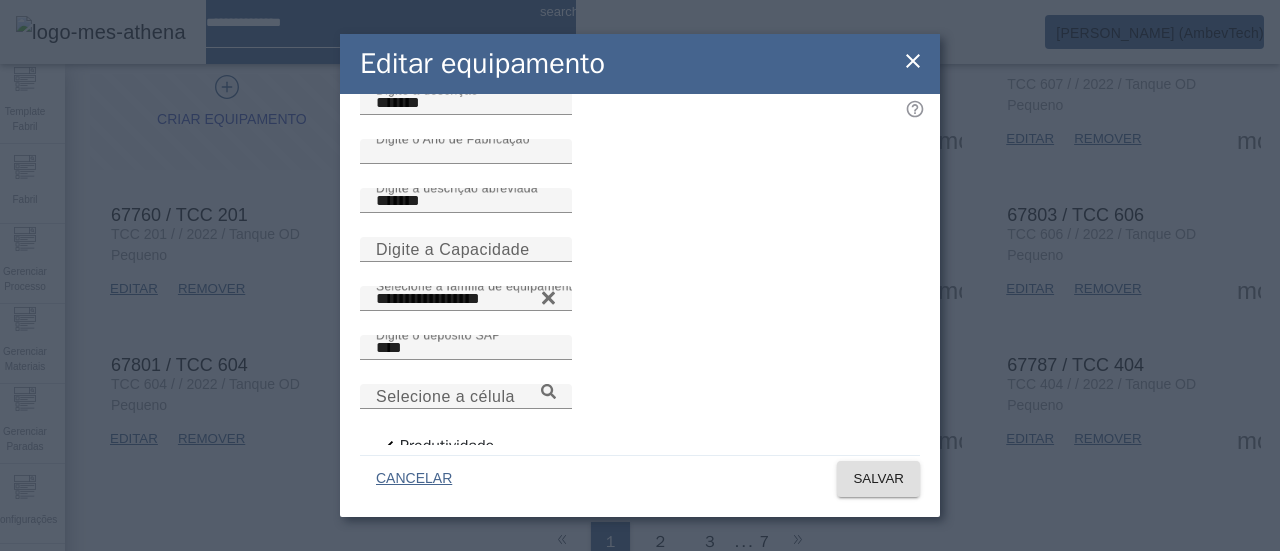 click 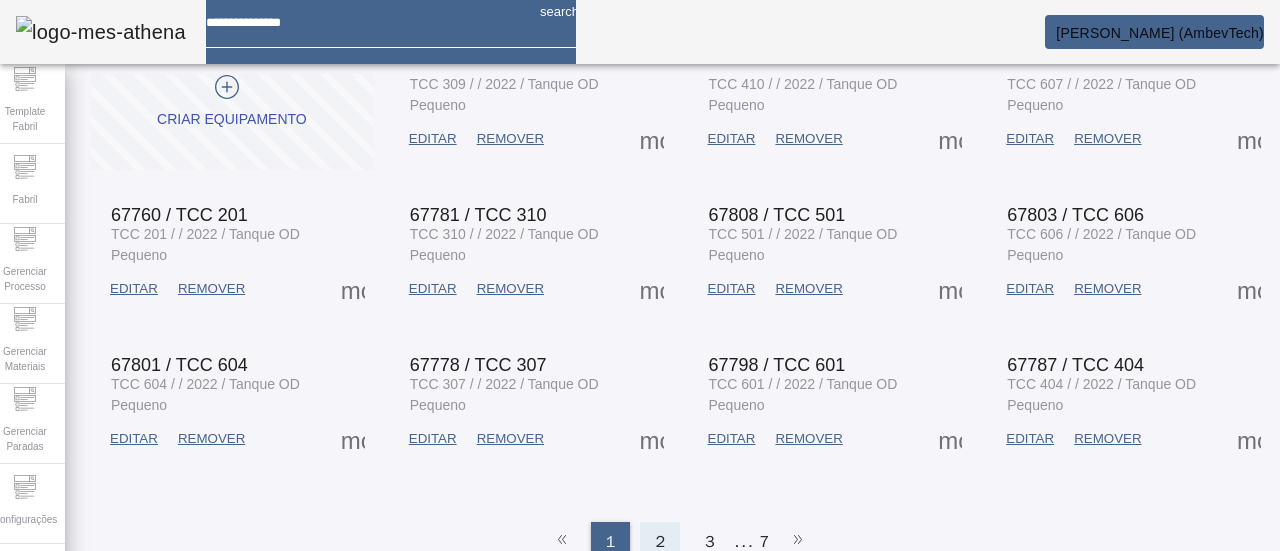 click on "2" 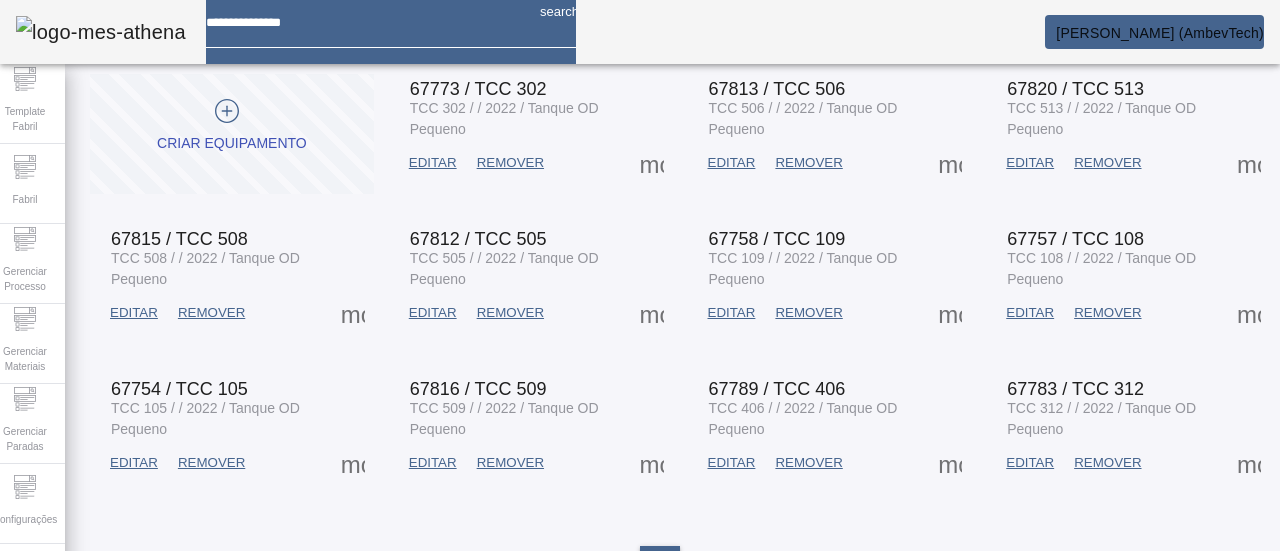 scroll, scrollTop: 124, scrollLeft: 0, axis: vertical 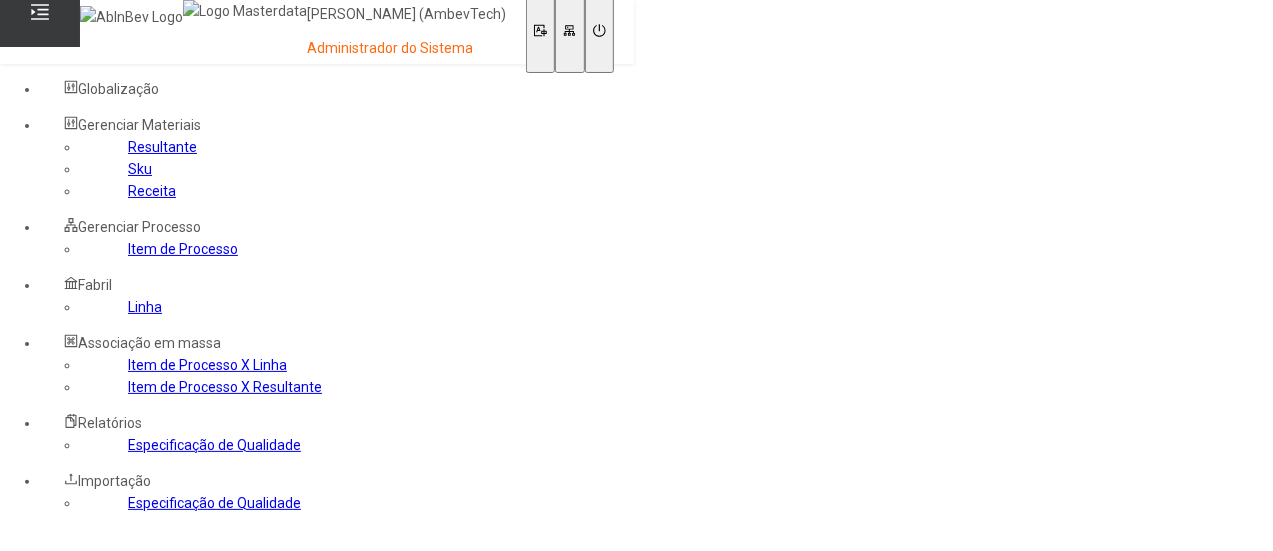 click on "Receita" 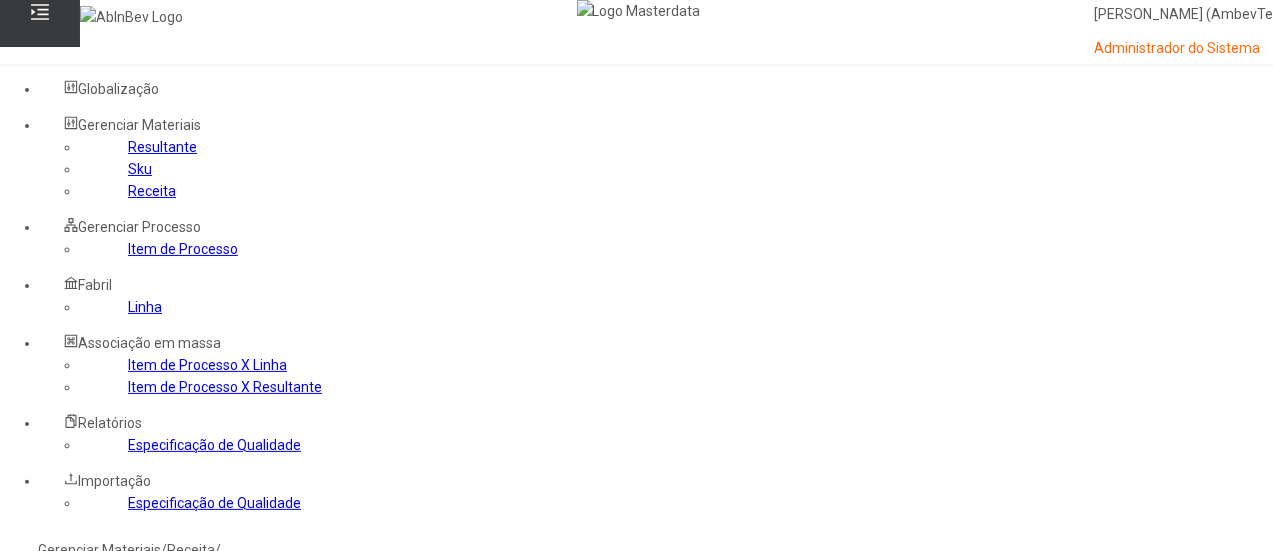 click 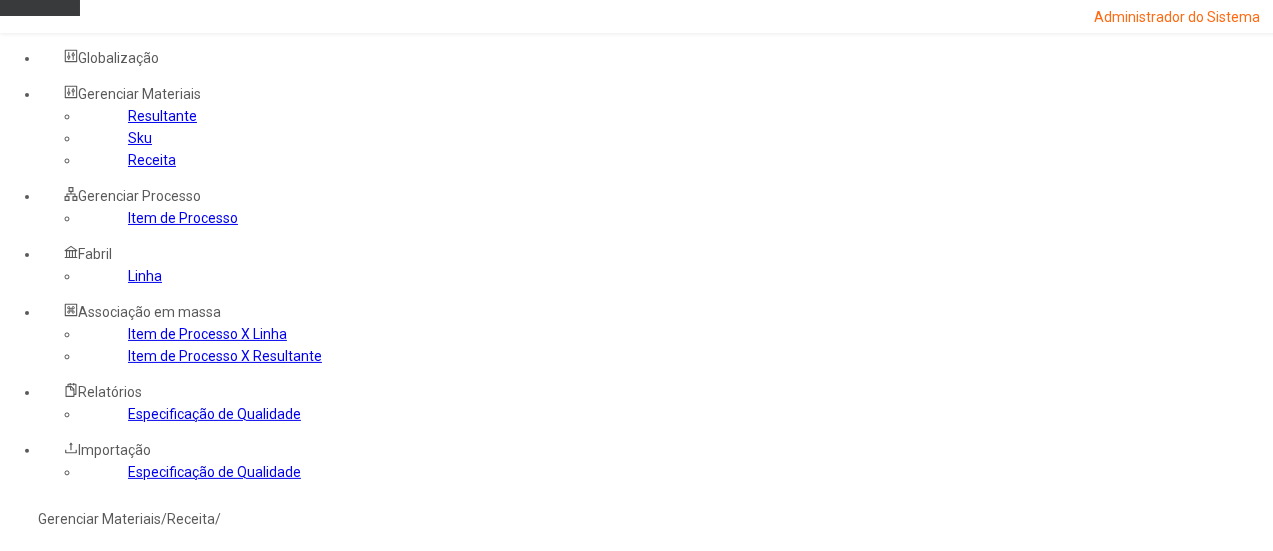 scroll, scrollTop: 0, scrollLeft: 0, axis: both 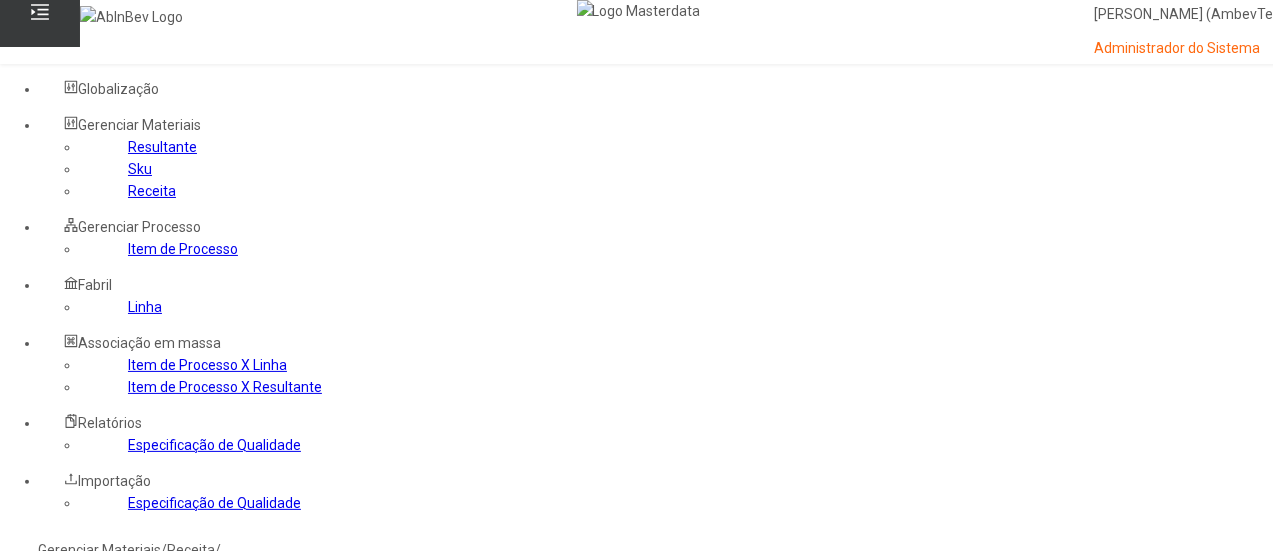 paste on "****" 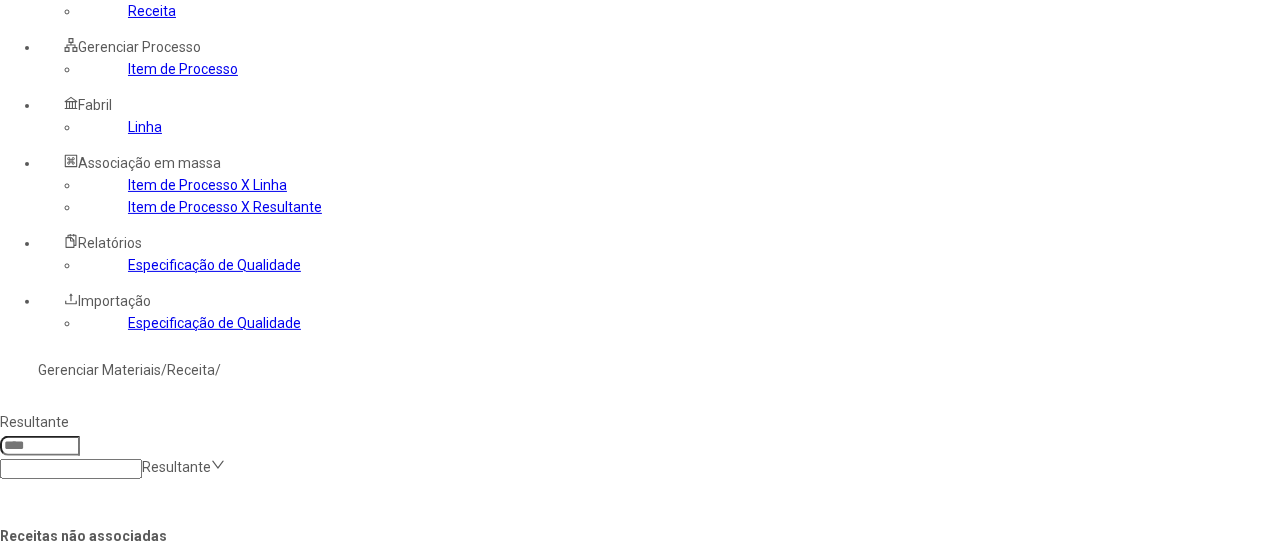 scroll, scrollTop: 200, scrollLeft: 0, axis: vertical 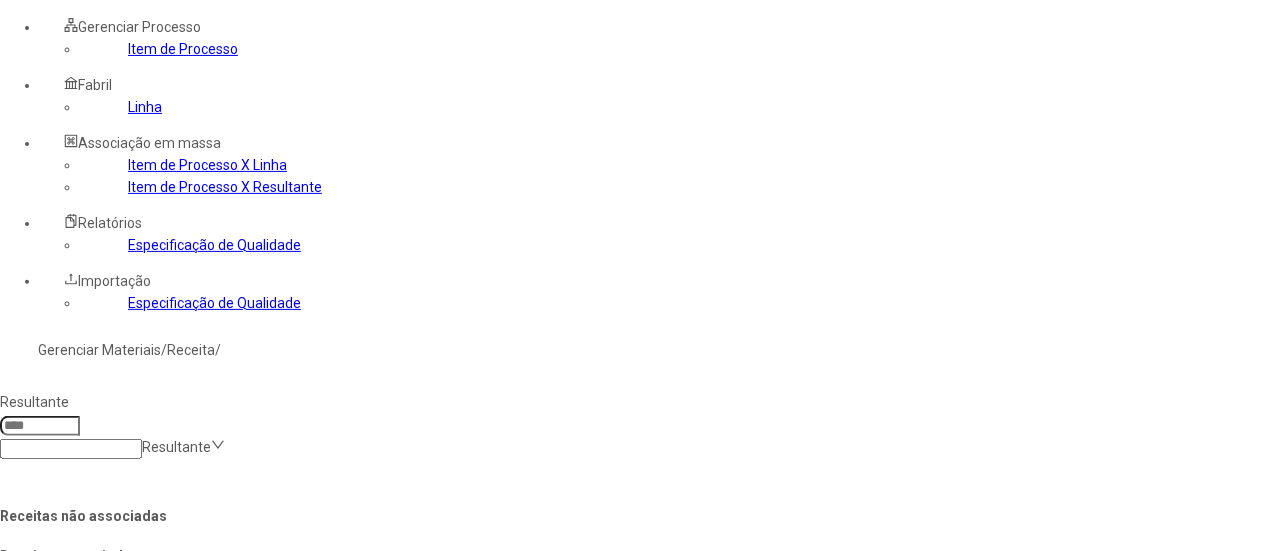 type on "****" 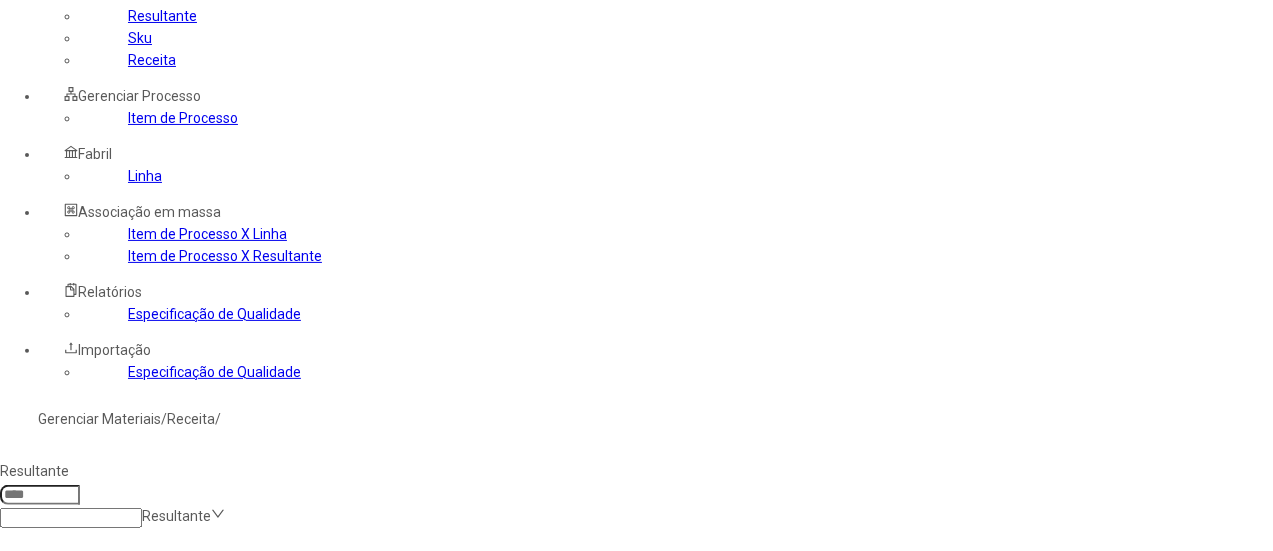 scroll, scrollTop: 100, scrollLeft: 0, axis: vertical 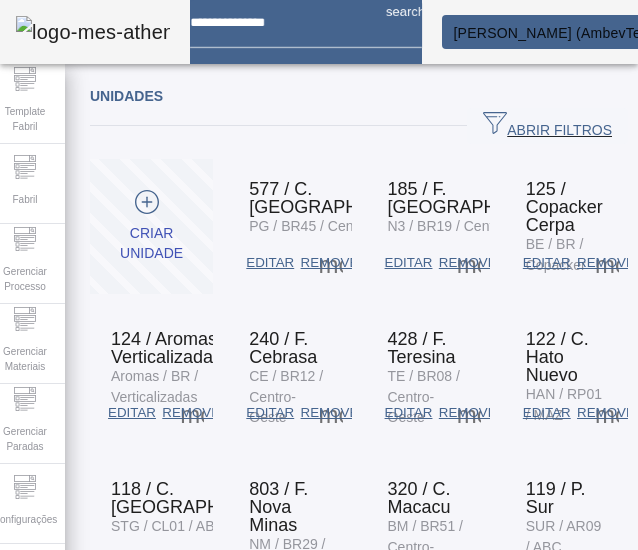 drag, startPoint x: 534, startPoint y: 134, endPoint x: 458, endPoint y: 138, distance: 76.105194 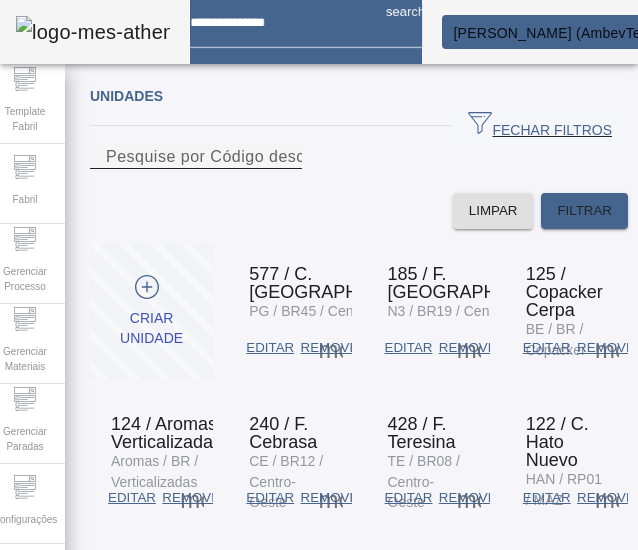 click on "Pesquise por Código descrição ou sigla" at bounding box center (256, 156) 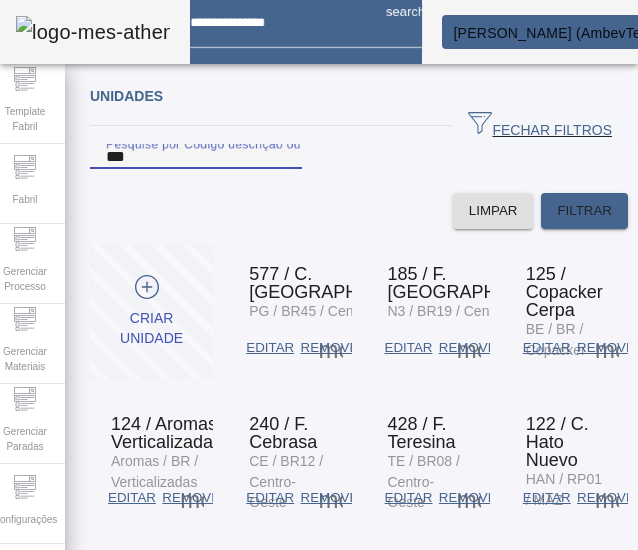 type on "***" 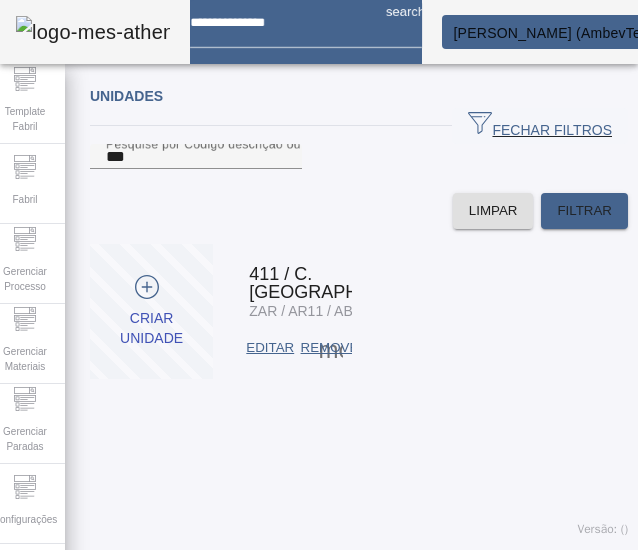 click at bounding box center [331, 348] 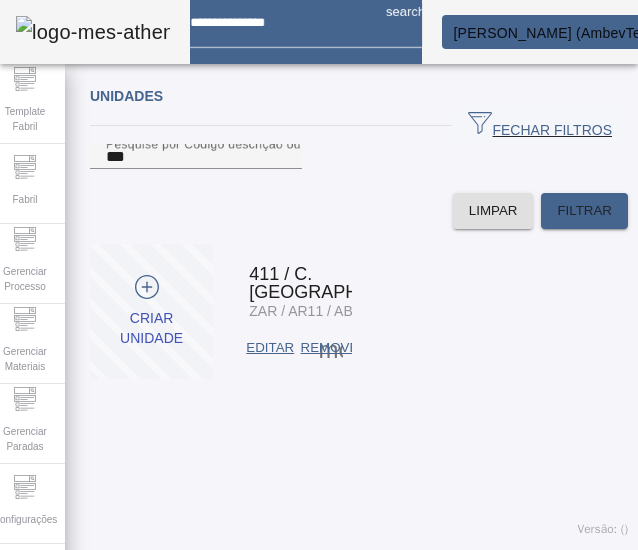 click on "ÁREAS" at bounding box center [43, 582] 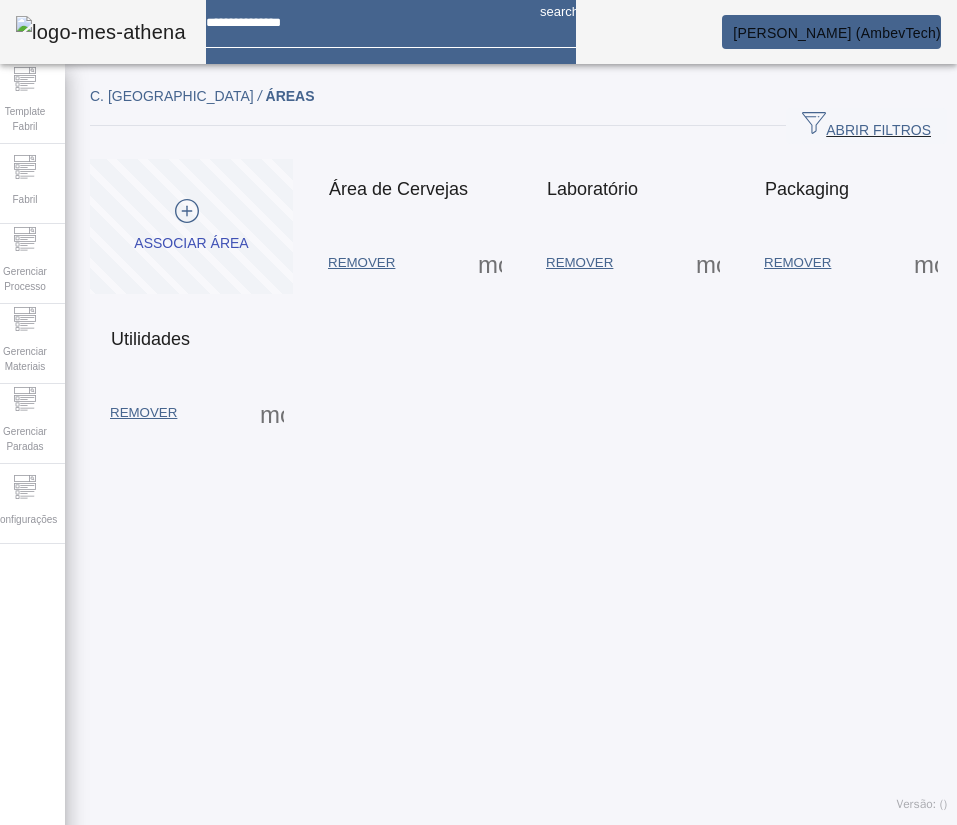 click at bounding box center (490, 263) 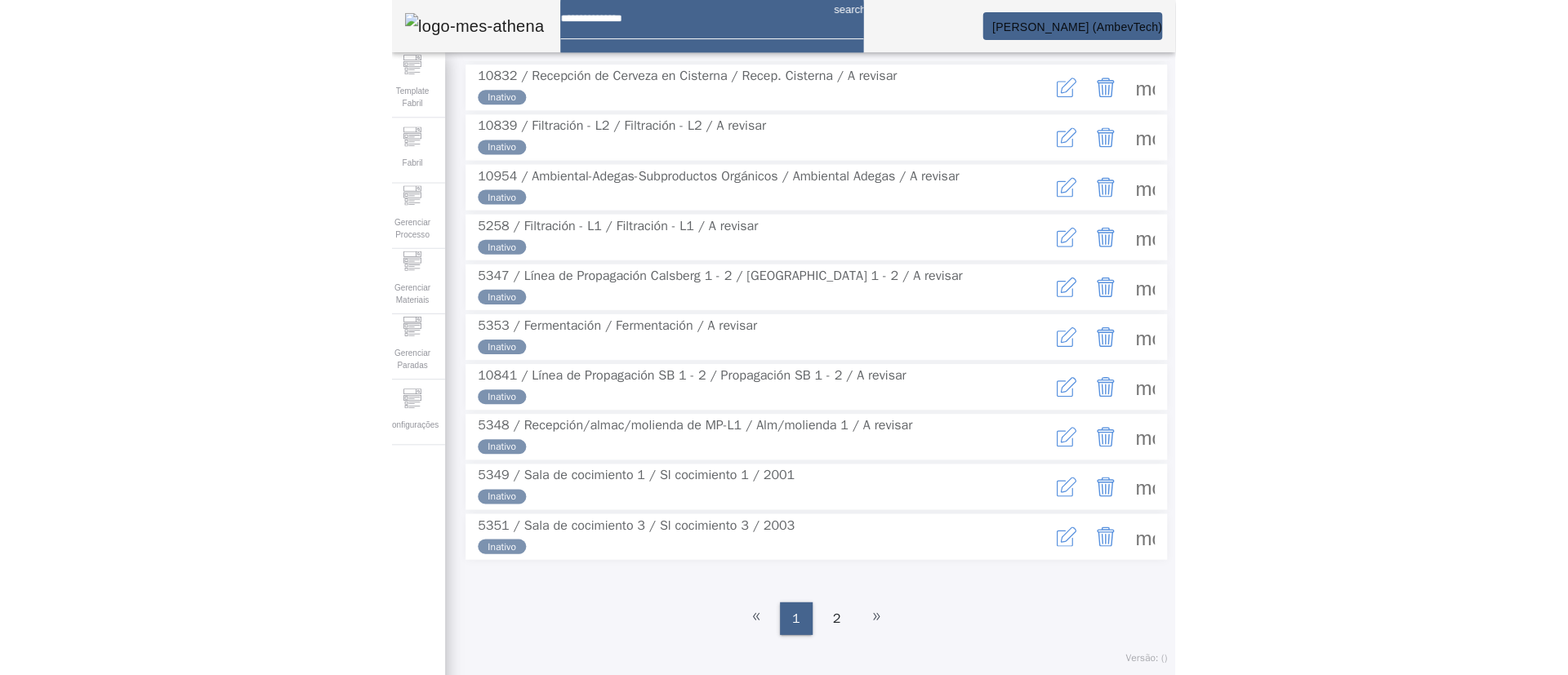 scroll, scrollTop: 245, scrollLeft: 0, axis: vertical 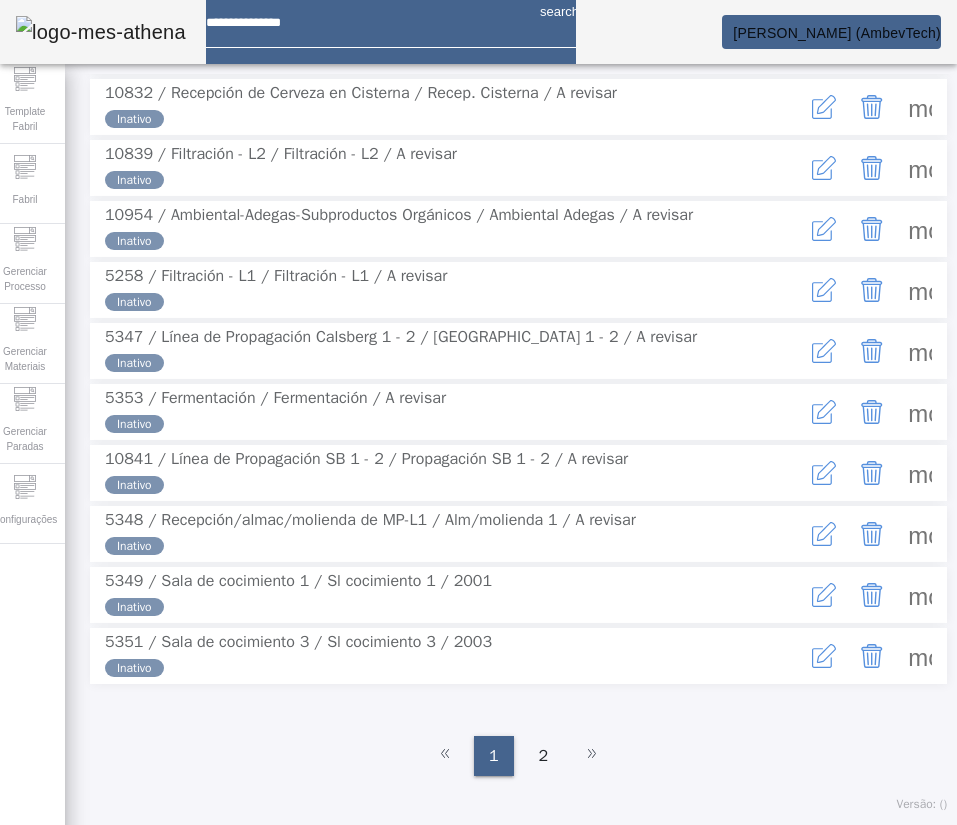 click at bounding box center (920, 412) 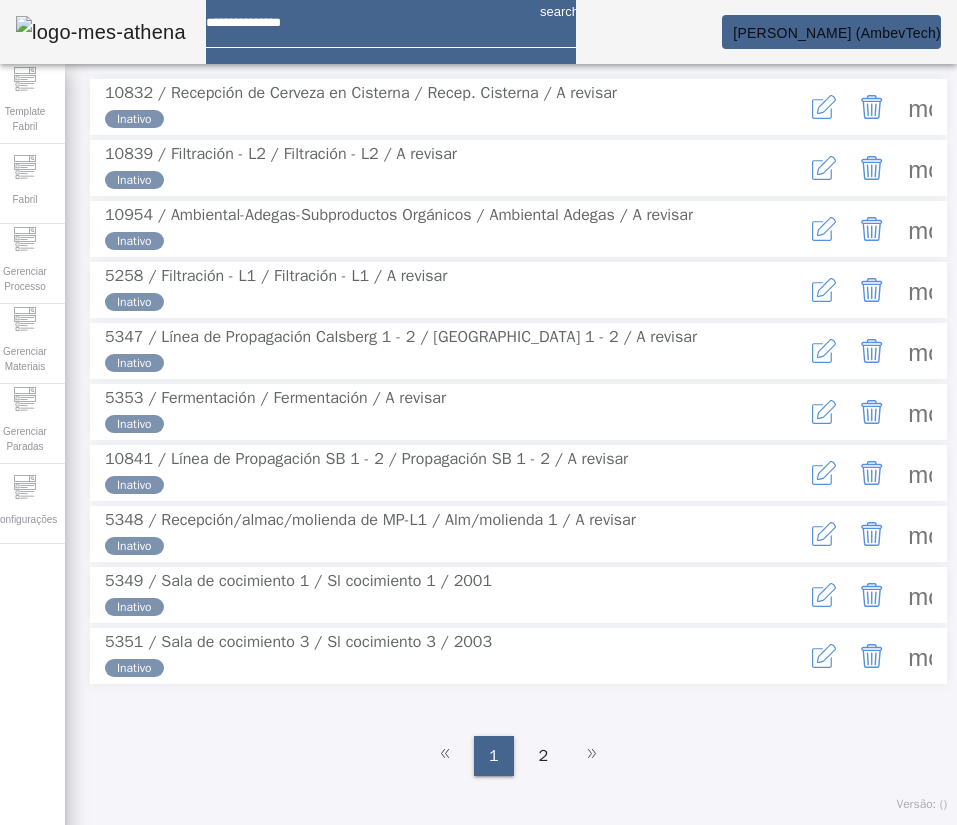 click on "EQUIPAMENTO" at bounding box center (74, 905) 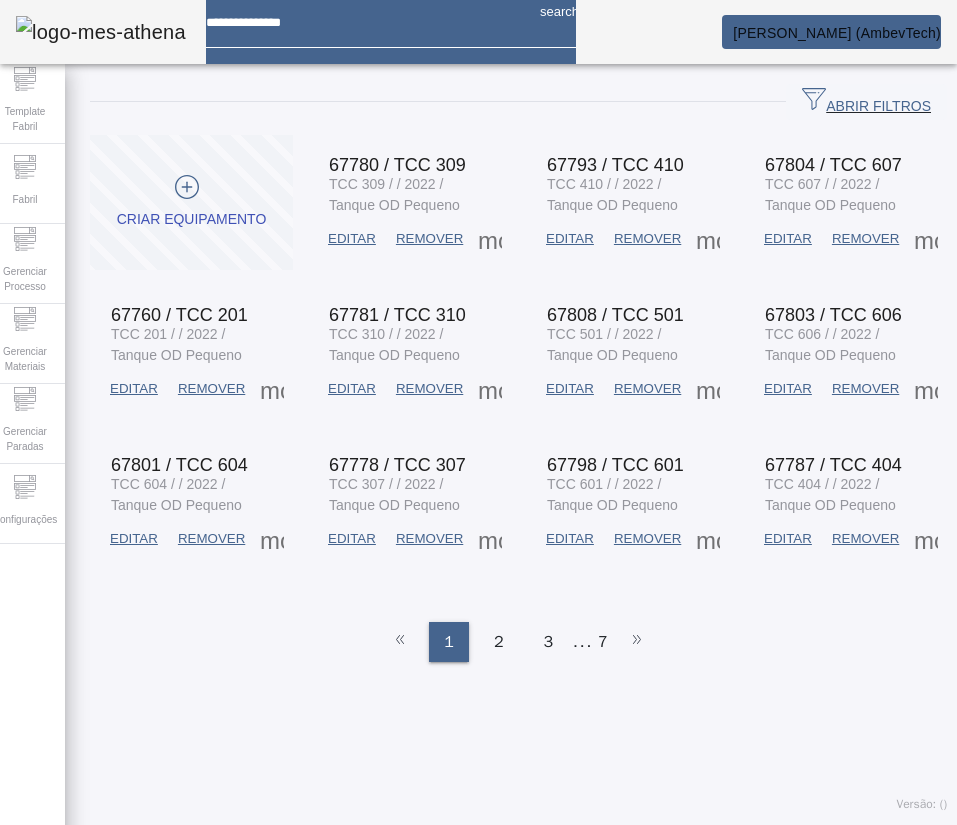 drag, startPoint x: 794, startPoint y: 102, endPoint x: 733, endPoint y: 113, distance: 61.983868 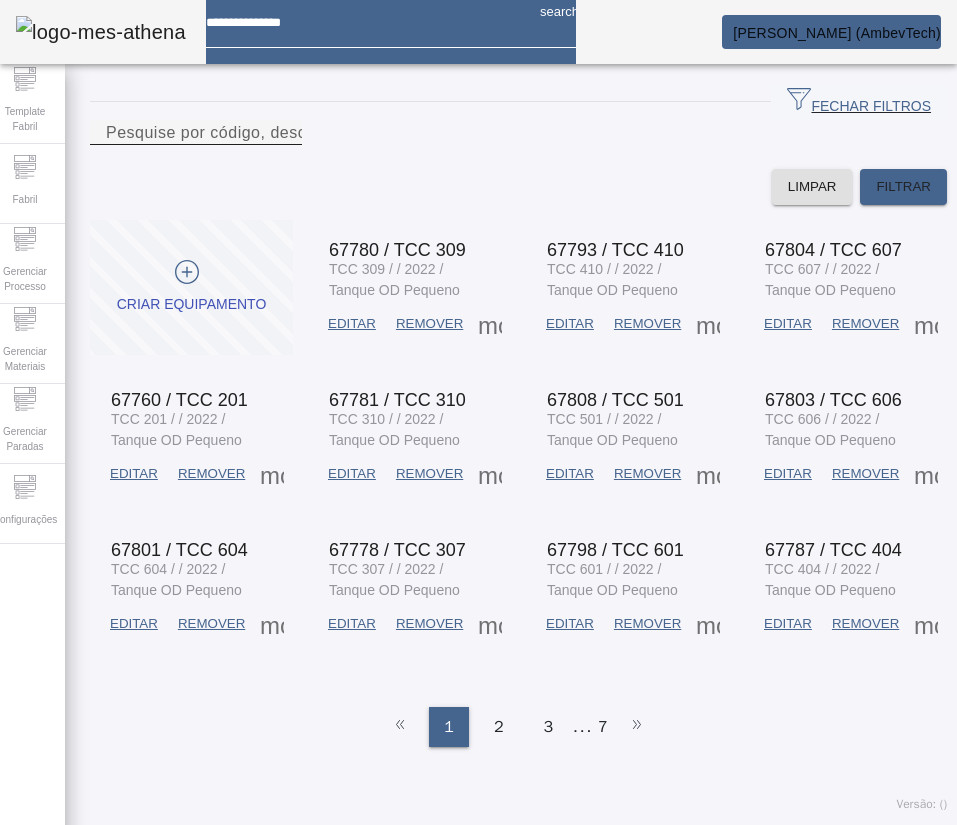 click on "Pesquise por
código,
descrição,
descrição abreviada,
capacidade
ou
ano de fabricação" at bounding box center [436, 132] 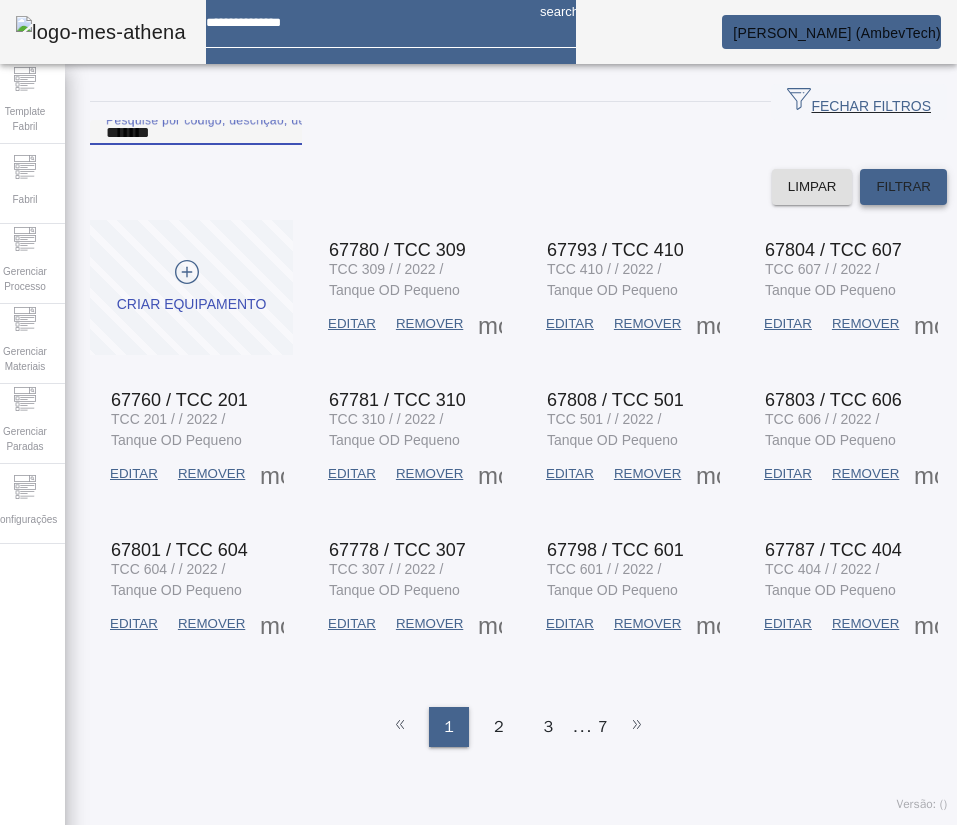 type on "*******" 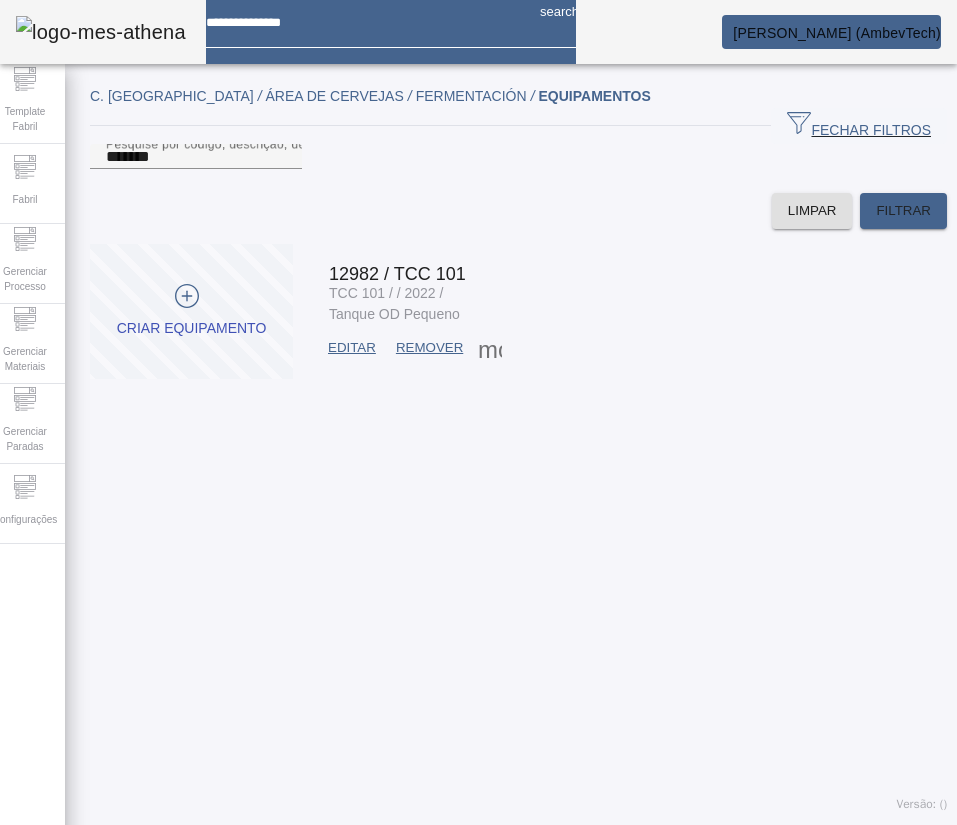 click at bounding box center (352, 348) 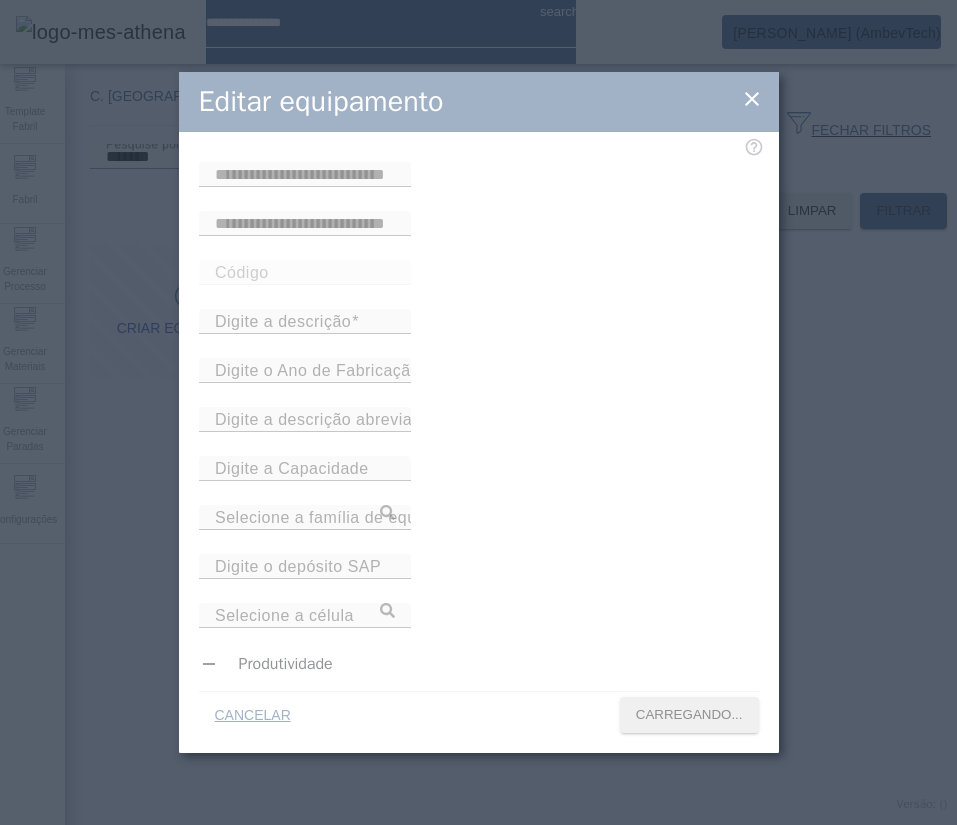 type on "*****" 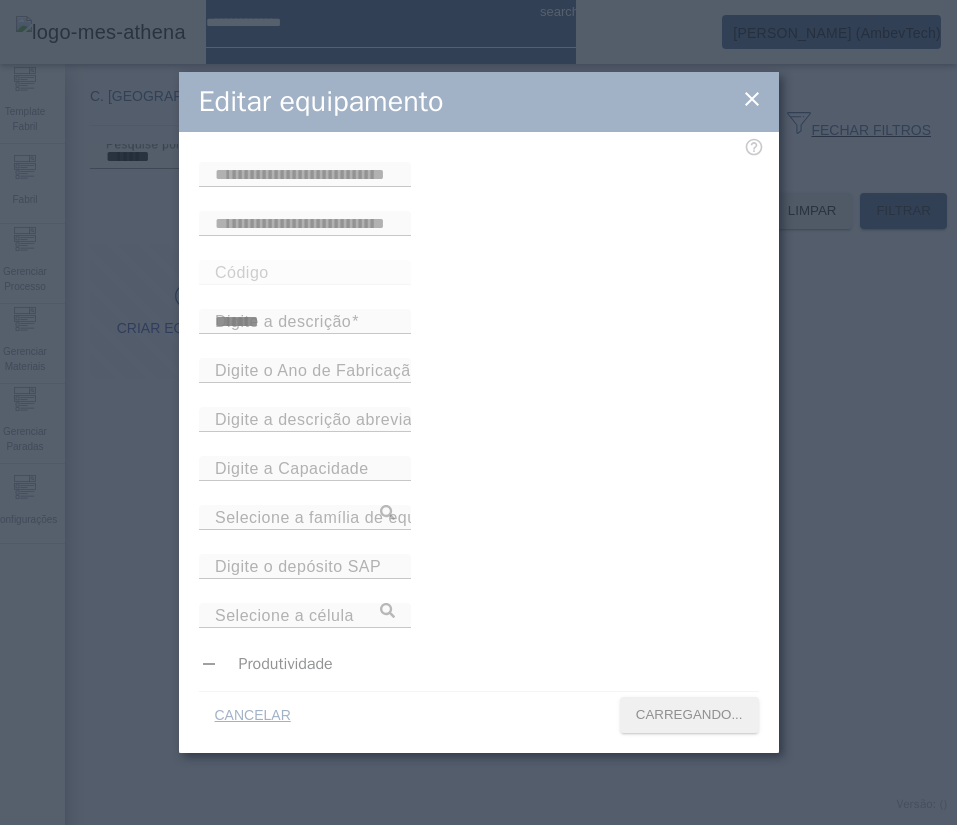 type on "*******" 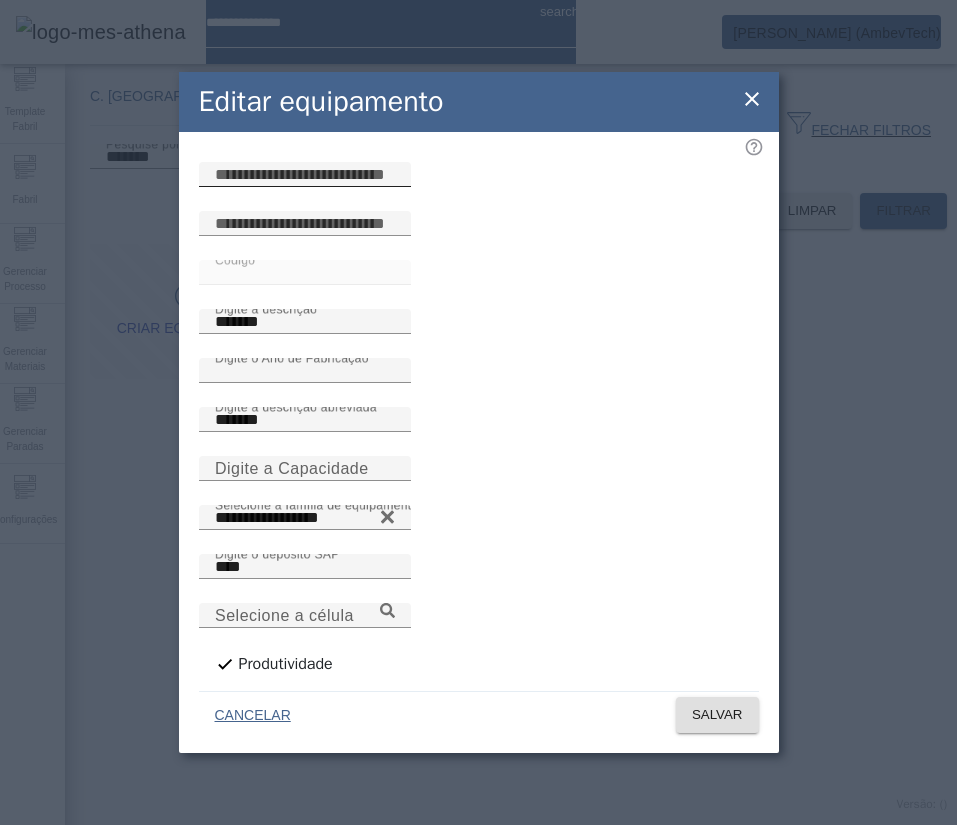 click 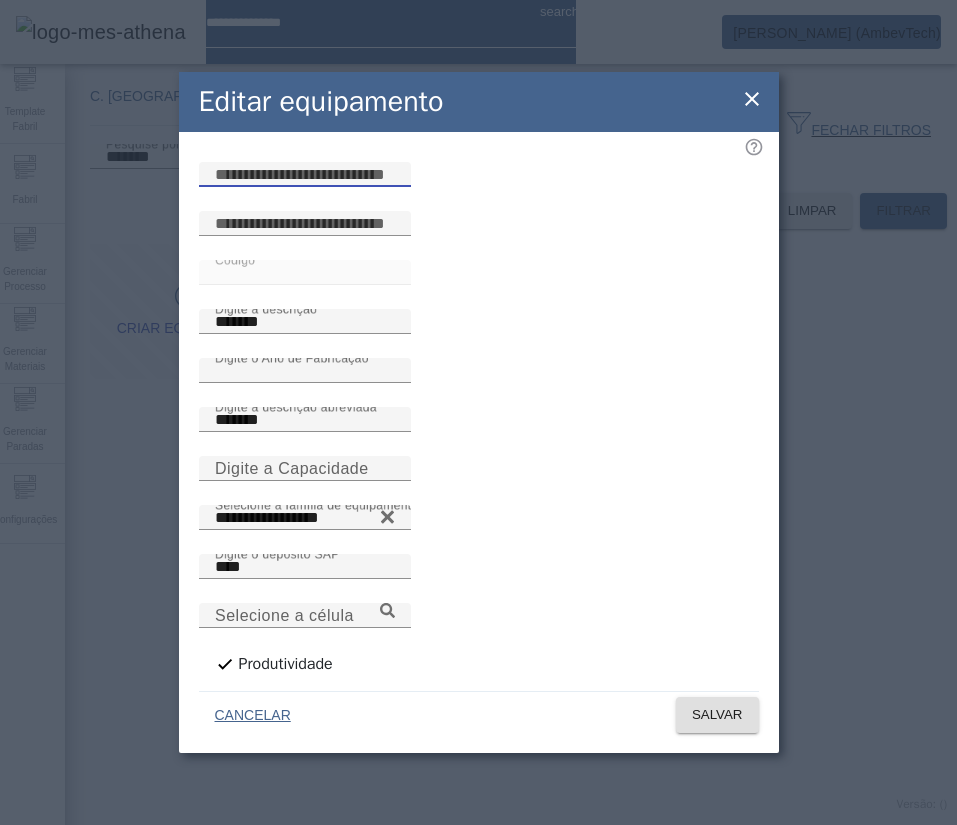 paste on "**********" 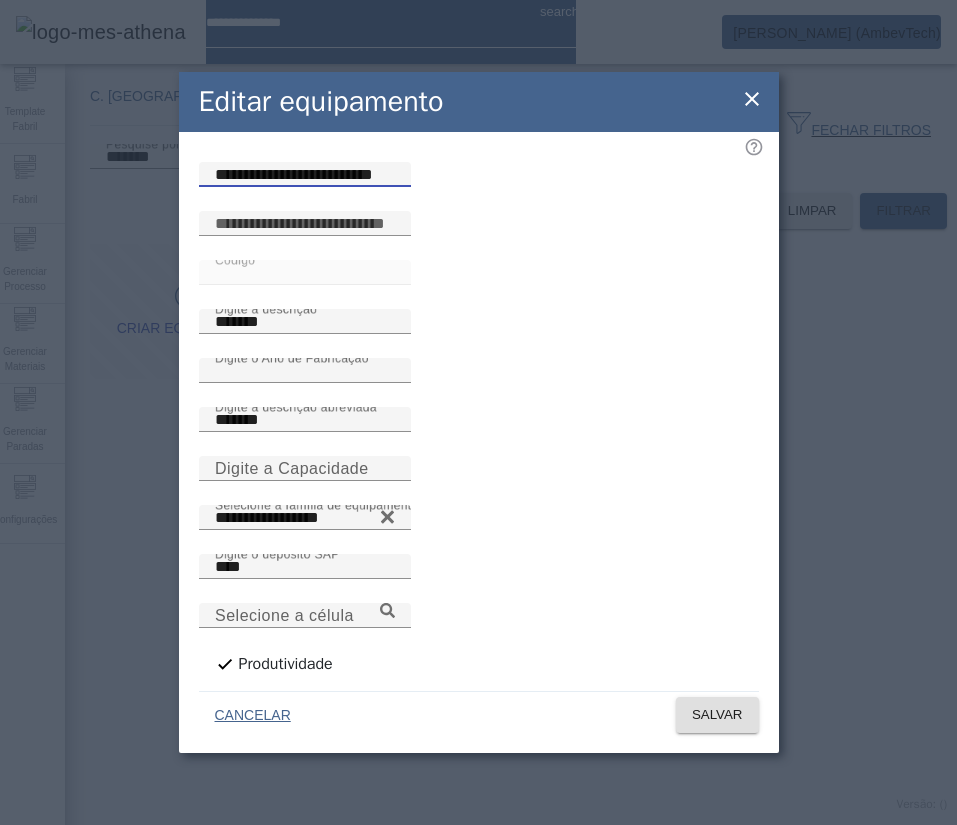 click on "**********" at bounding box center [305, 175] 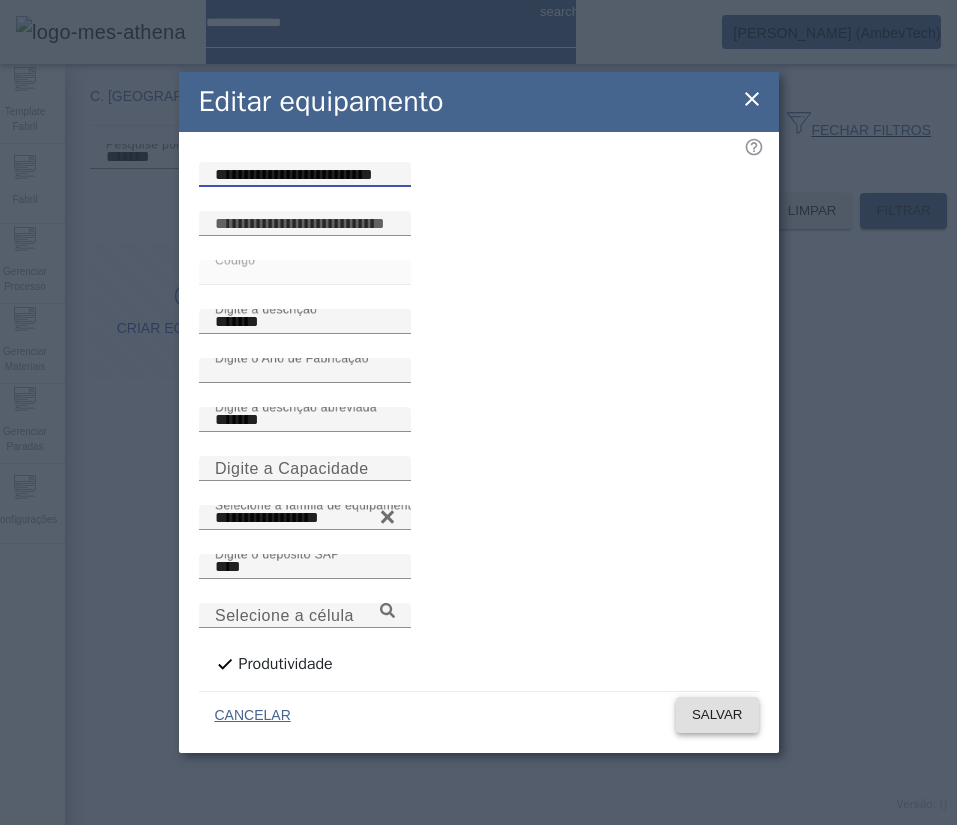 type on "**********" 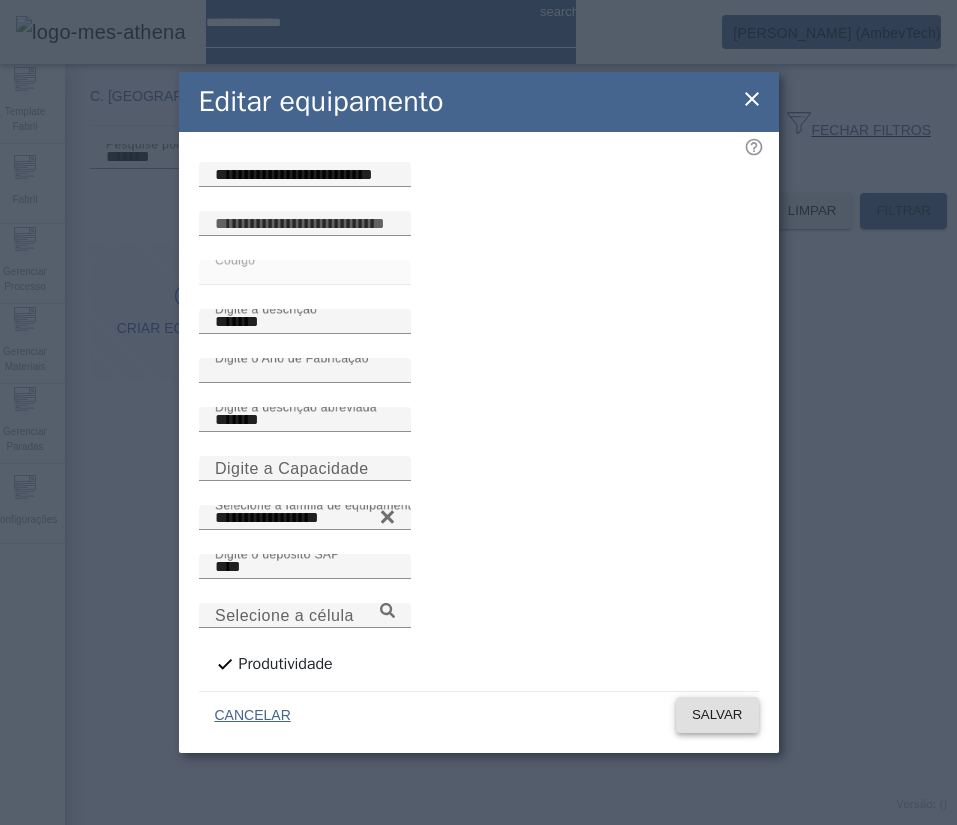 click 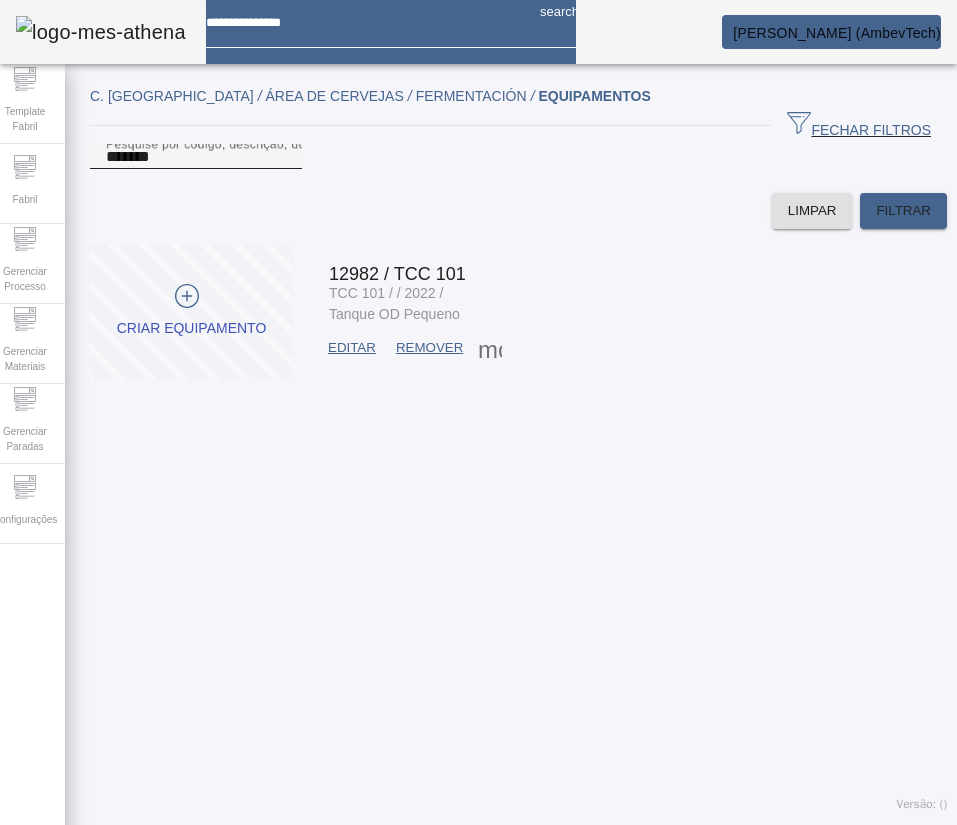 click on "*******" at bounding box center [196, 157] 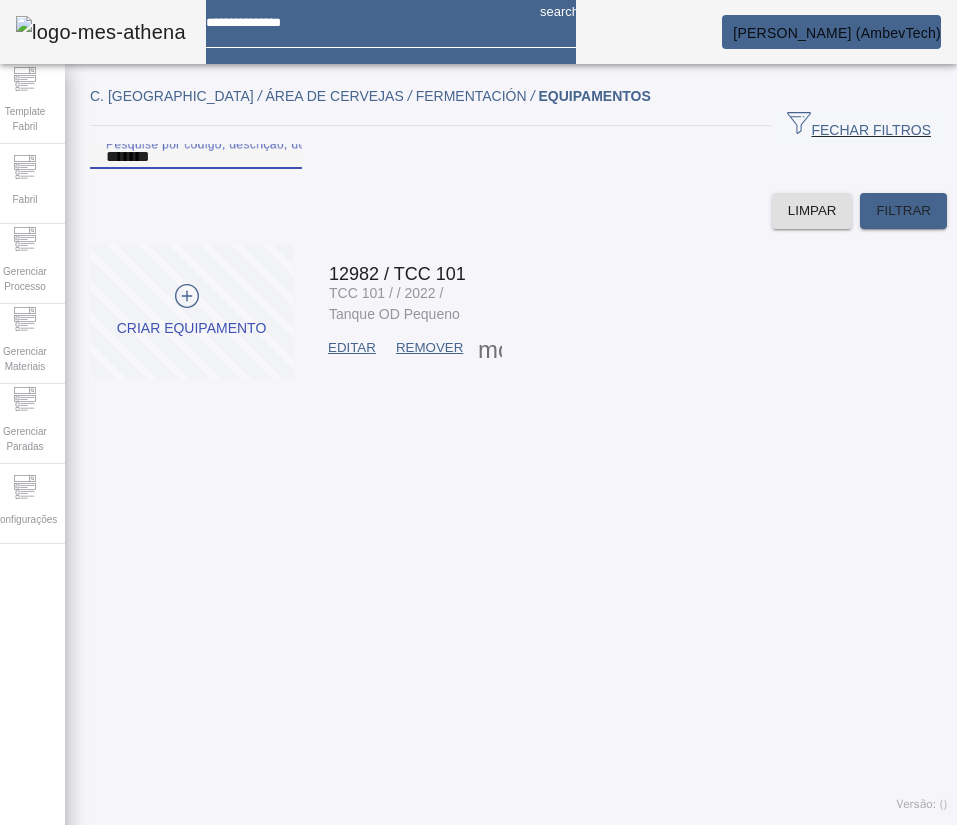 paste 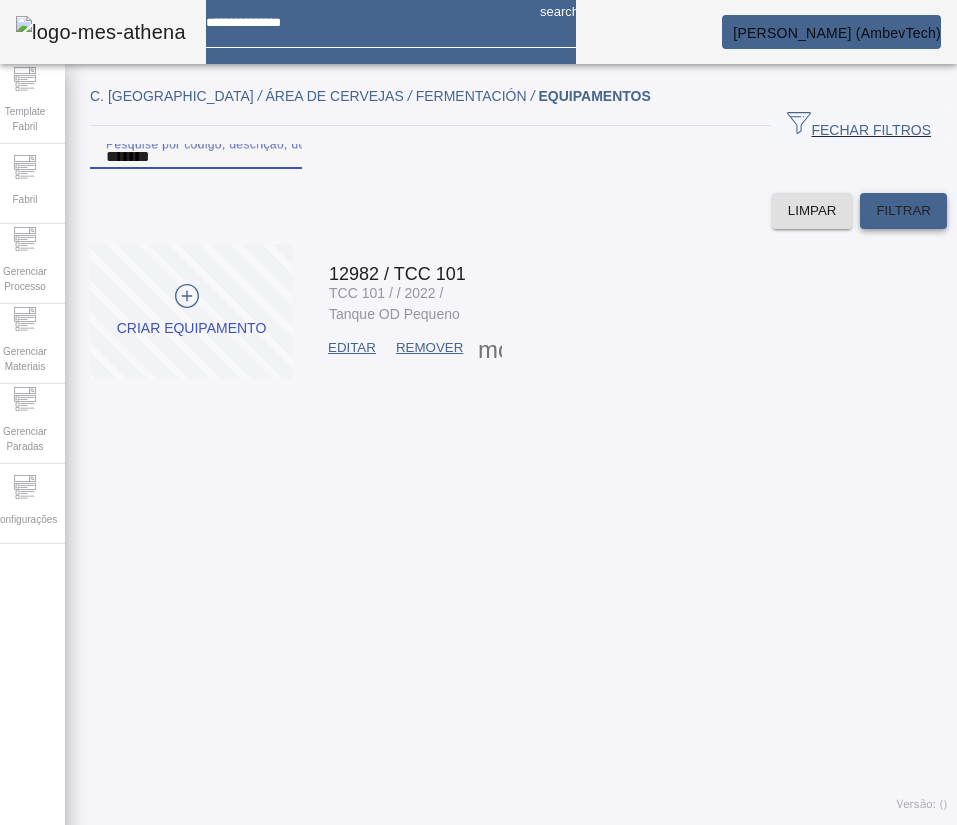 type on "*******" 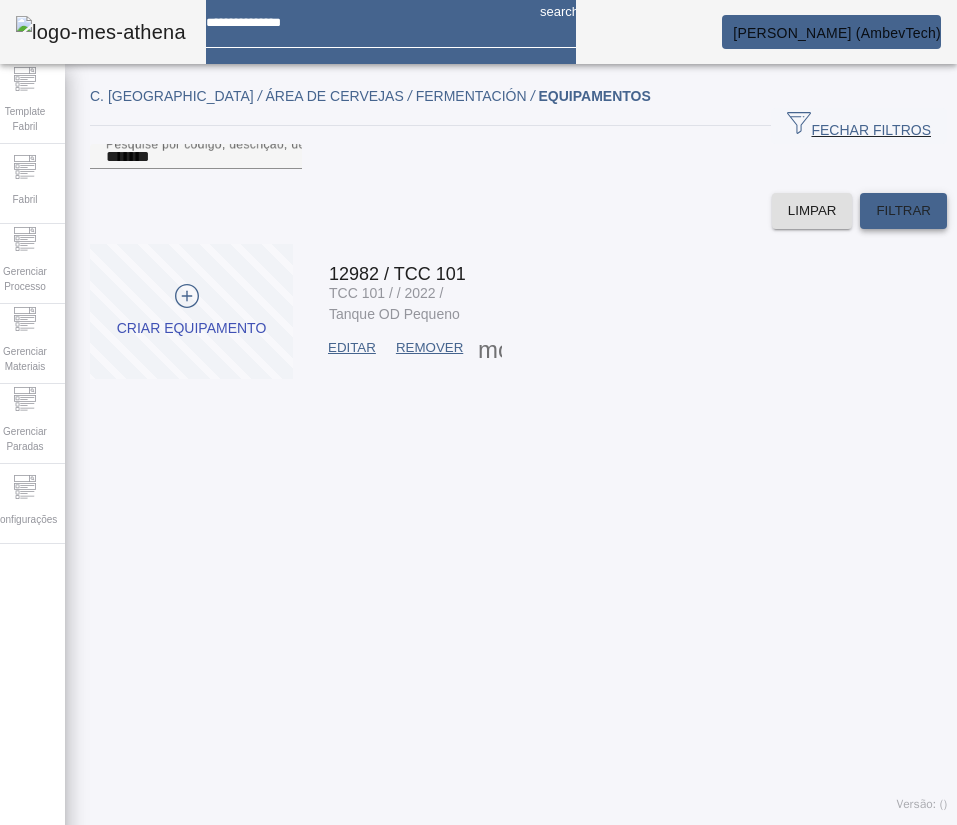 click on "FILTRAR" 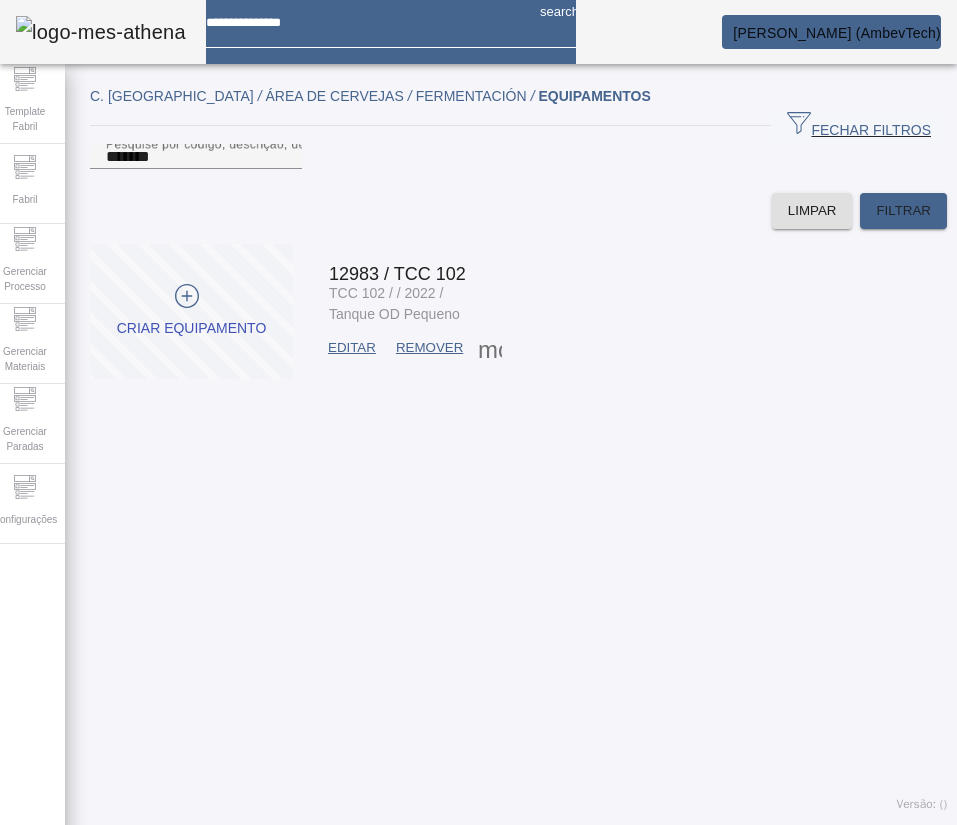 click on "EDITAR" 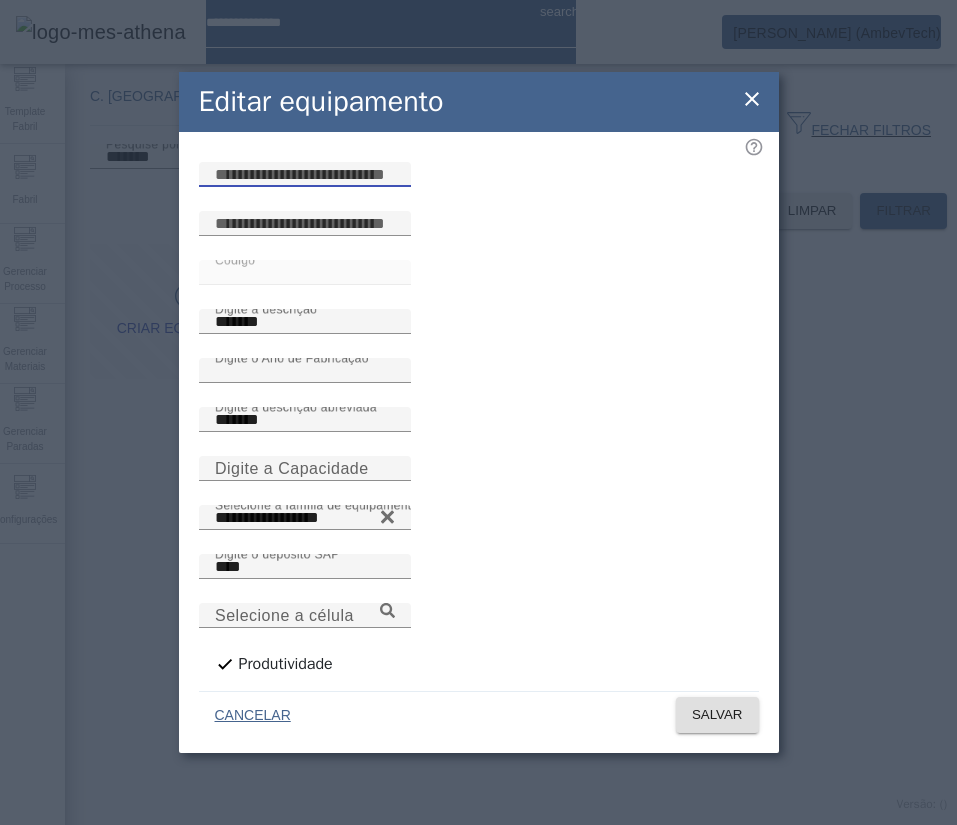 drag, startPoint x: 386, startPoint y: 204, endPoint x: 358, endPoint y: 193, distance: 30.083218 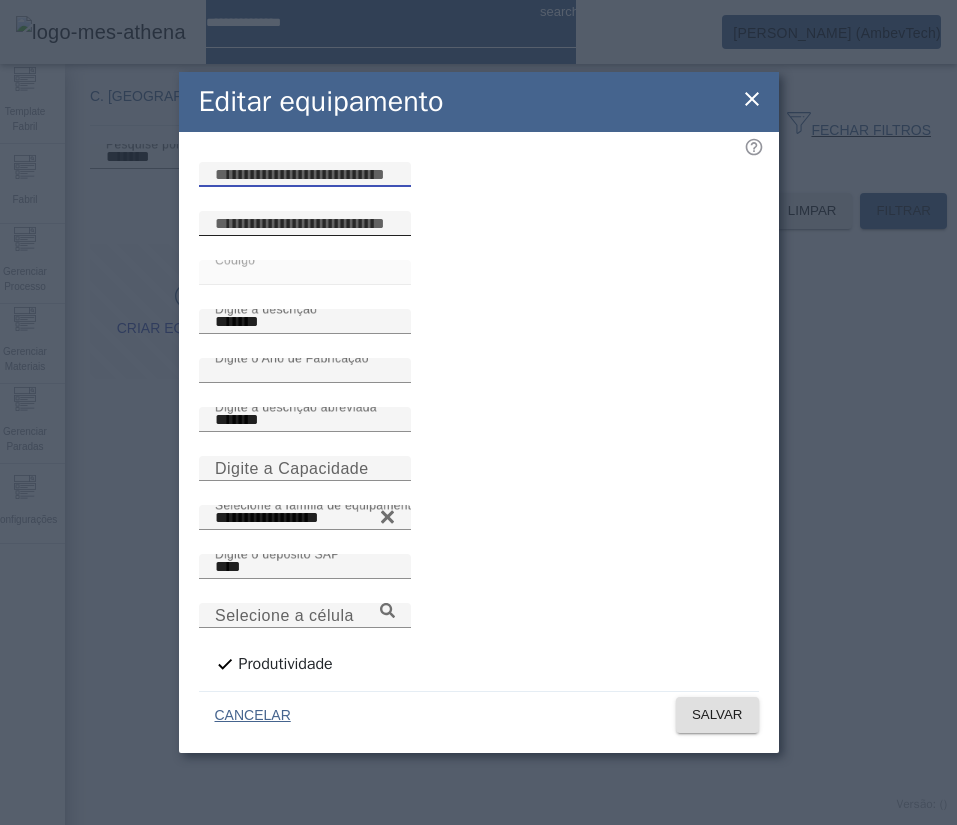 paste on "**********" 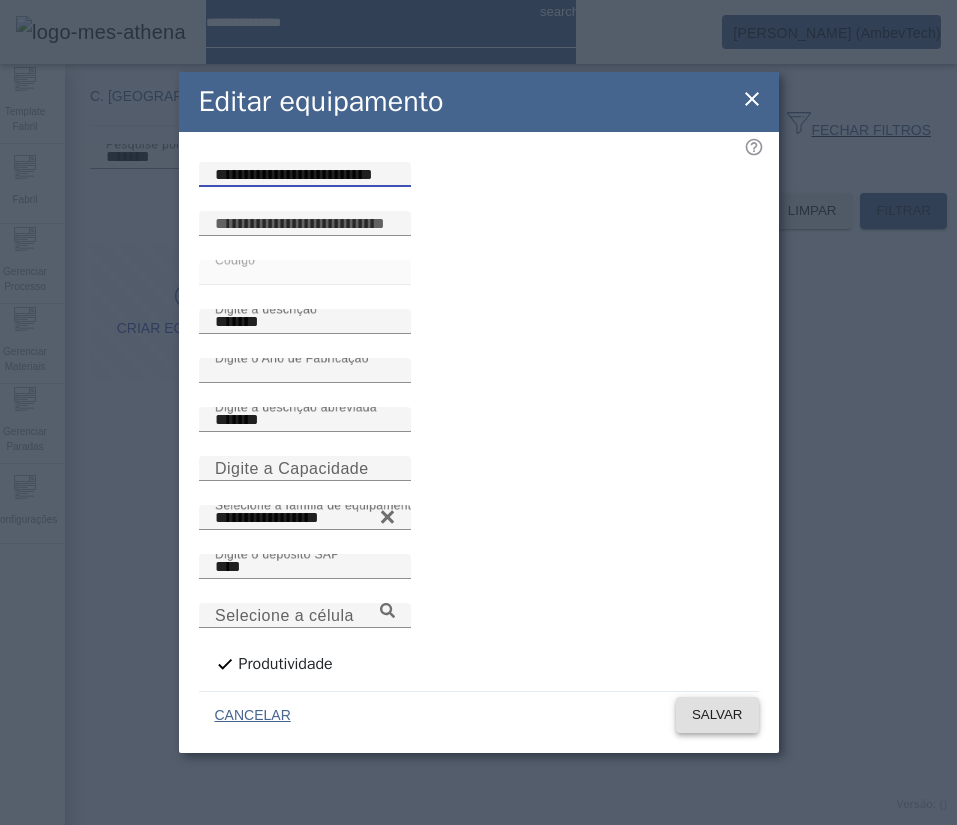 type on "**********" 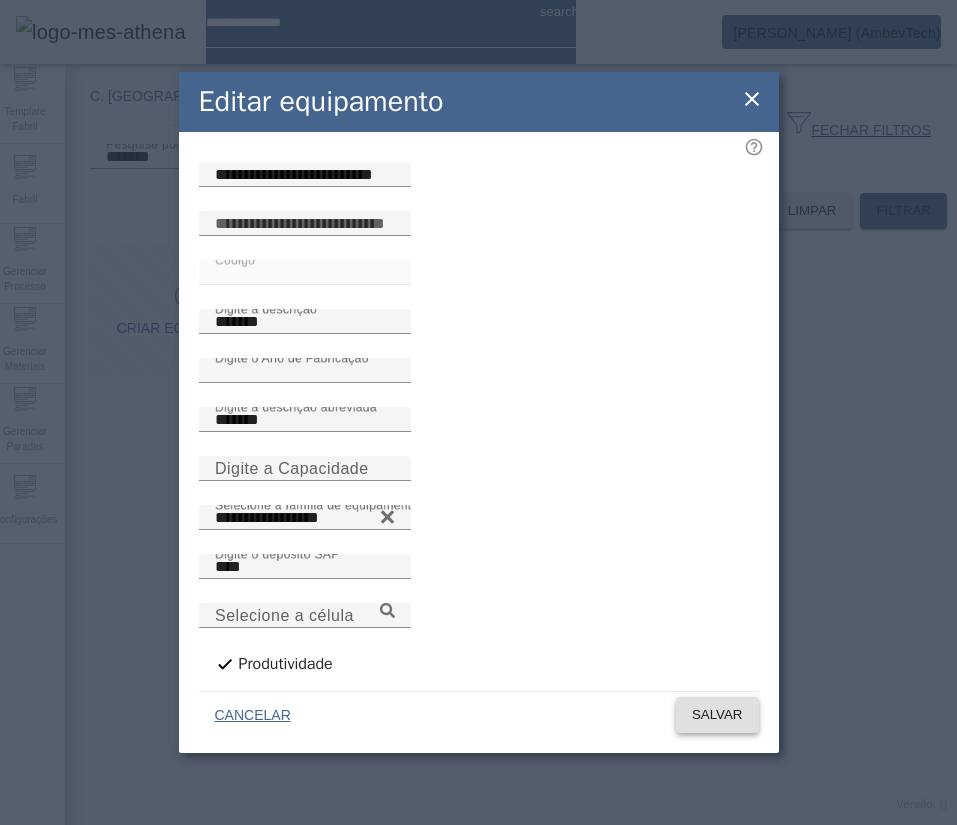 click on "SALVAR" 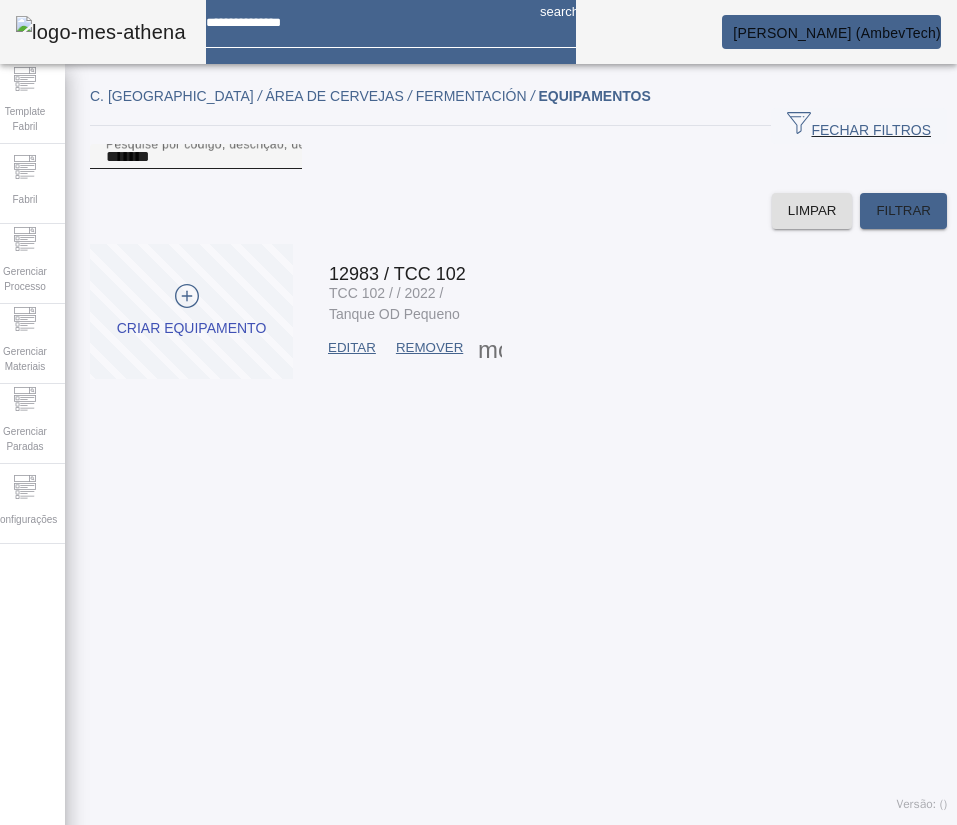 click on "*******" at bounding box center (196, 157) 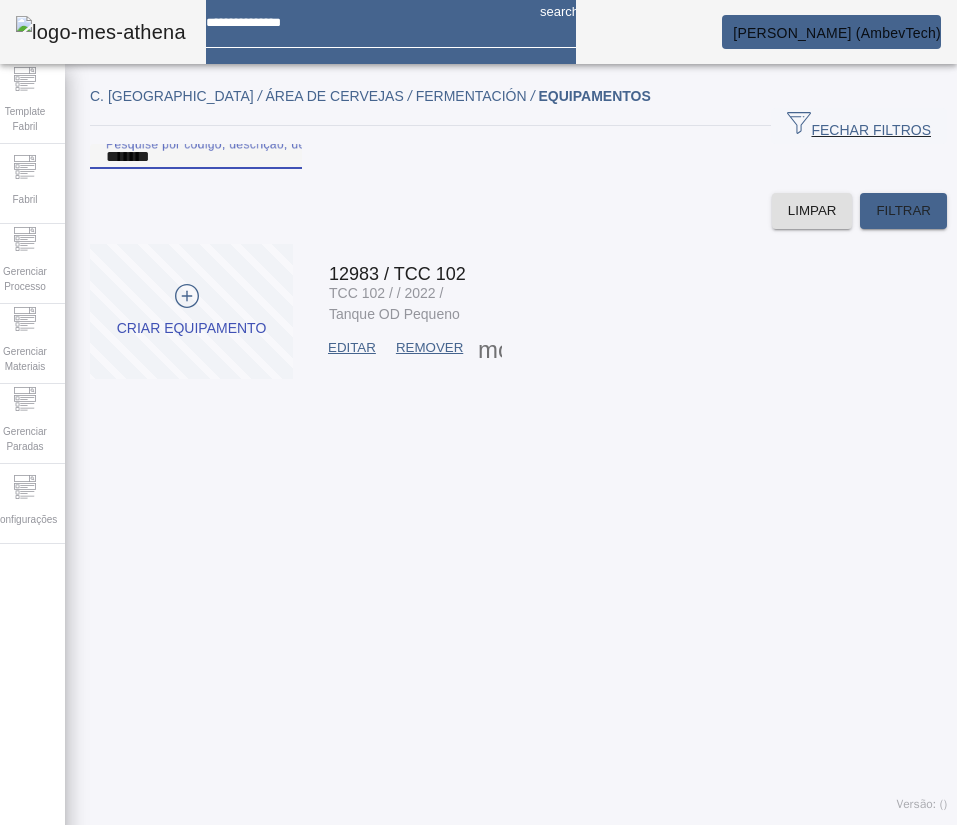 paste 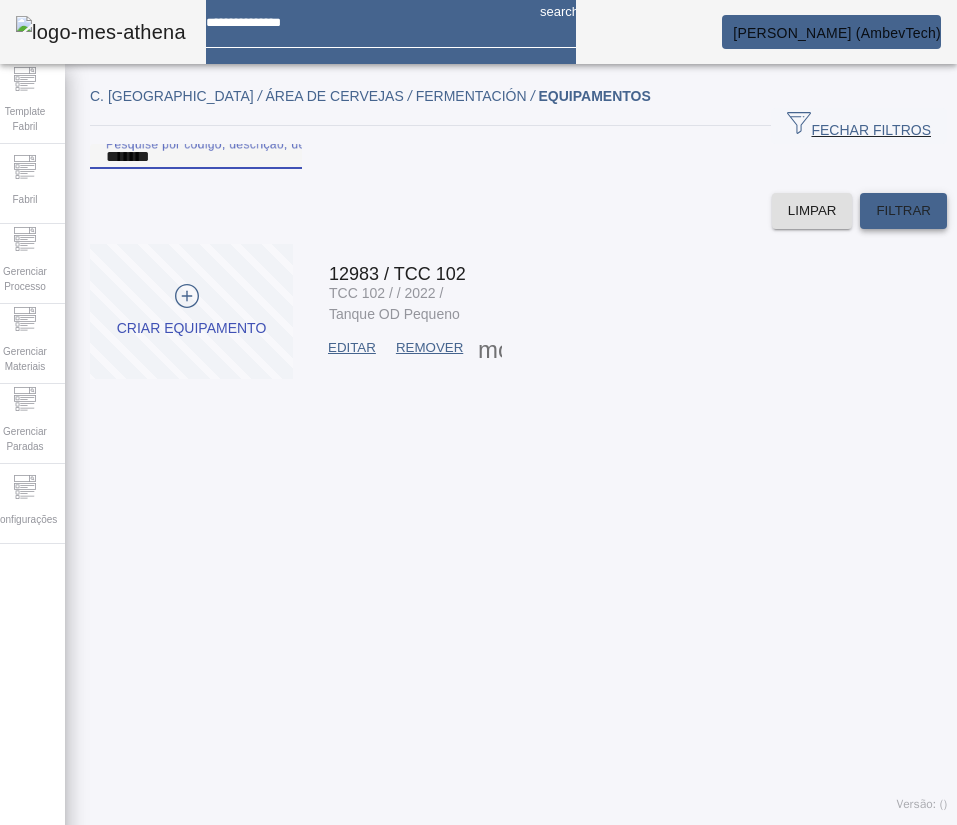 type on "*******" 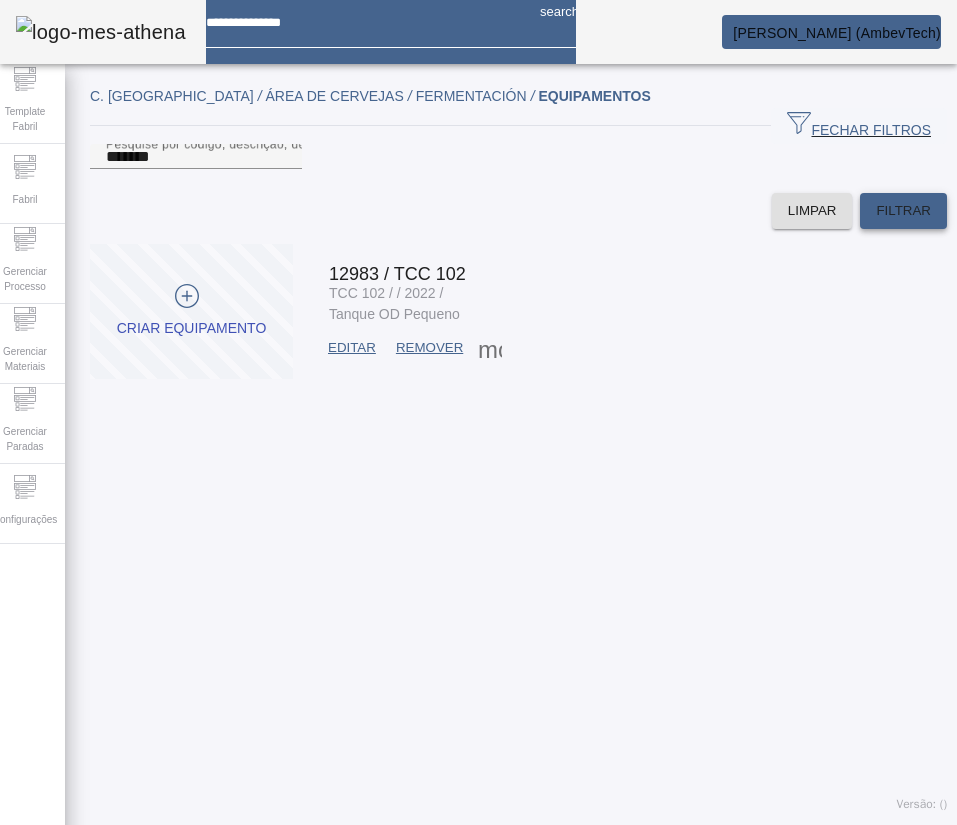 click 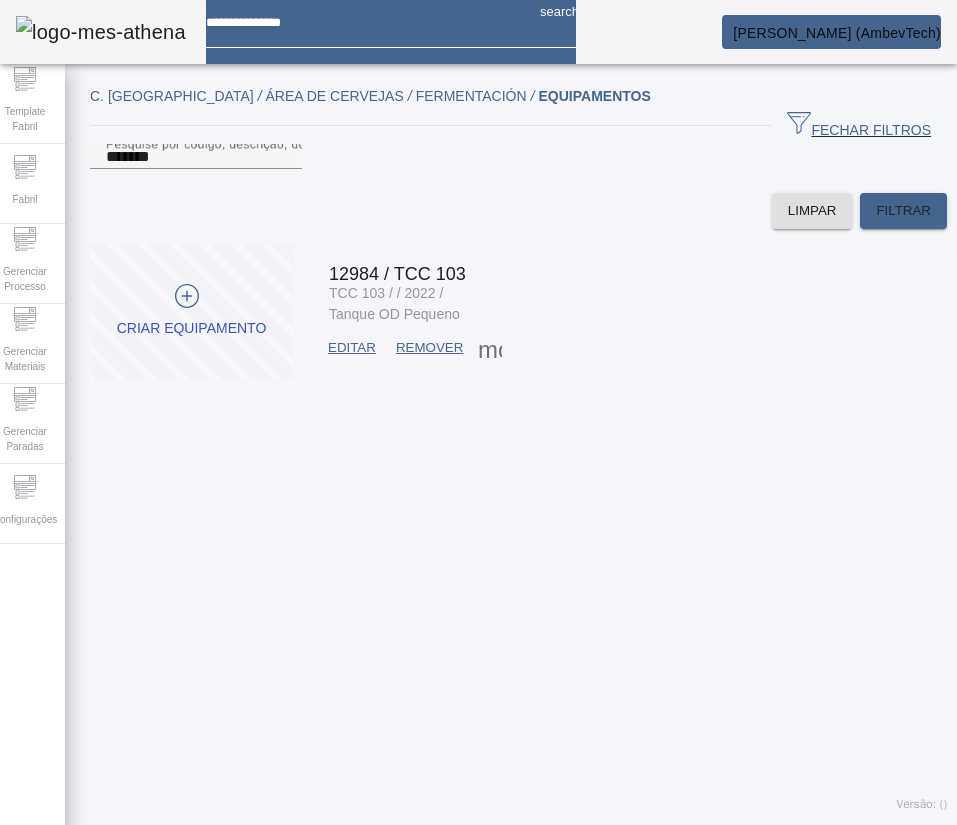 click on "EDITAR" at bounding box center (352, 348) 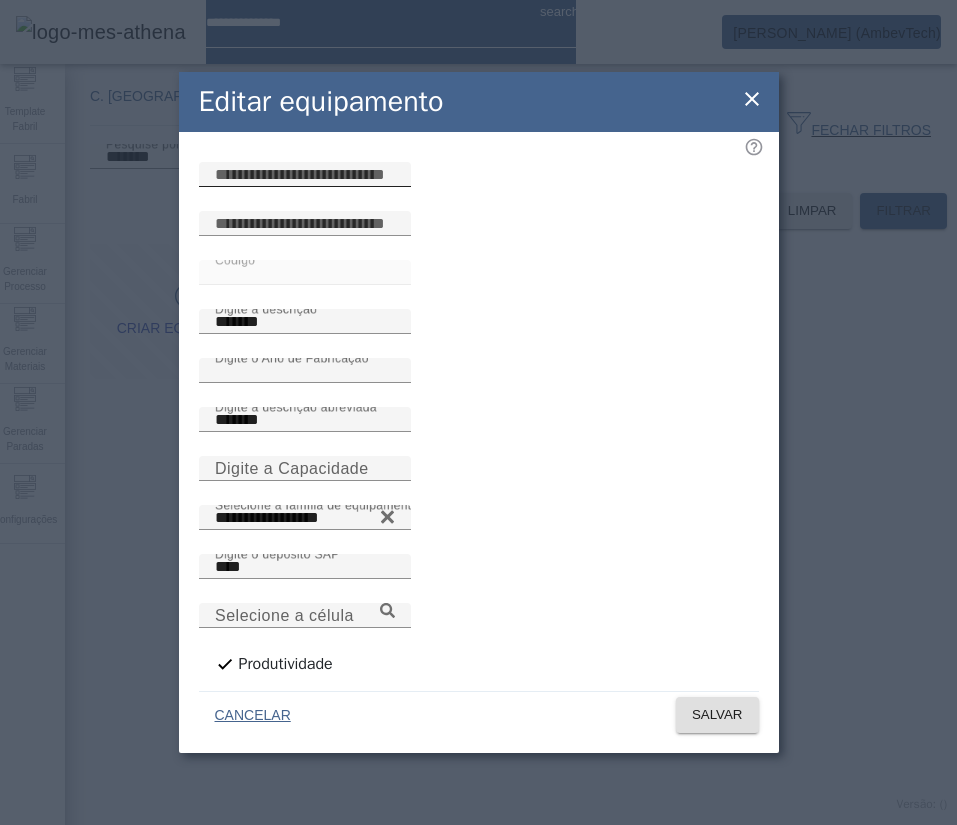 click at bounding box center (305, 175) 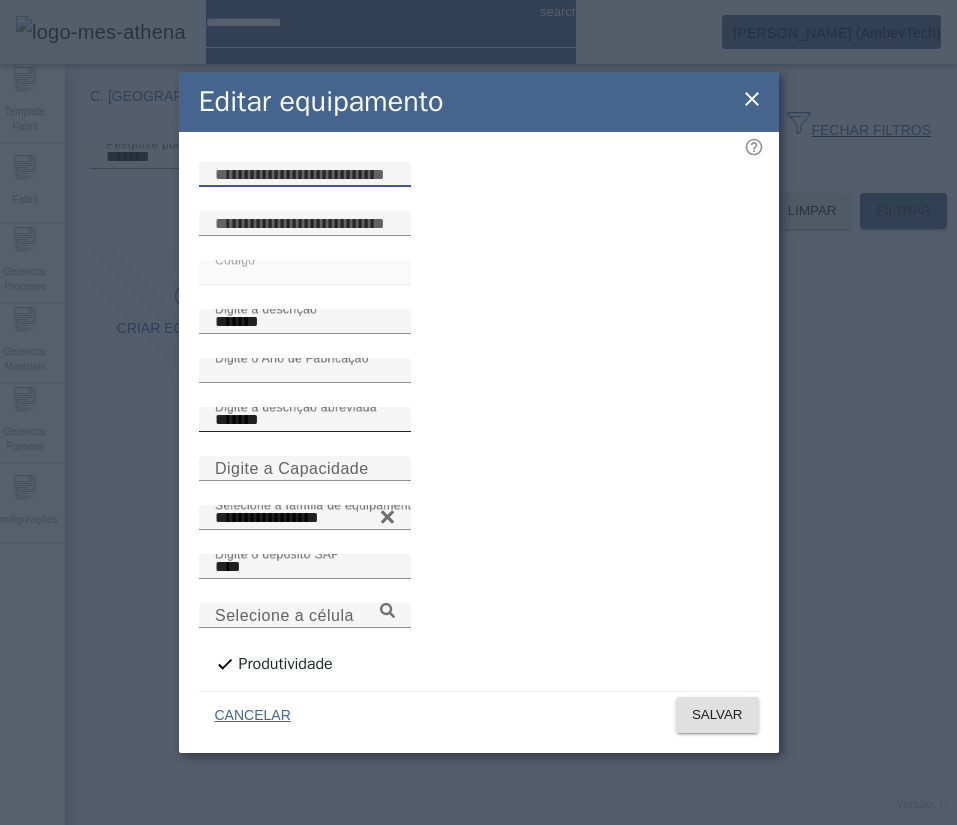 paste on "**********" 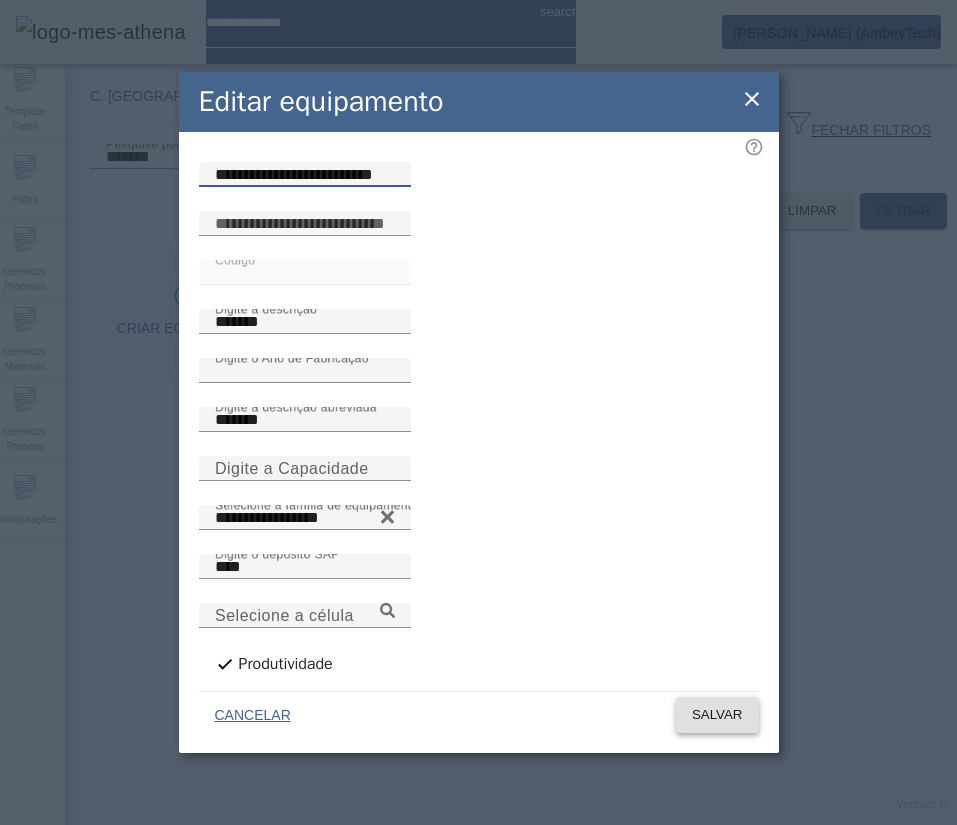 type on "**********" 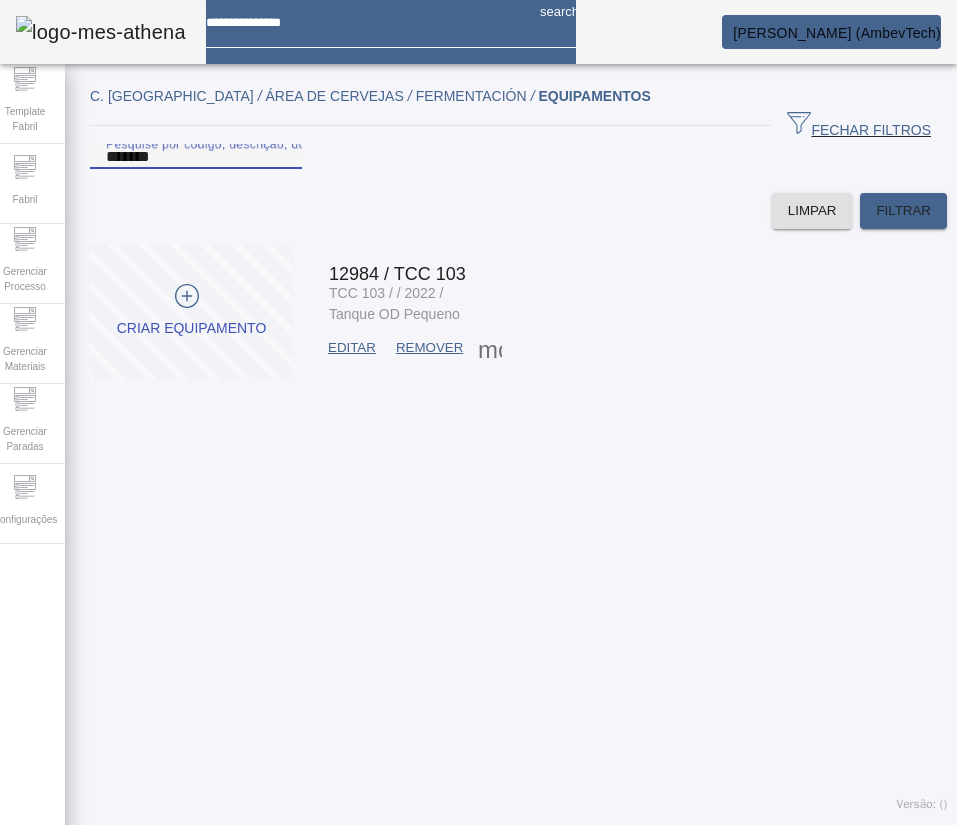 click on "*******" at bounding box center [196, 157] 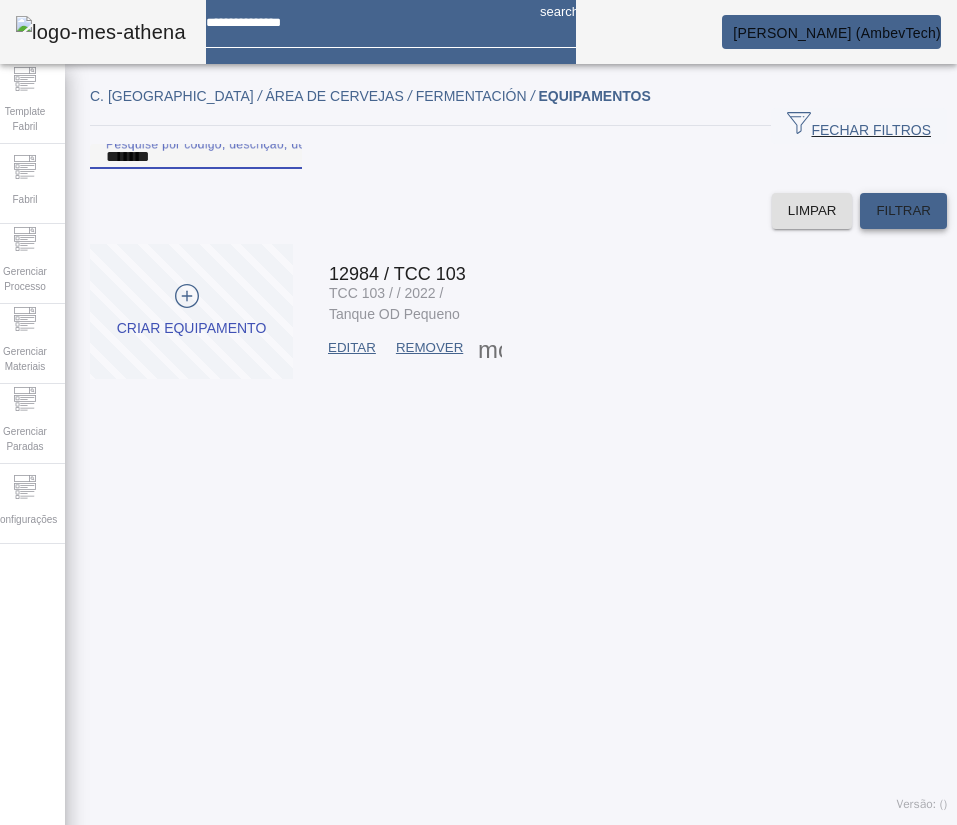 type on "*******" 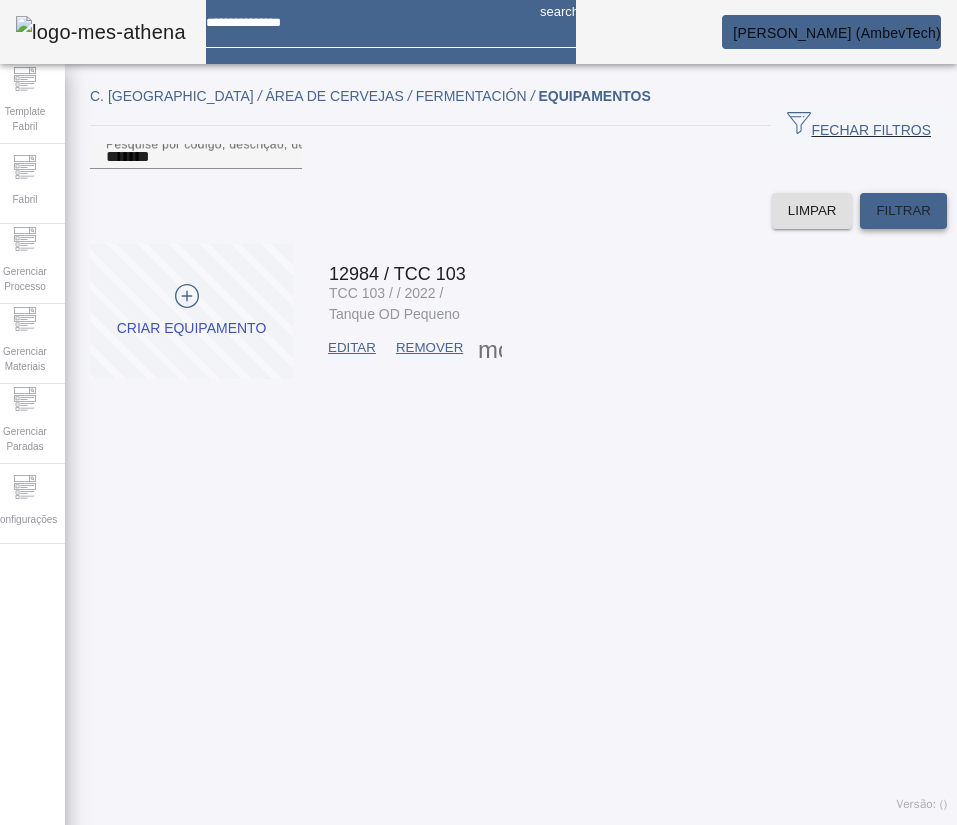 click 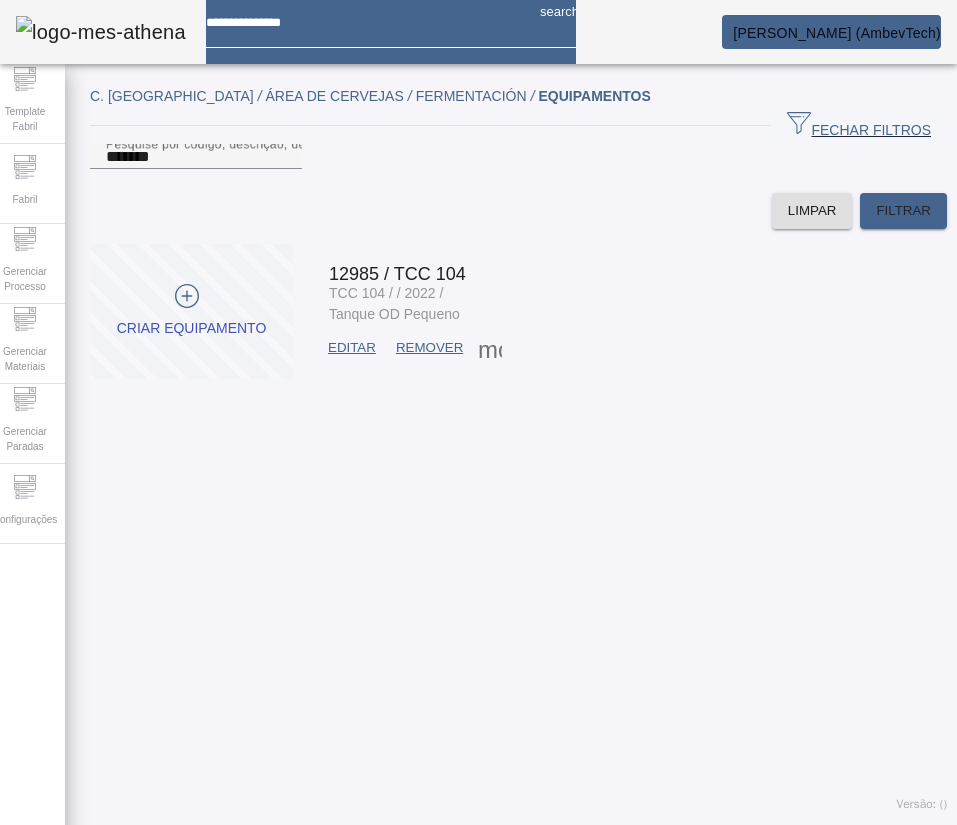 click on "EDITAR" at bounding box center [352, 348] 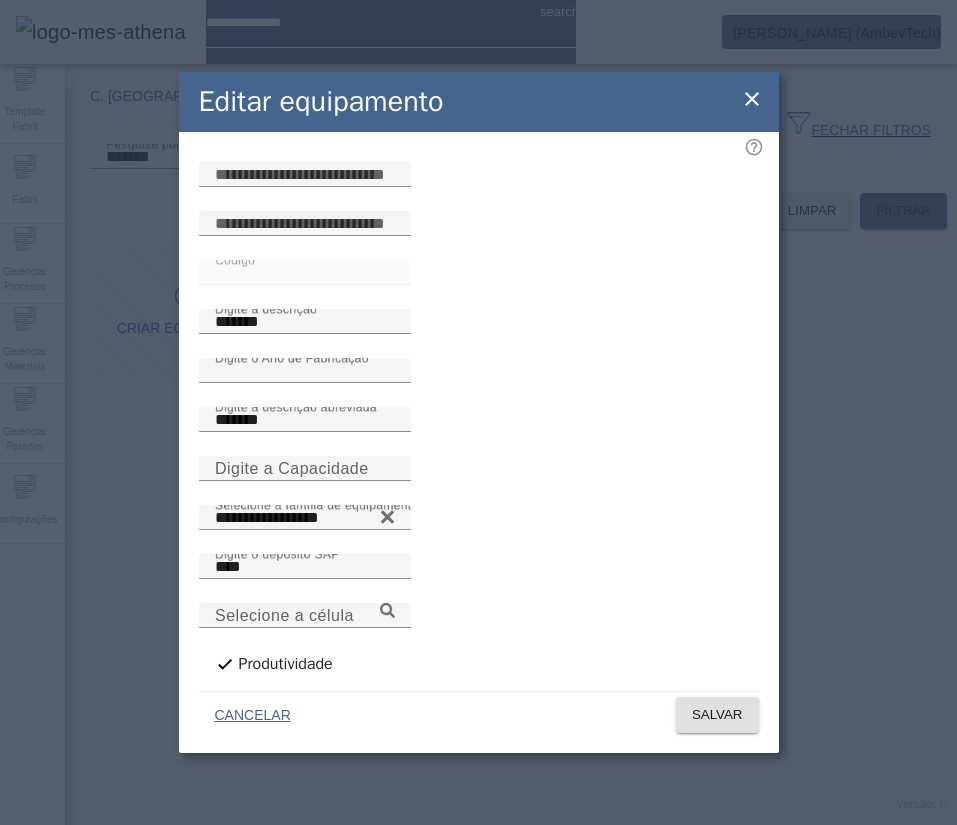 click 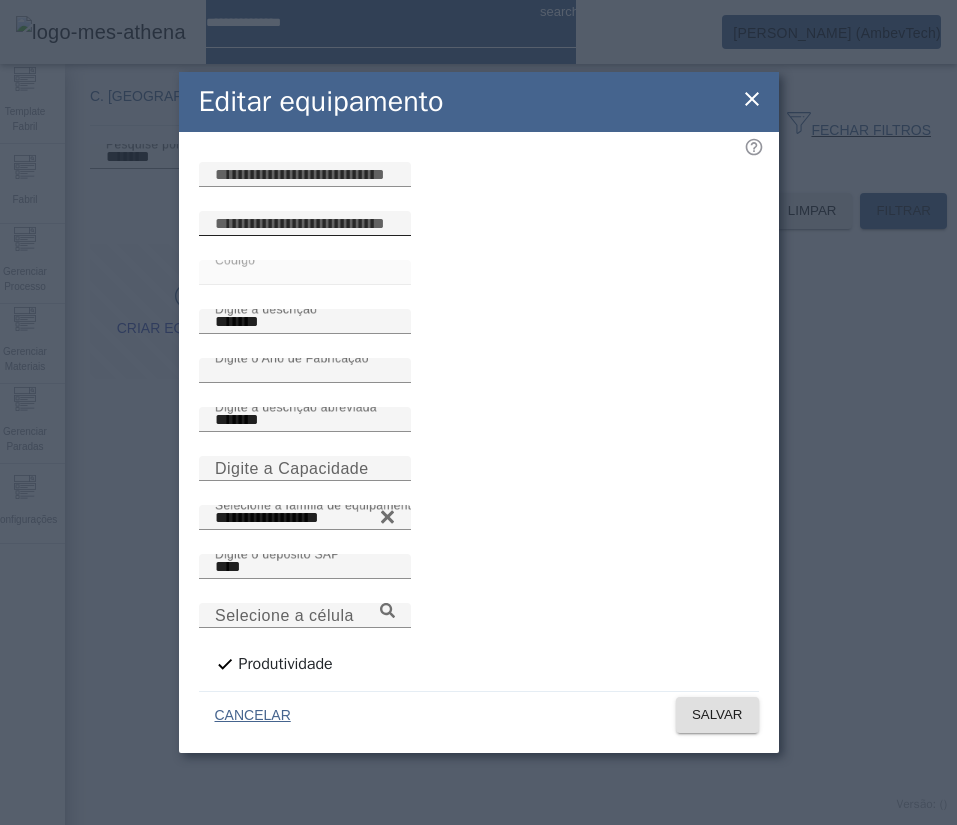 drag, startPoint x: 451, startPoint y: 214, endPoint x: 486, endPoint y: 257, distance: 55.443665 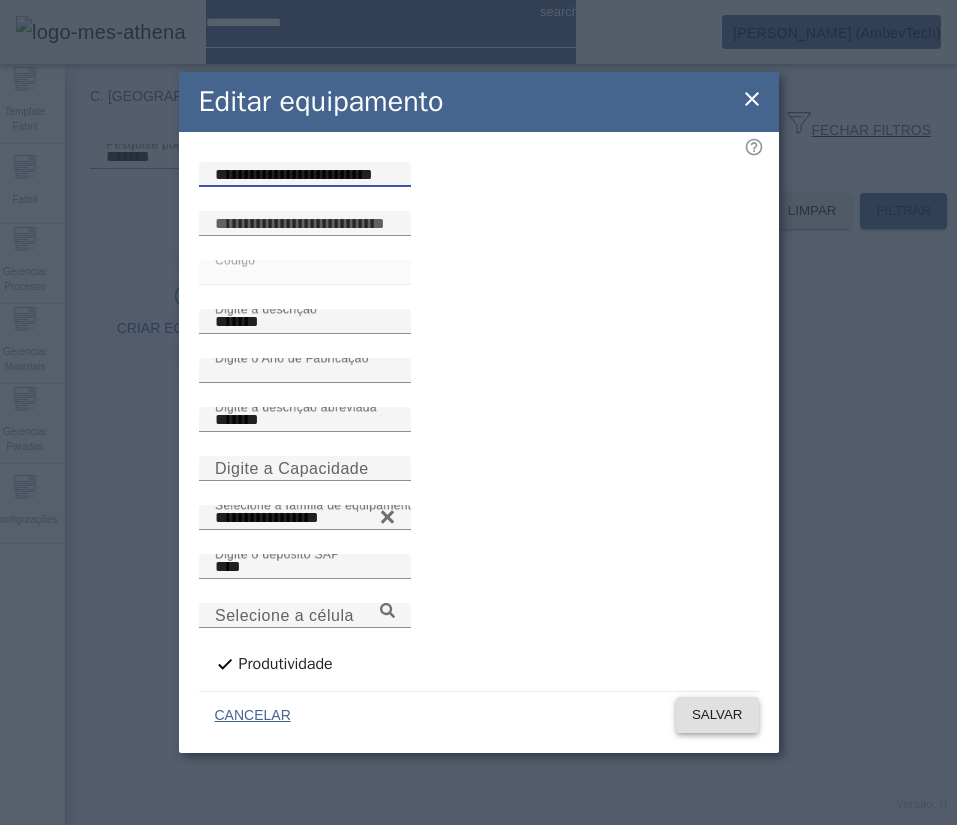 type on "**********" 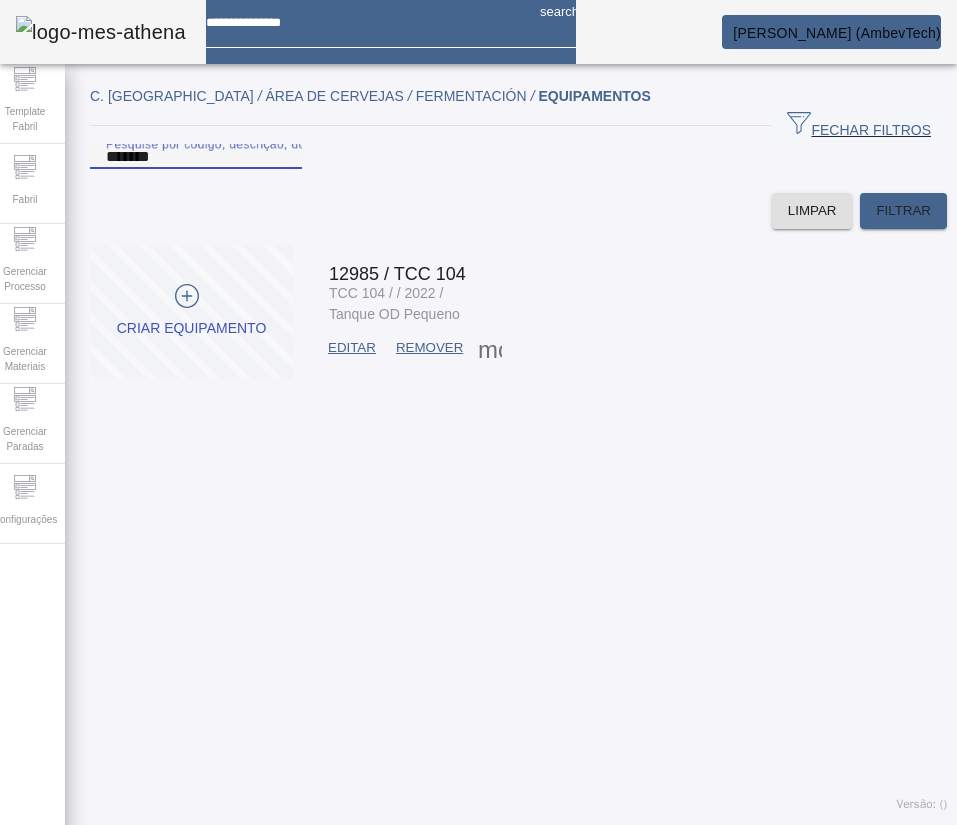 click on "*******" at bounding box center [196, 157] 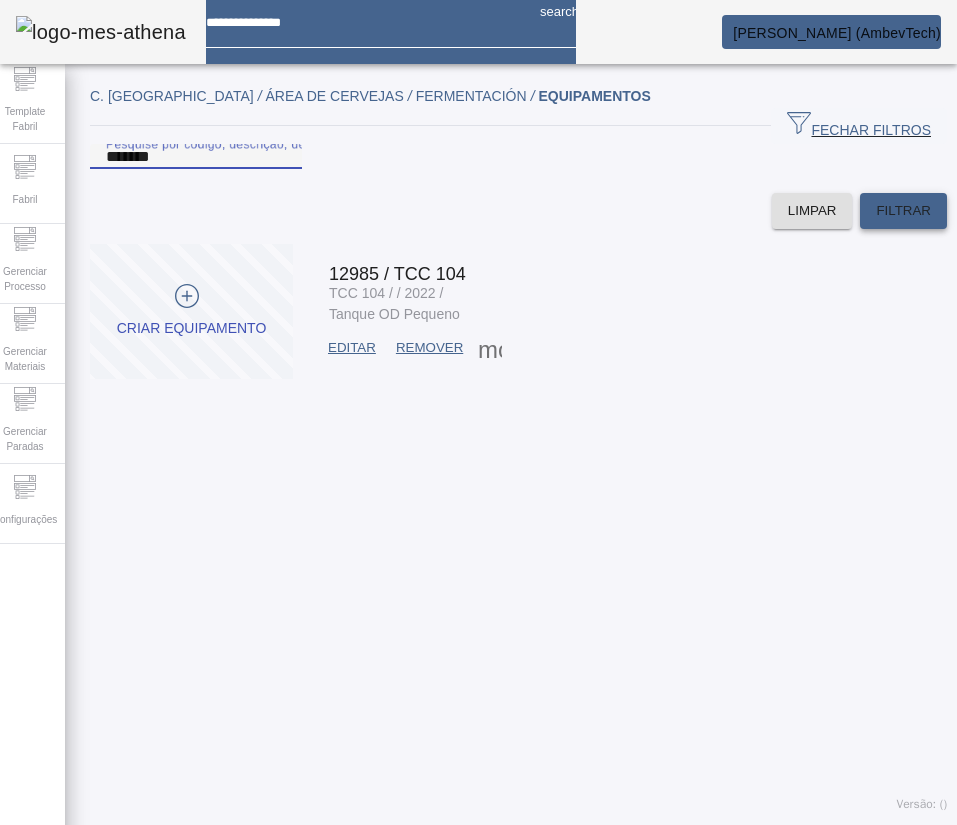type on "*******" 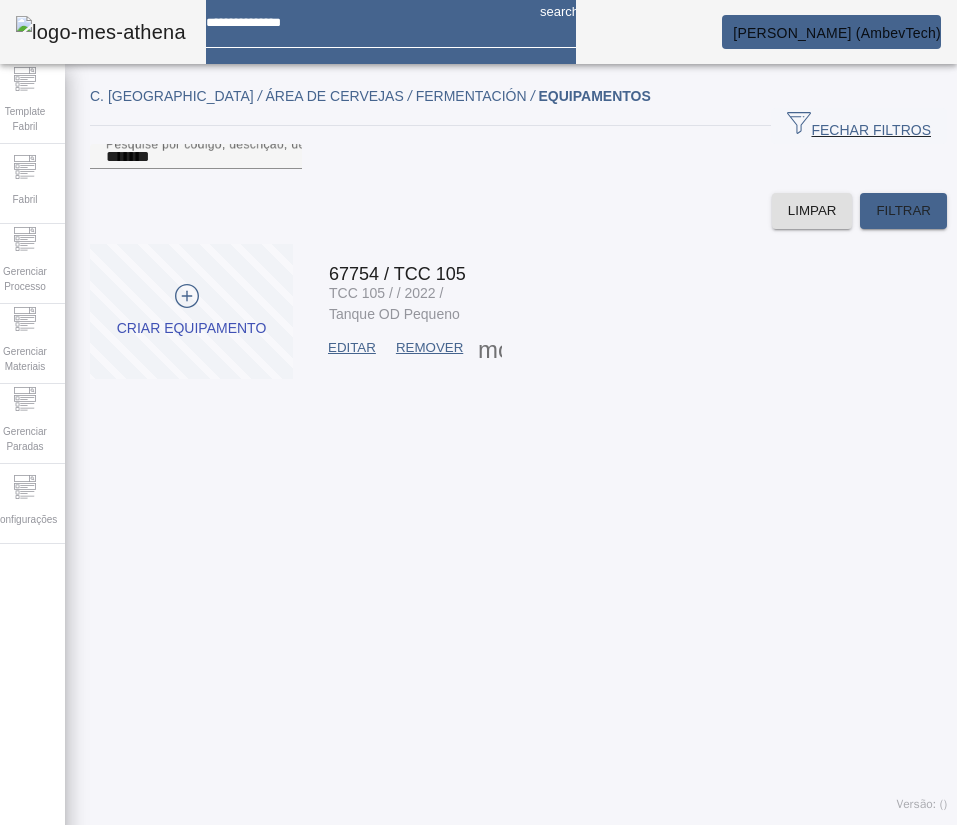 click on "EDITAR" at bounding box center (352, 348) 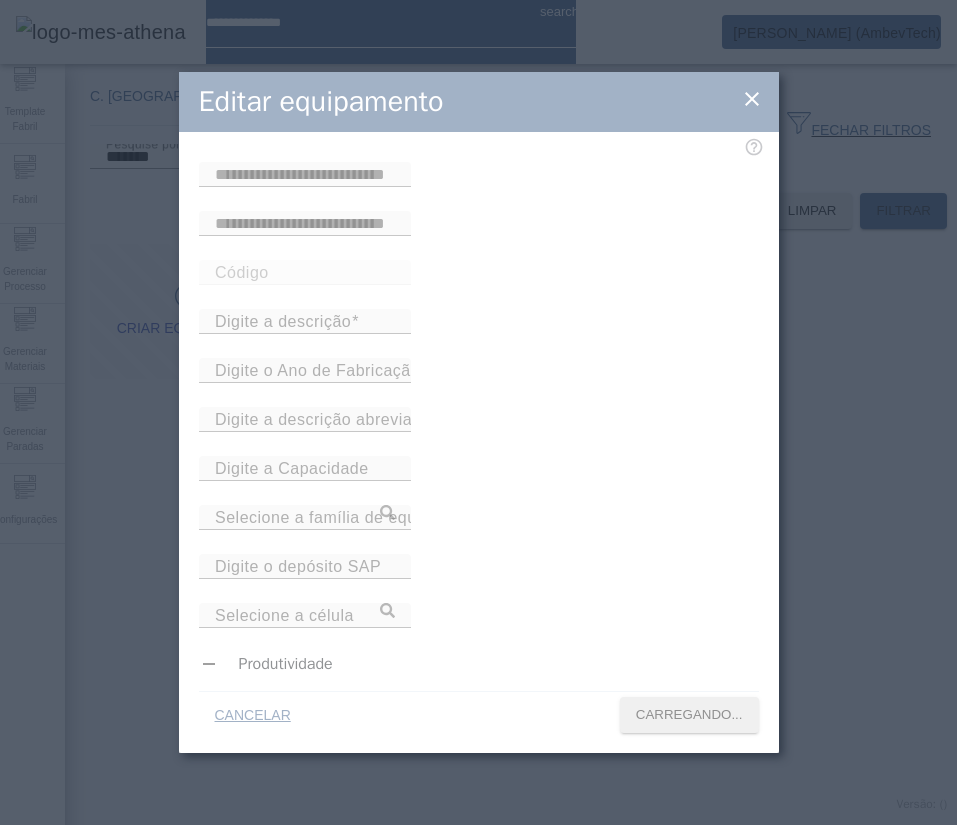 type on "*****" 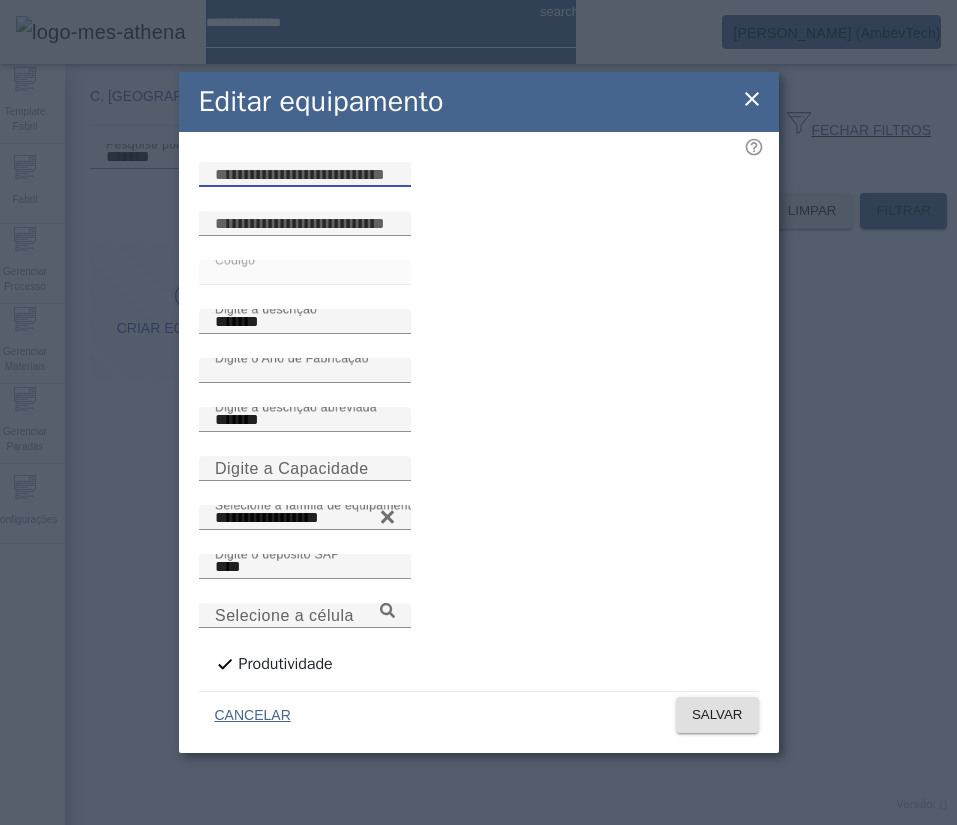 click at bounding box center (305, 175) 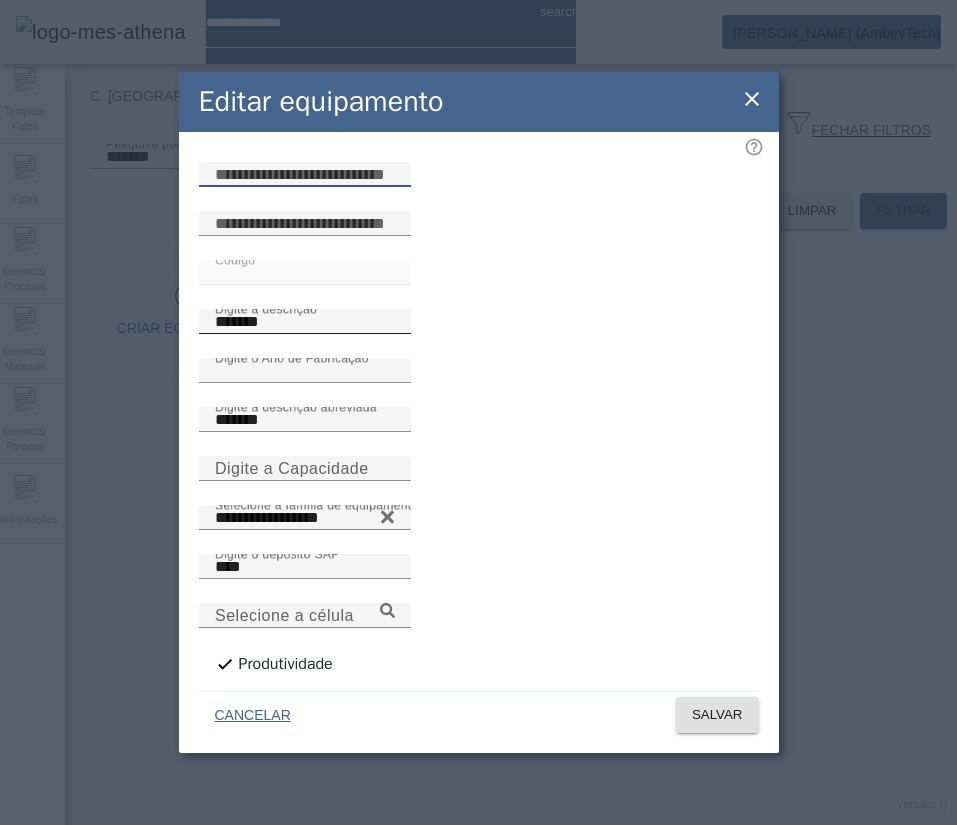 paste on "**********" 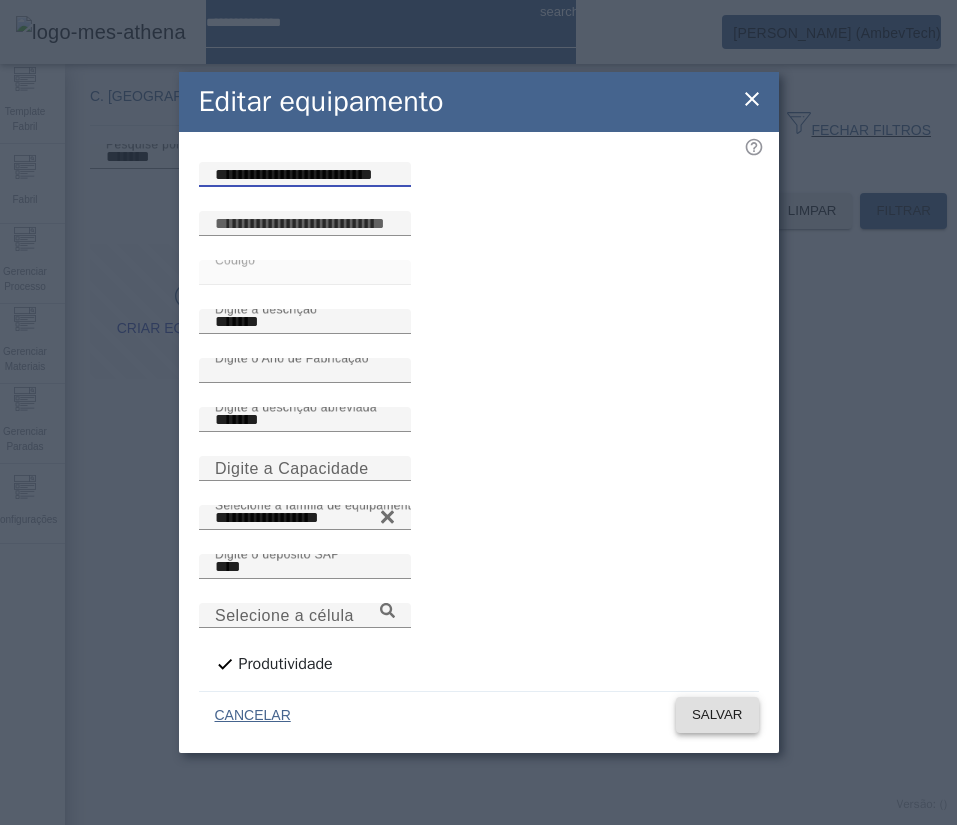 type on "**********" 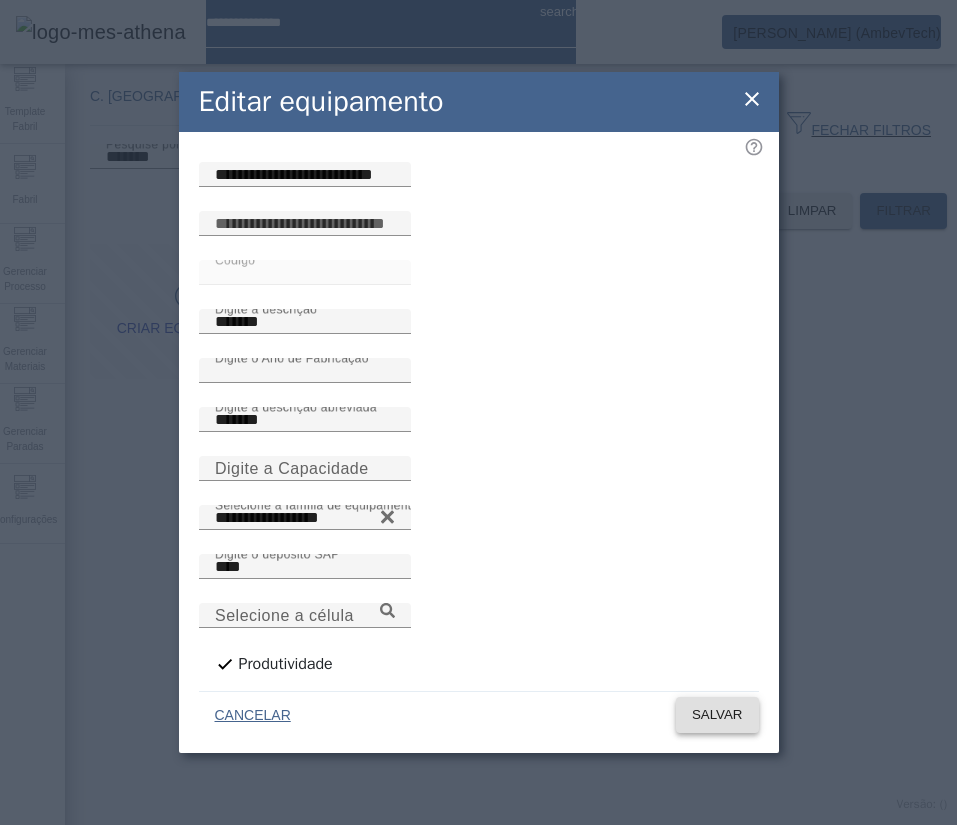 click on "SALVAR" 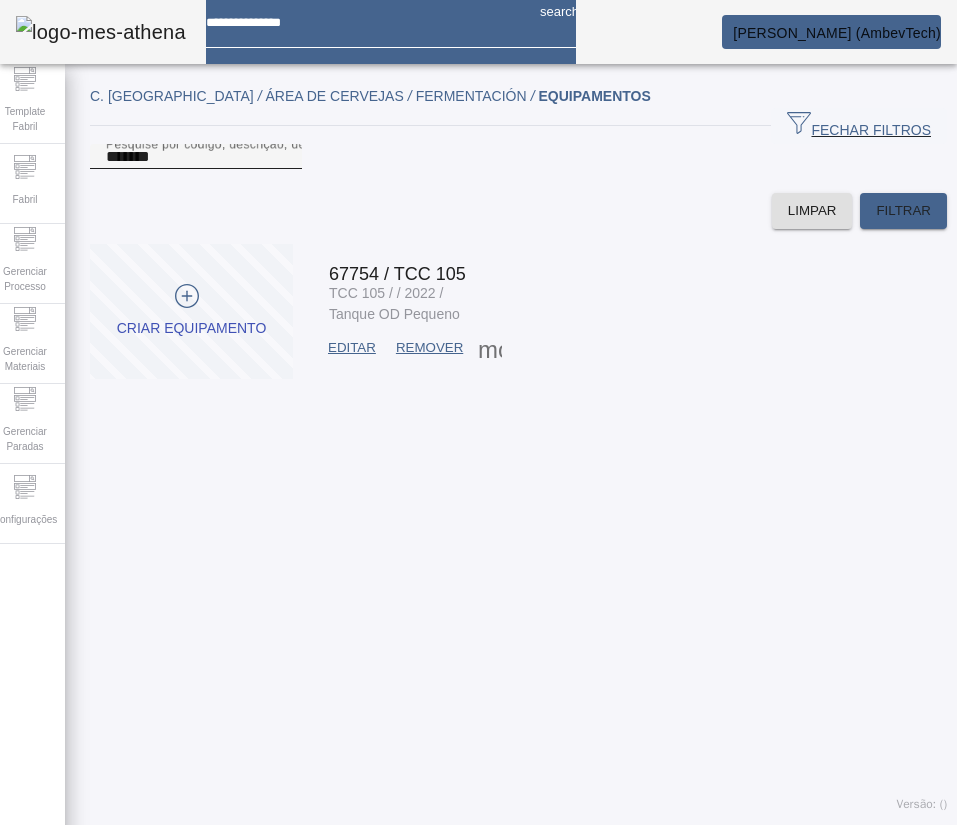 click on "*******" at bounding box center (196, 157) 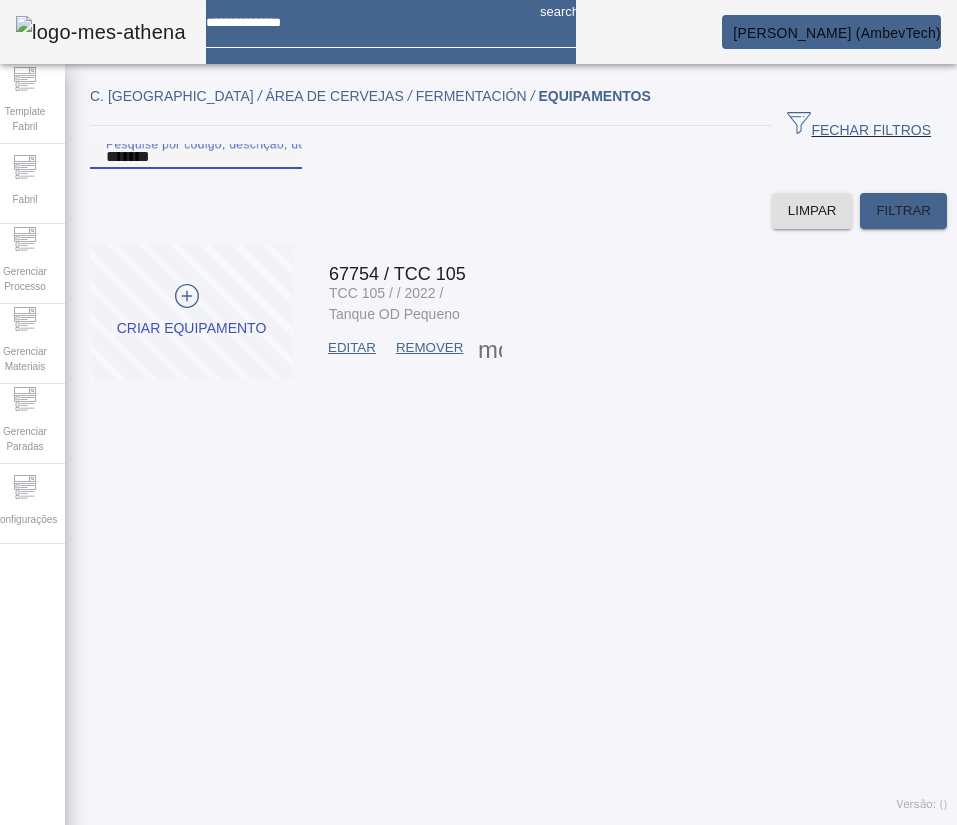 paste 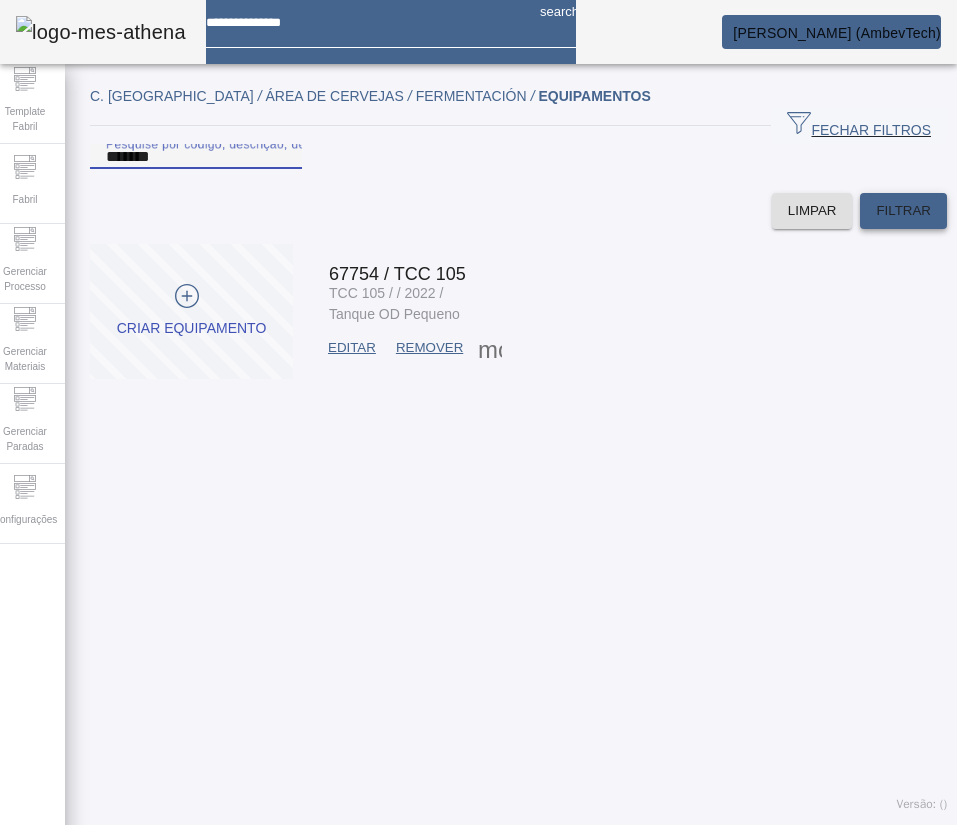 type on "*******" 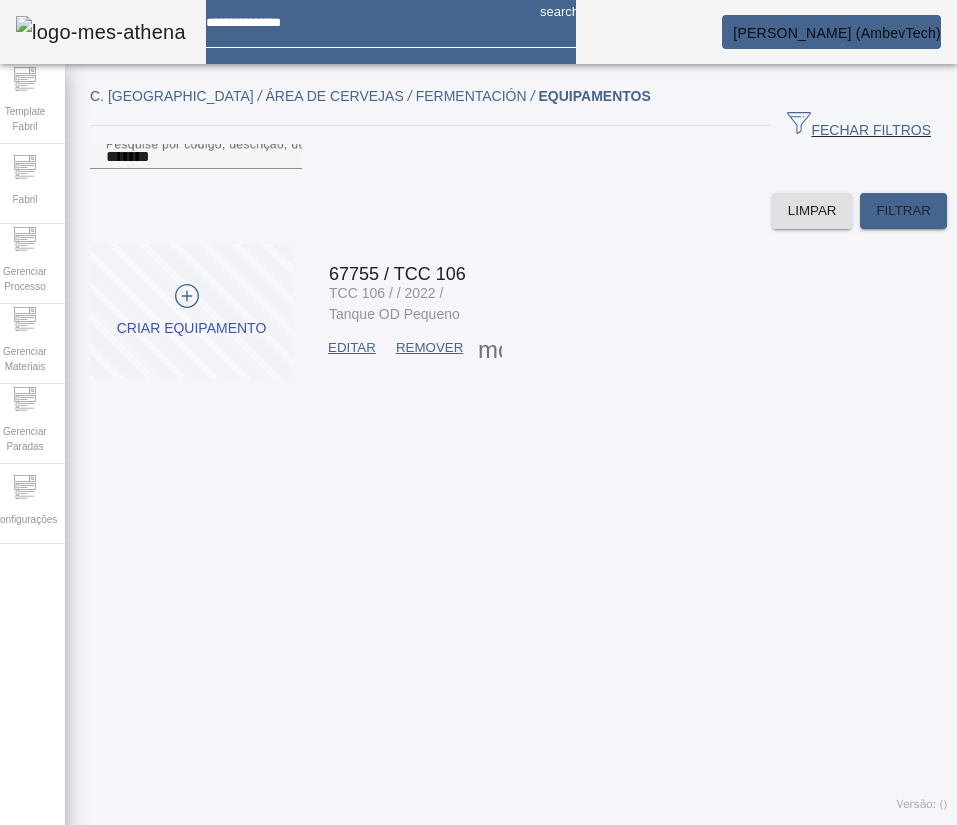 click on "EDITAR" at bounding box center [352, 348] 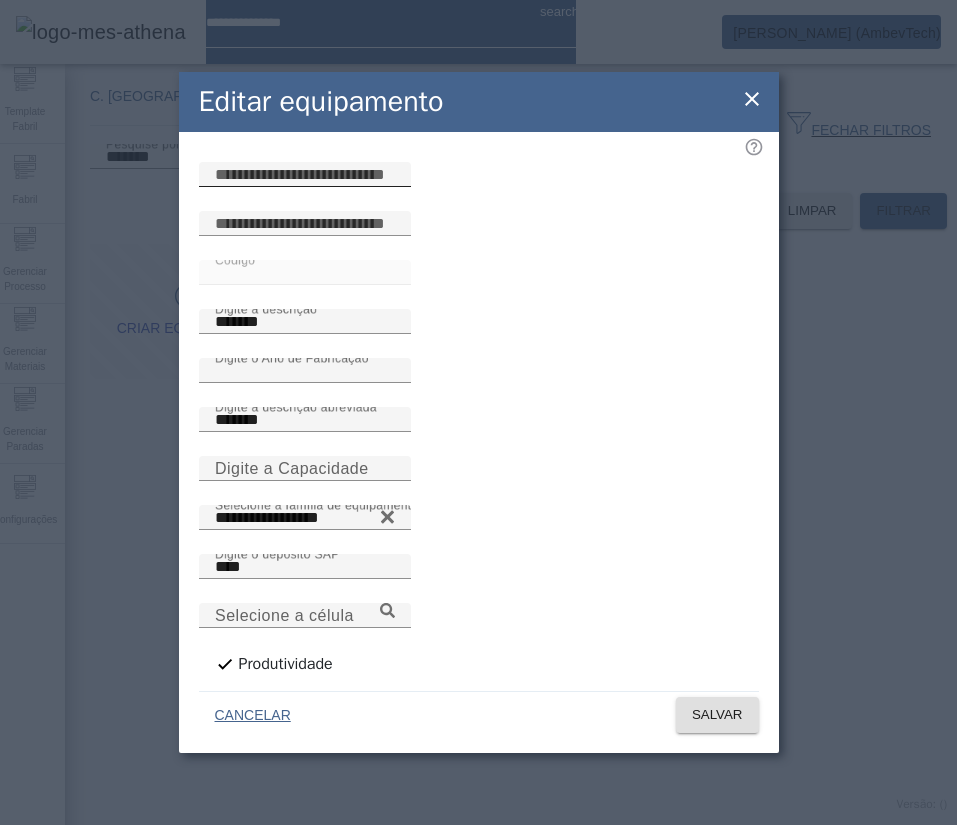 click 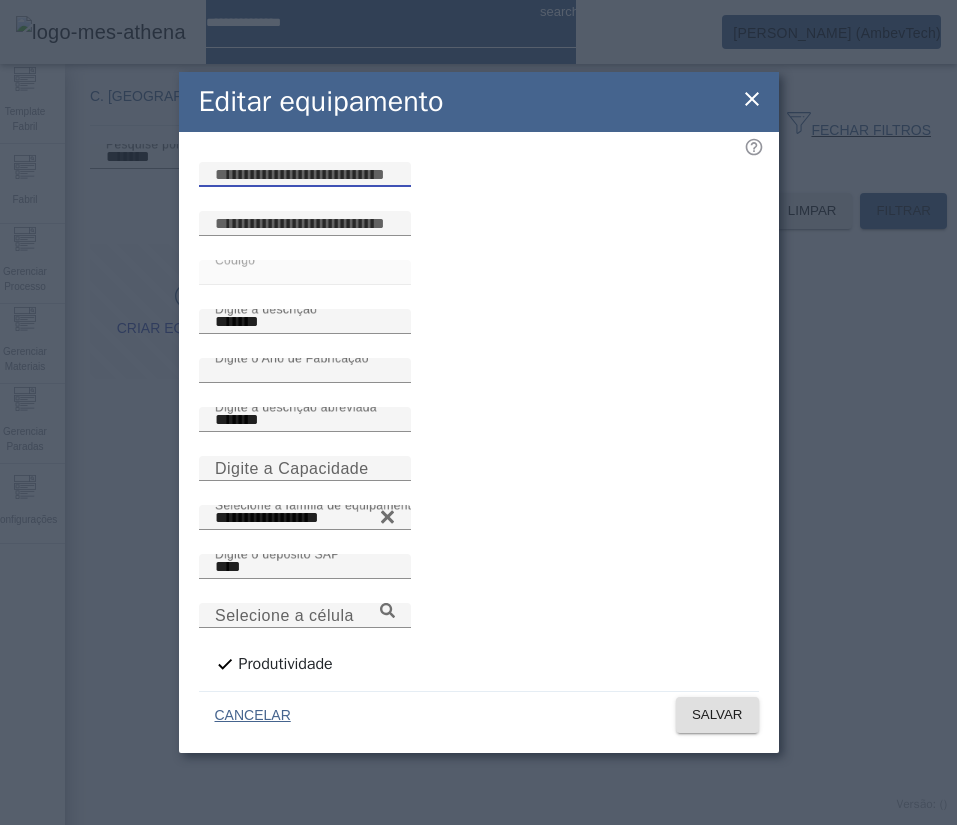 paste on "**********" 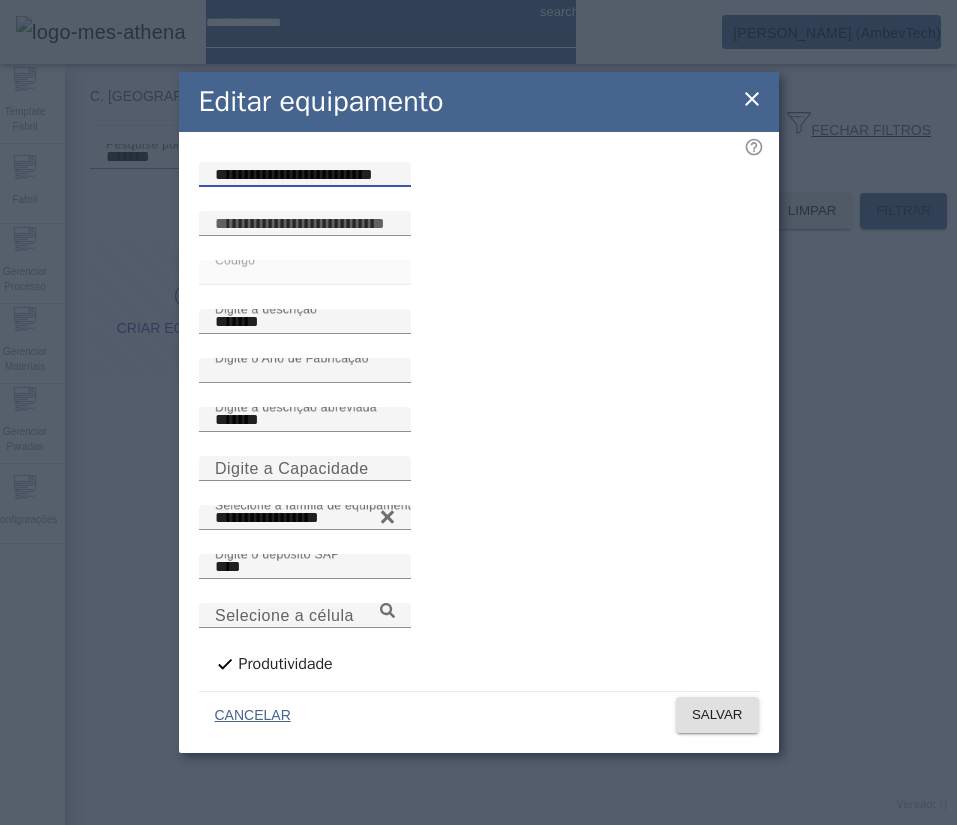 click on "**********" at bounding box center [305, 175] 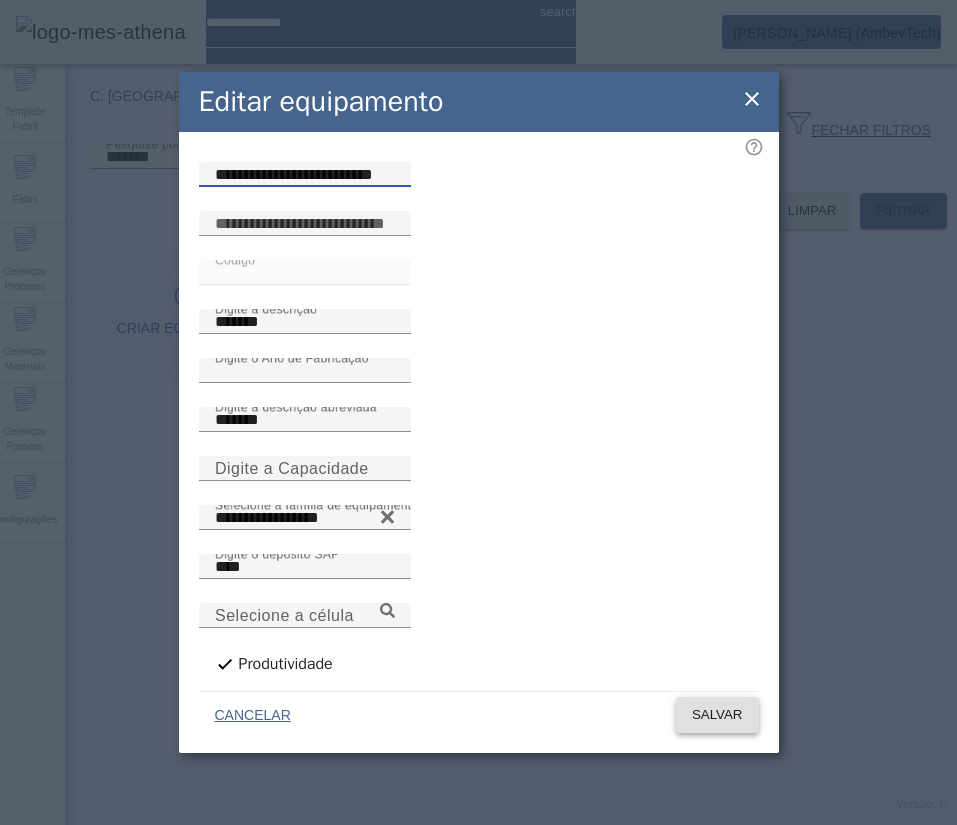 type on "**********" 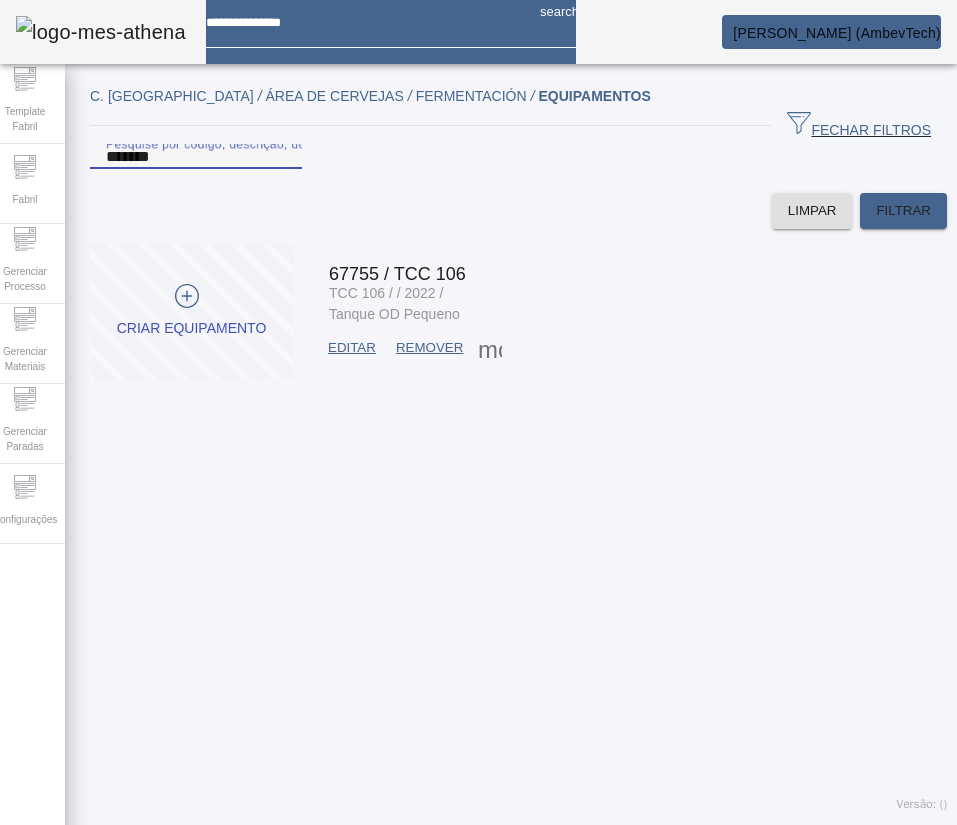 click on "*******" at bounding box center (196, 157) 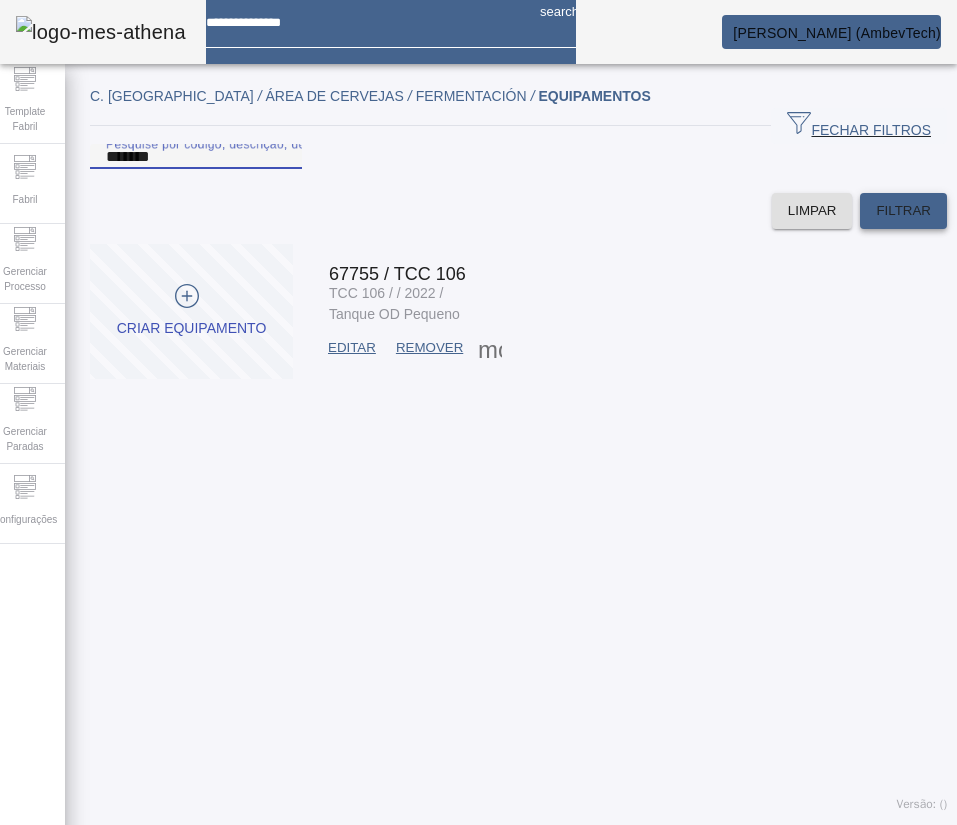 type on "*******" 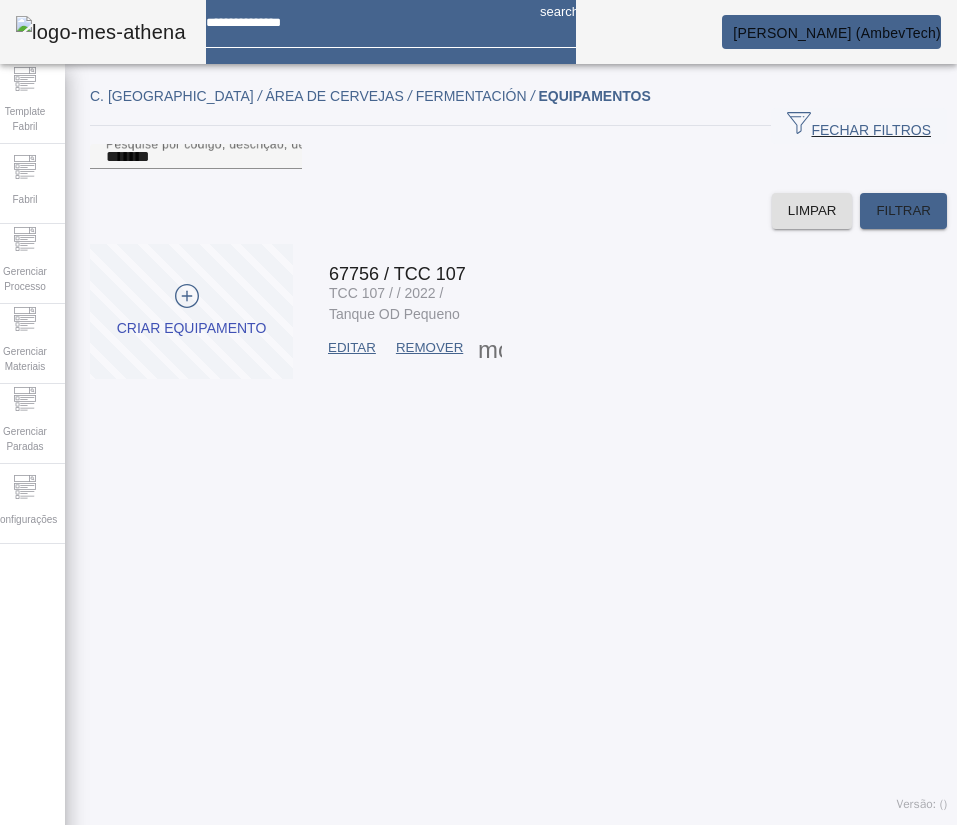 click on "EDITAR" at bounding box center [352, 348] 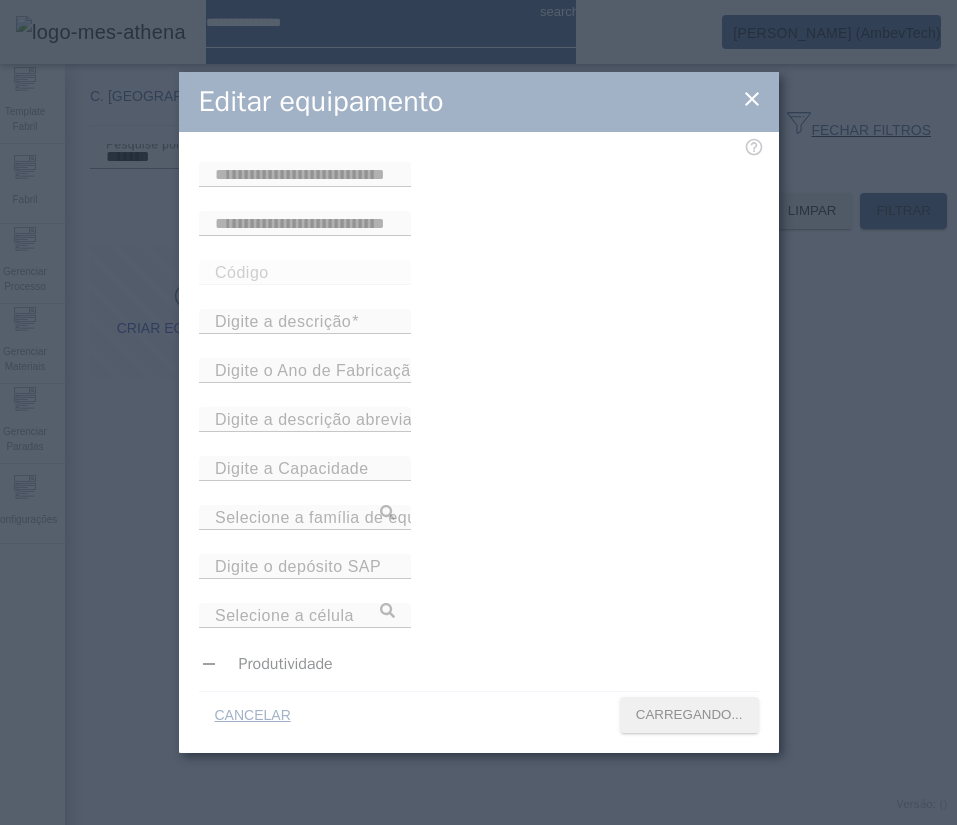 type on "*****" 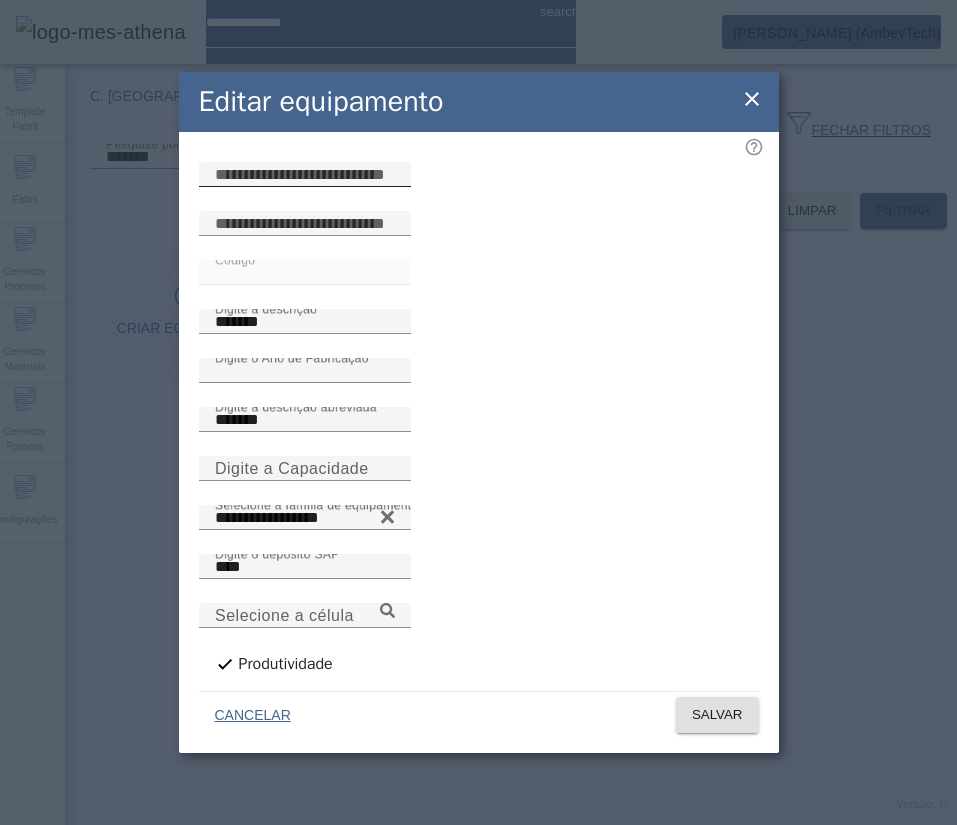 drag, startPoint x: 428, startPoint y: 233, endPoint x: 418, endPoint y: 221, distance: 15.6205 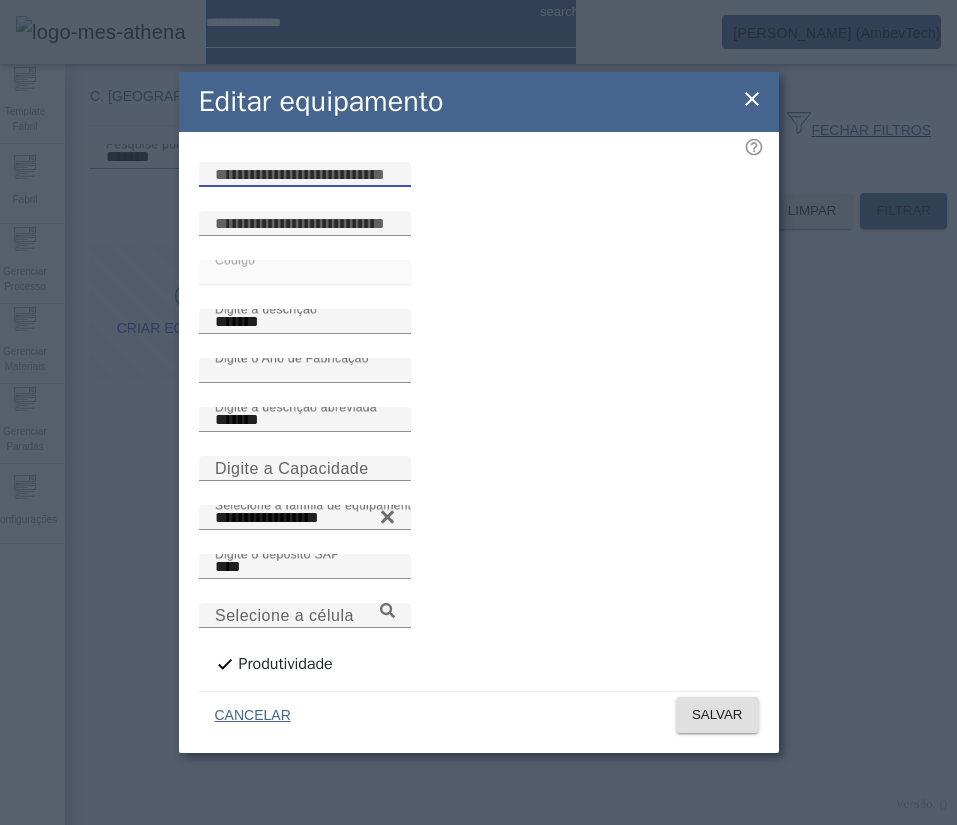 click at bounding box center [305, 175] 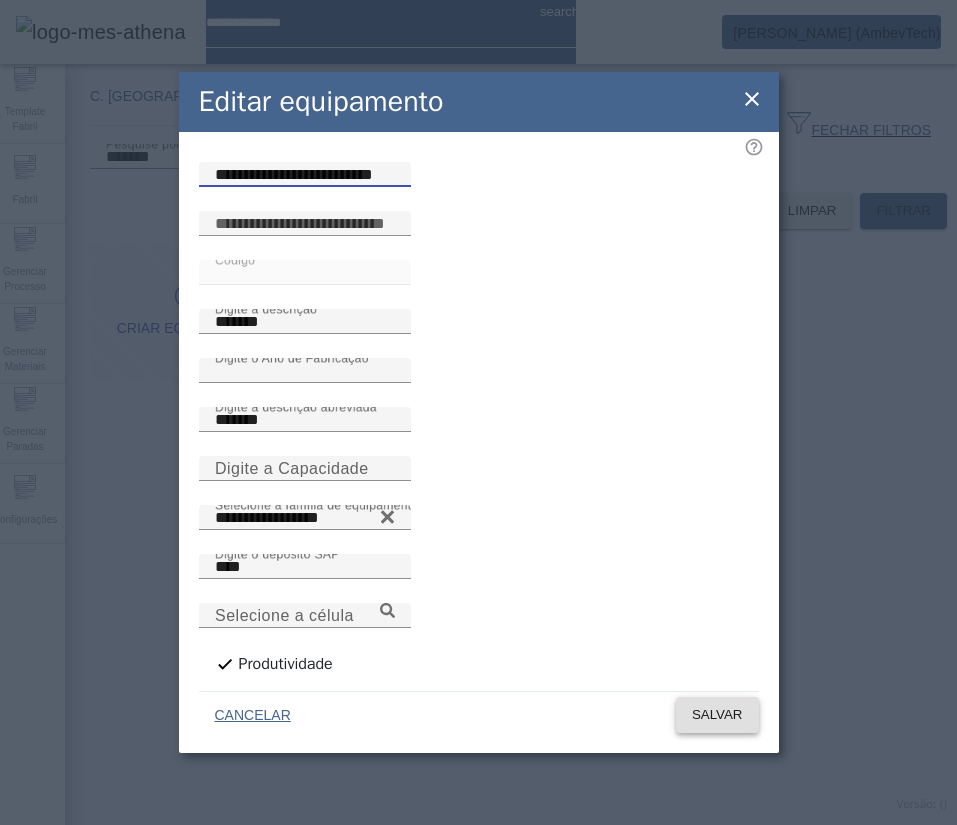 type on "**********" 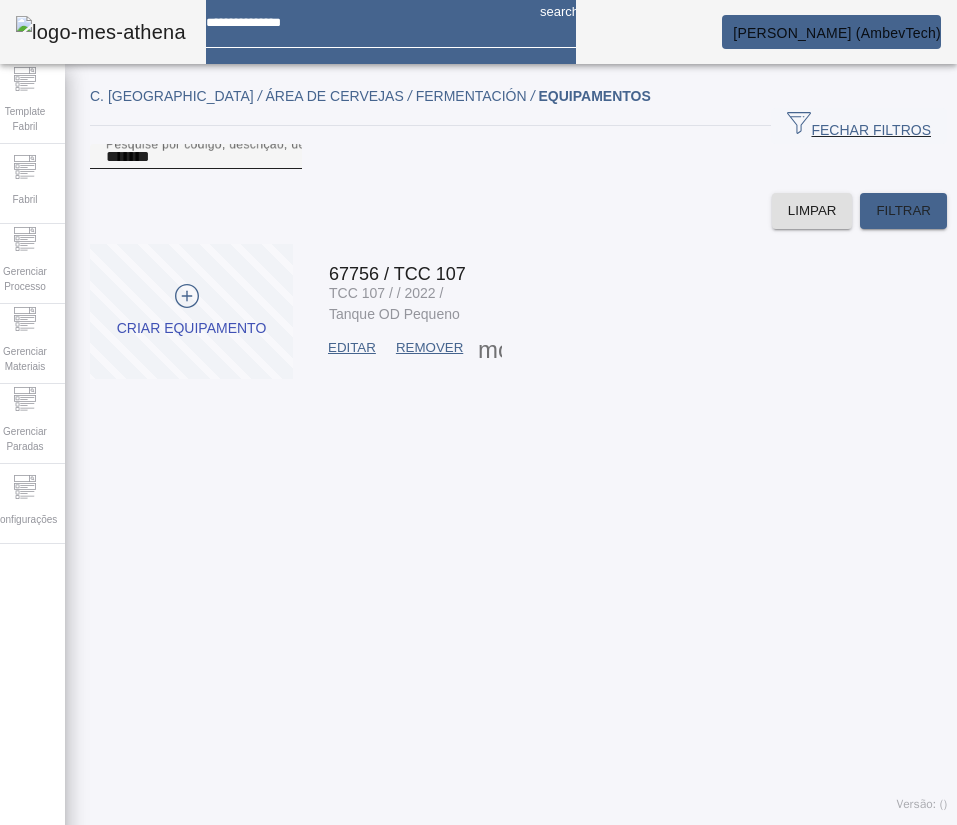 click on "*******" at bounding box center [196, 157] 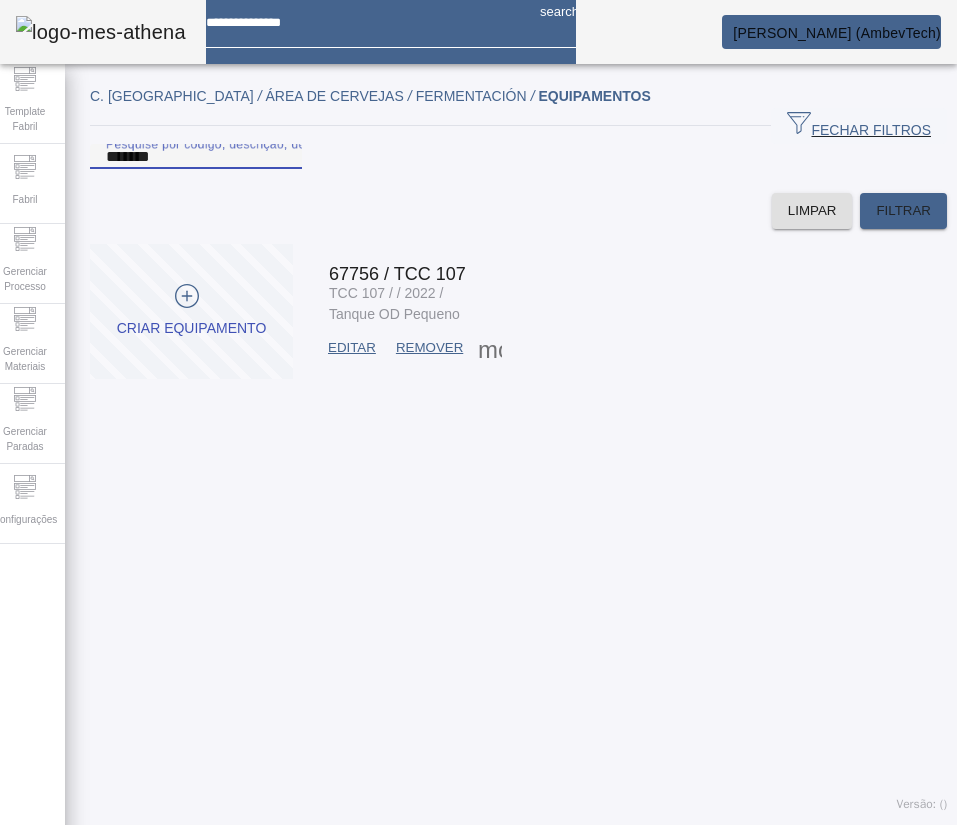paste 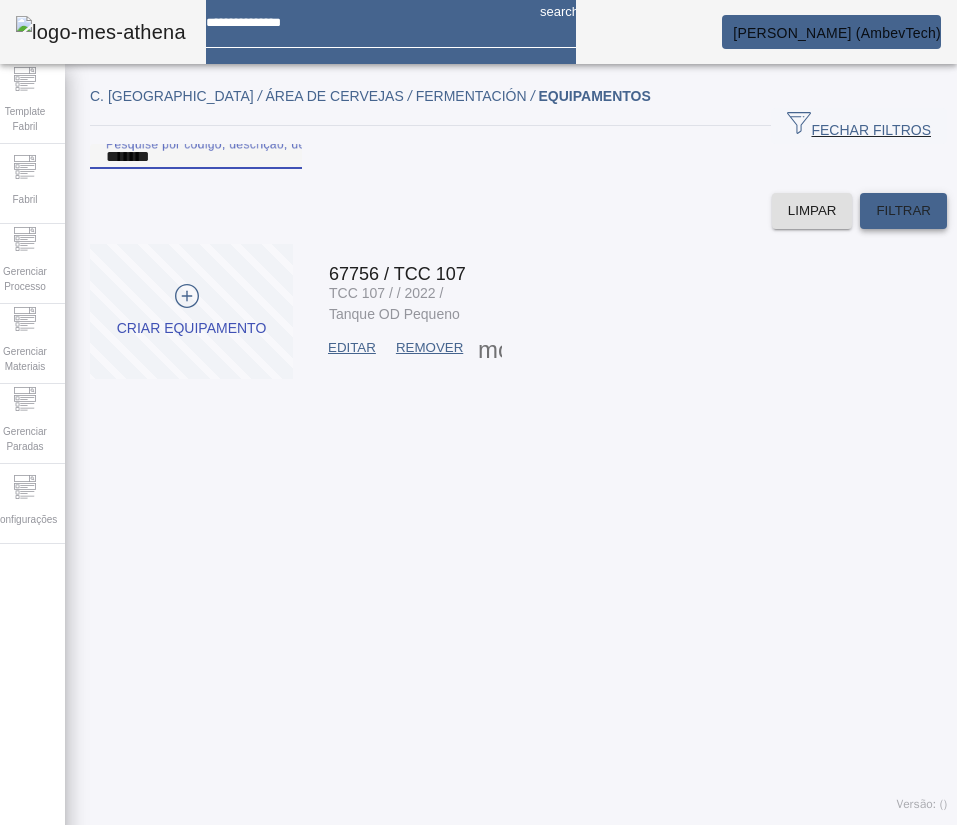 type on "*******" 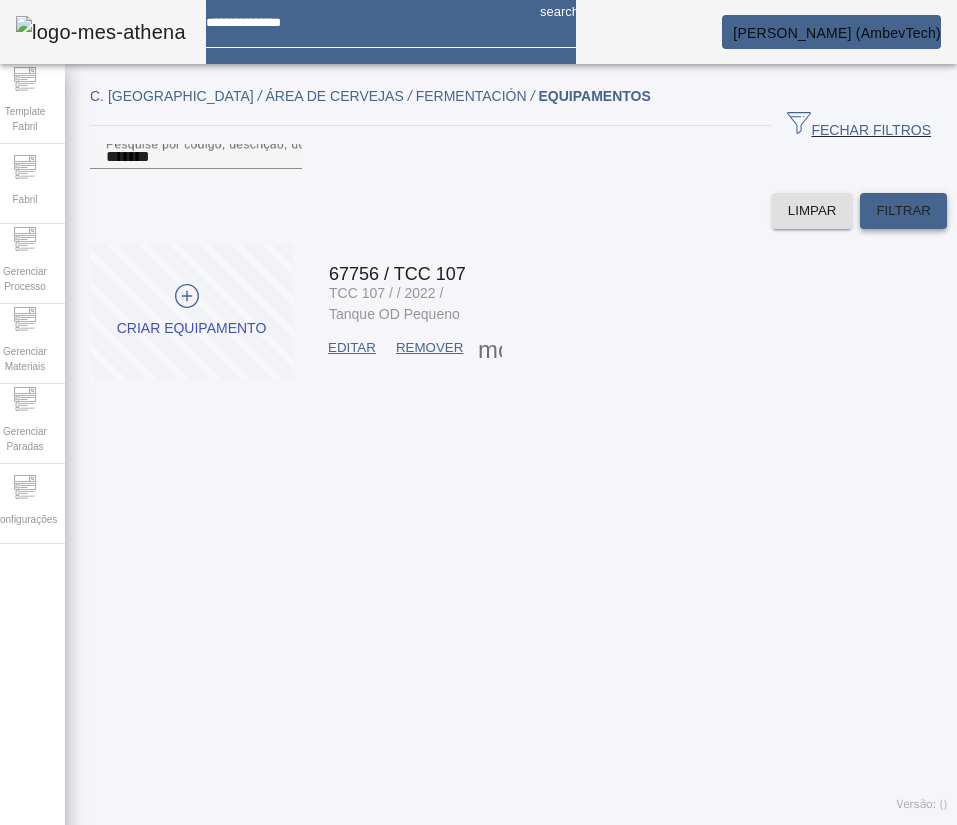 click 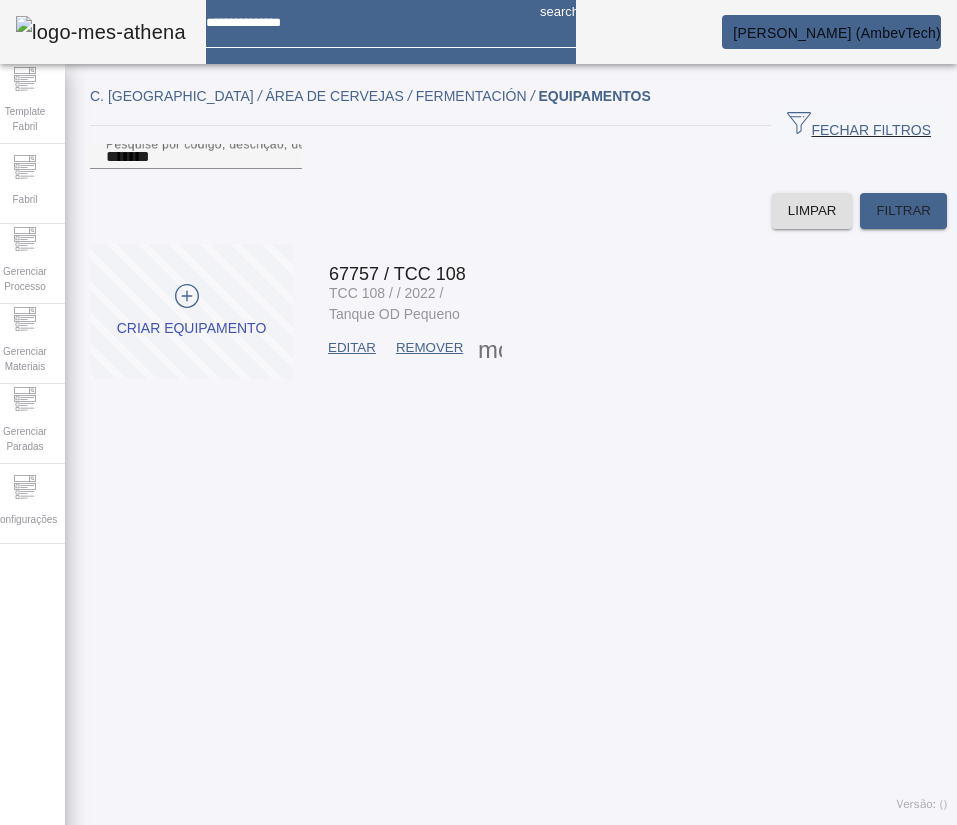 click on "EDITAR" at bounding box center (352, 348) 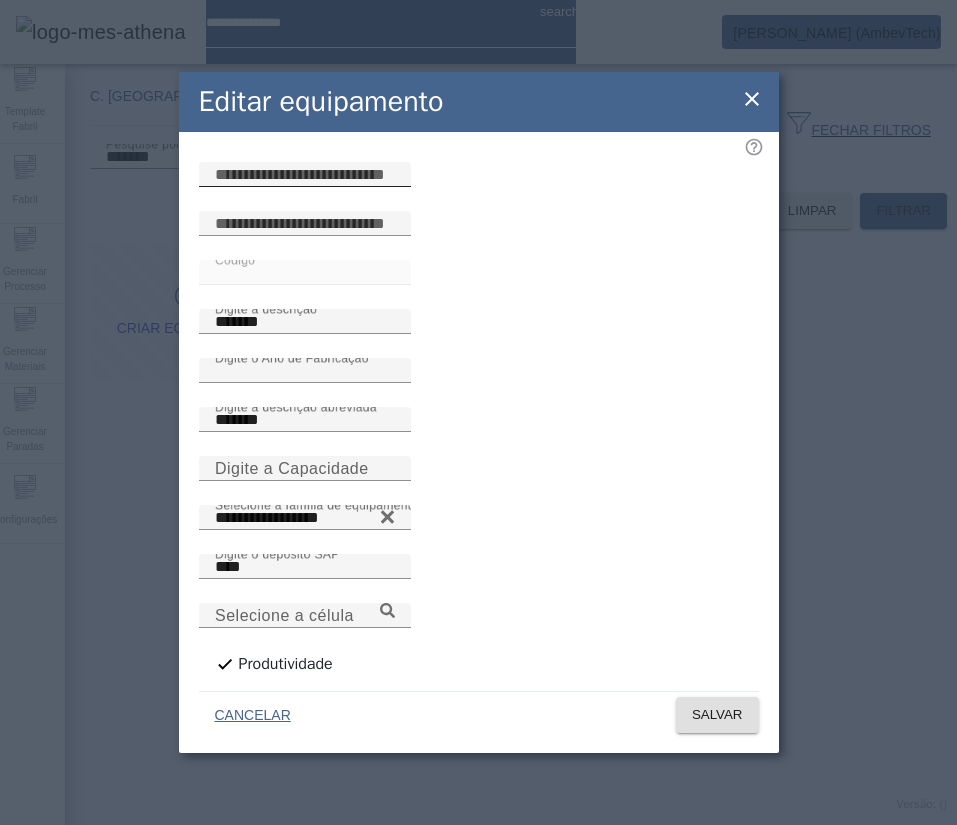 click 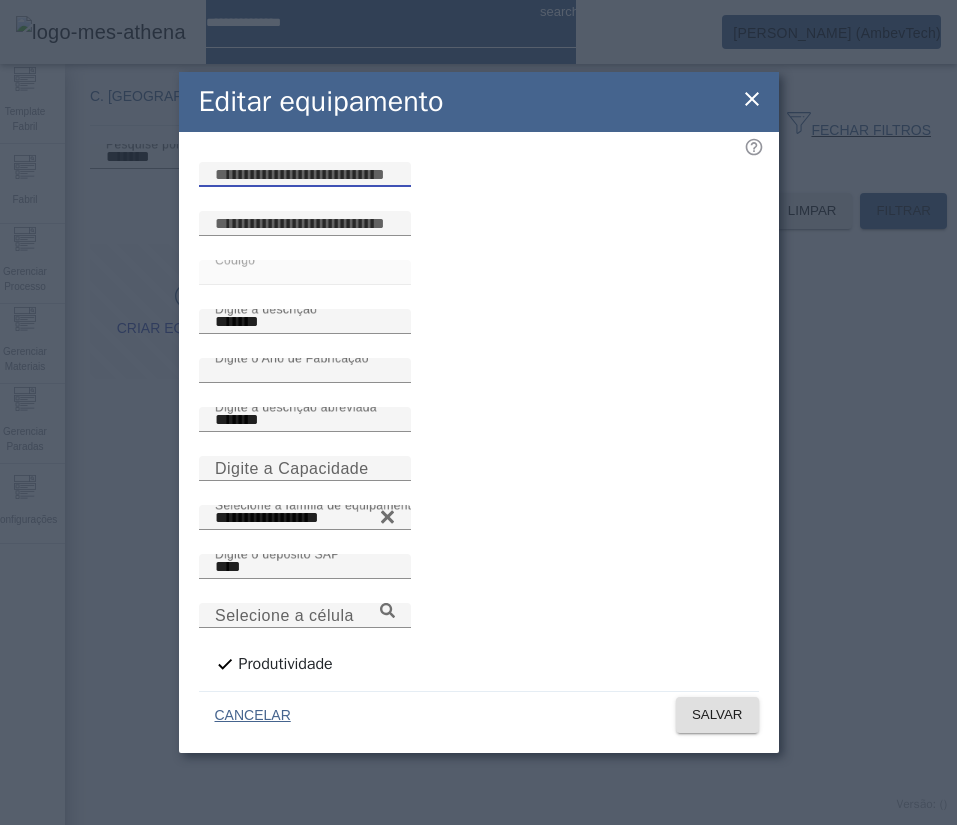paste on "**********" 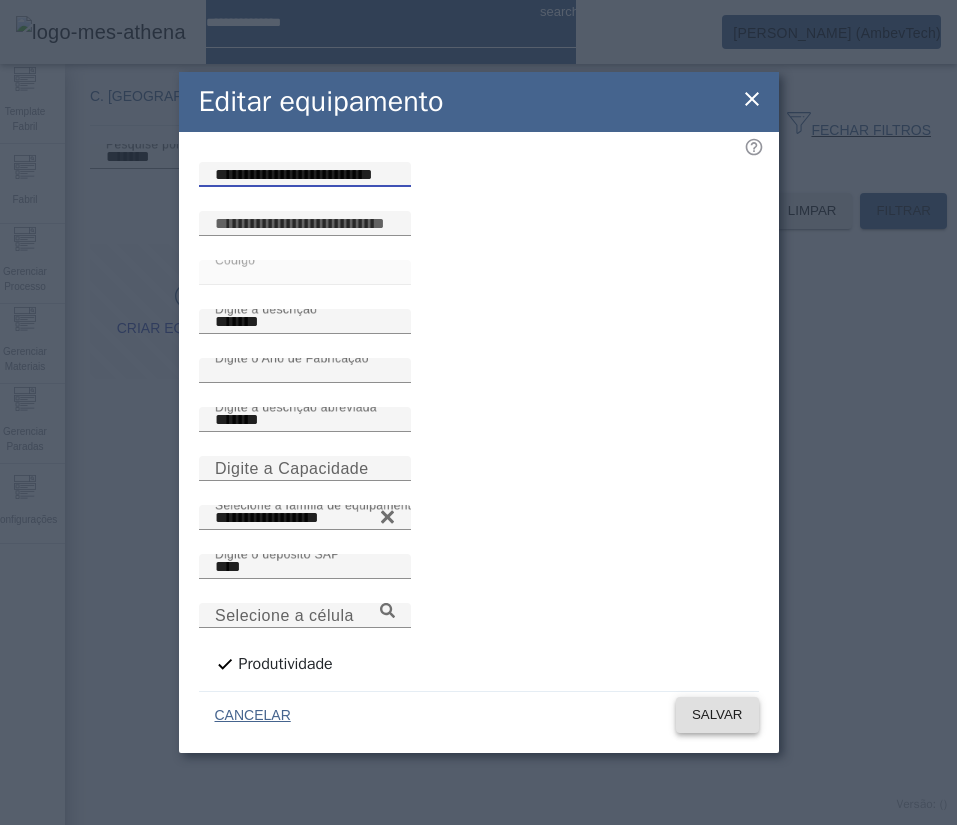 type on "**********" 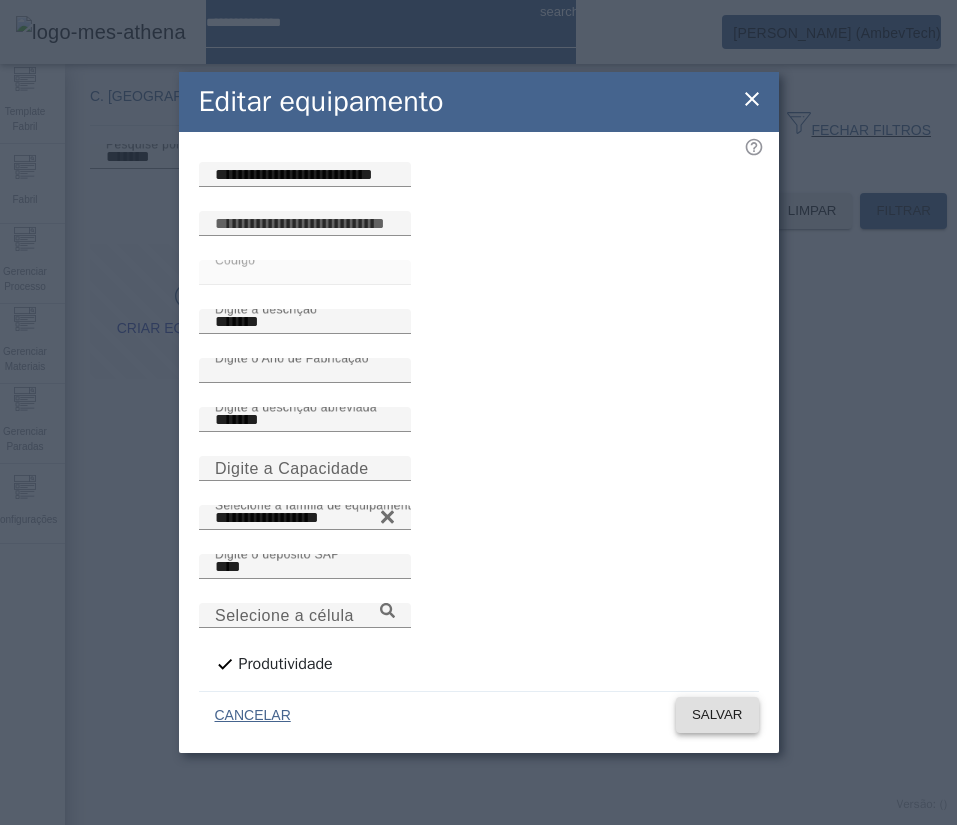 click on "SALVAR" 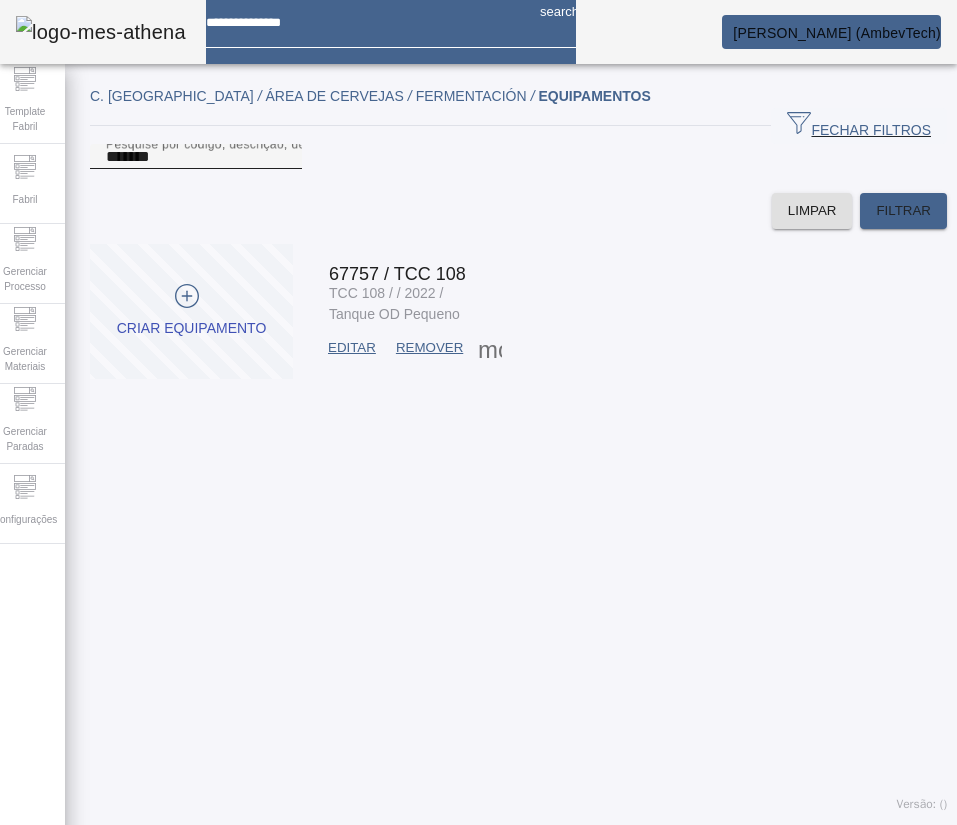 click on "*******" at bounding box center (196, 157) 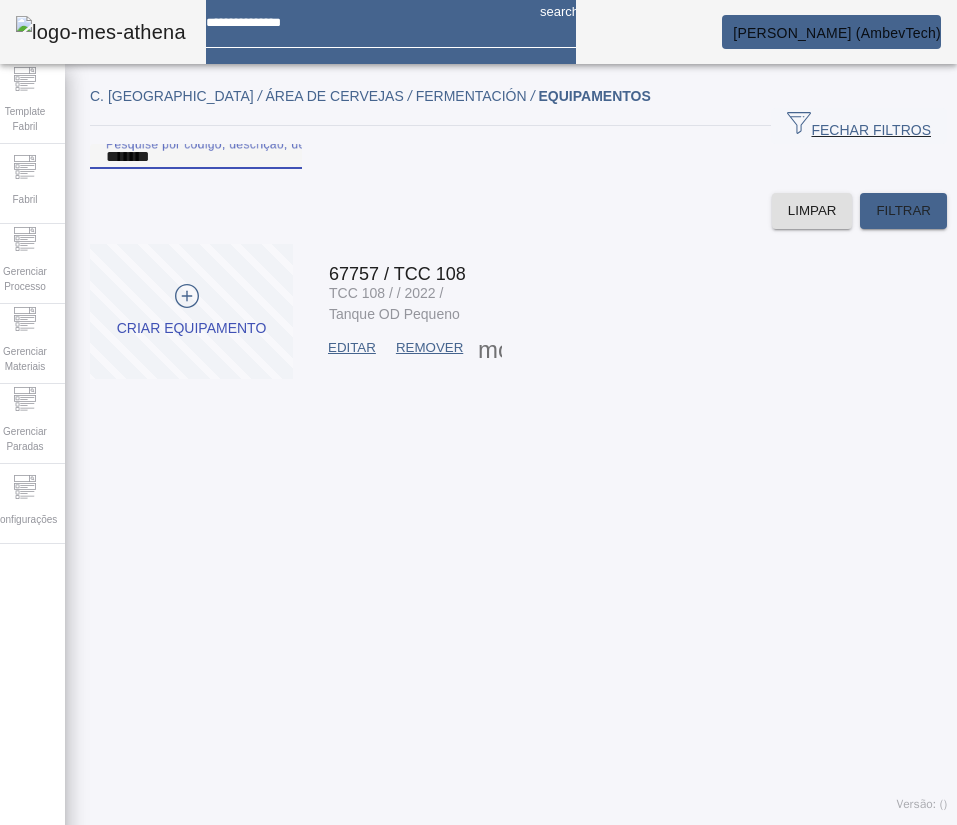 paste 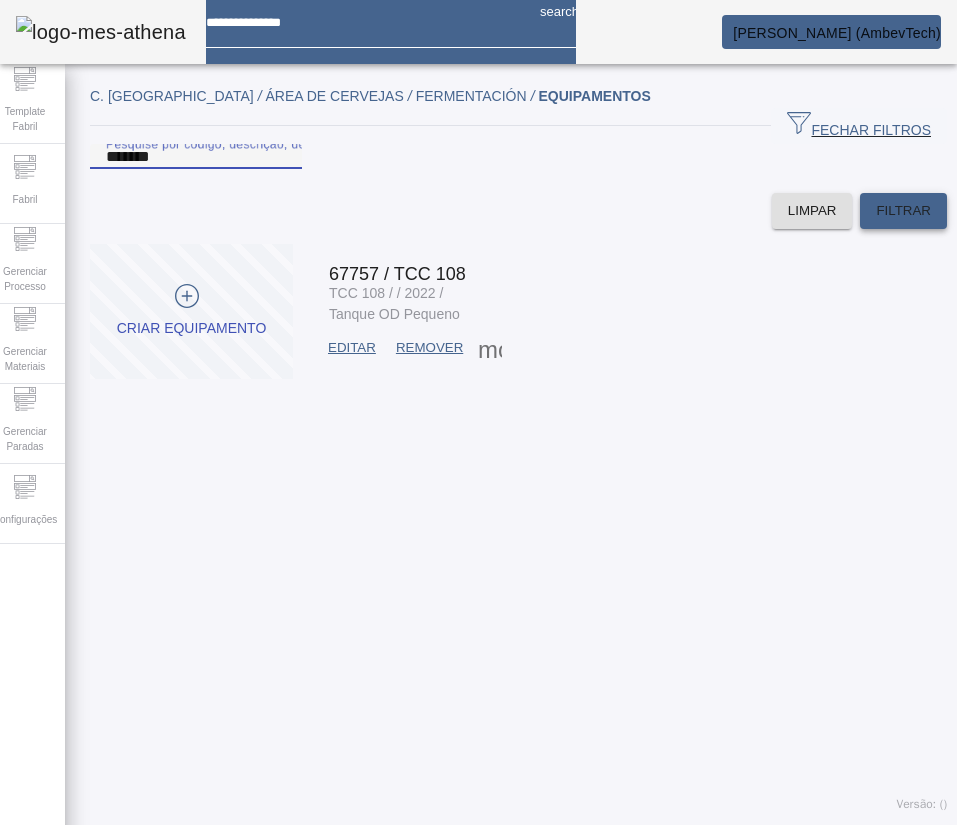 type on "*******" 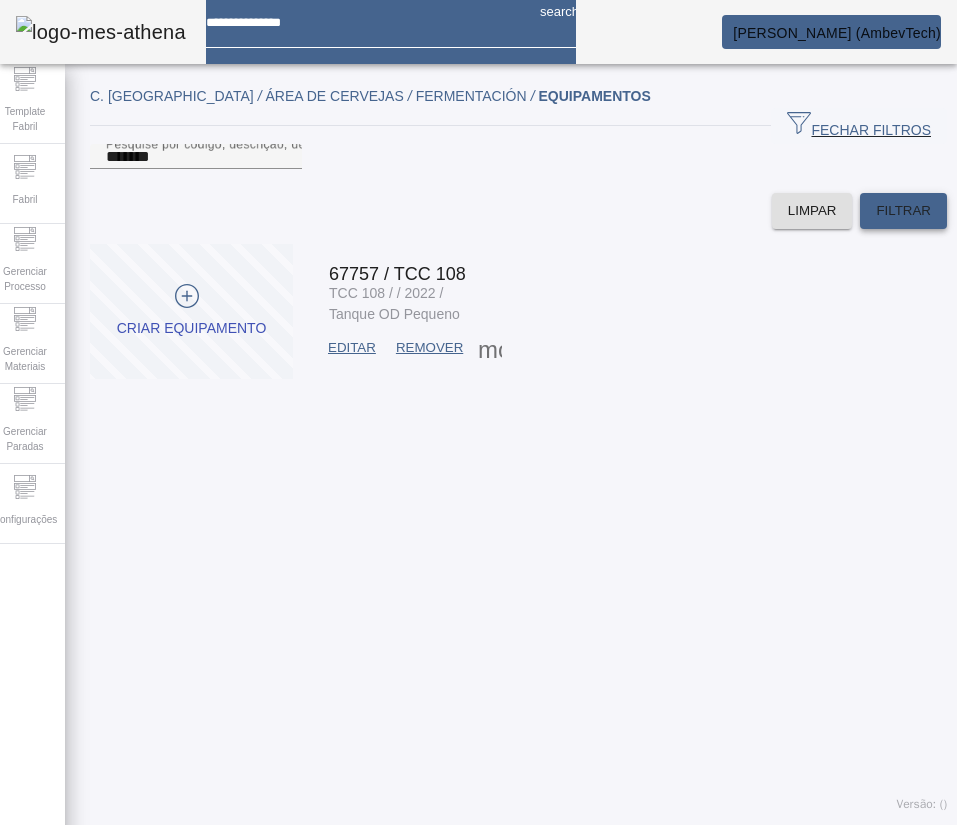 click on "FILTRAR" 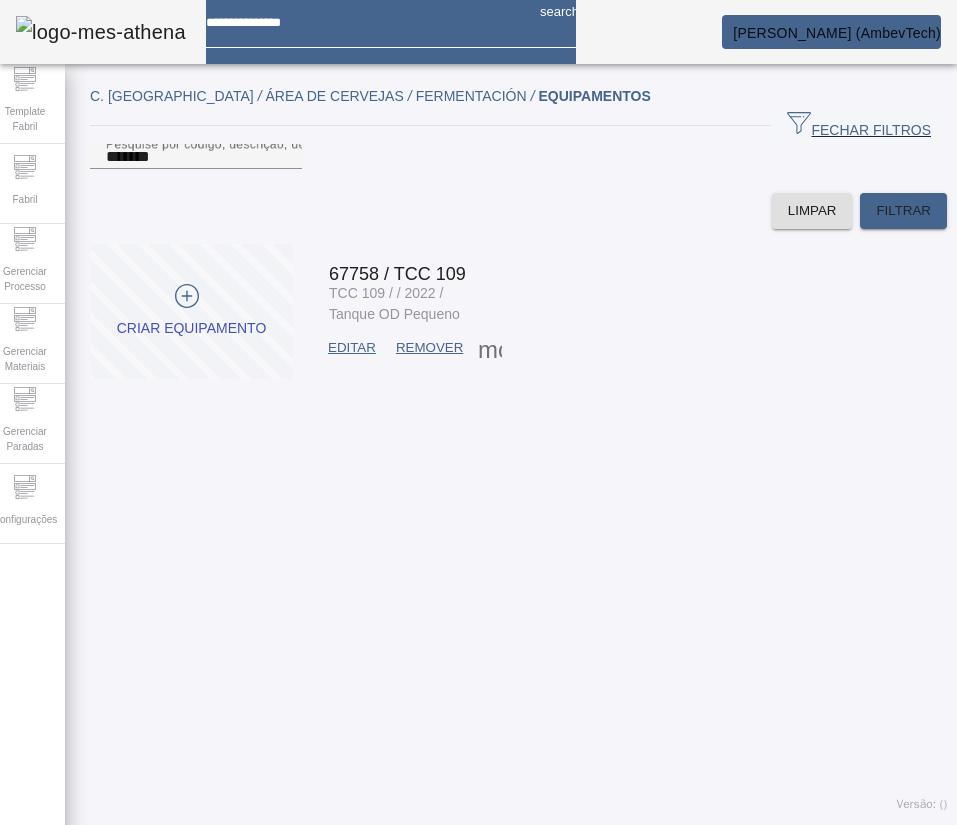 click on "EDITAR" at bounding box center (352, 348) 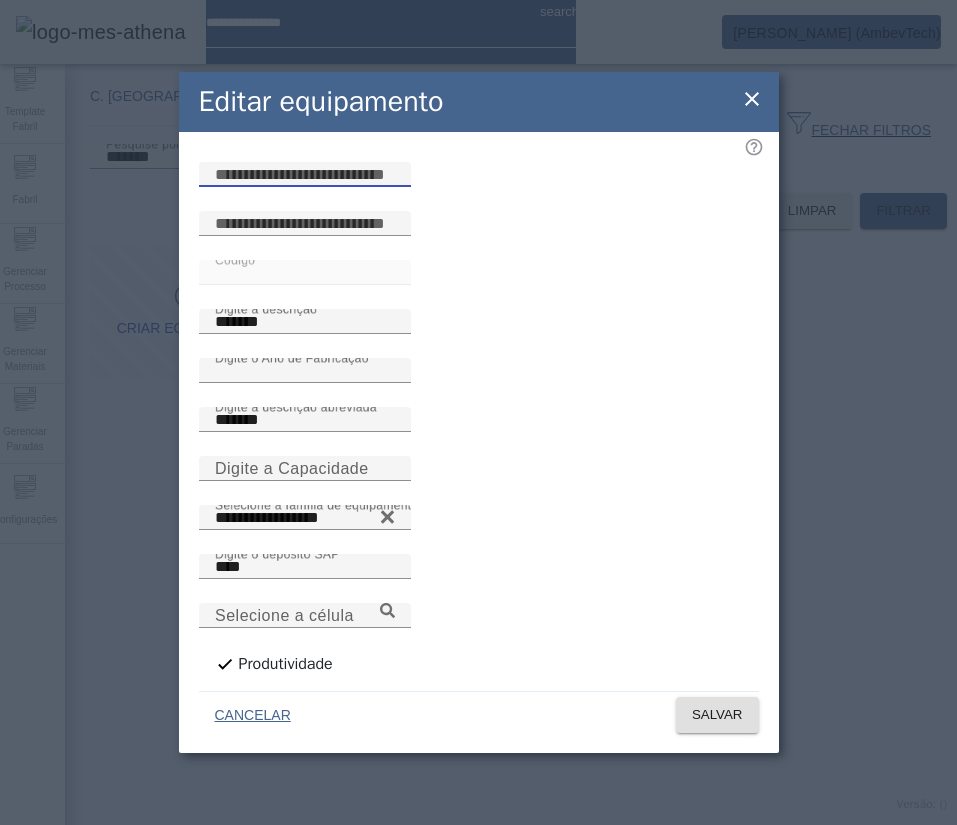 click at bounding box center [305, 175] 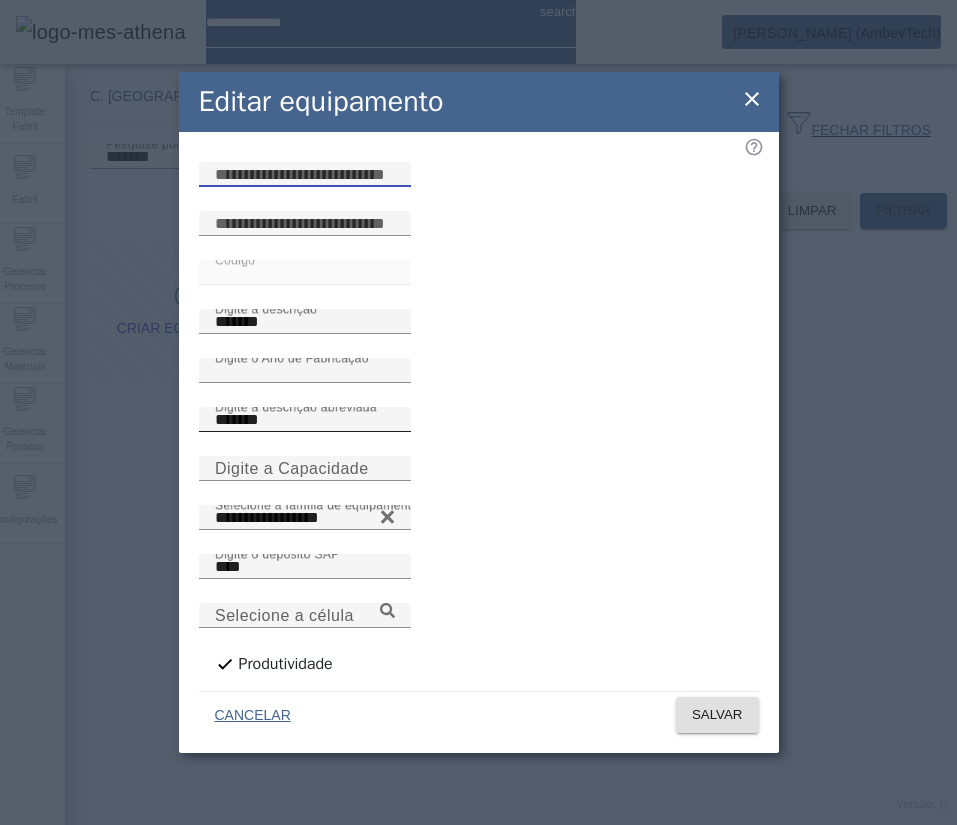 paste on "**********" 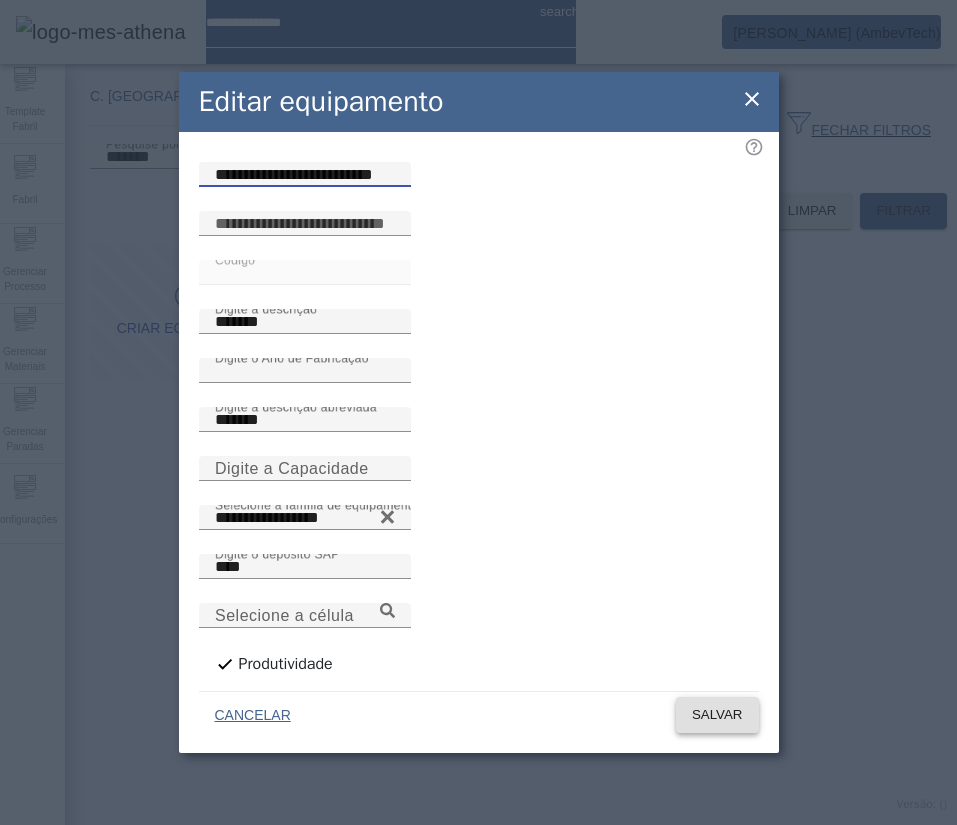 type on "**********" 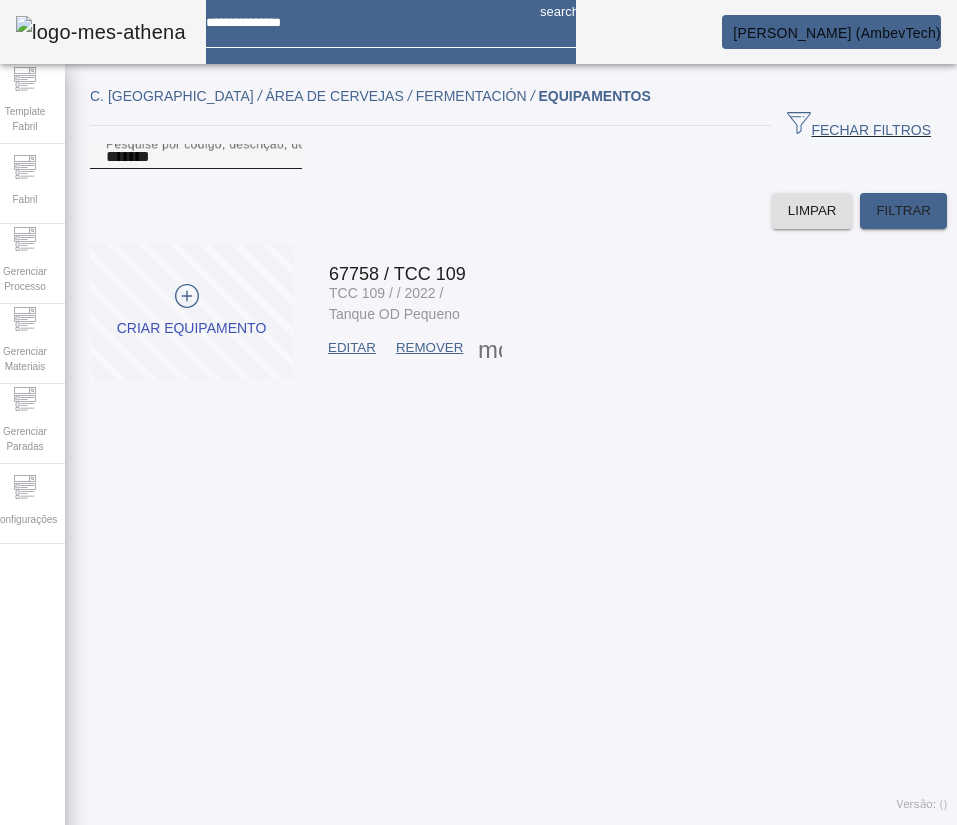 click on "*******" at bounding box center (196, 157) 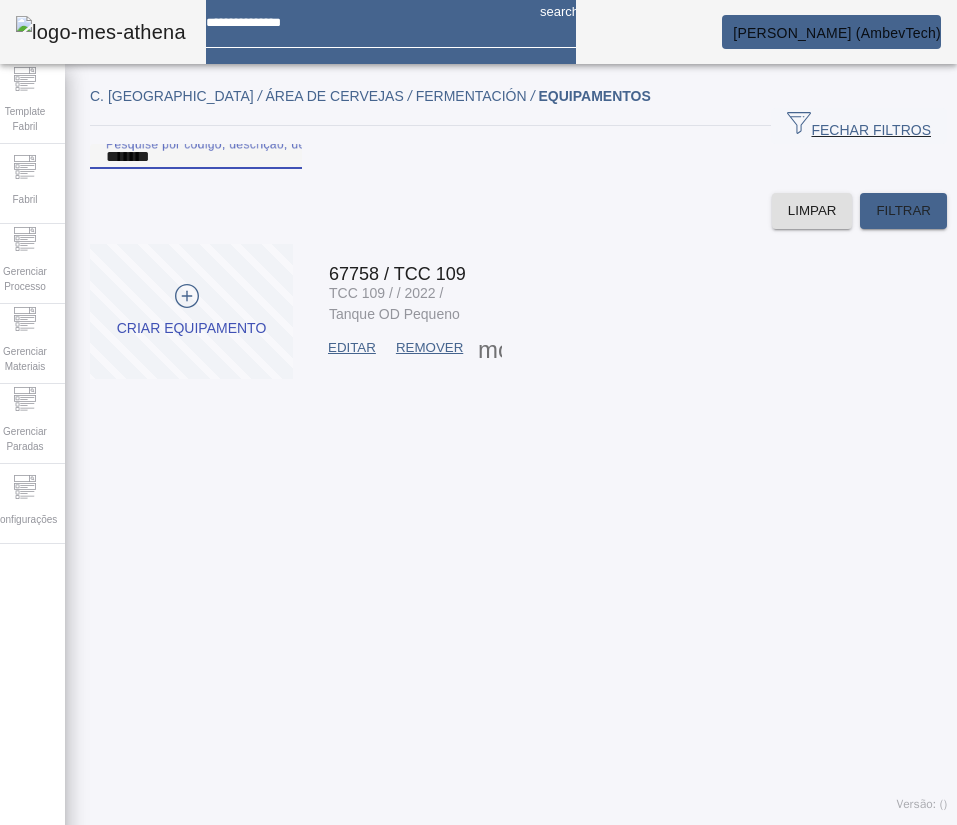 paste 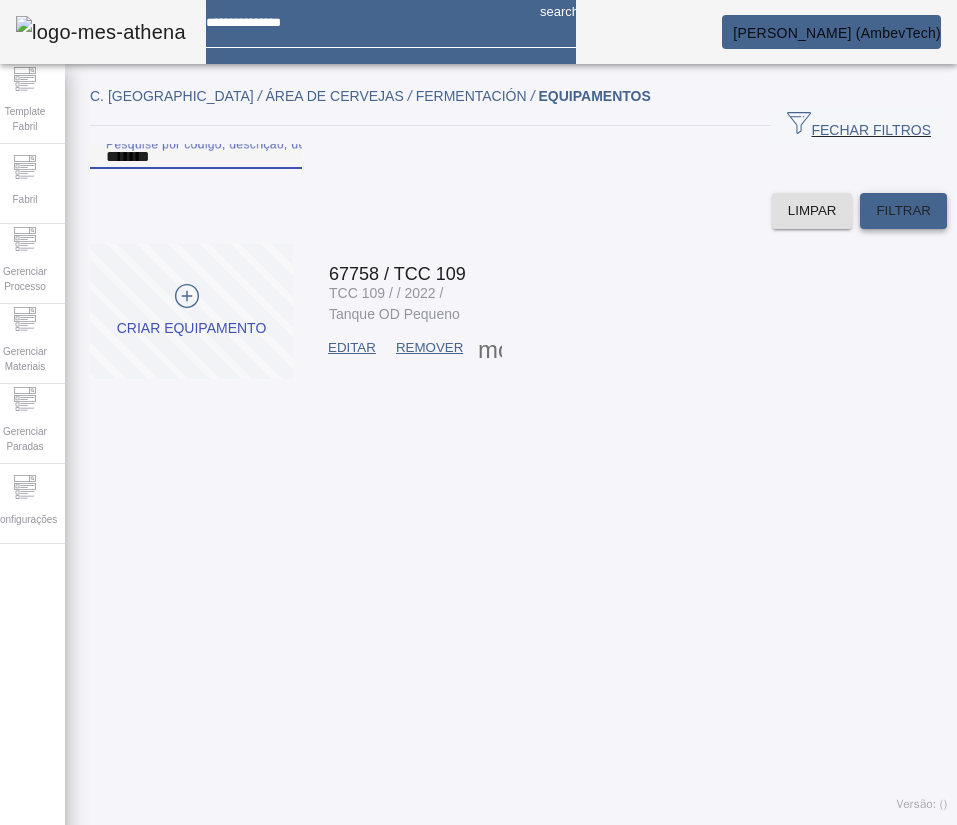 type on "*******" 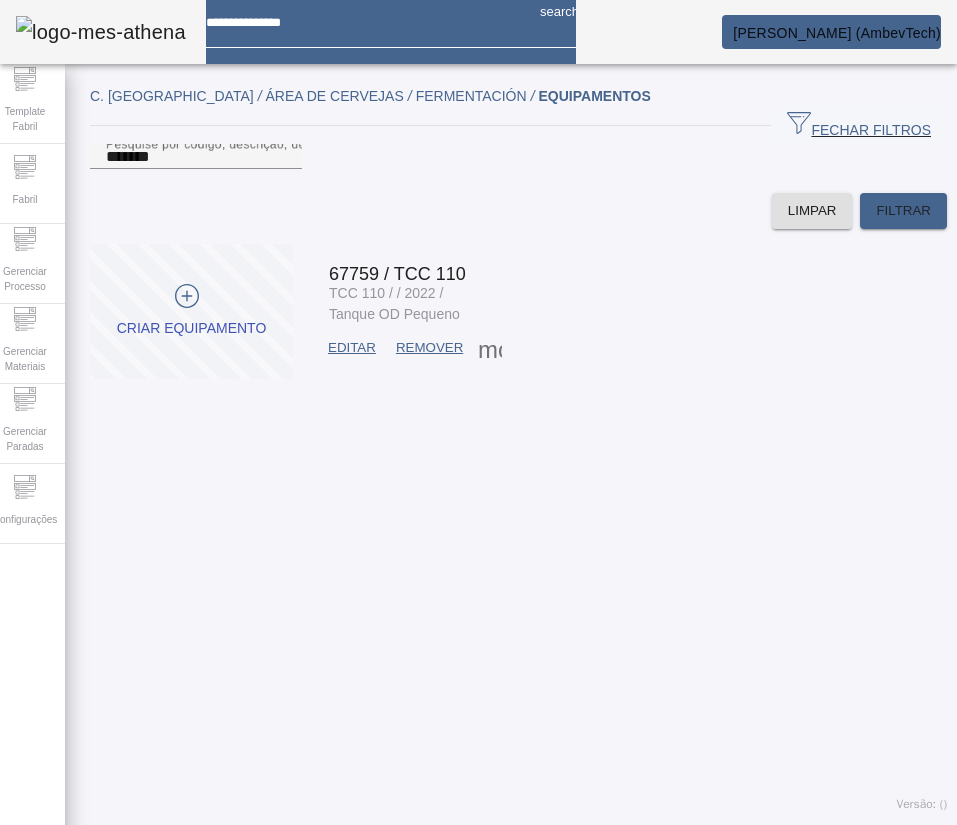 click on "EDITAR" at bounding box center (352, 348) 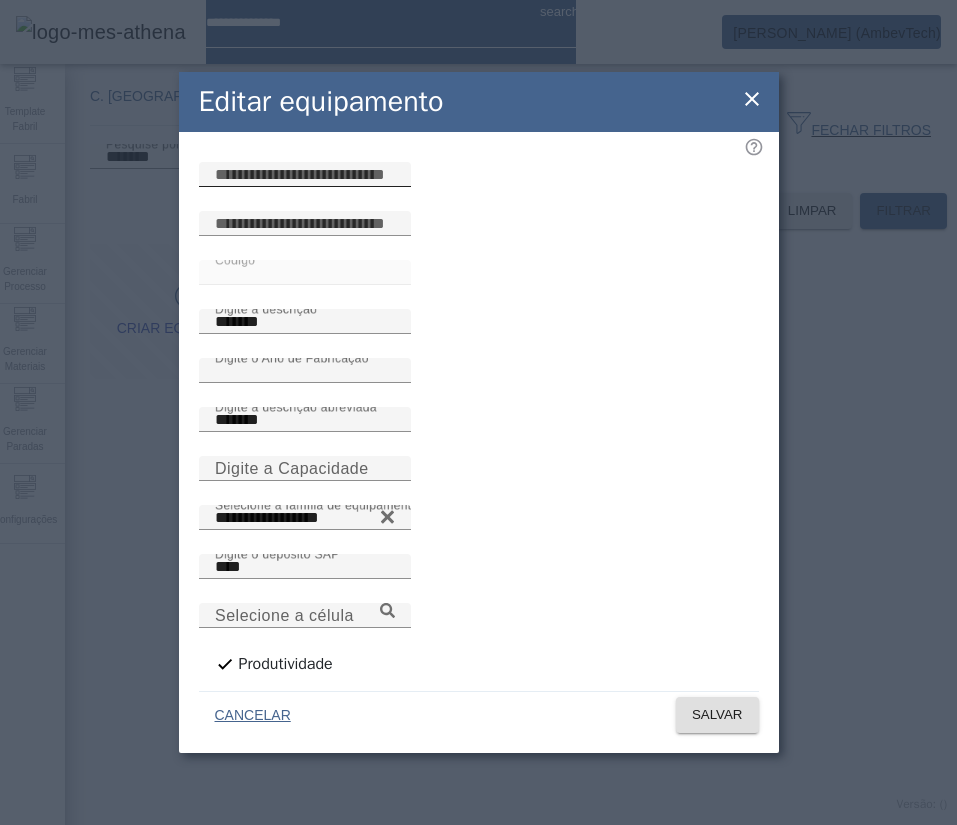 click at bounding box center [305, 175] 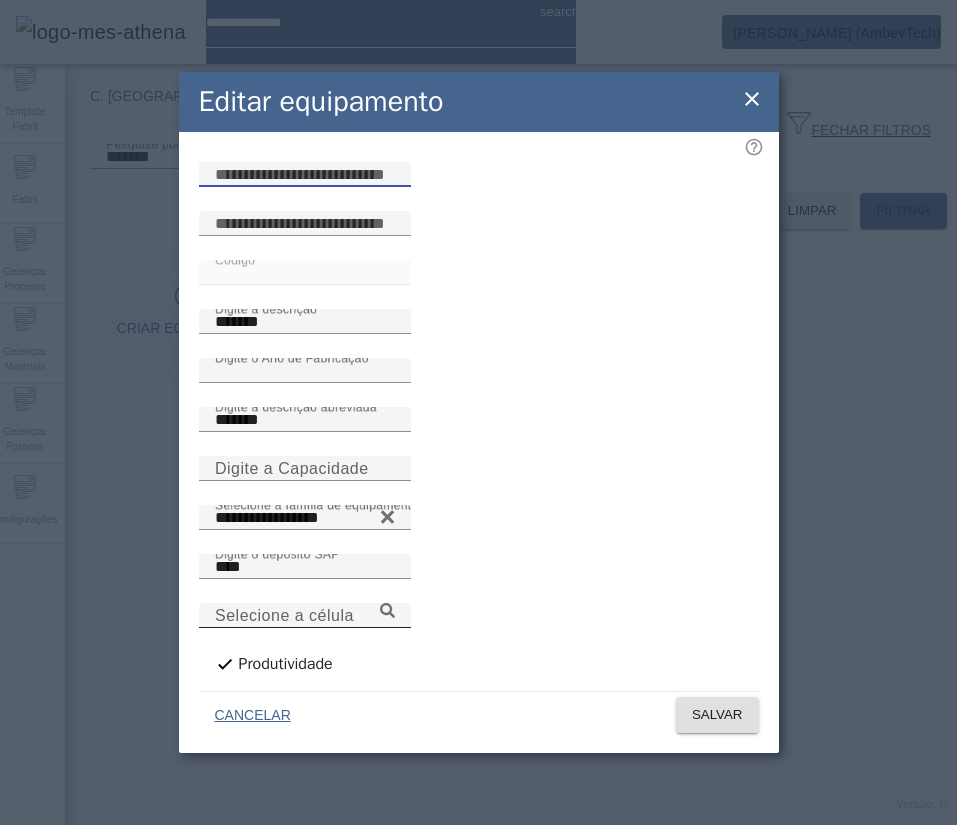 paste on "**********" 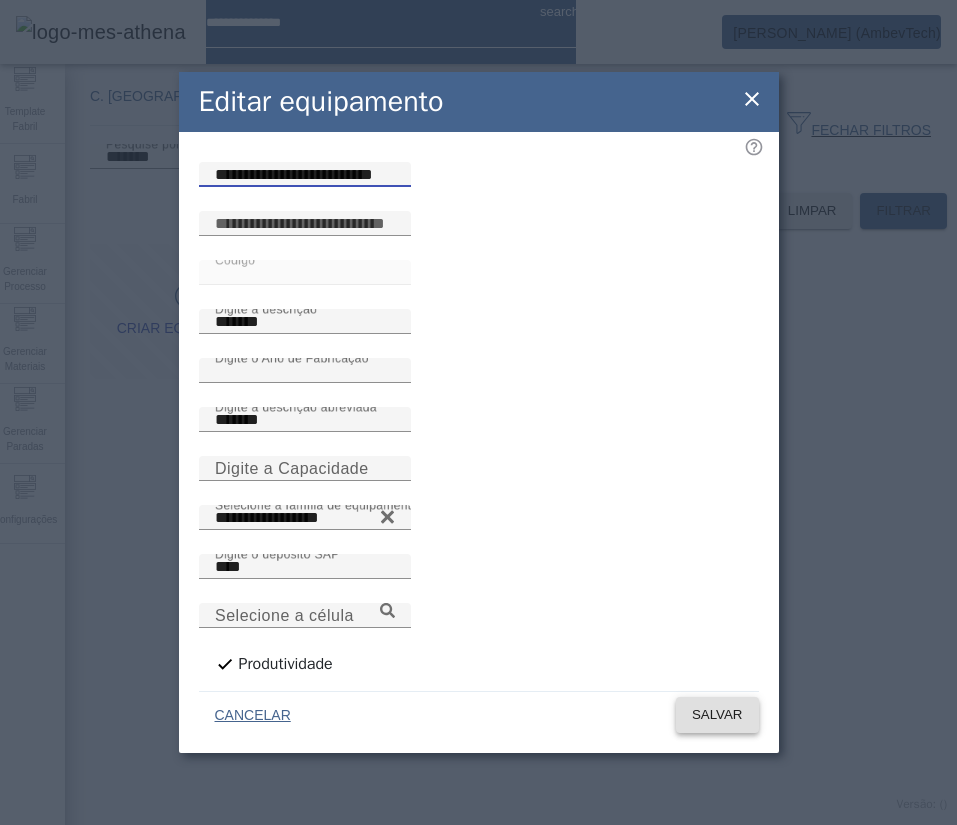 type on "**********" 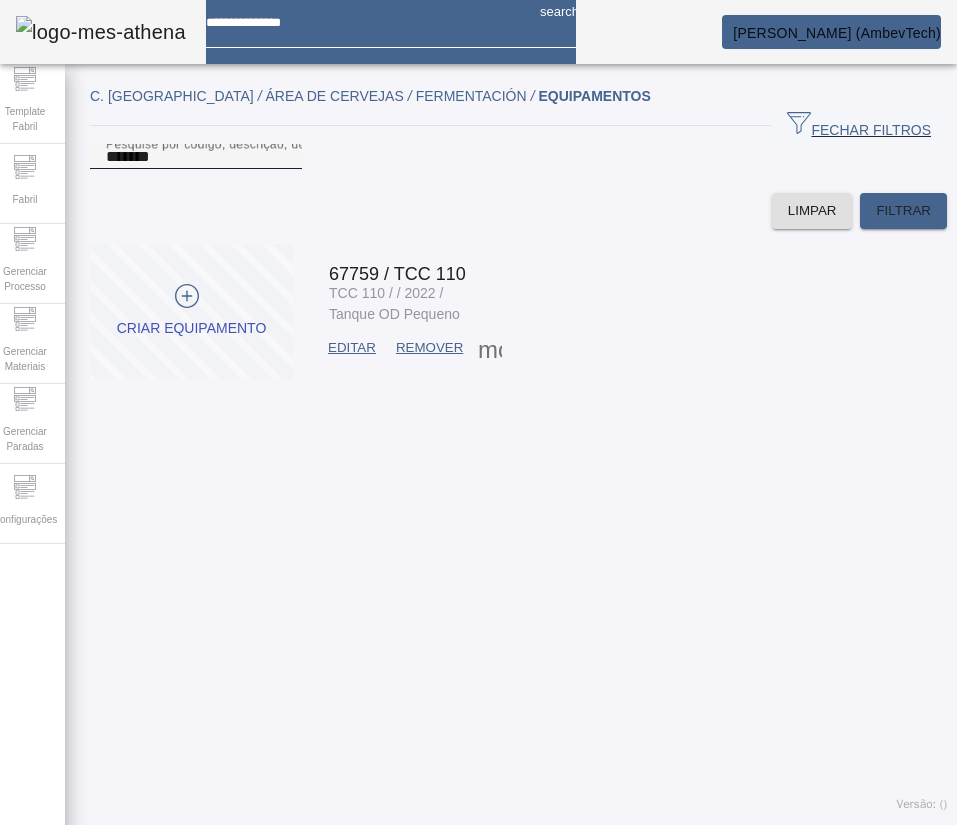 click on "Pesquise por
código,
descrição,
descrição abreviada,
capacidade
ou
ano de fabricação
*******" 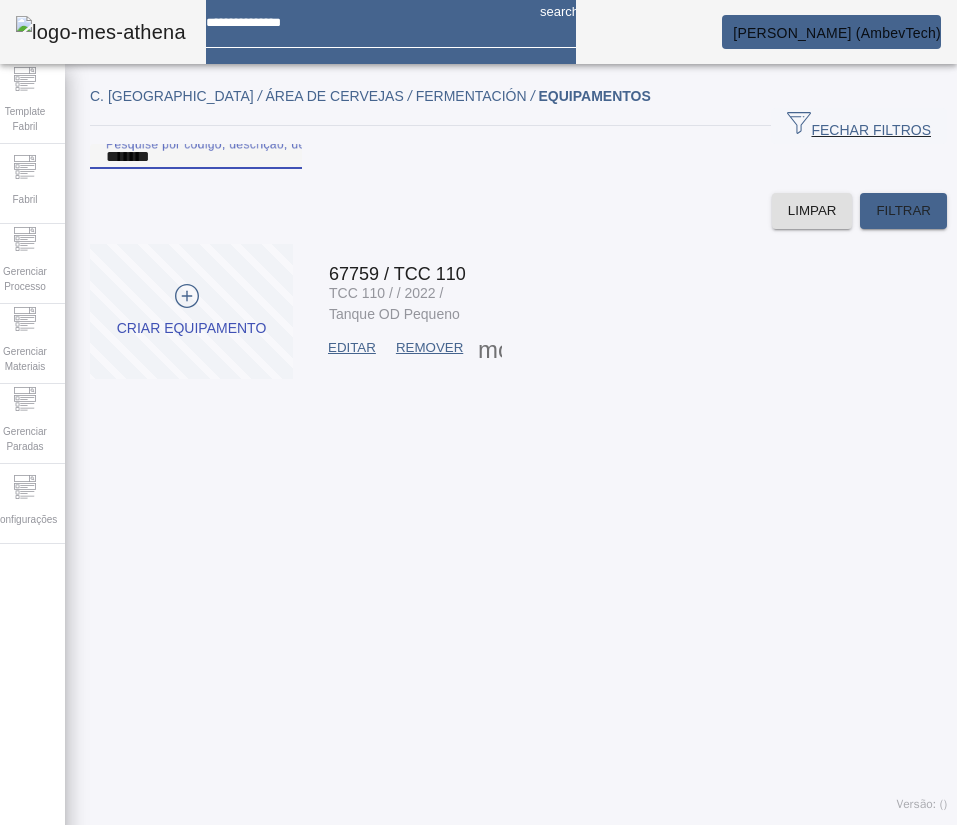 paste 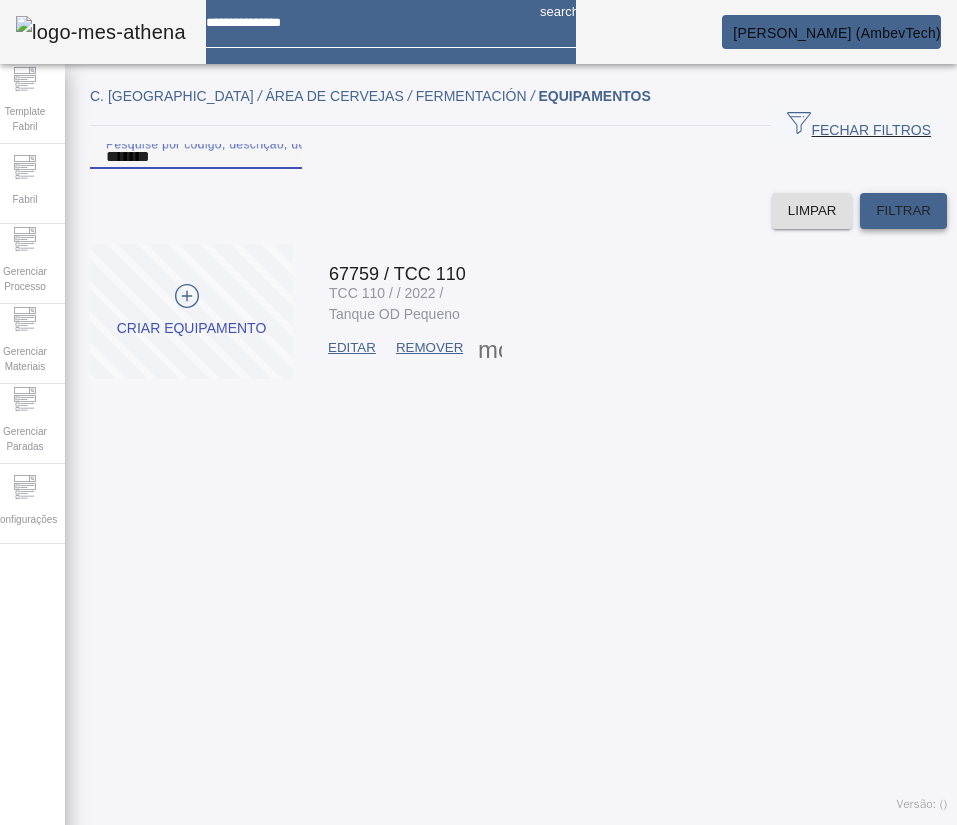 type on "*******" 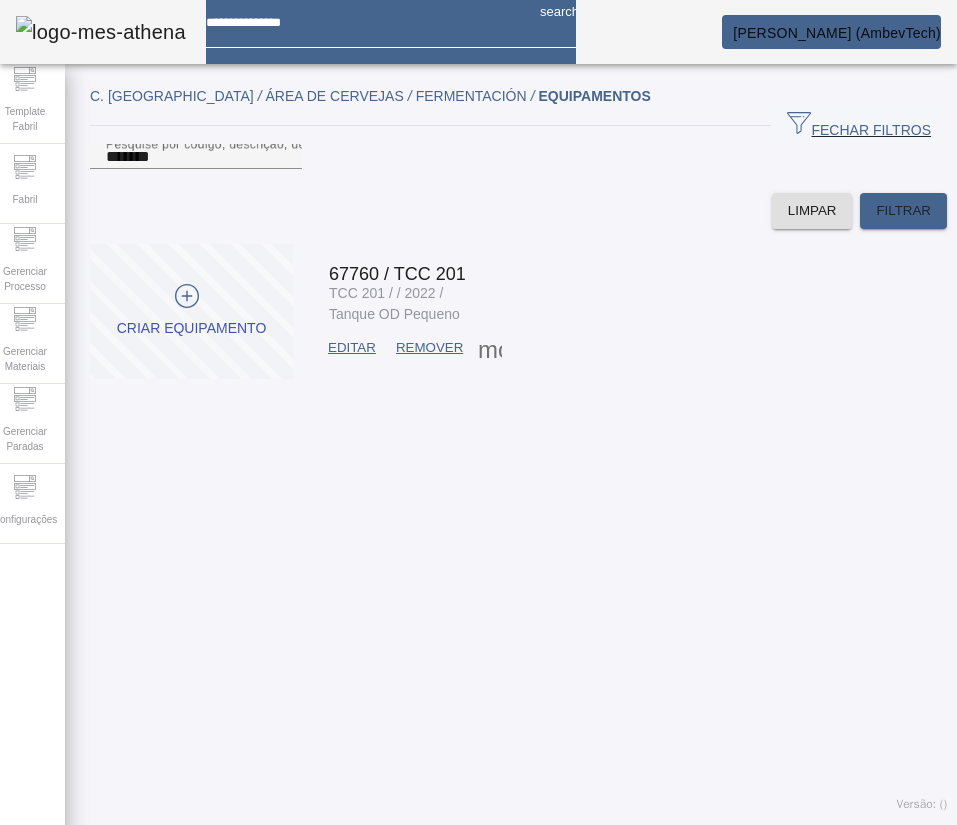 click on "EDITAR" at bounding box center (352, 348) 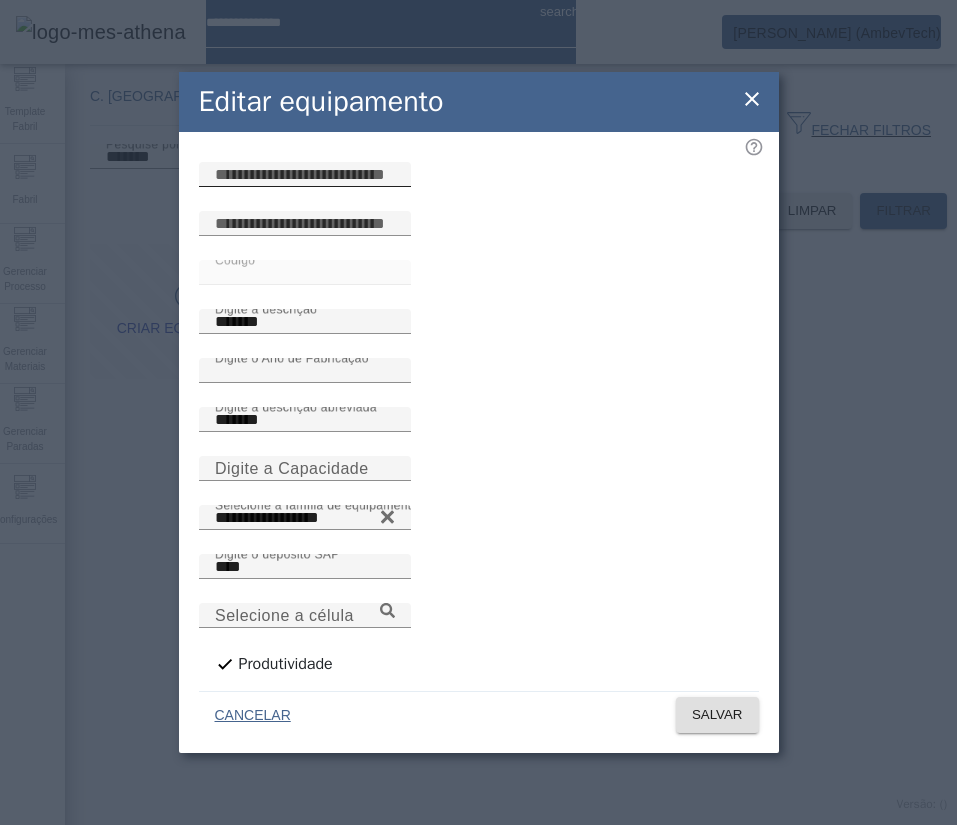 click at bounding box center (305, 175) 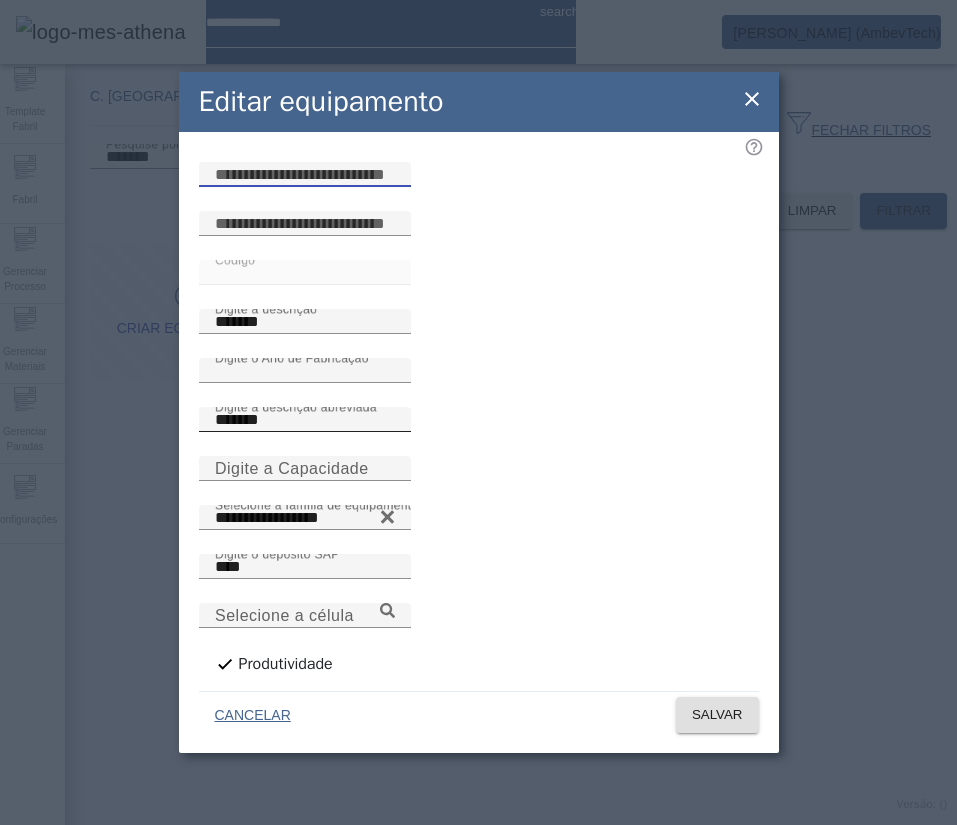 paste on "**********" 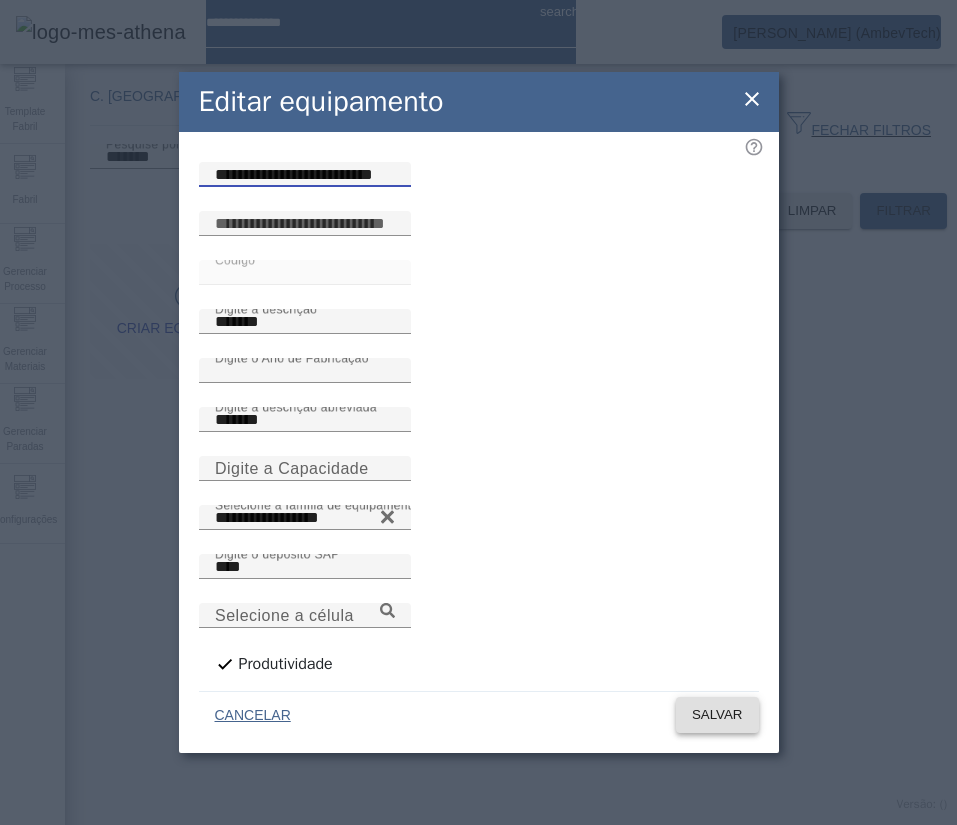 type on "**********" 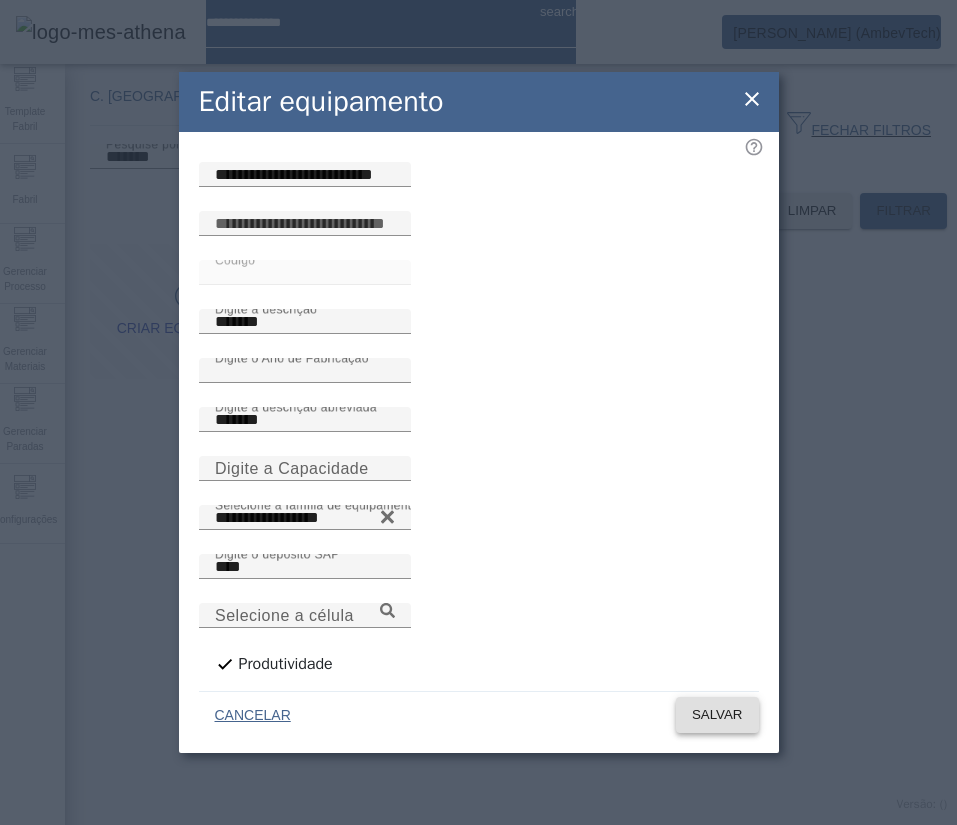 click on "SALVAR" 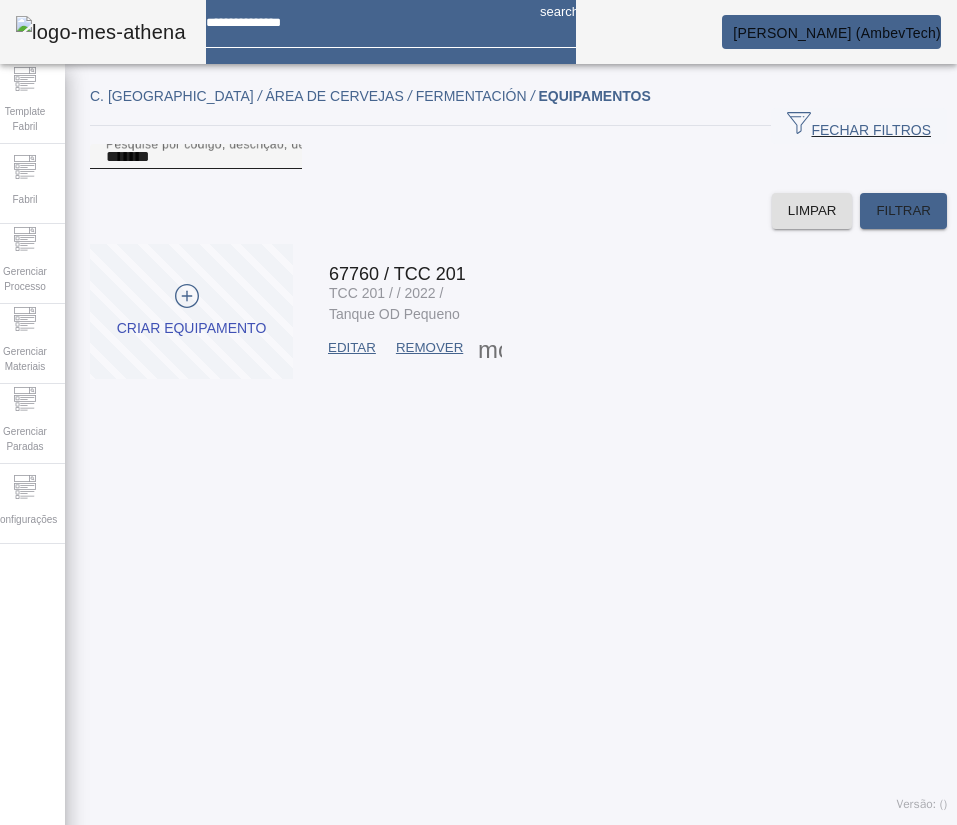 click on "*******" at bounding box center (196, 157) 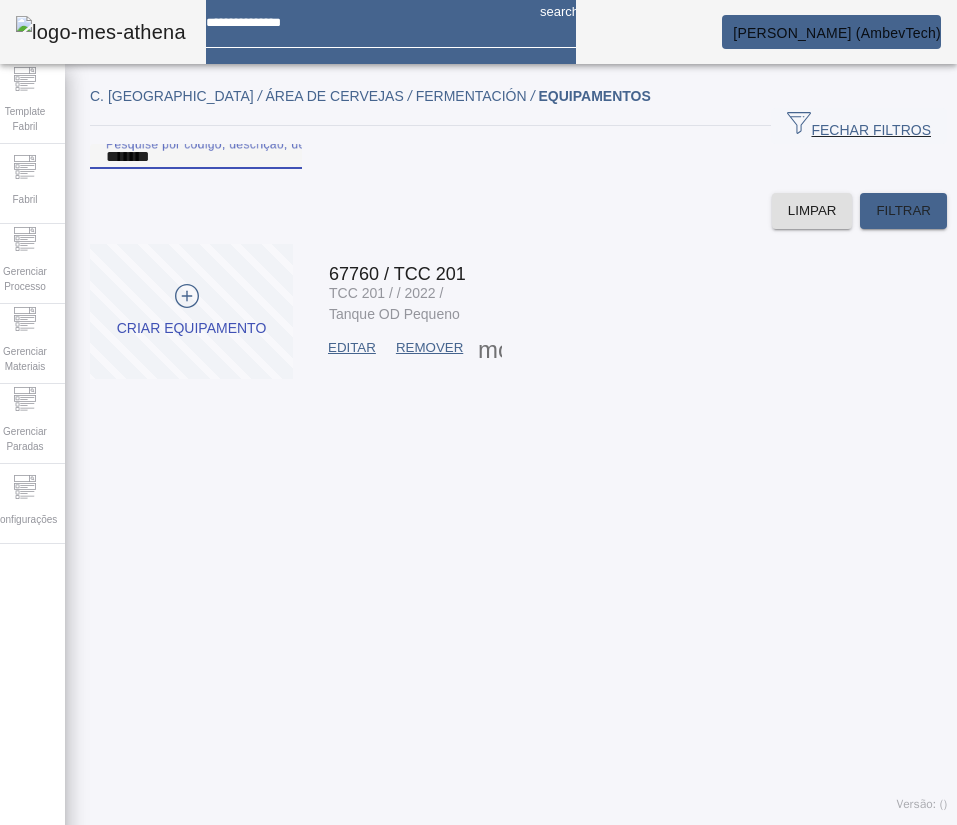 paste 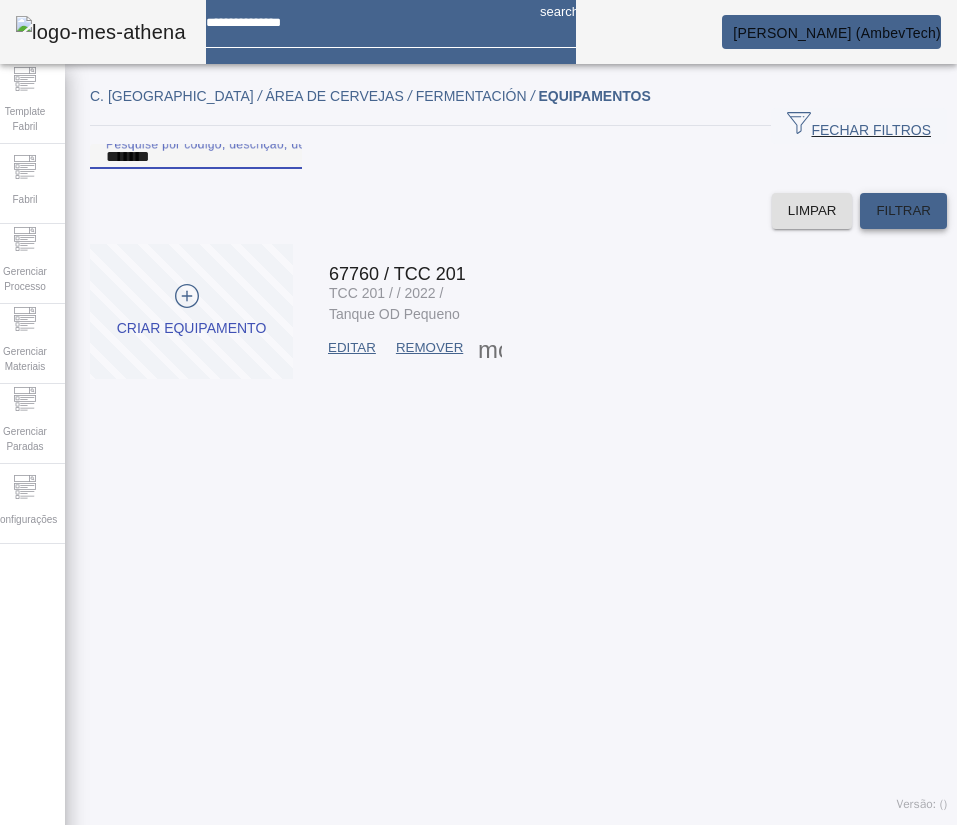 type on "*******" 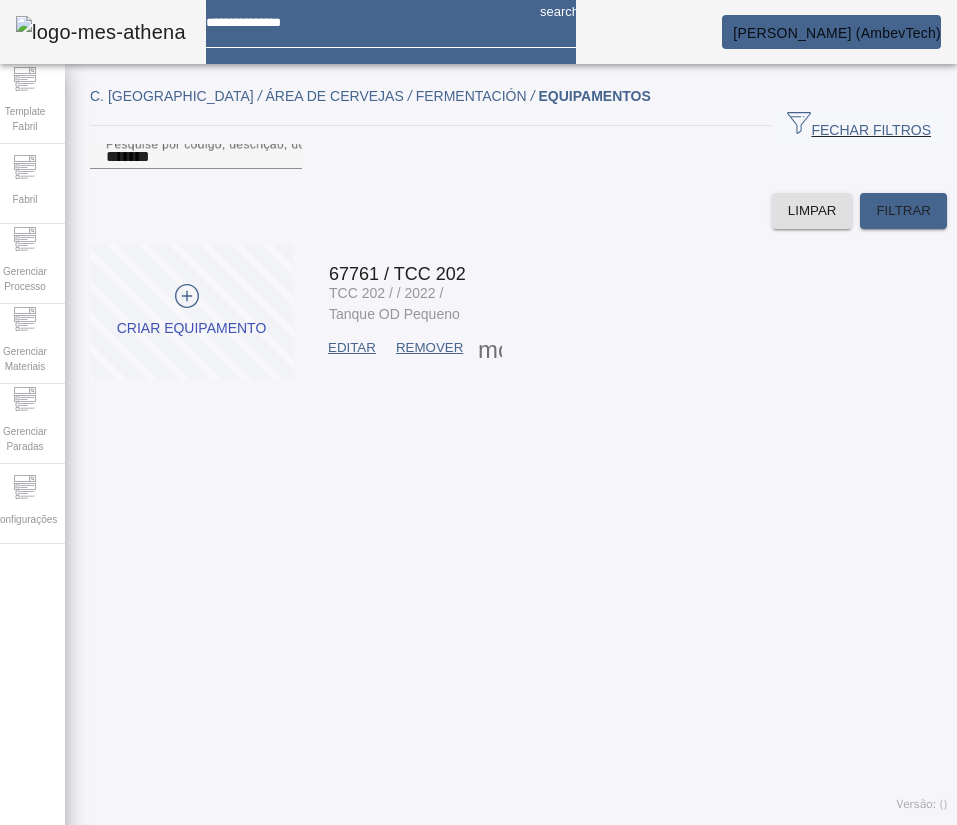 click on "EDITAR" at bounding box center [352, 348] 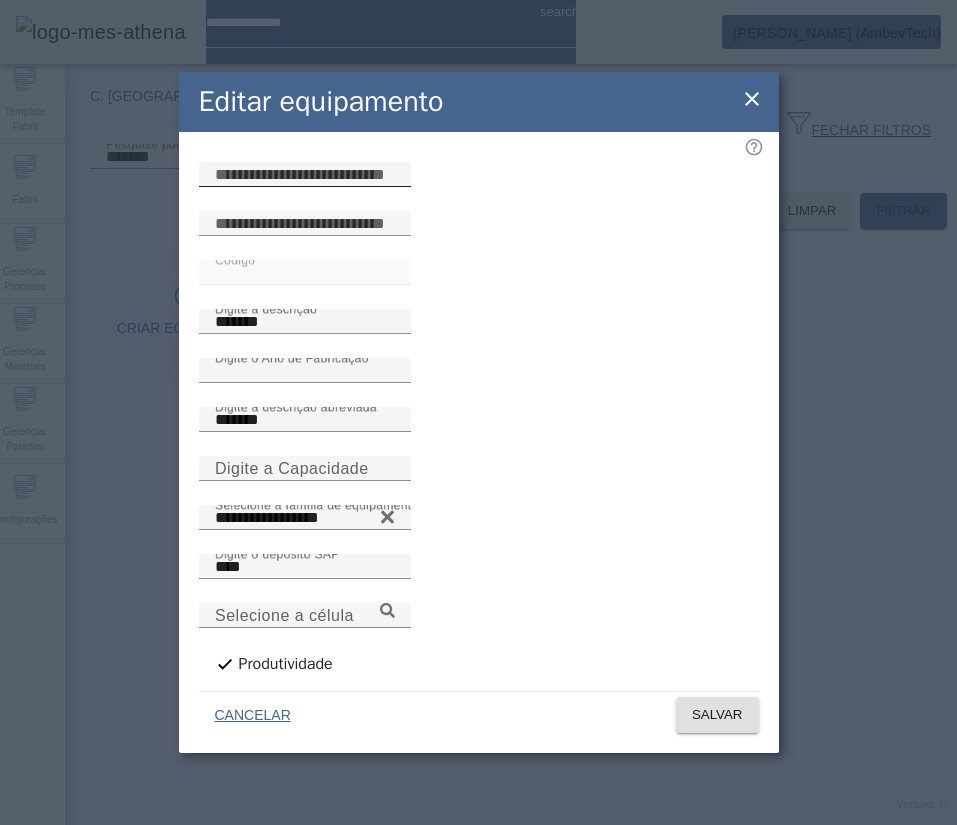 click 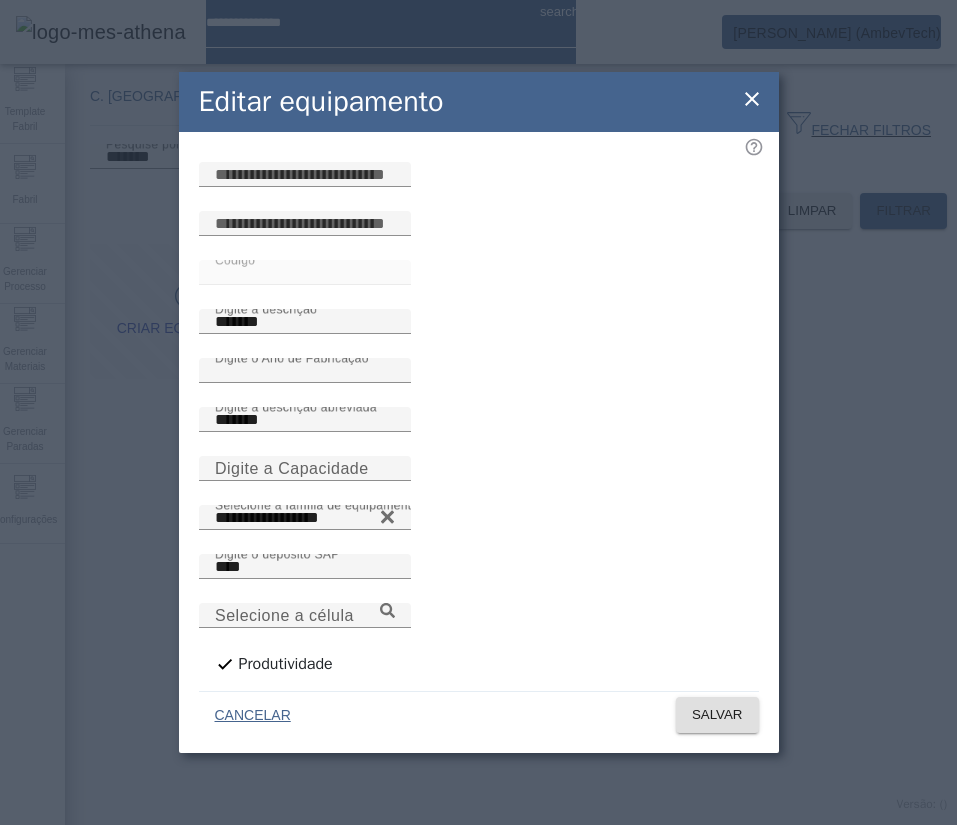 paste on "**********" 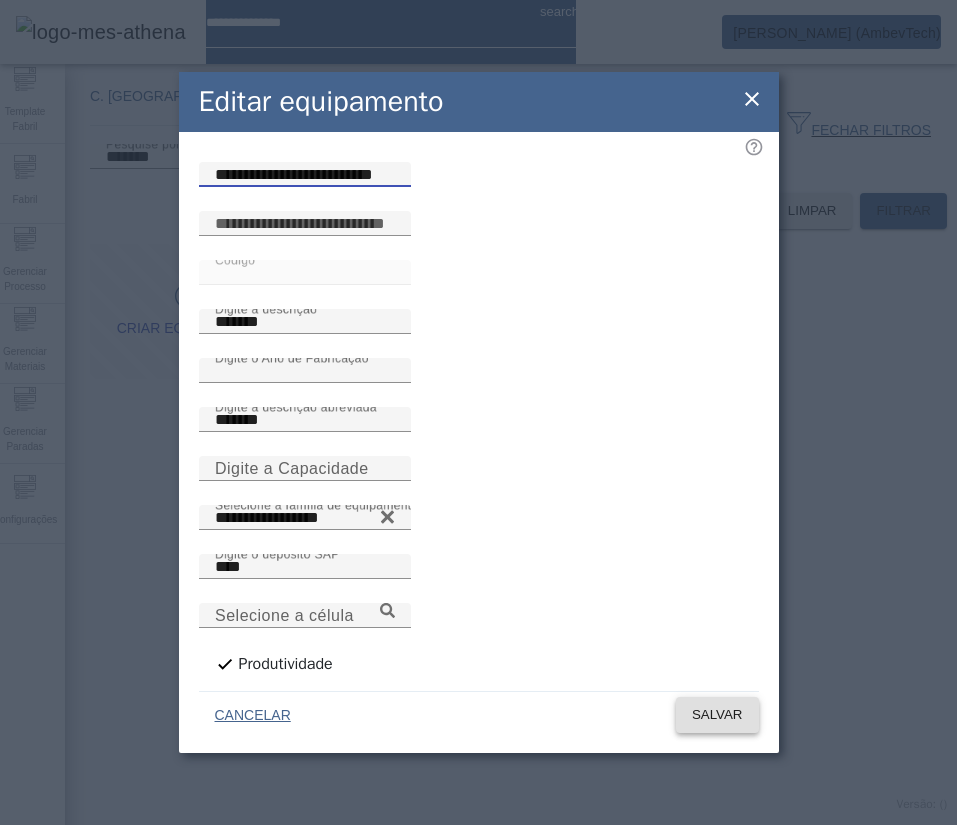 type on "**********" 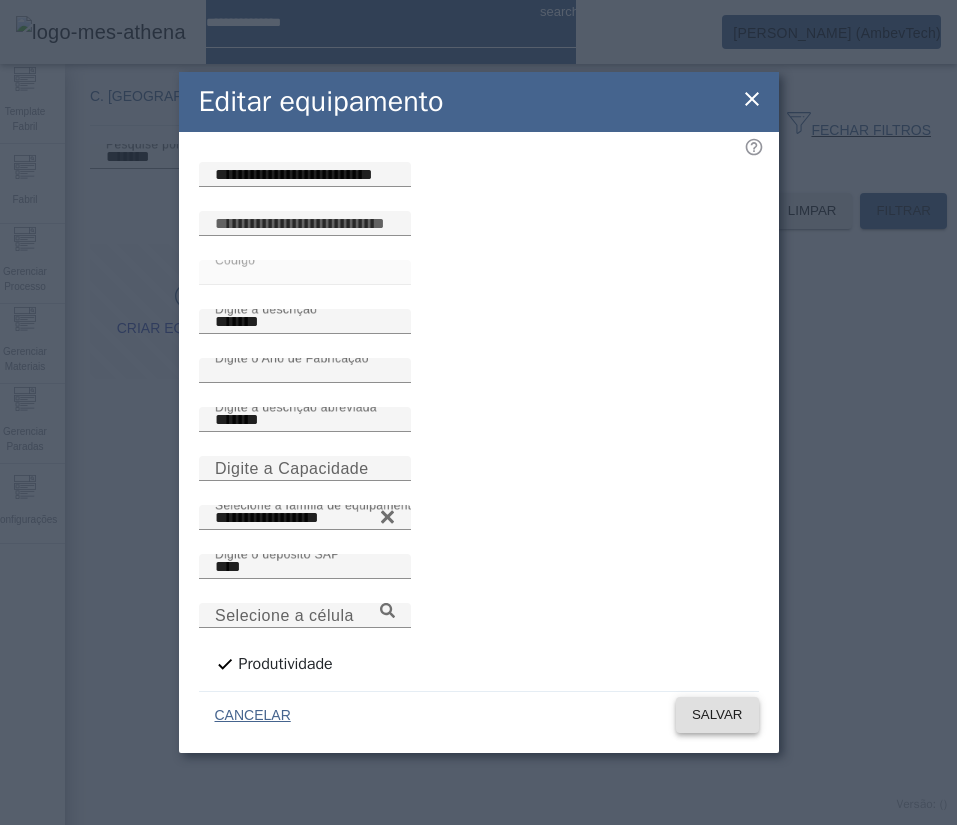 click 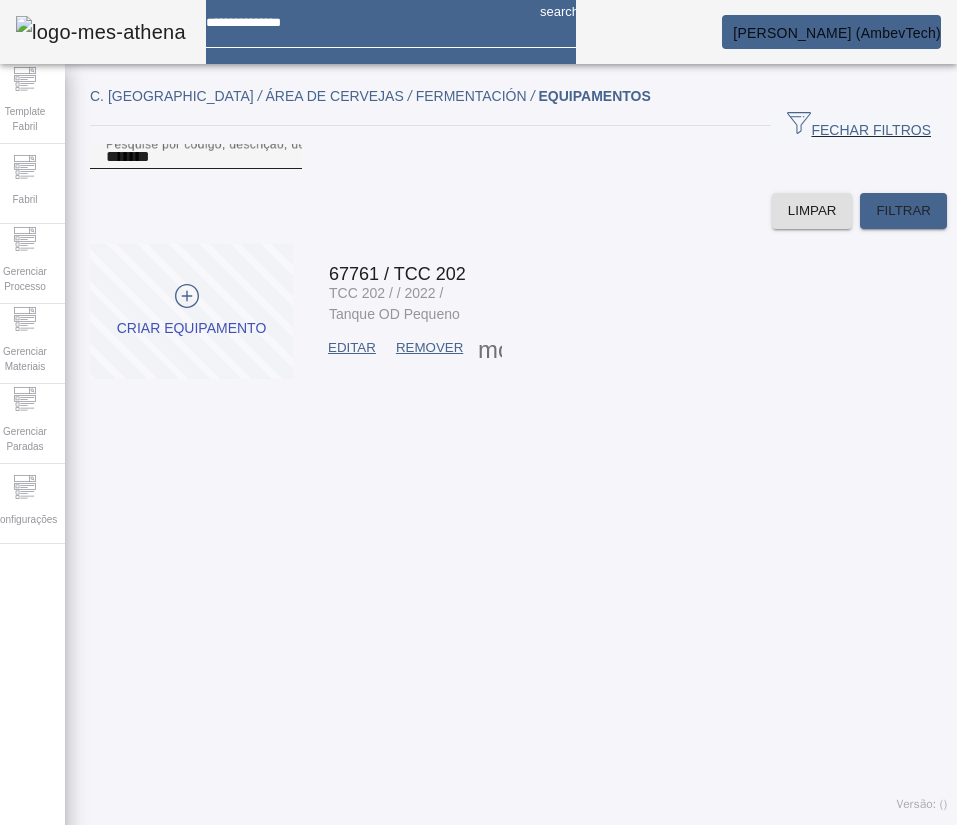 click on "*******" at bounding box center (196, 157) 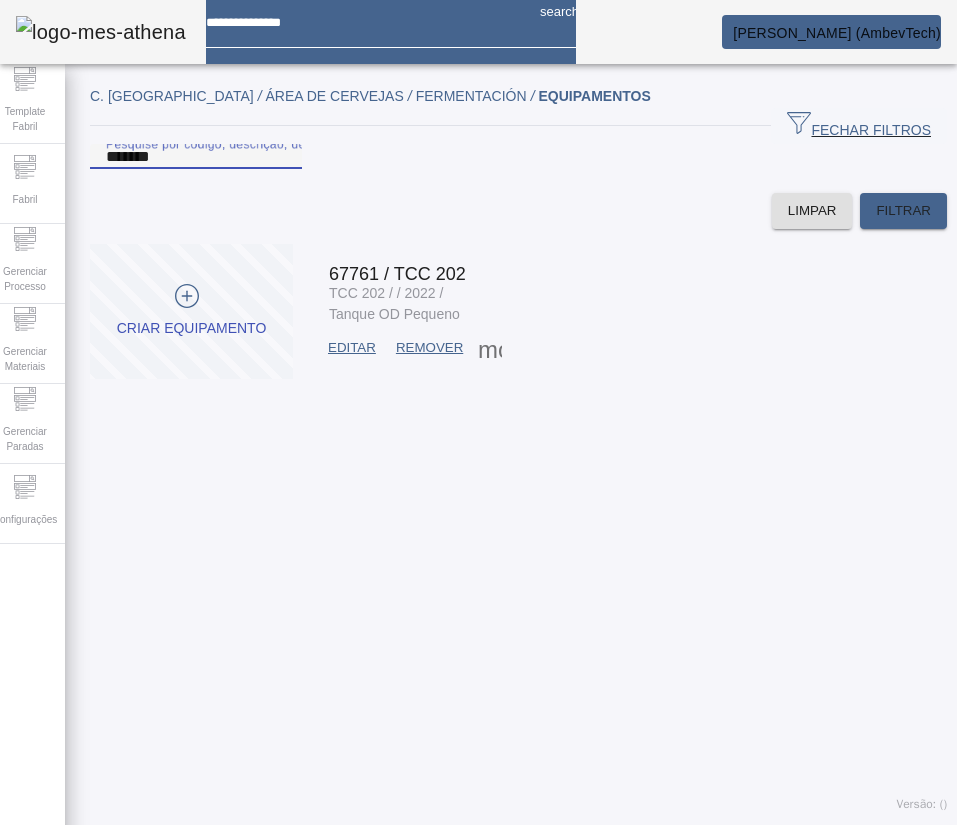 paste 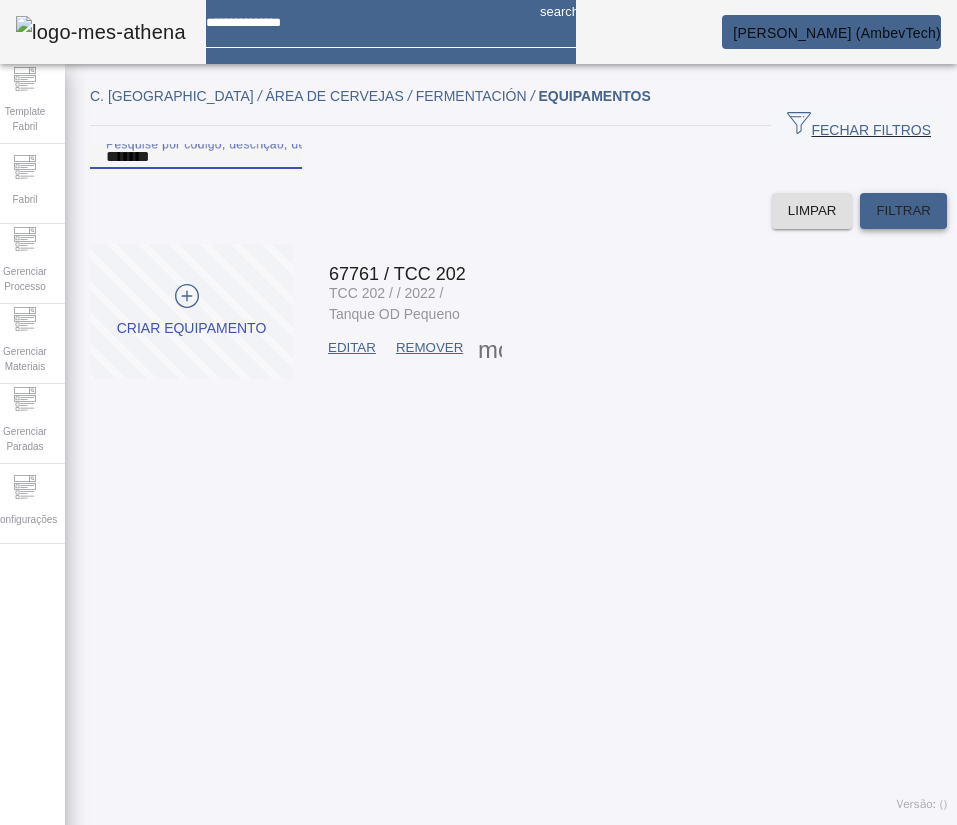 type on "*******" 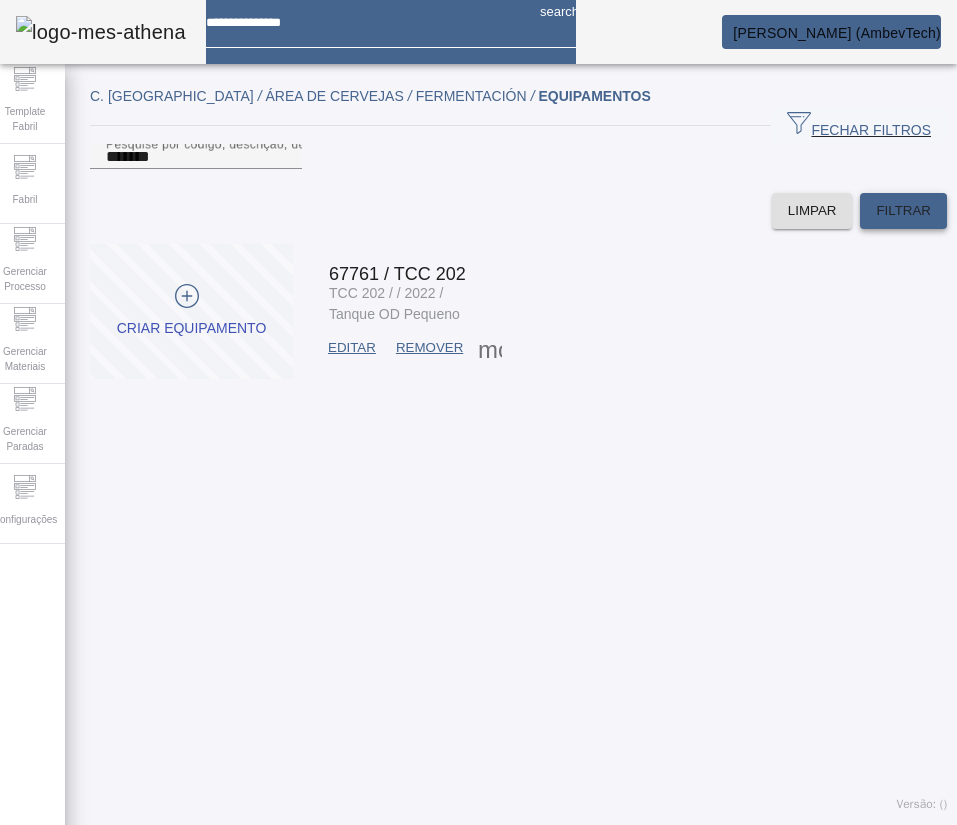 click 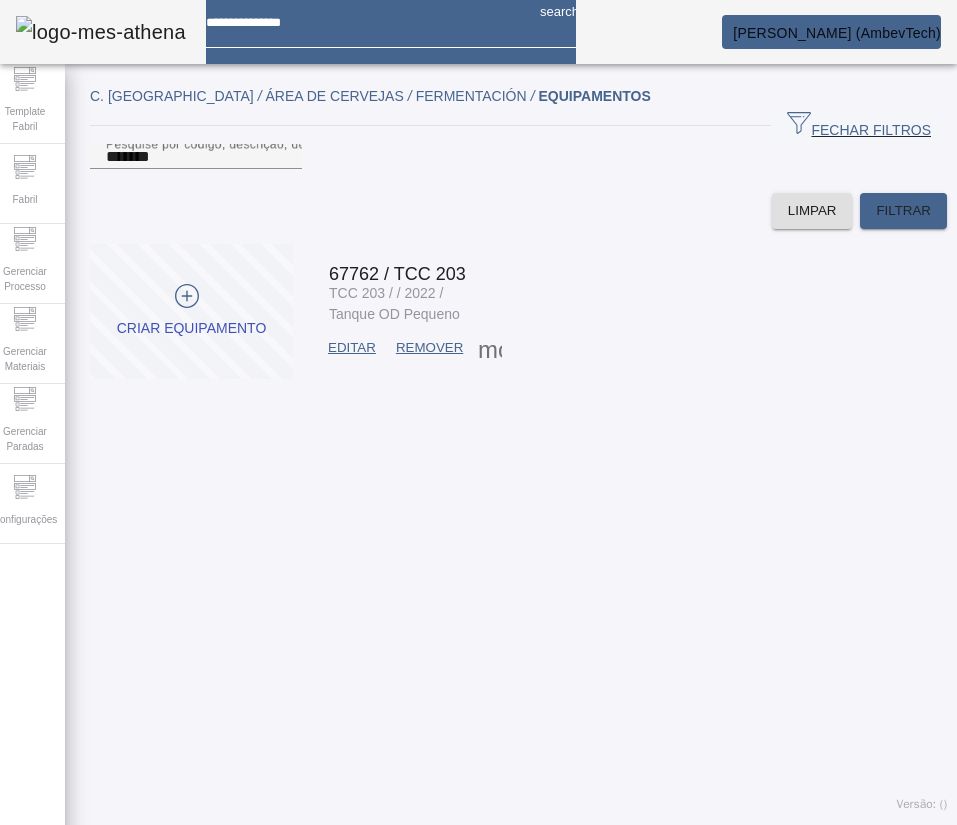 click on "EDITAR" at bounding box center [352, 348] 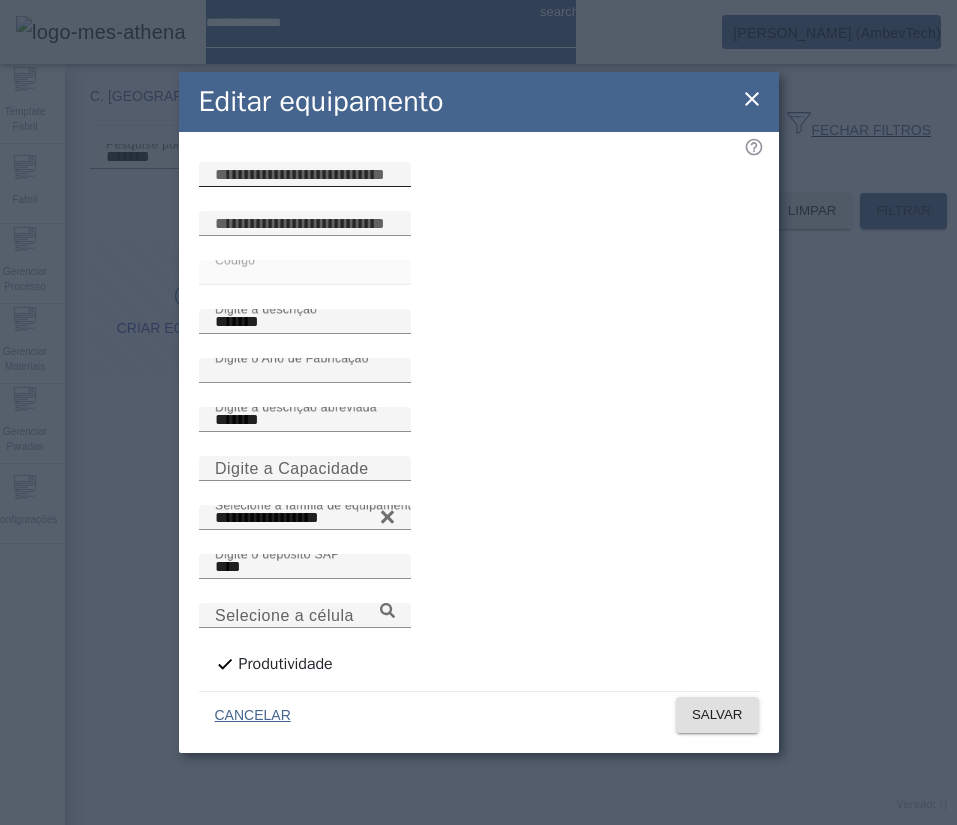 click 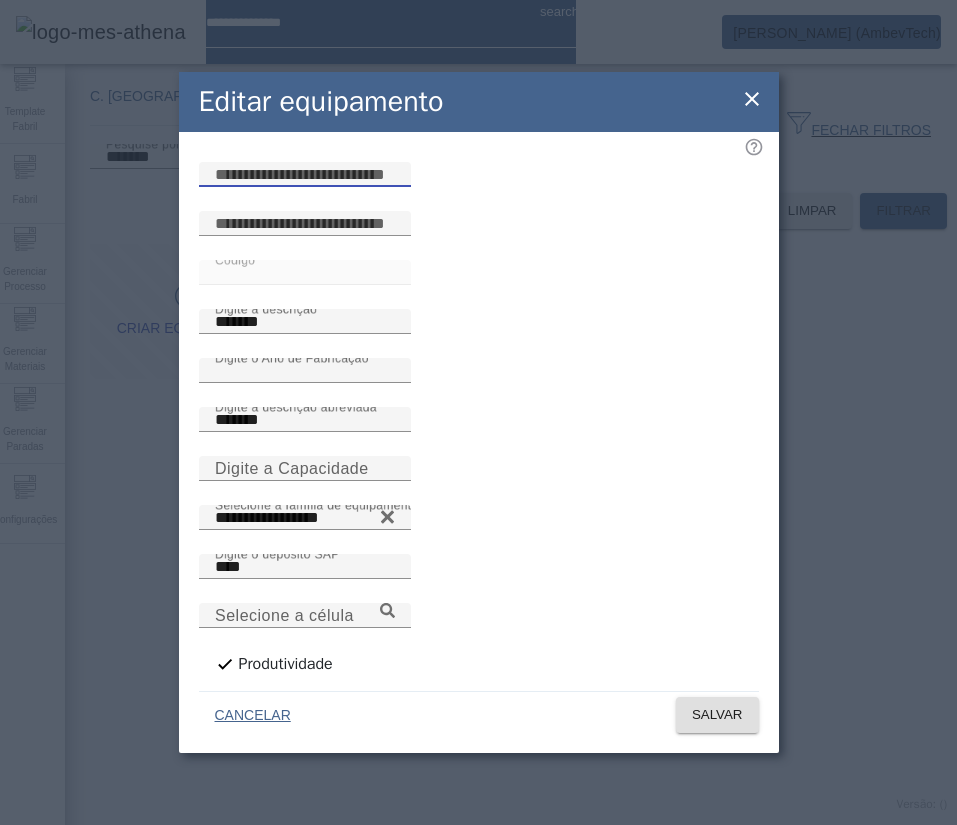 paste on "**********" 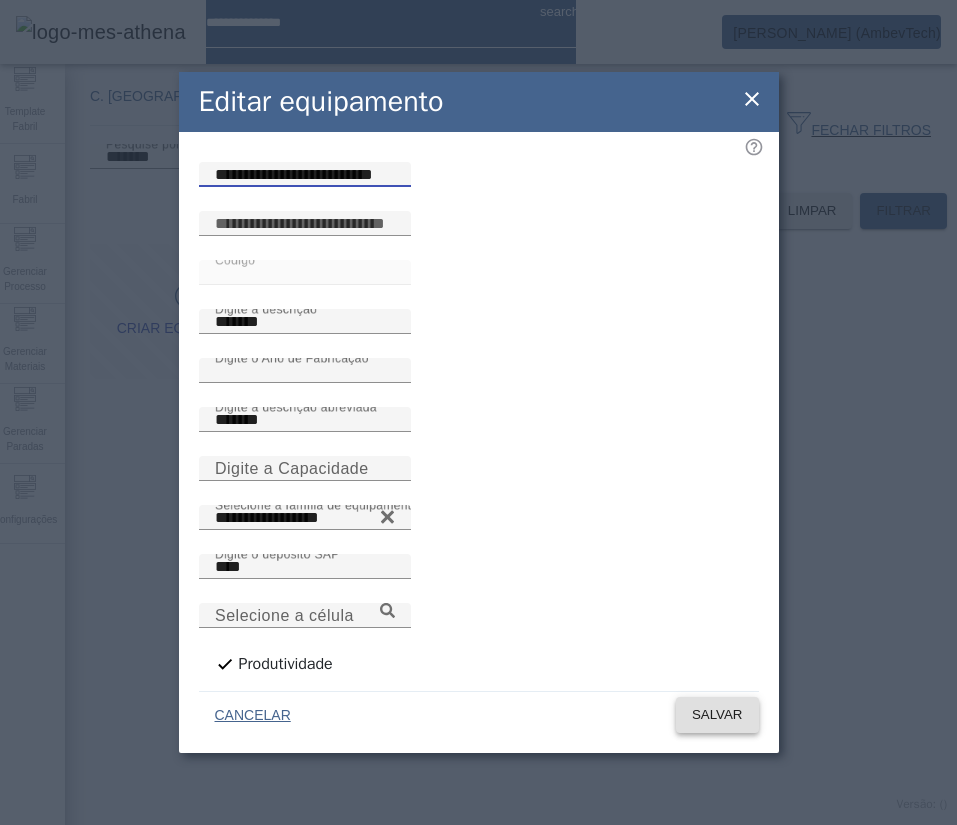 type on "**********" 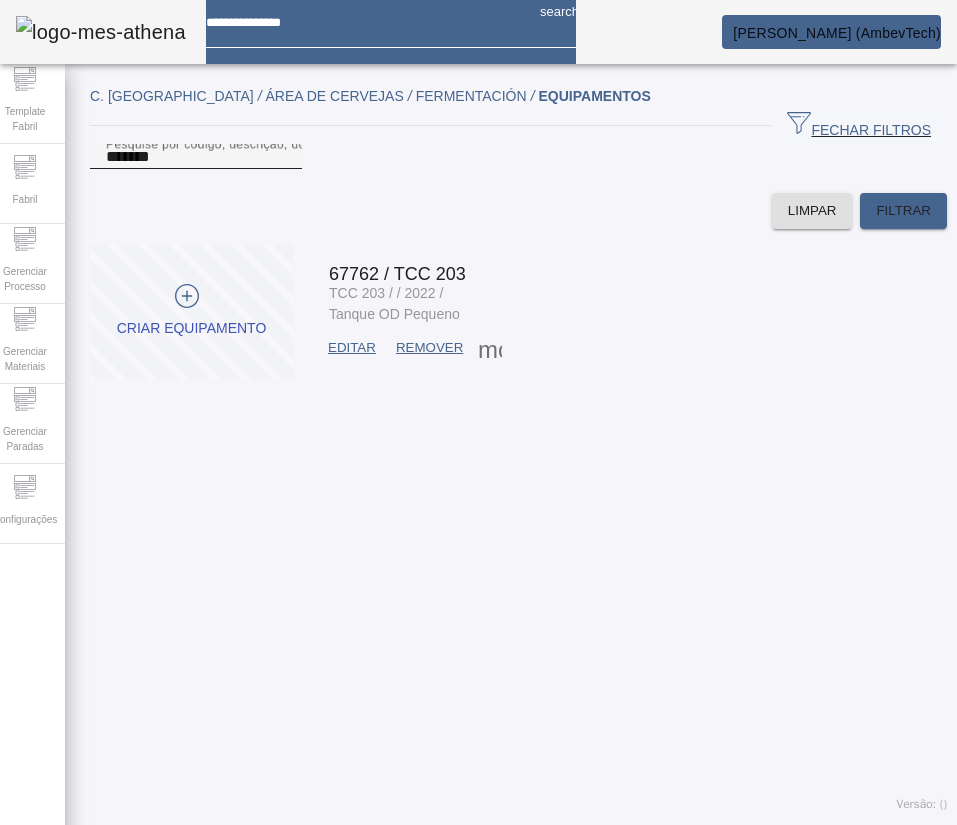 click on "*******" at bounding box center [196, 157] 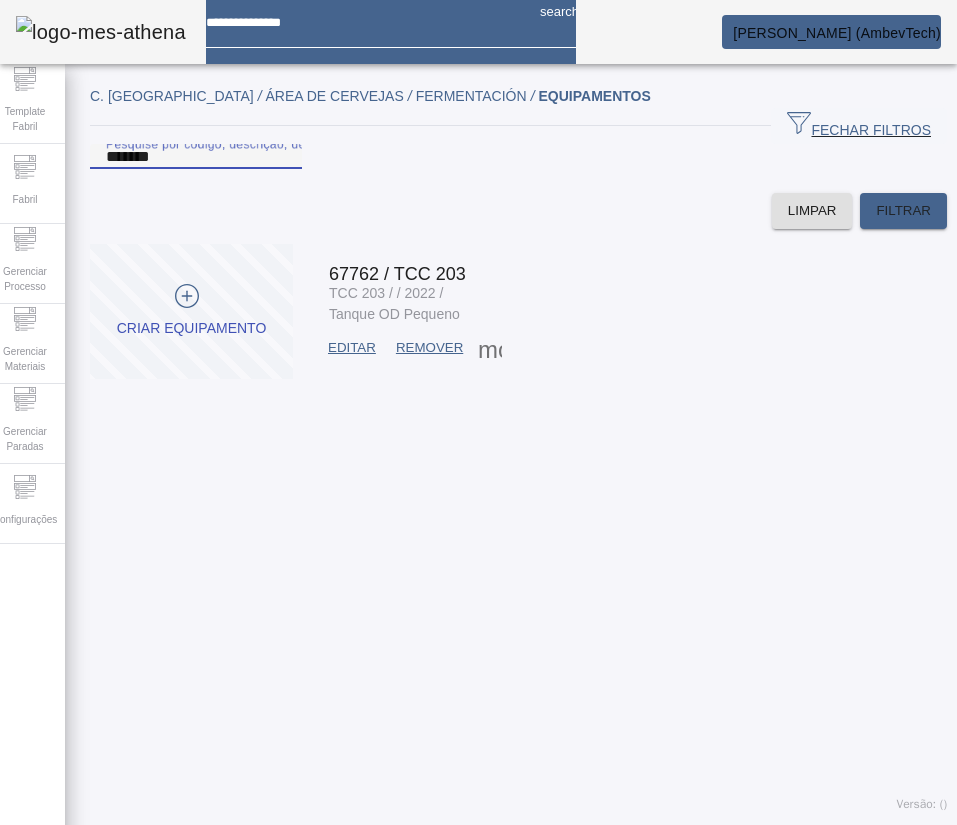 paste 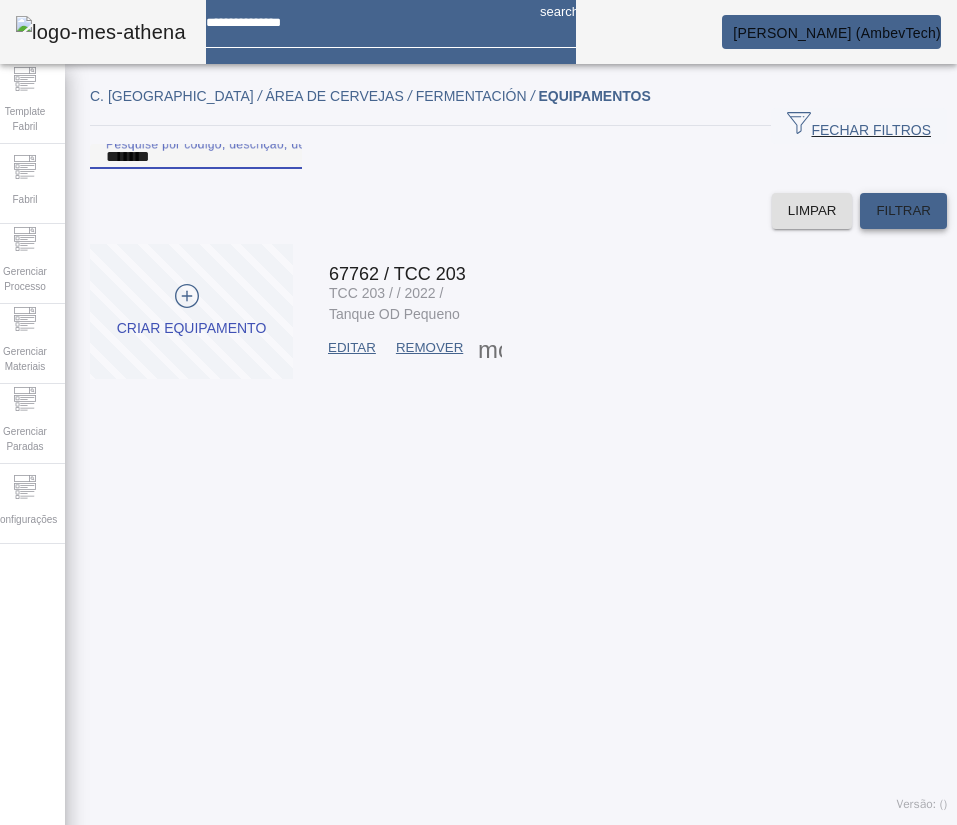 type on "*******" 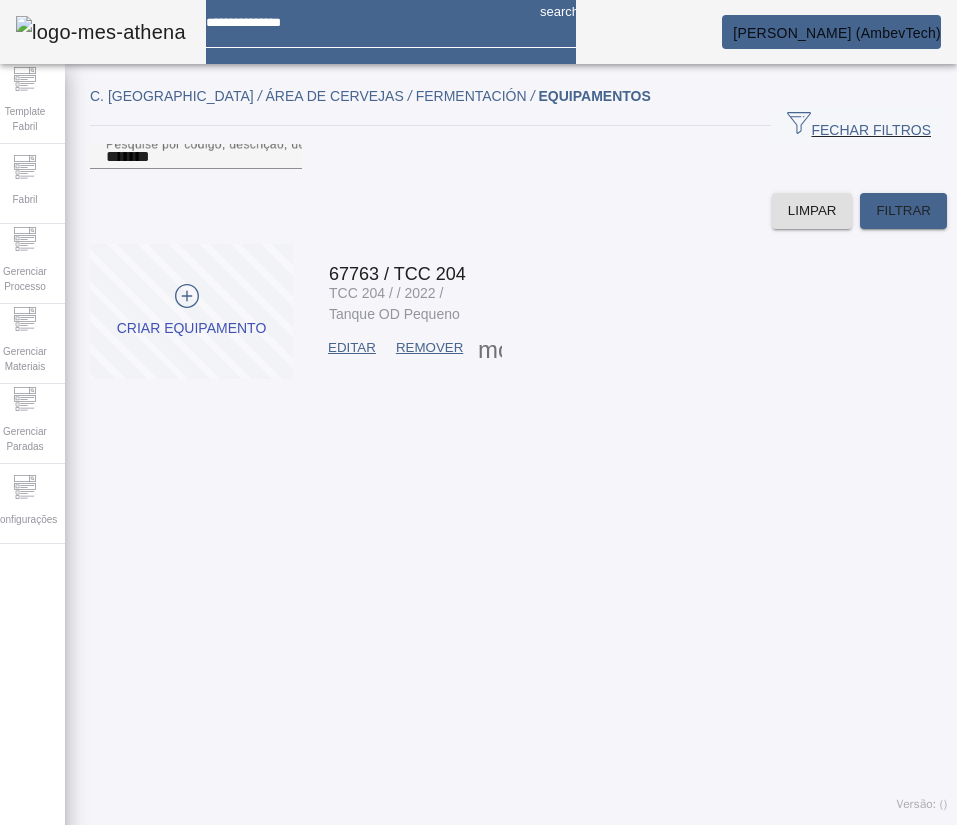 click at bounding box center [352, 348] 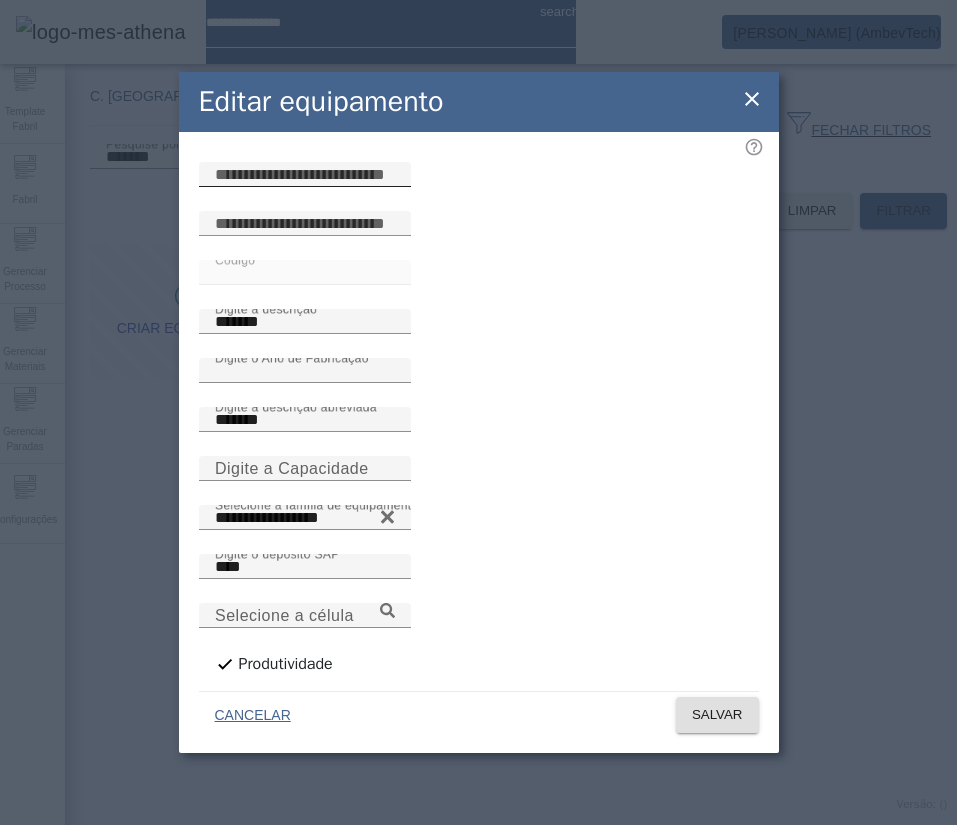 click at bounding box center (305, 175) 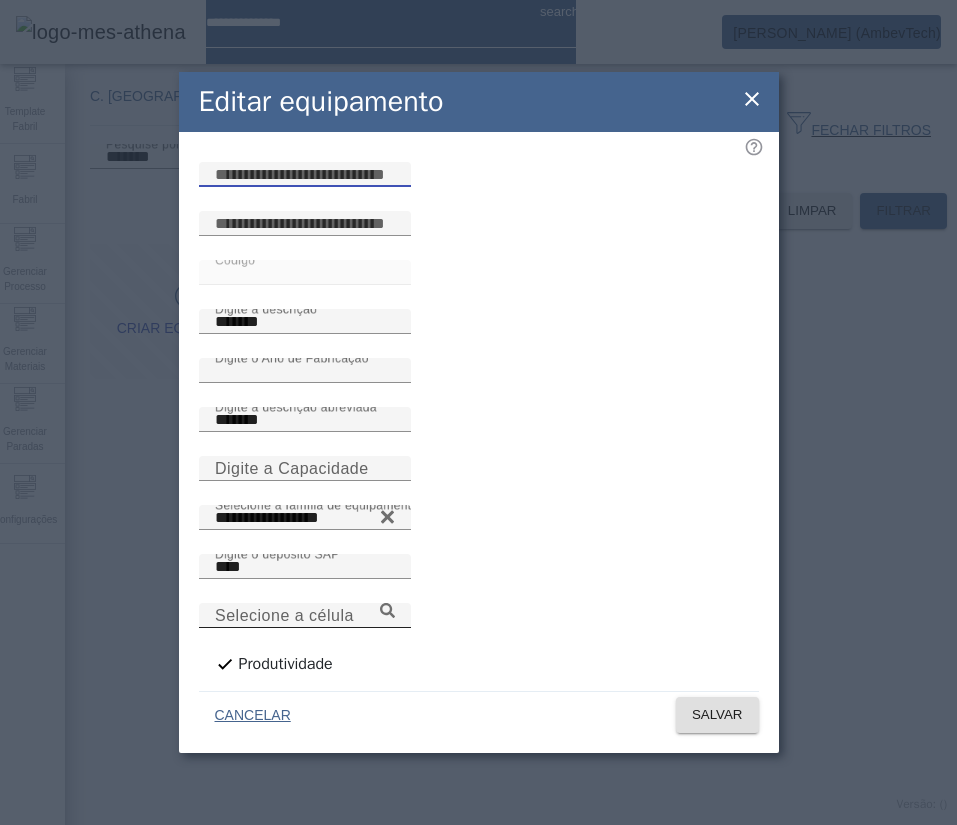 paste on "**********" 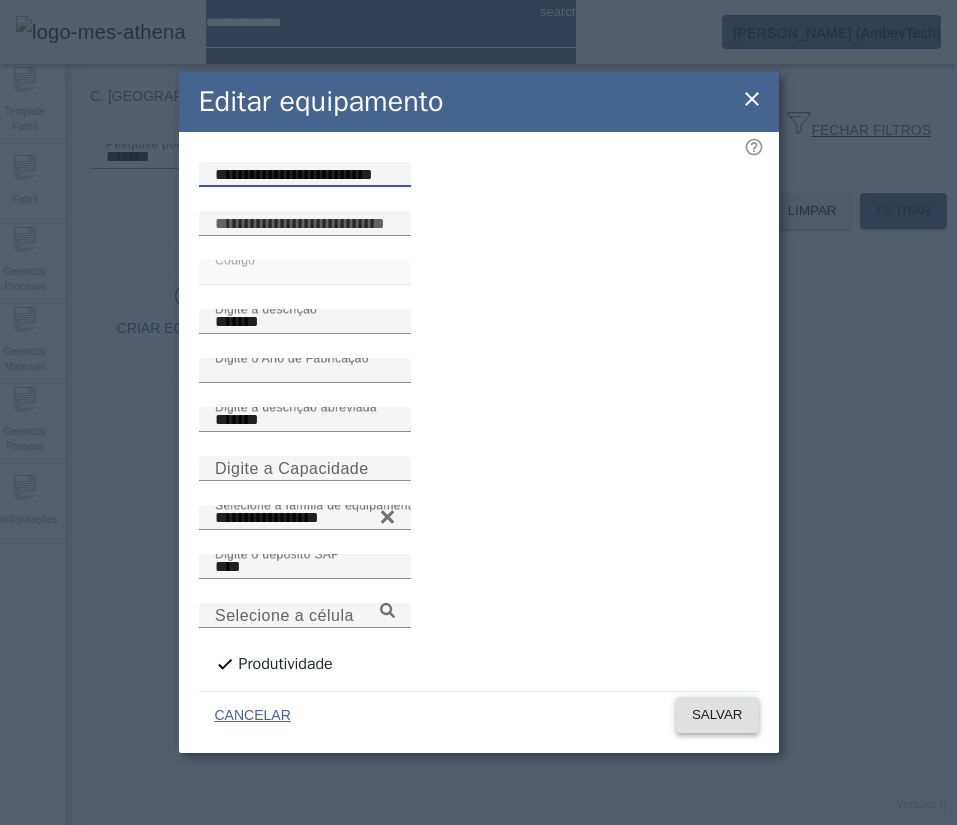 type on "**********" 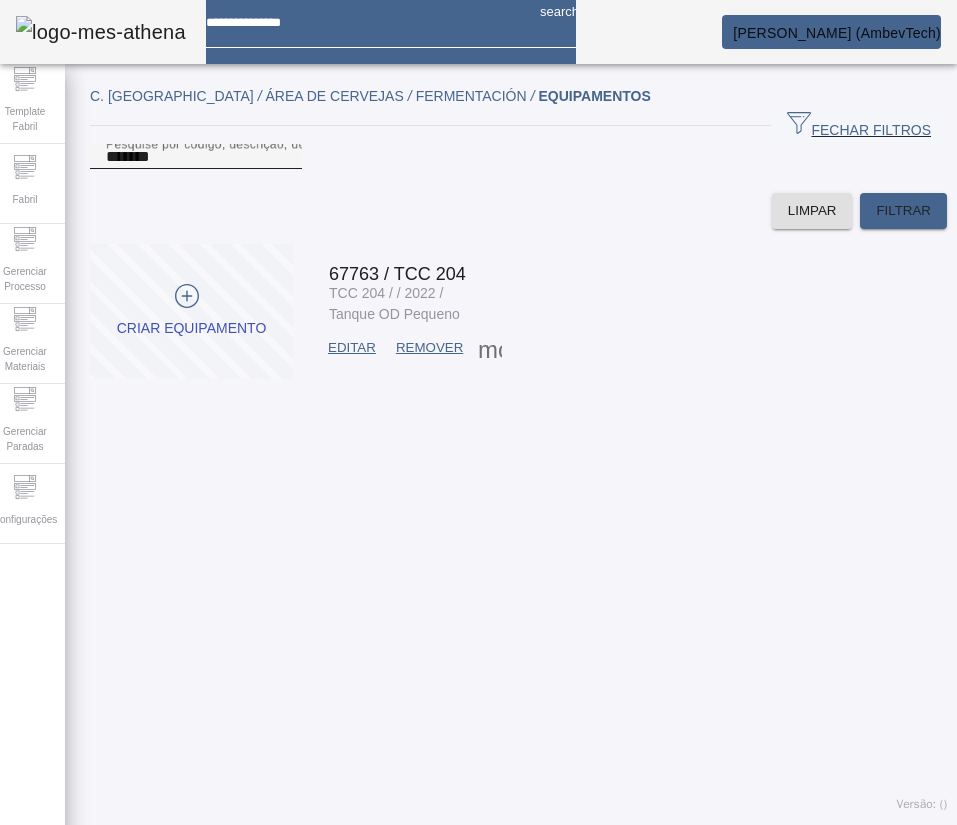 click on "*******" at bounding box center (196, 157) 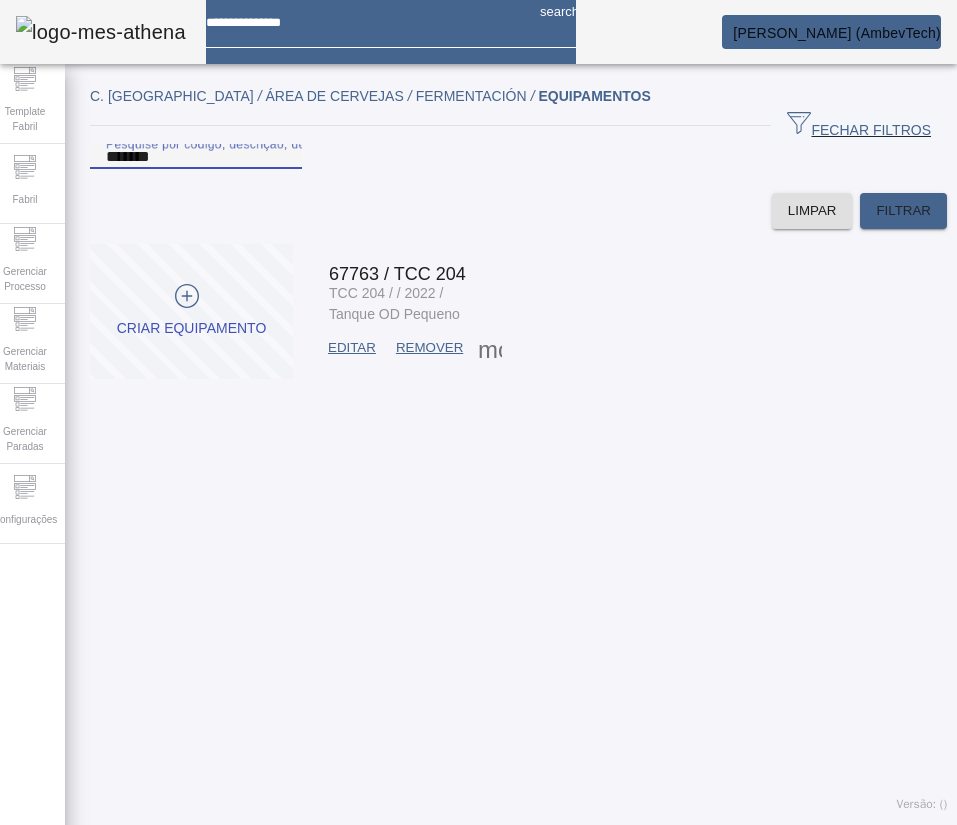 paste 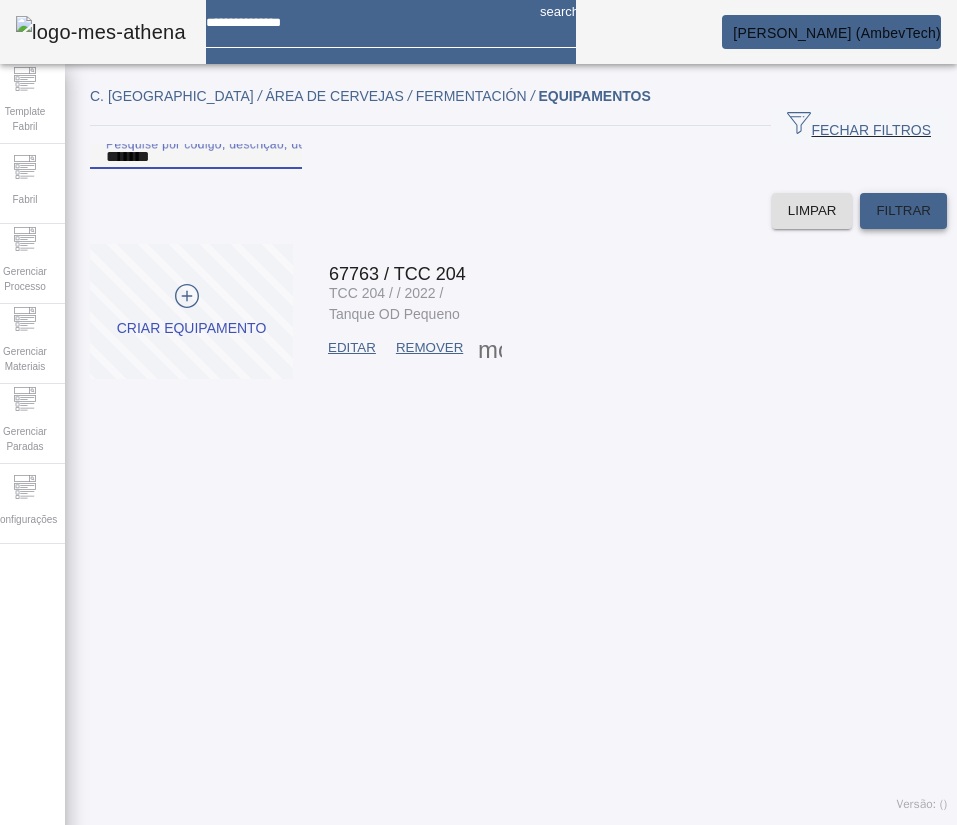 type on "*******" 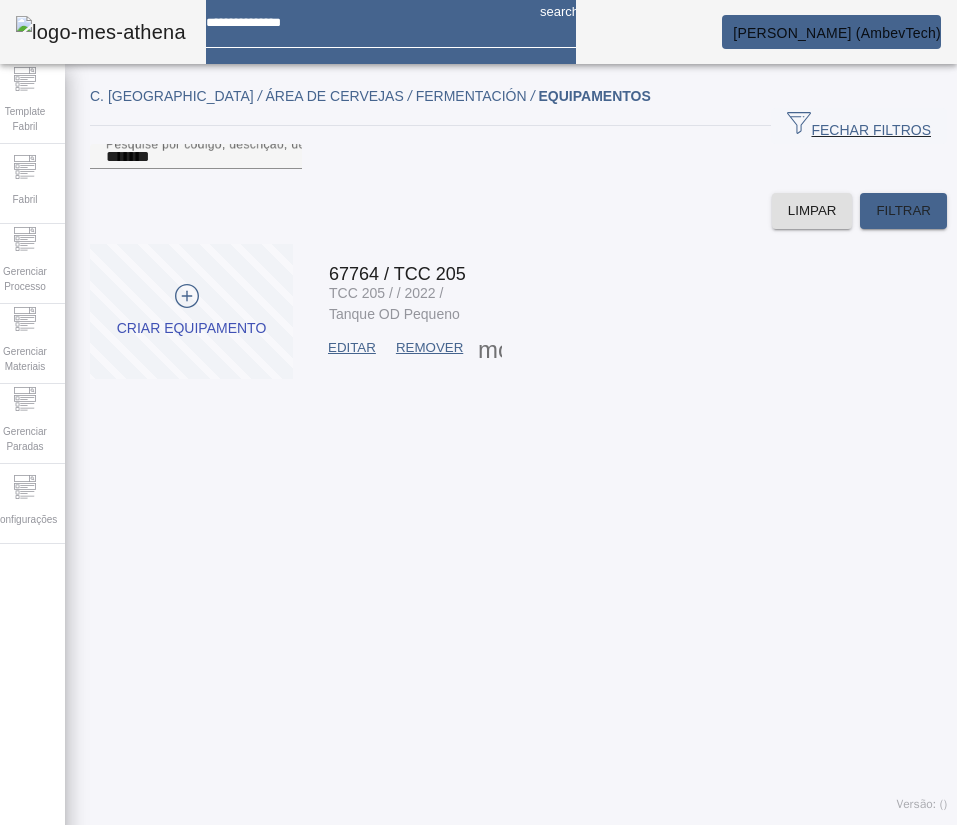 click on "EDITAR" at bounding box center (352, 348) 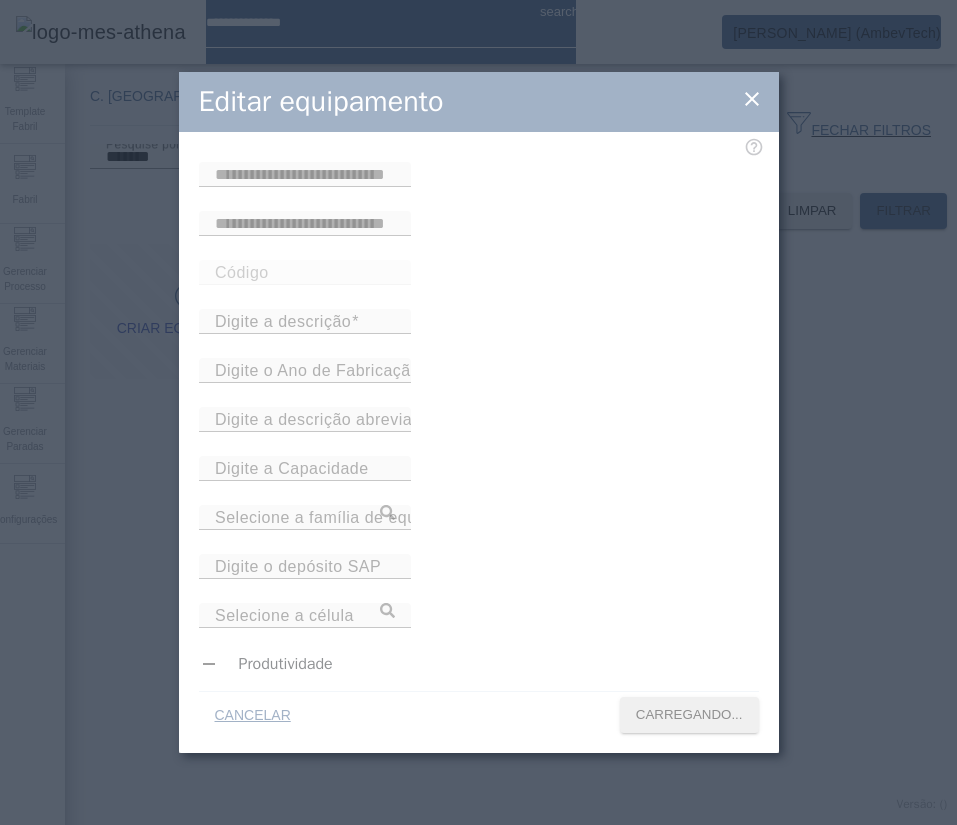 type on "*****" 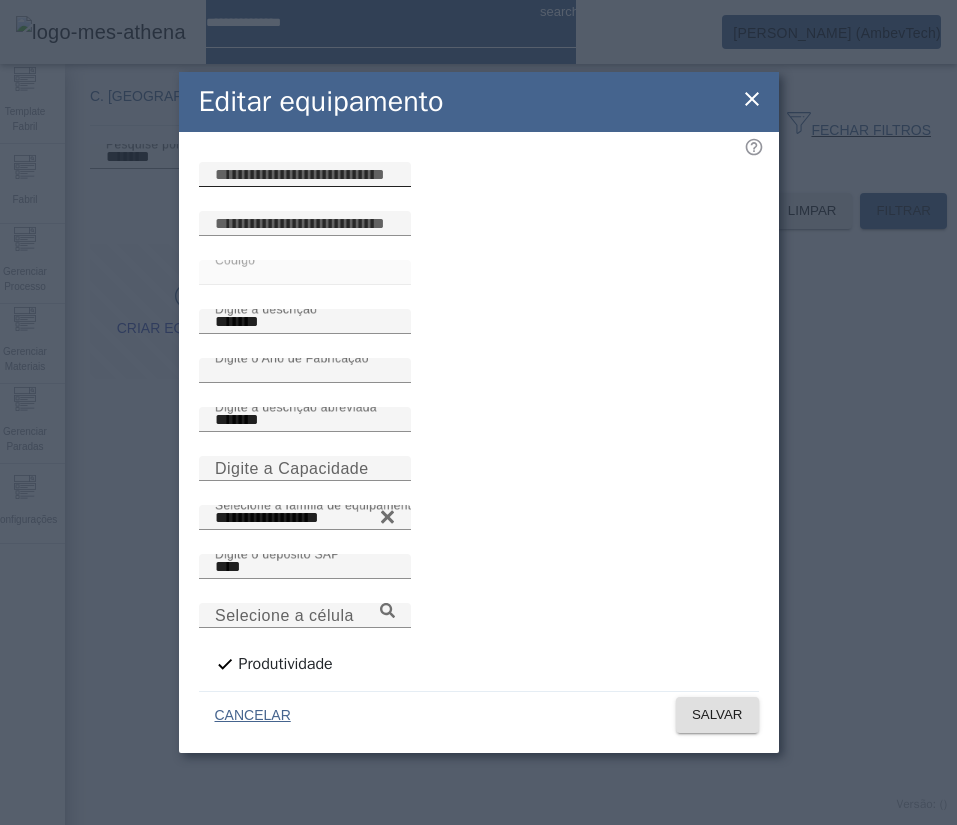 click at bounding box center (305, 175) 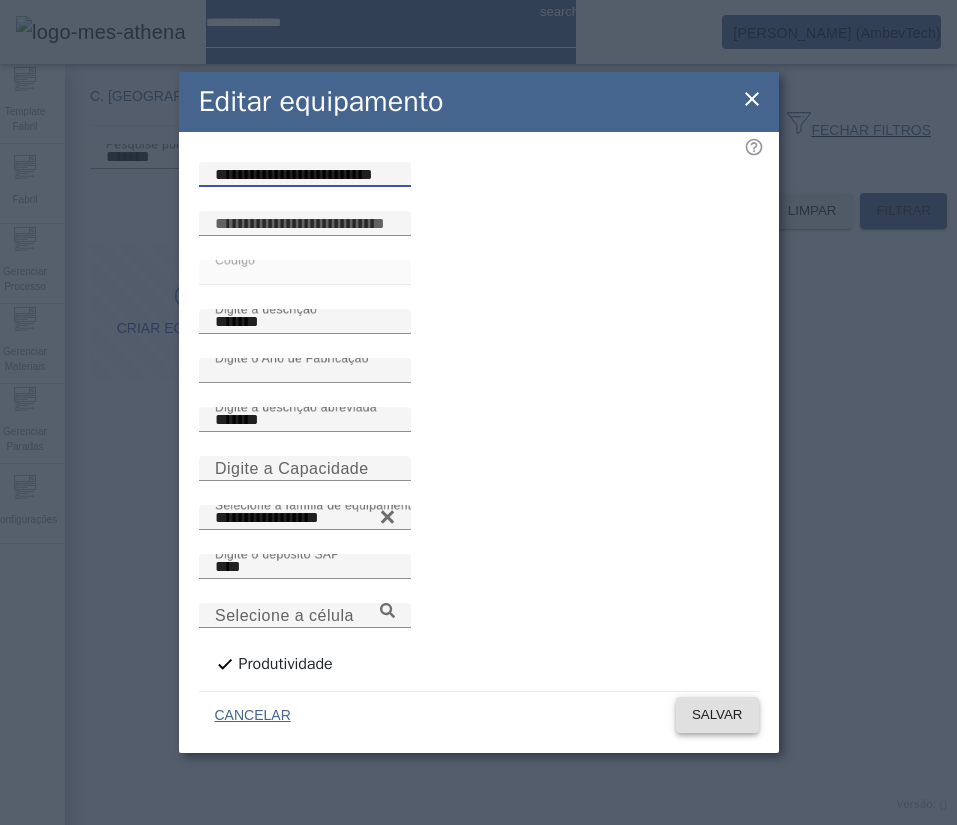 type on "**********" 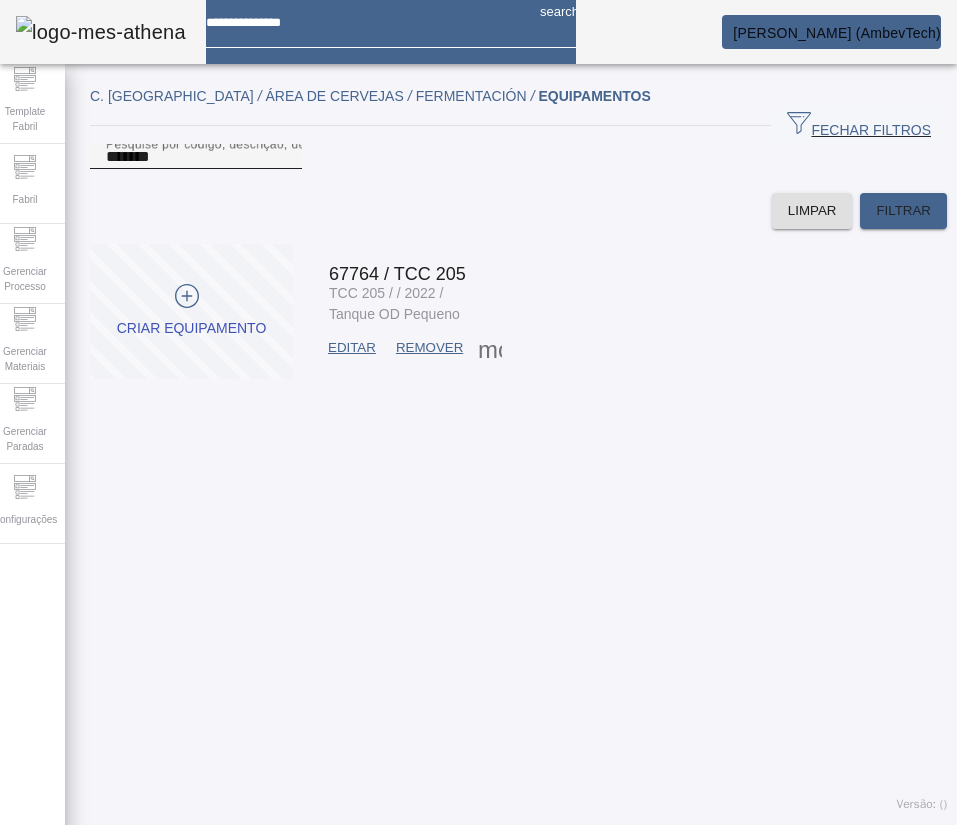 click on "Pesquise por
código,
descrição,
descrição abreviada,
capacidade
ou
ano de fabricação" at bounding box center (354, 143) 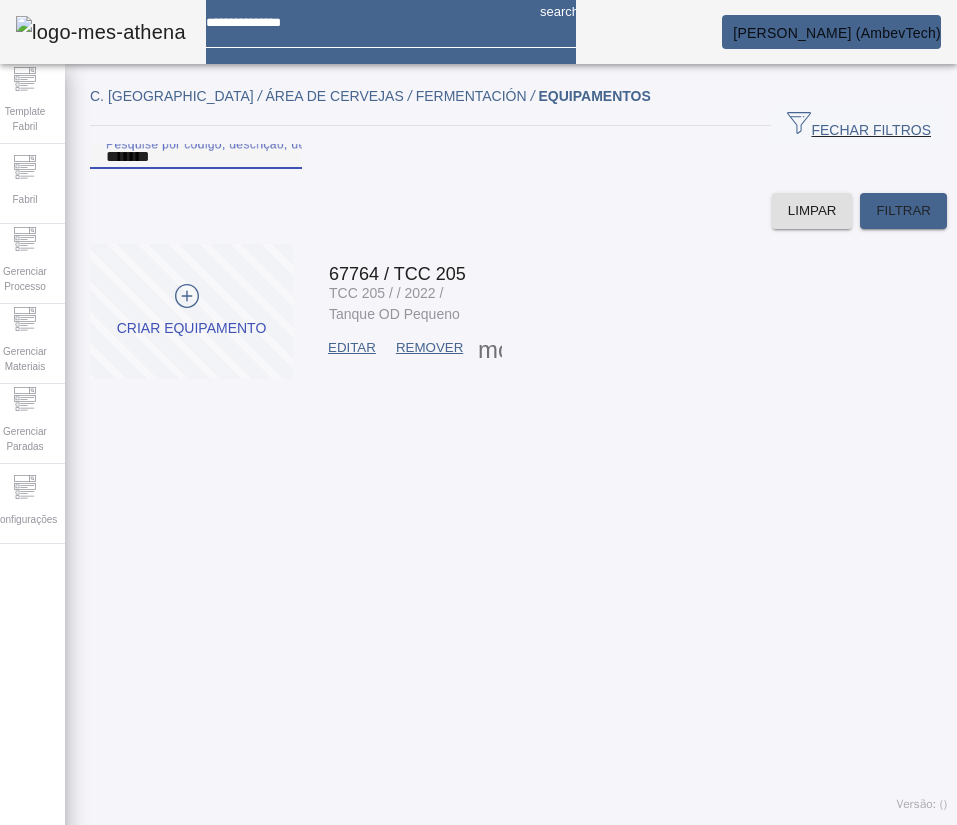 paste 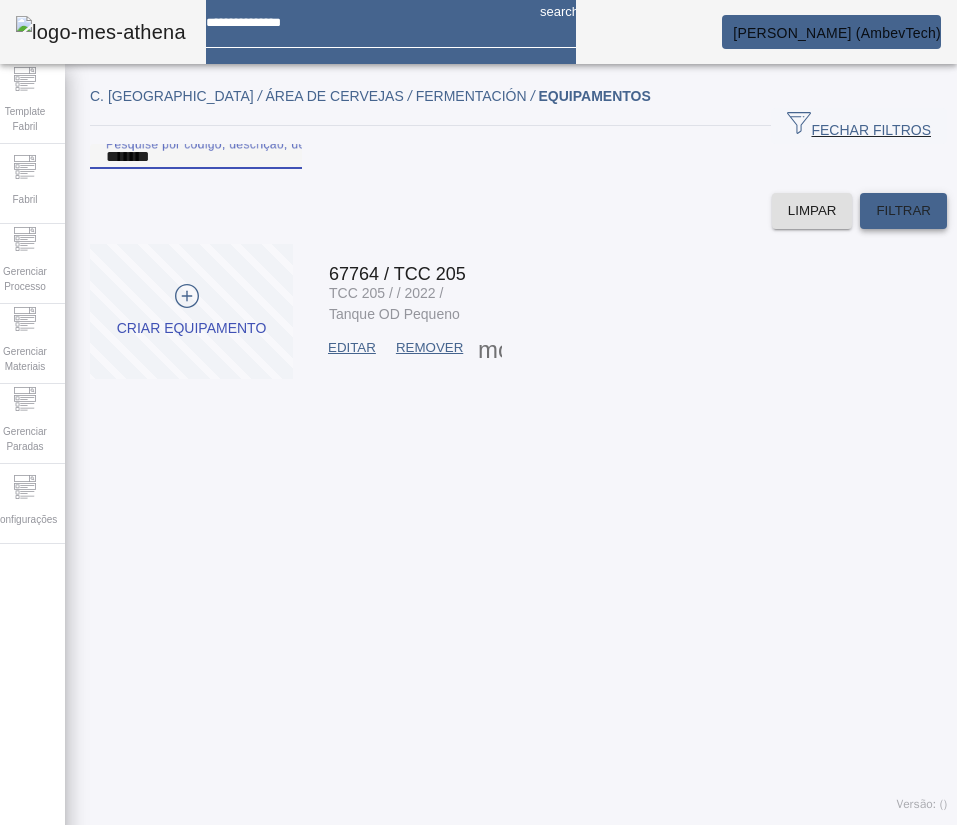 type on "*******" 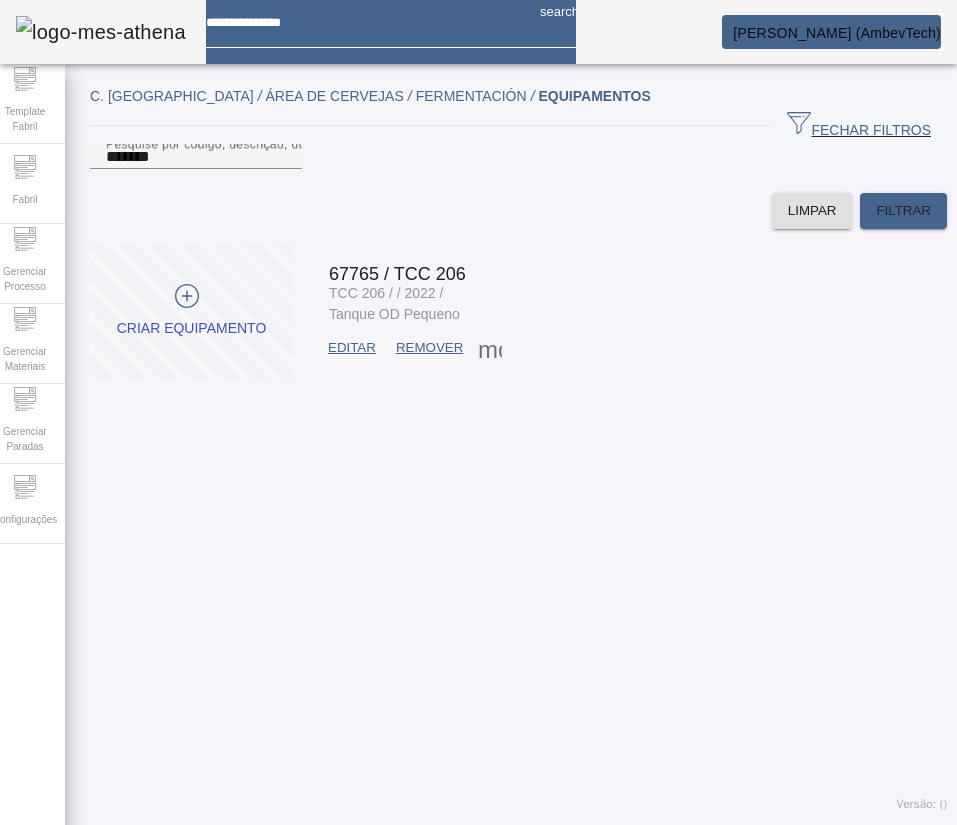click on "EDITAR" at bounding box center [352, 348] 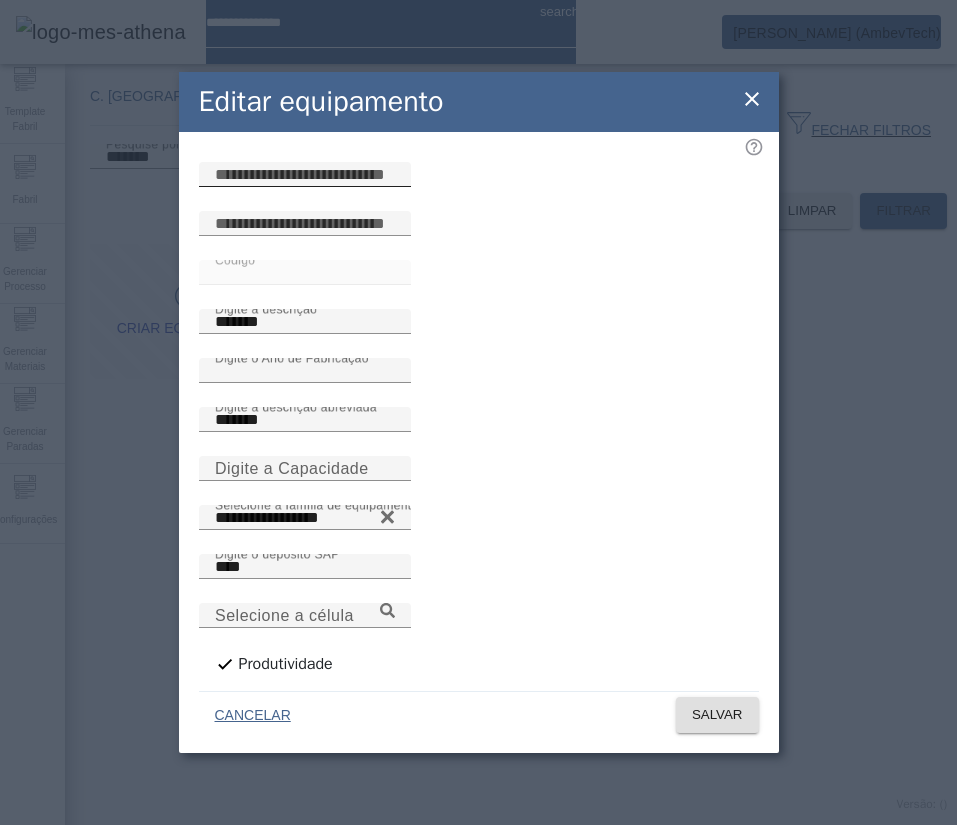 click 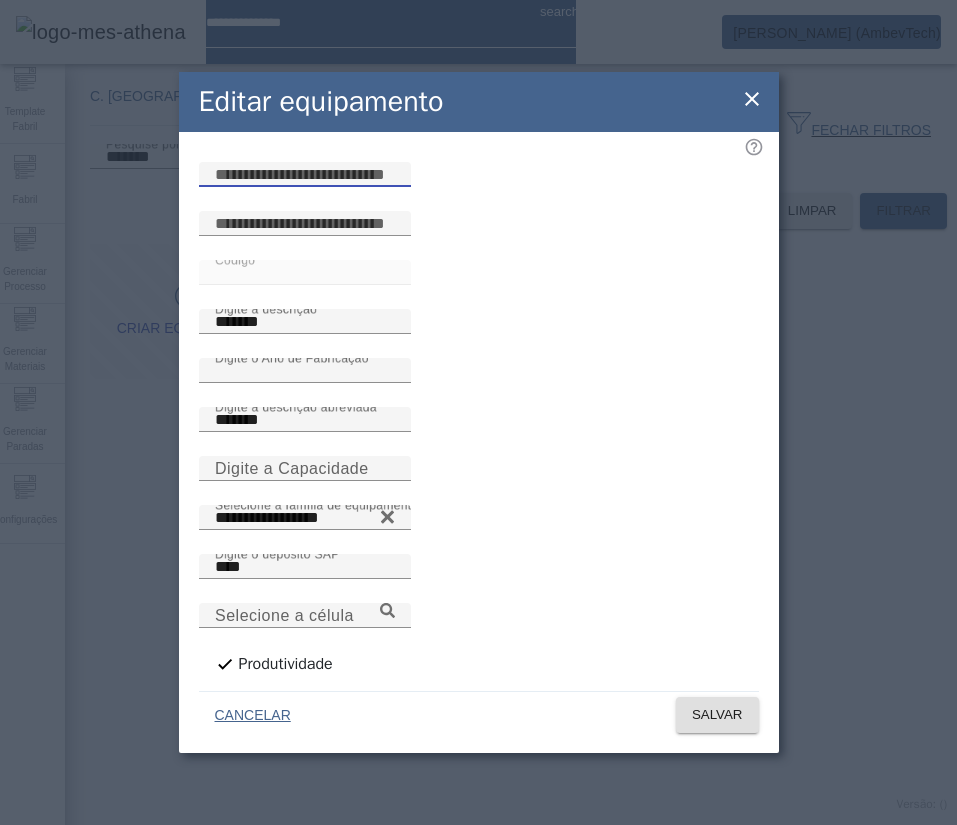 paste on "**********" 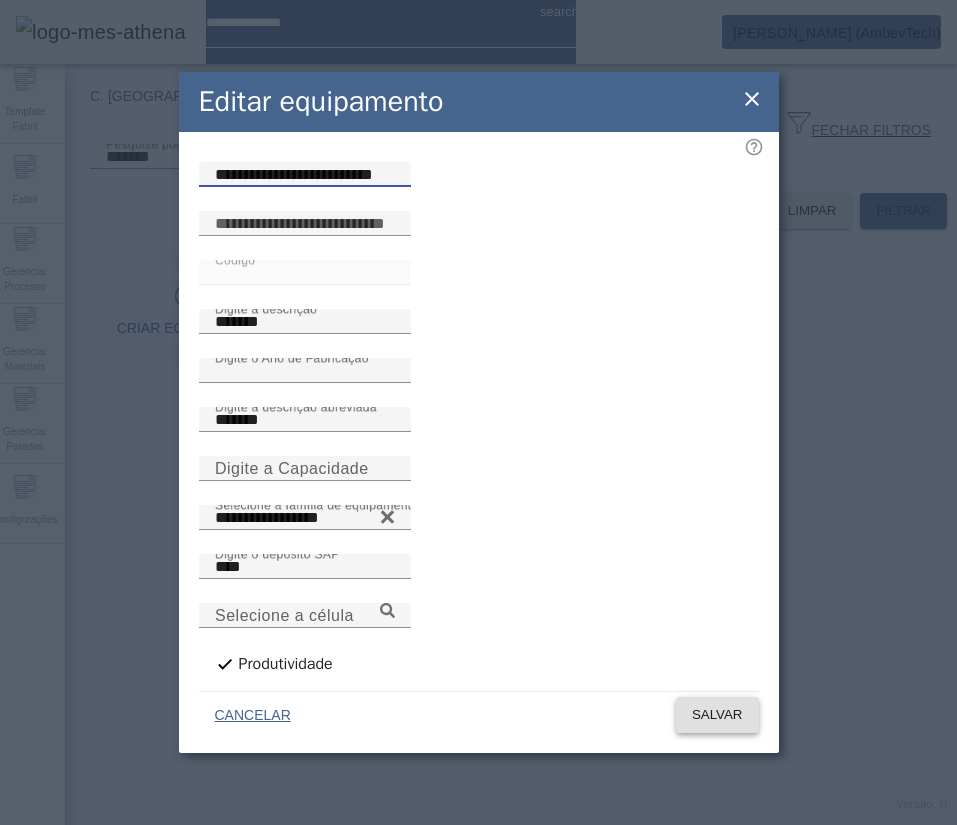 type on "**********" 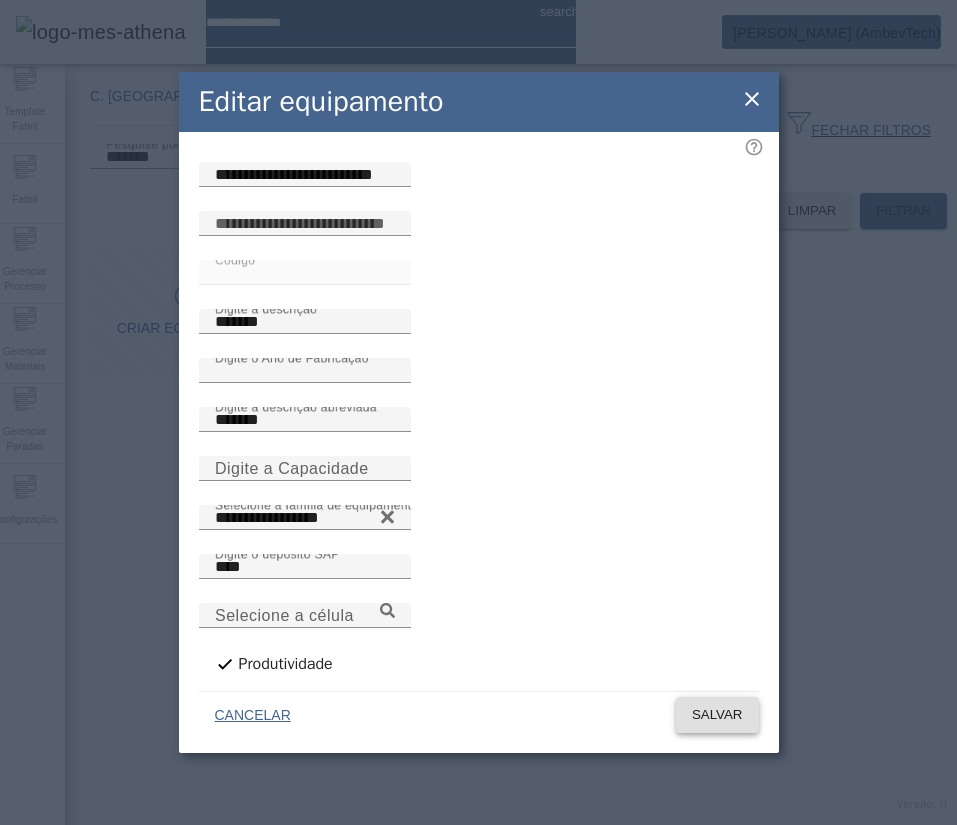 click on "SALVAR" 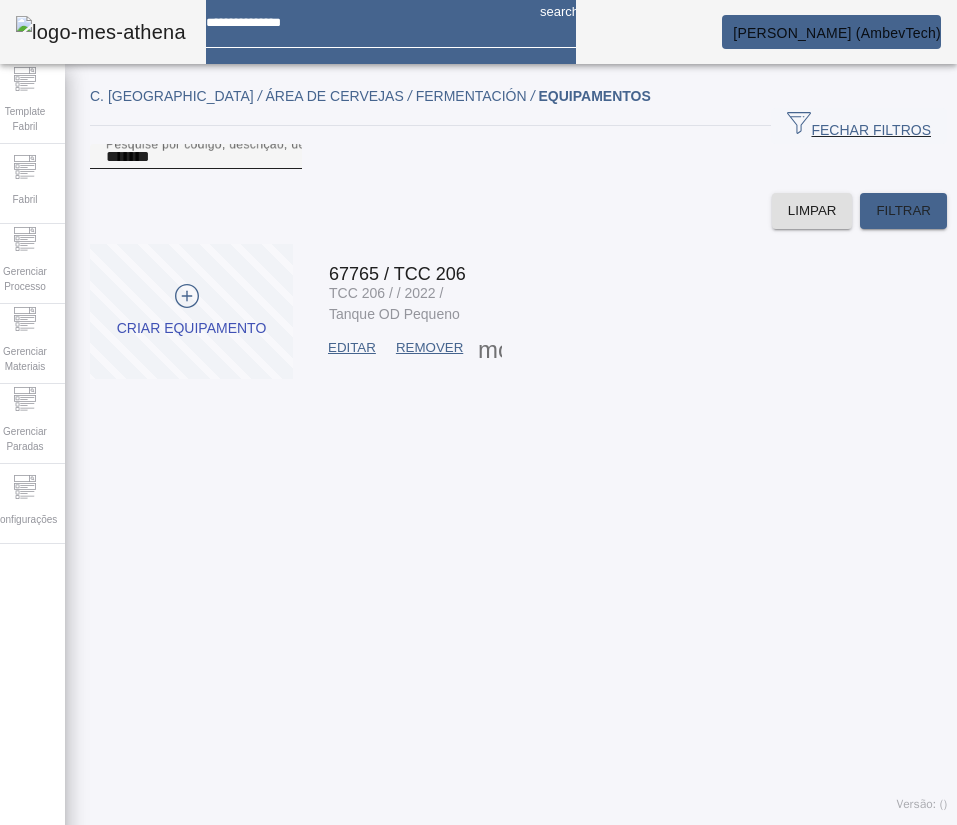 click on "*******" at bounding box center (196, 157) 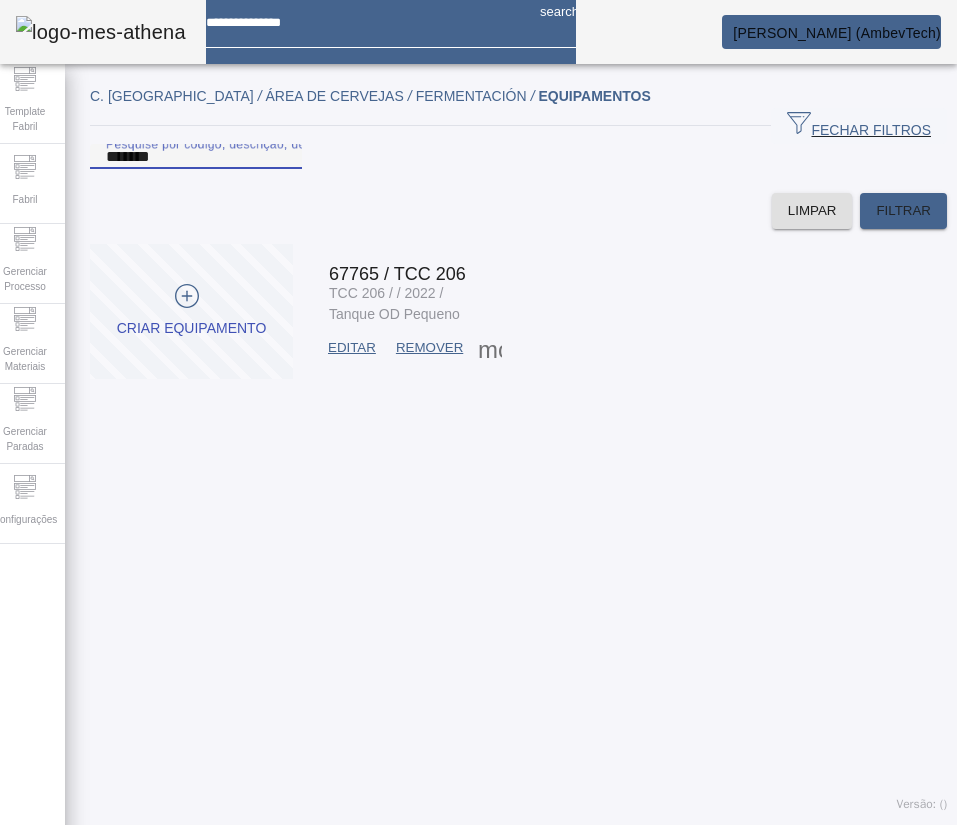 paste 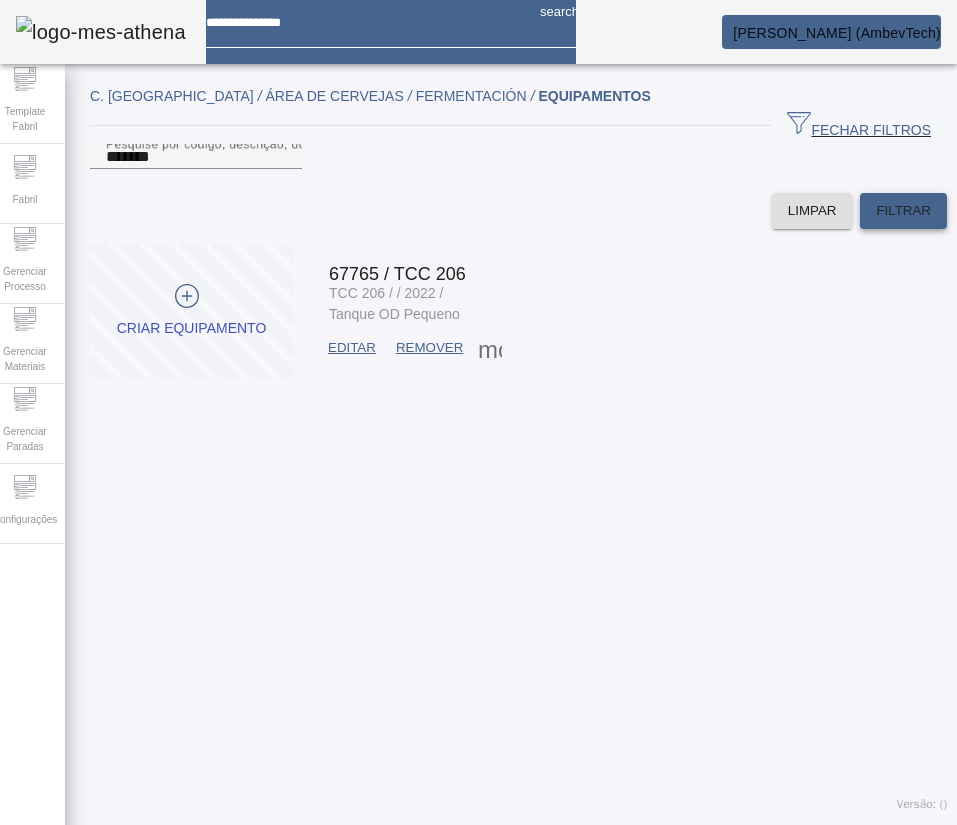click on "FILTRAR" 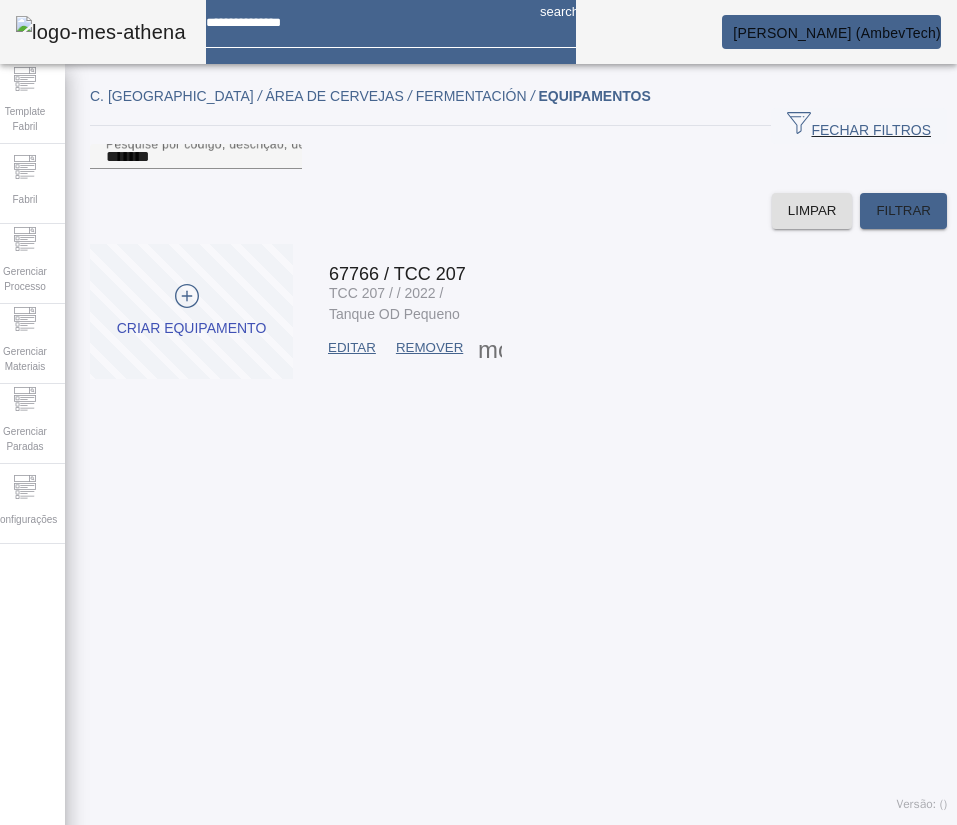 click on "EDITAR" at bounding box center [352, 348] 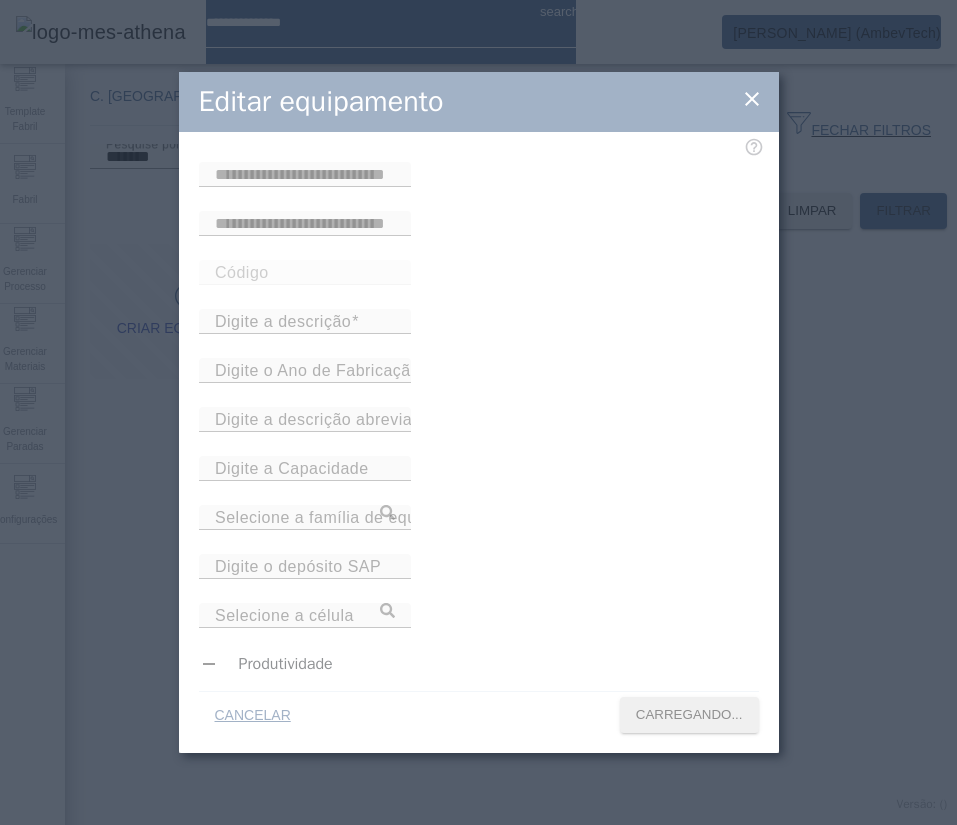 type on "*****" 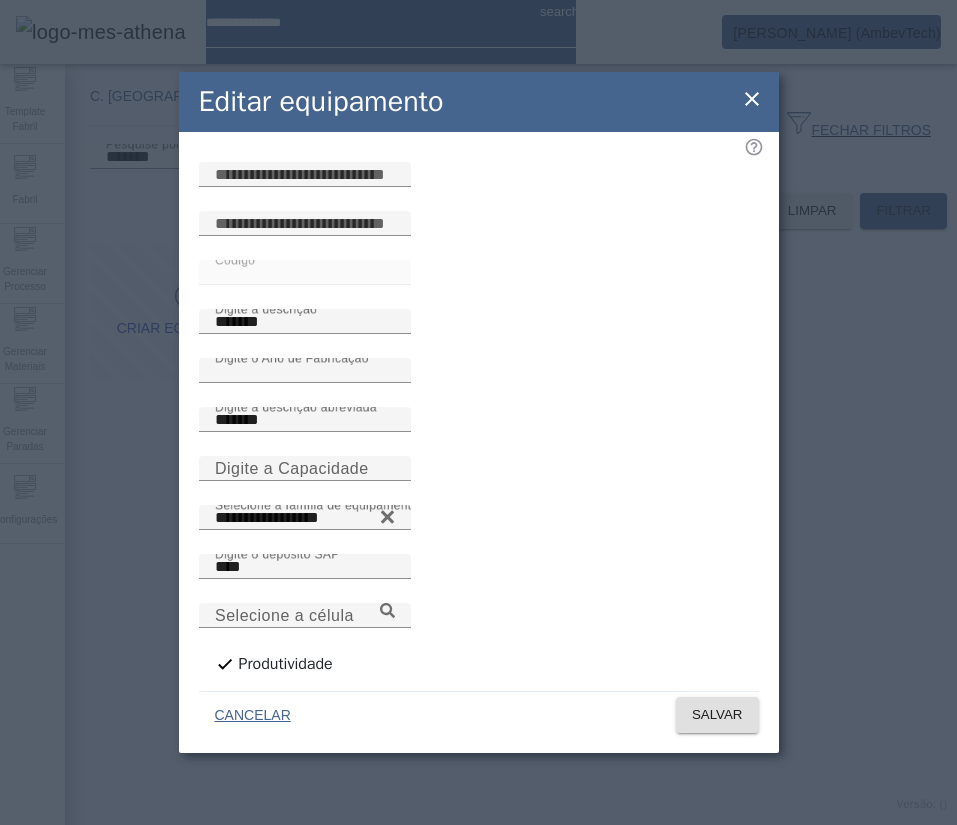 drag, startPoint x: 454, startPoint y: 203, endPoint x: 519, endPoint y: 326, distance: 139.11865 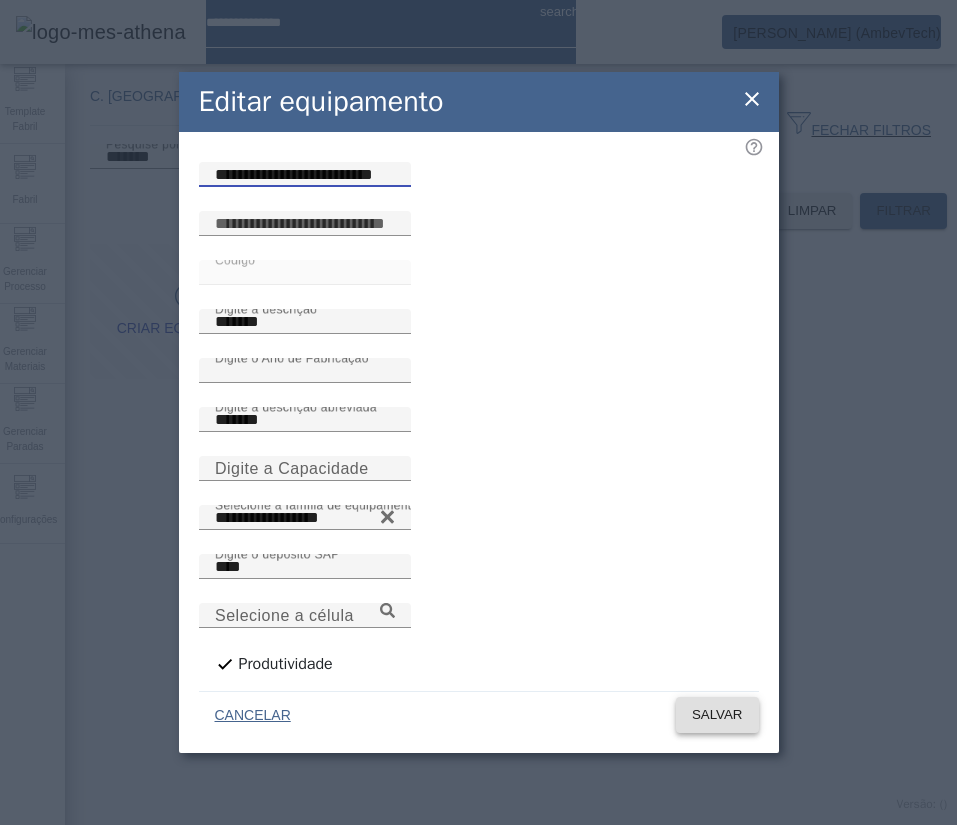 type on "**********" 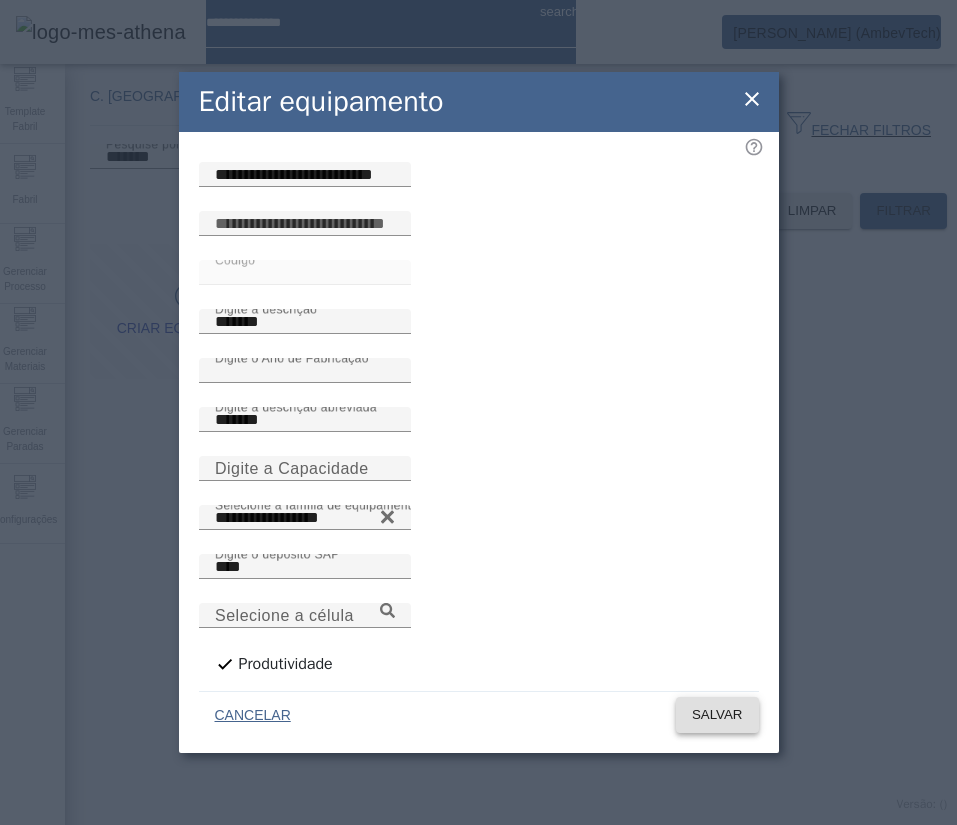 click on "SALVAR" 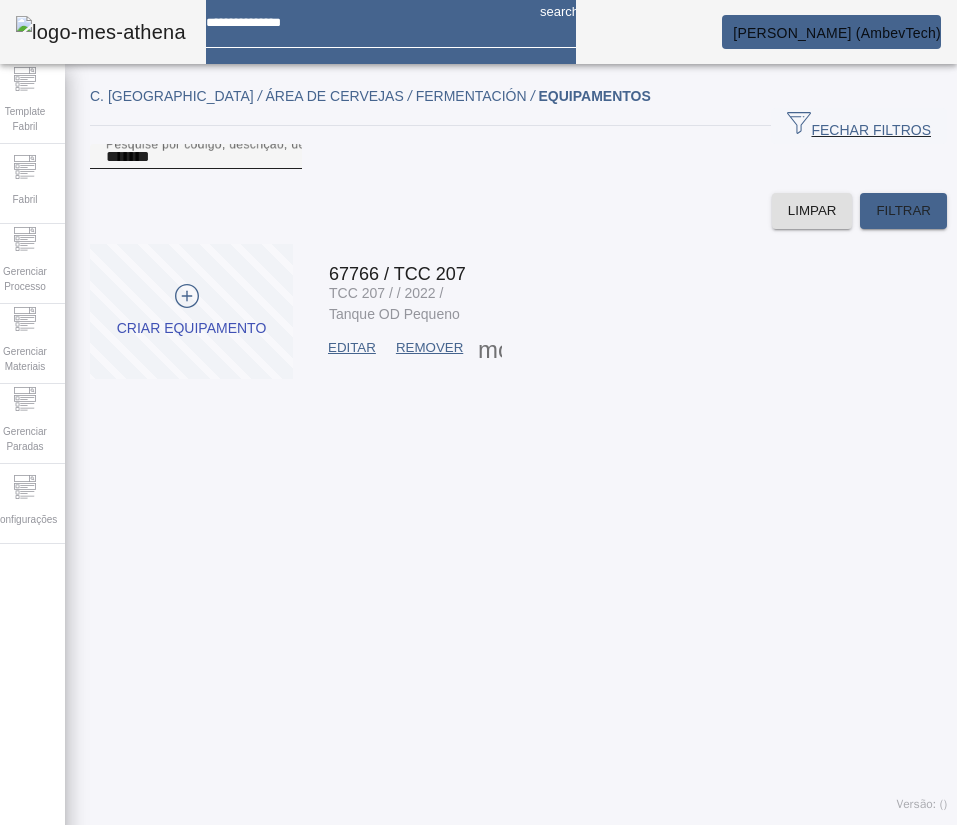 click on "*******" at bounding box center [196, 157] 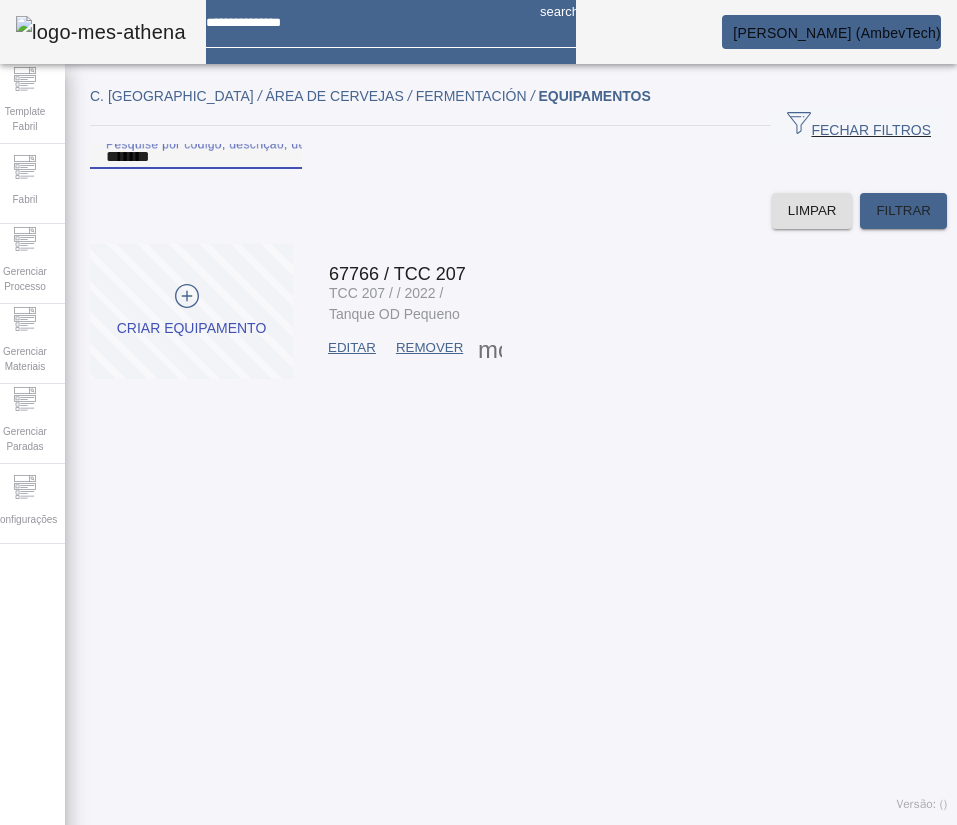 paste 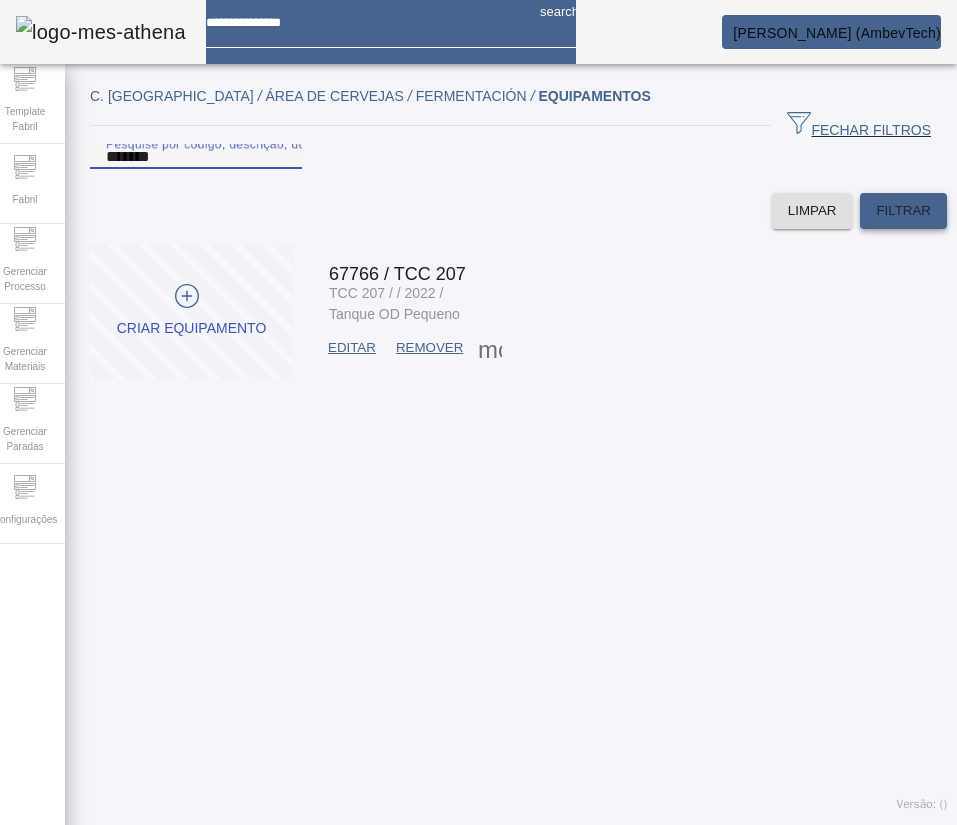 type on "*******" 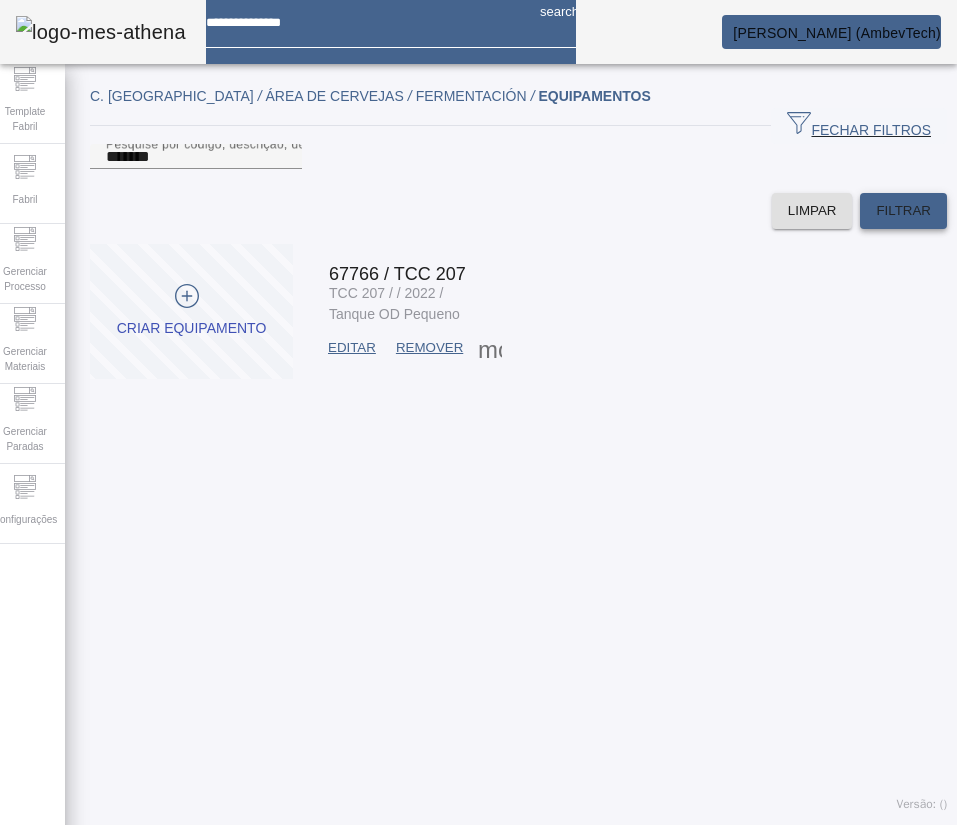 click 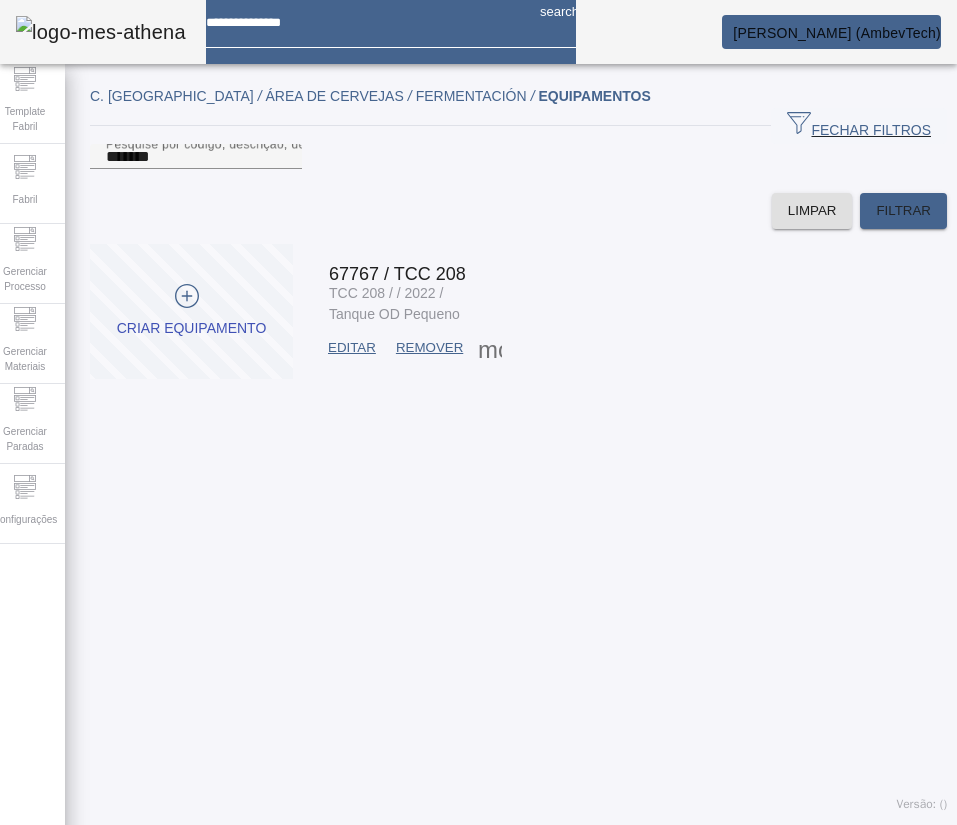 click at bounding box center [352, 348] 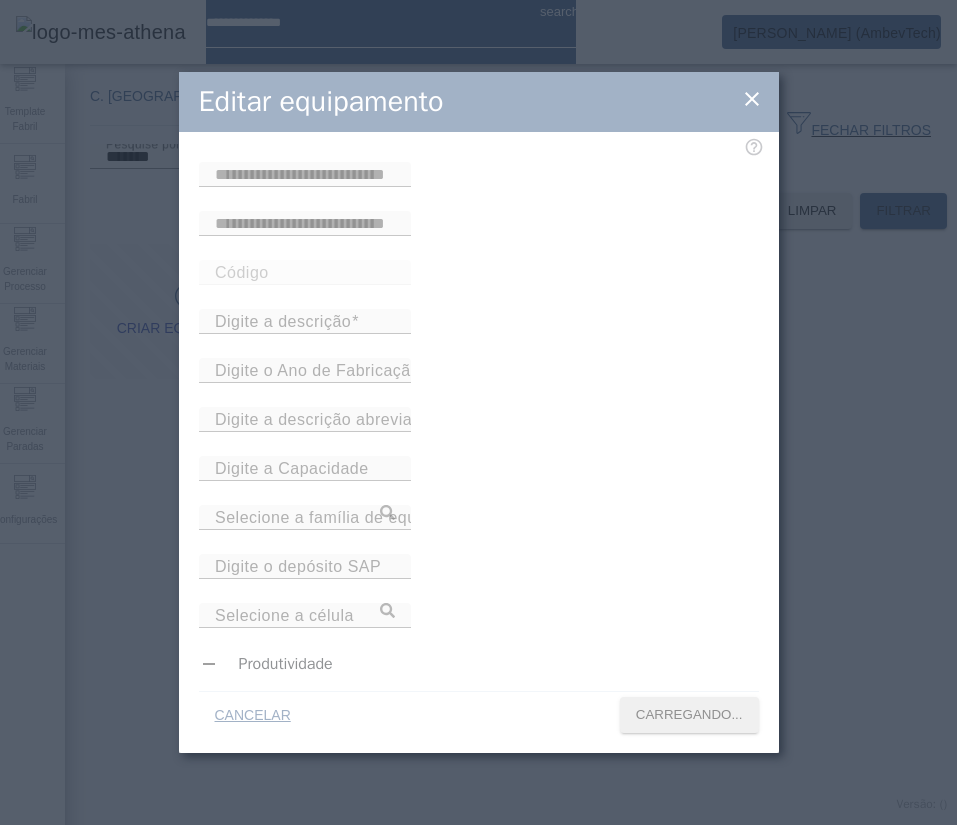 type on "*****" 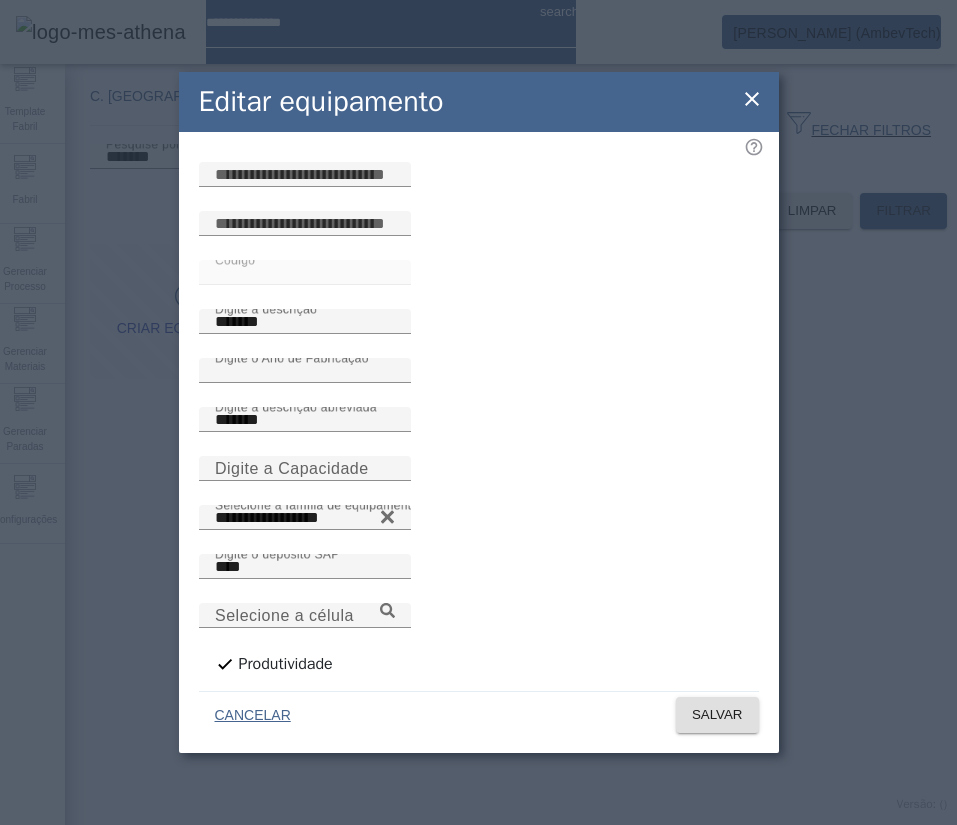 drag, startPoint x: 366, startPoint y: 211, endPoint x: 386, endPoint y: 238, distance: 33.600594 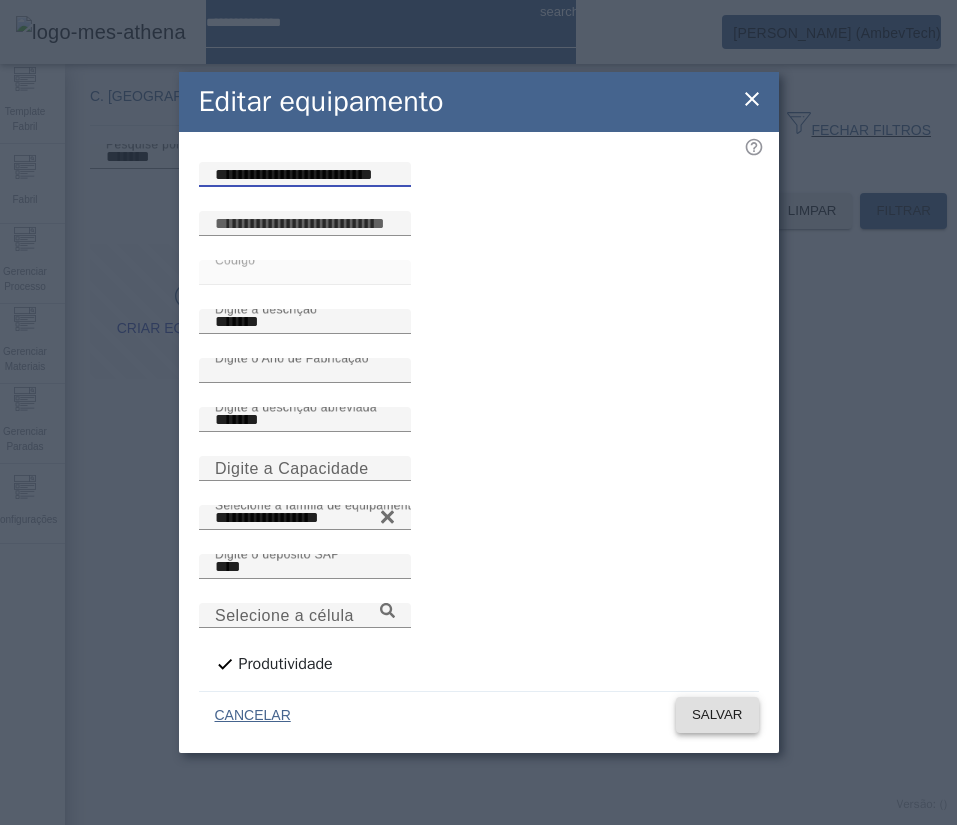 type on "**********" 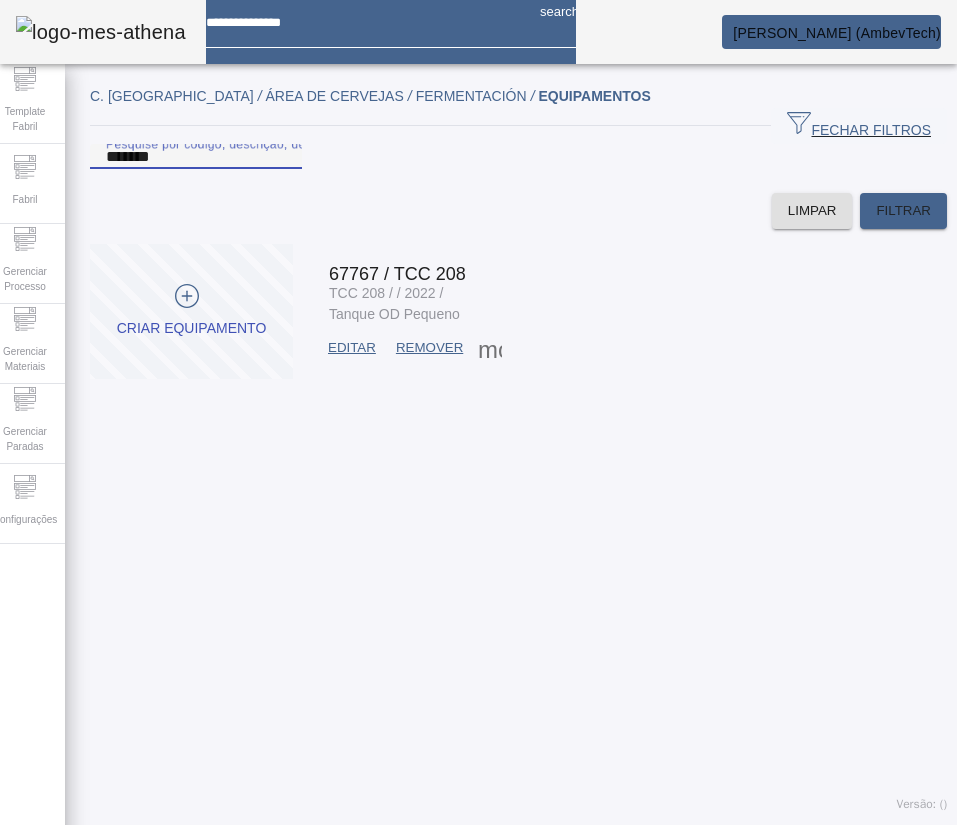 click on "*******" at bounding box center [196, 157] 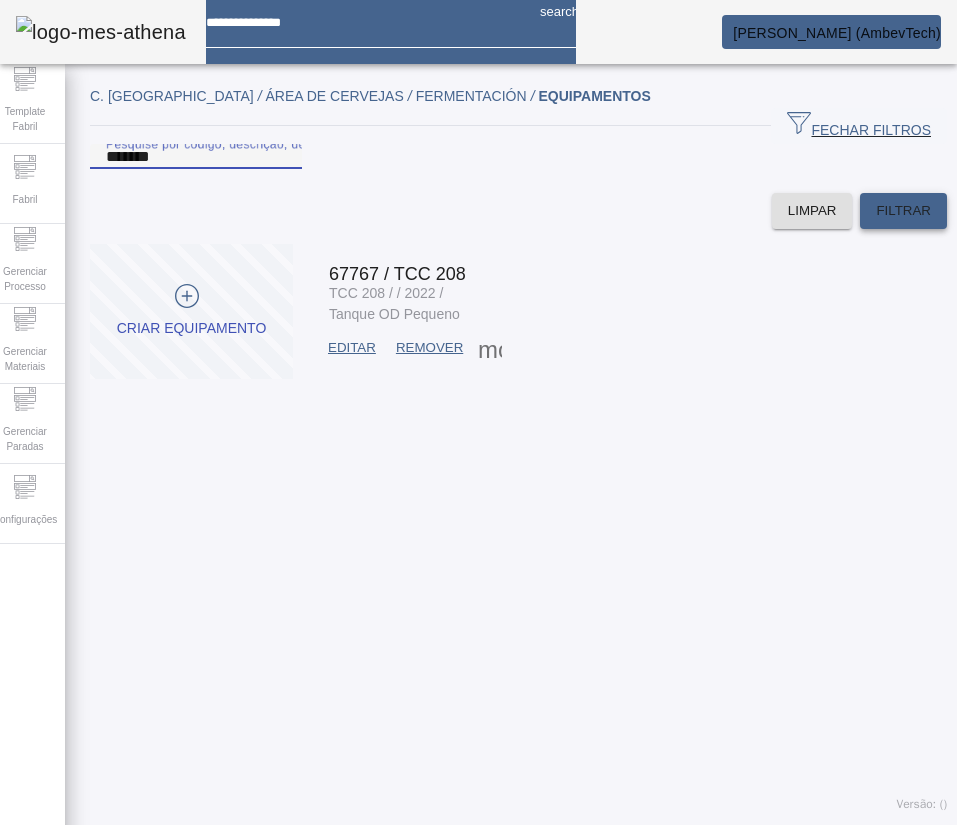 type on "*******" 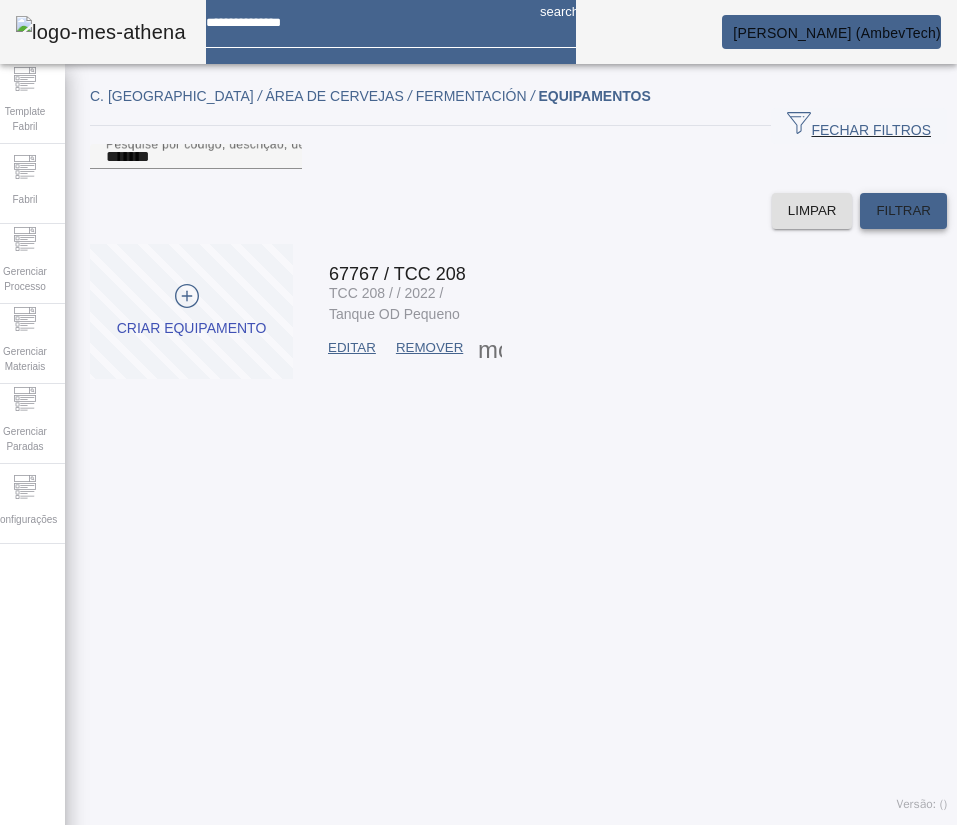 click on "FILTRAR" 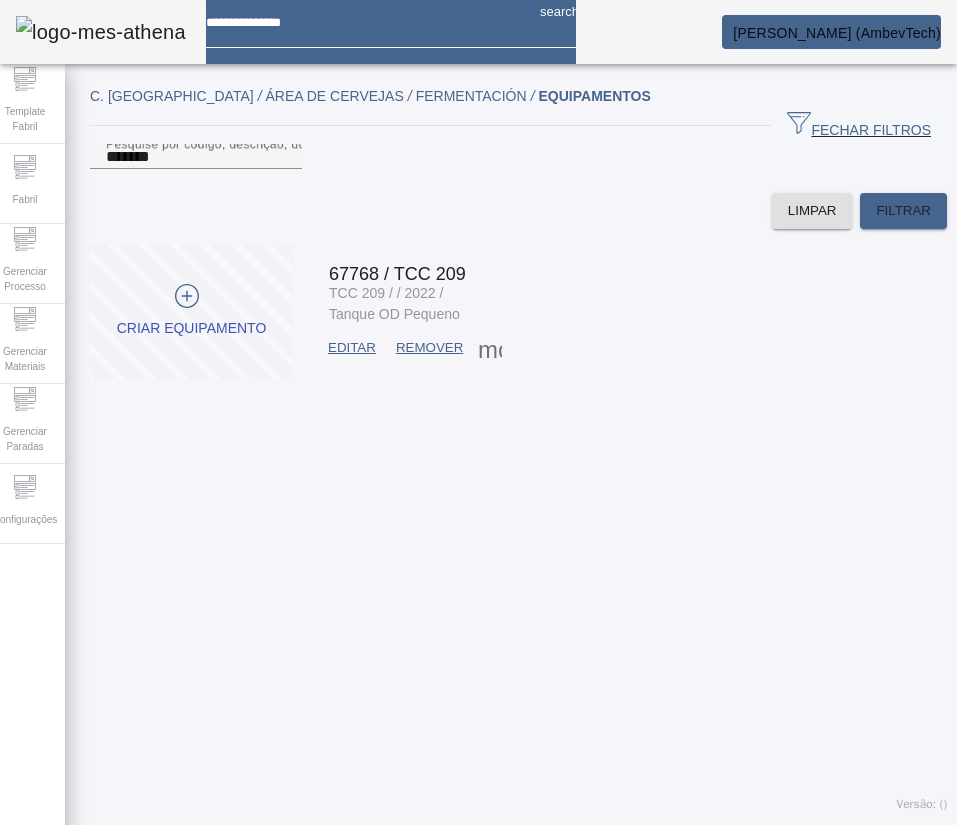 click on "EDITAR" at bounding box center [352, 348] 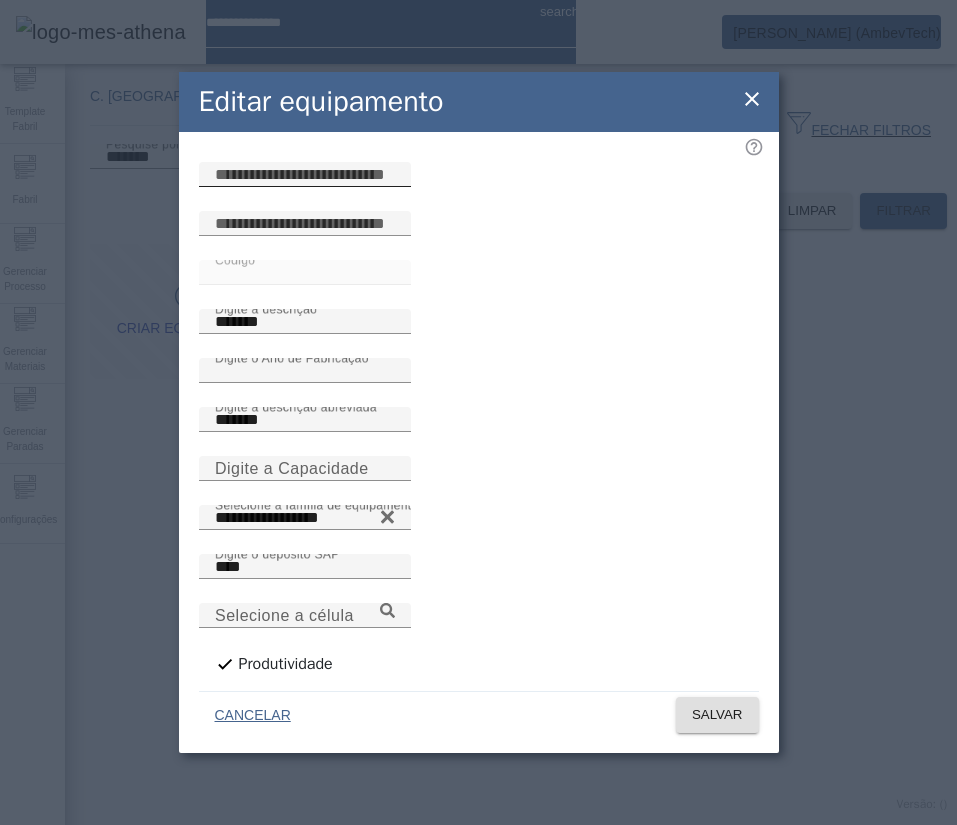 click 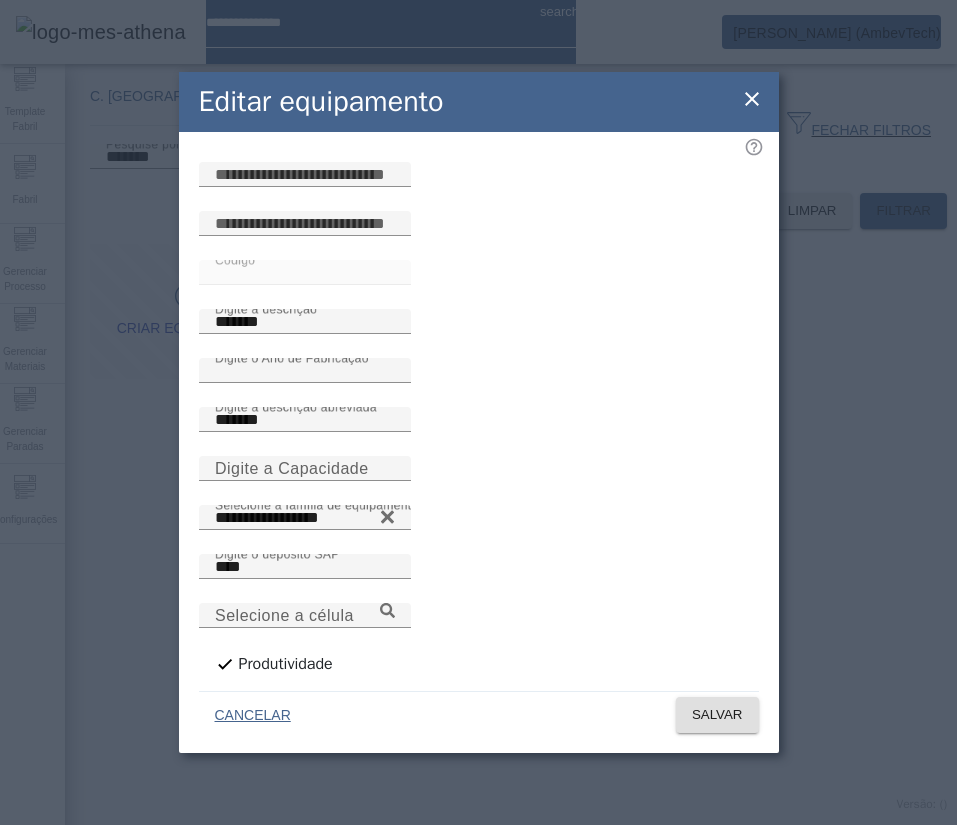 paste on "**********" 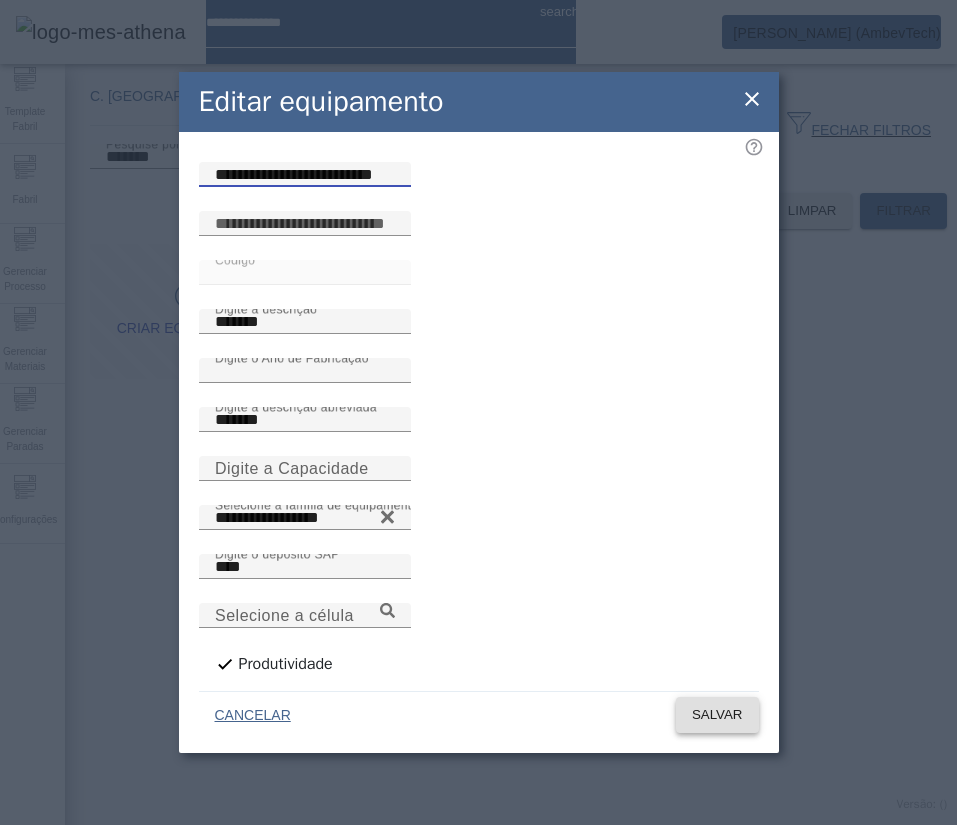 type on "**********" 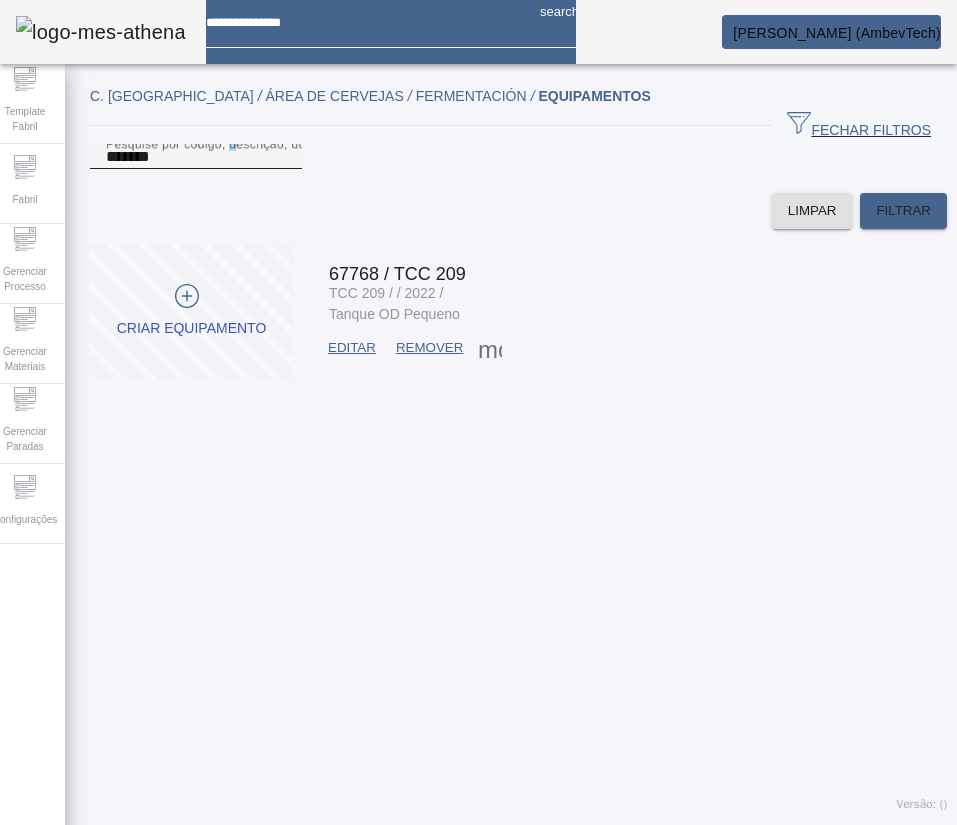 click on "Pesquise por
código,
descrição,
descrição abreviada,
capacidade
ou
ano de fabricação" at bounding box center [354, 143] 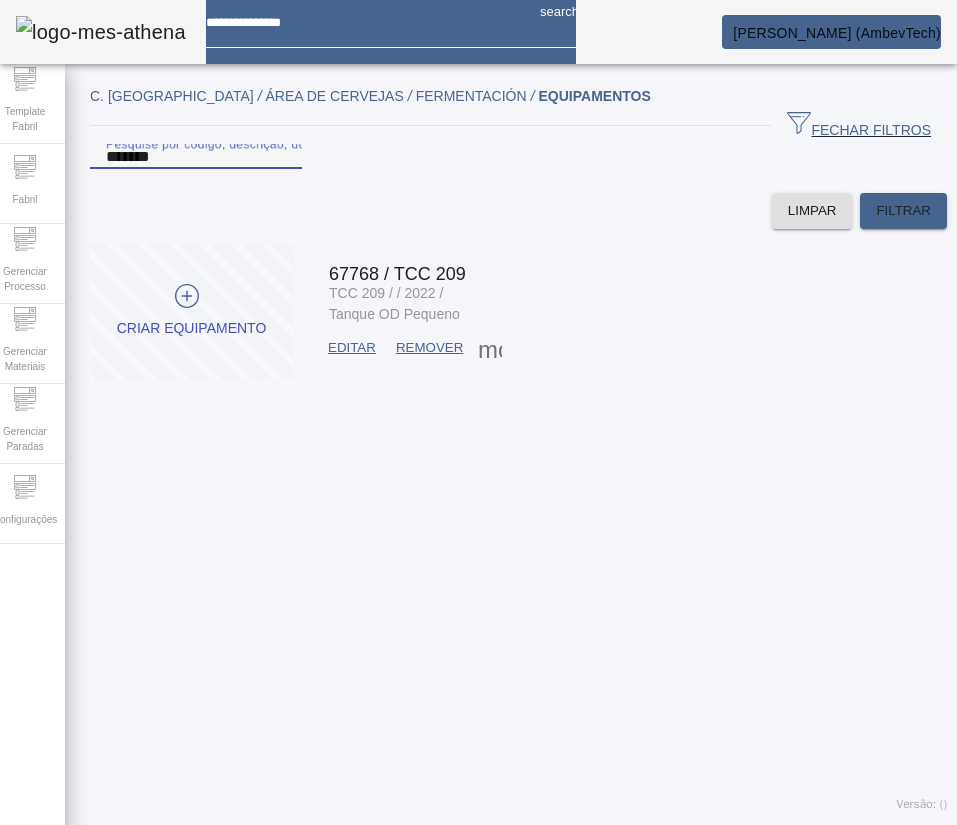 paste 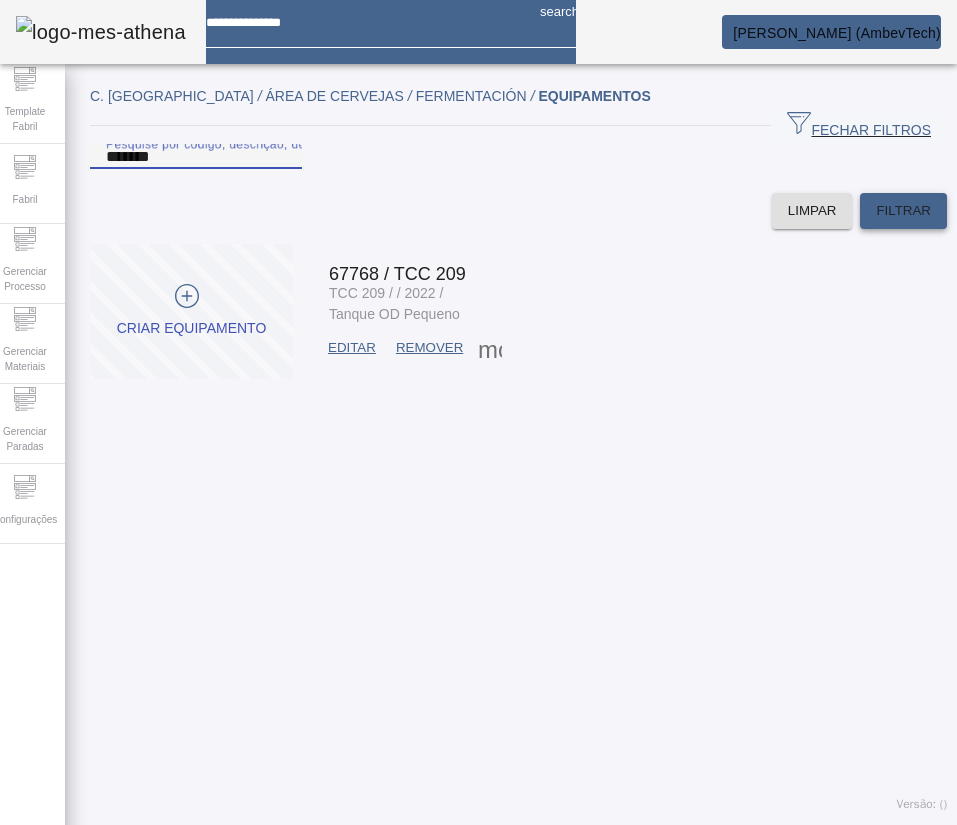type on "*******" 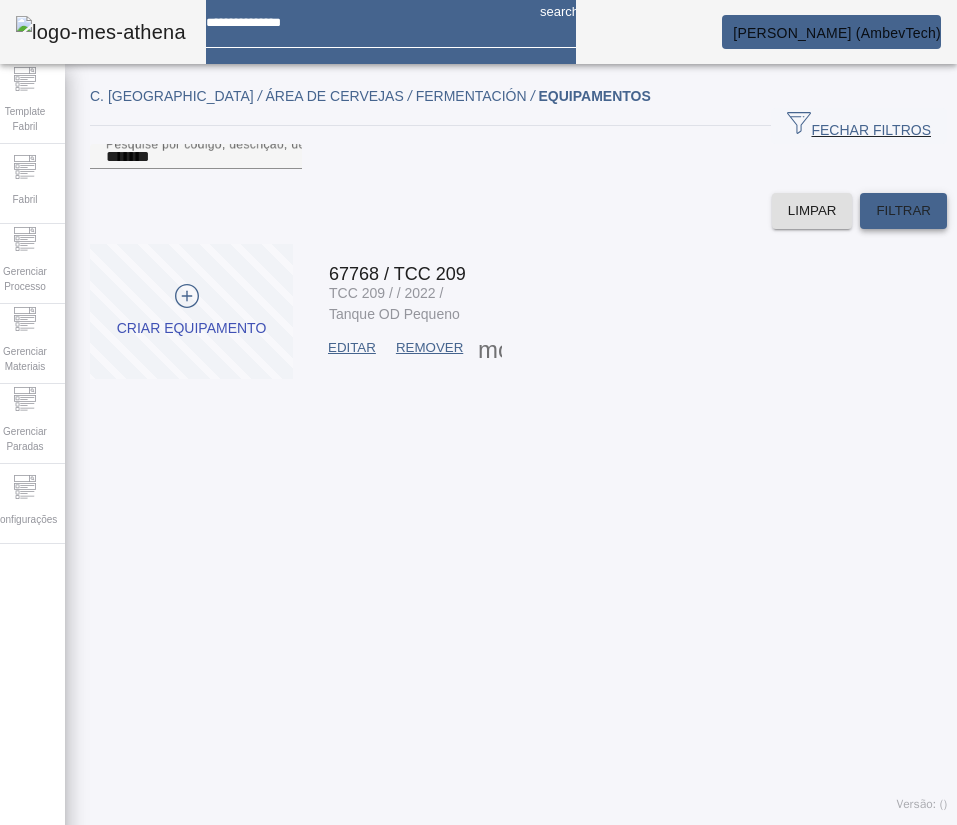 click on "FILTRAR" 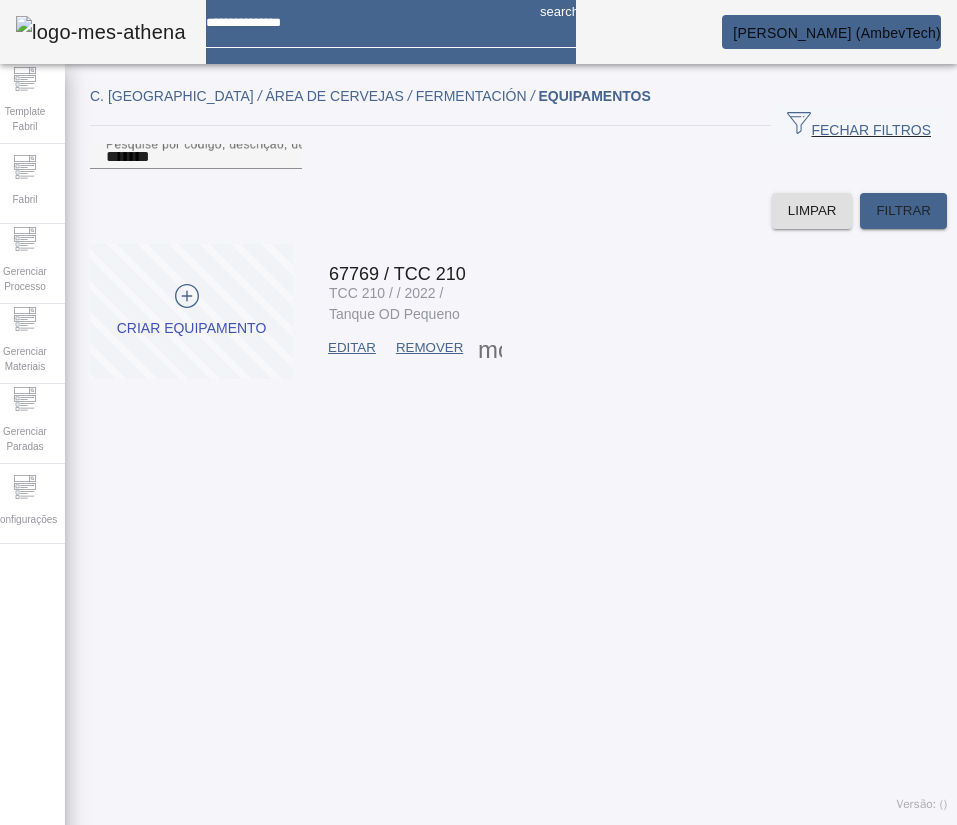 click at bounding box center (490, 348) 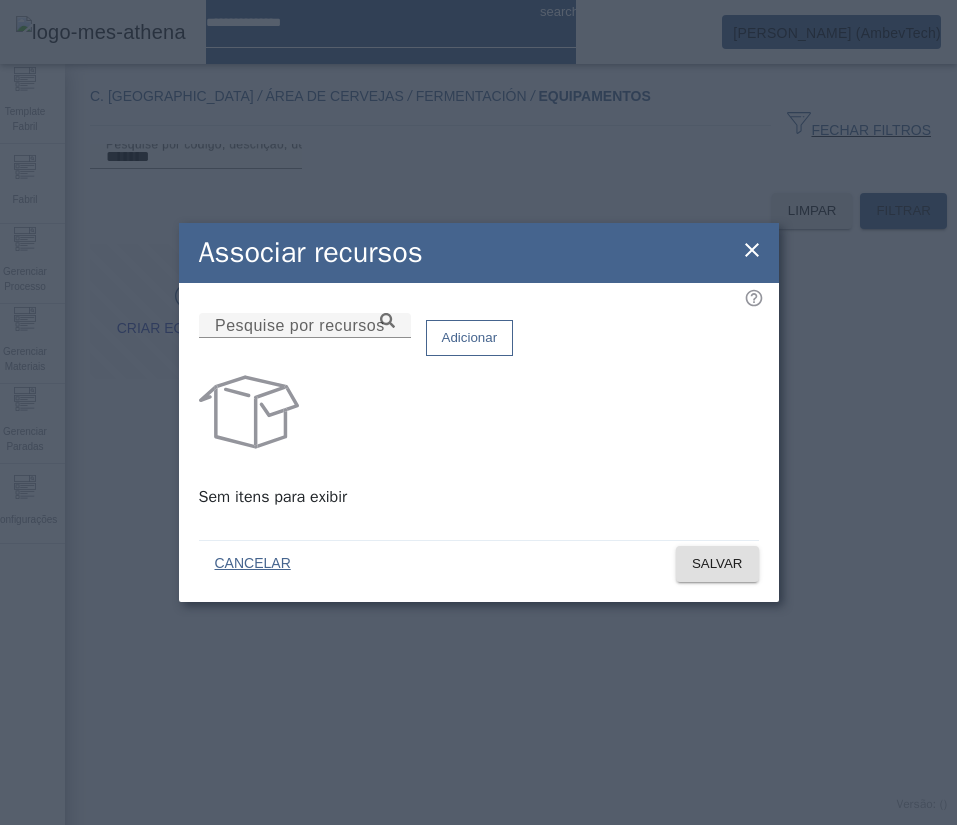 click on "Associar recursos" 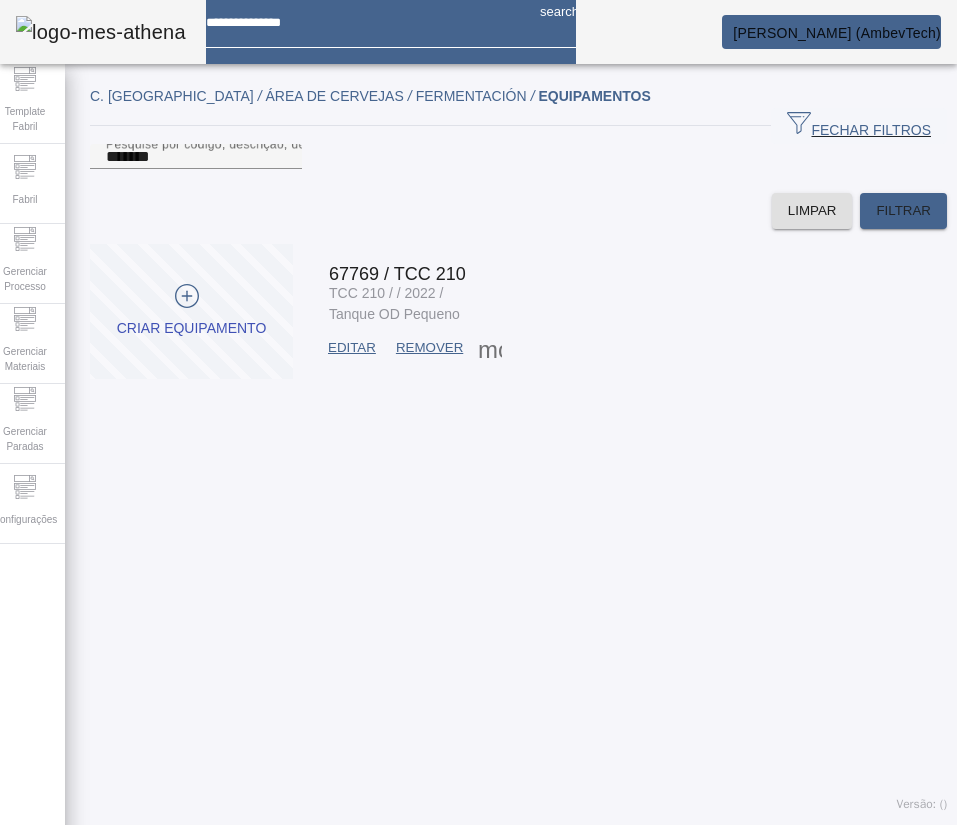 click on "EDITAR" at bounding box center [352, 348] 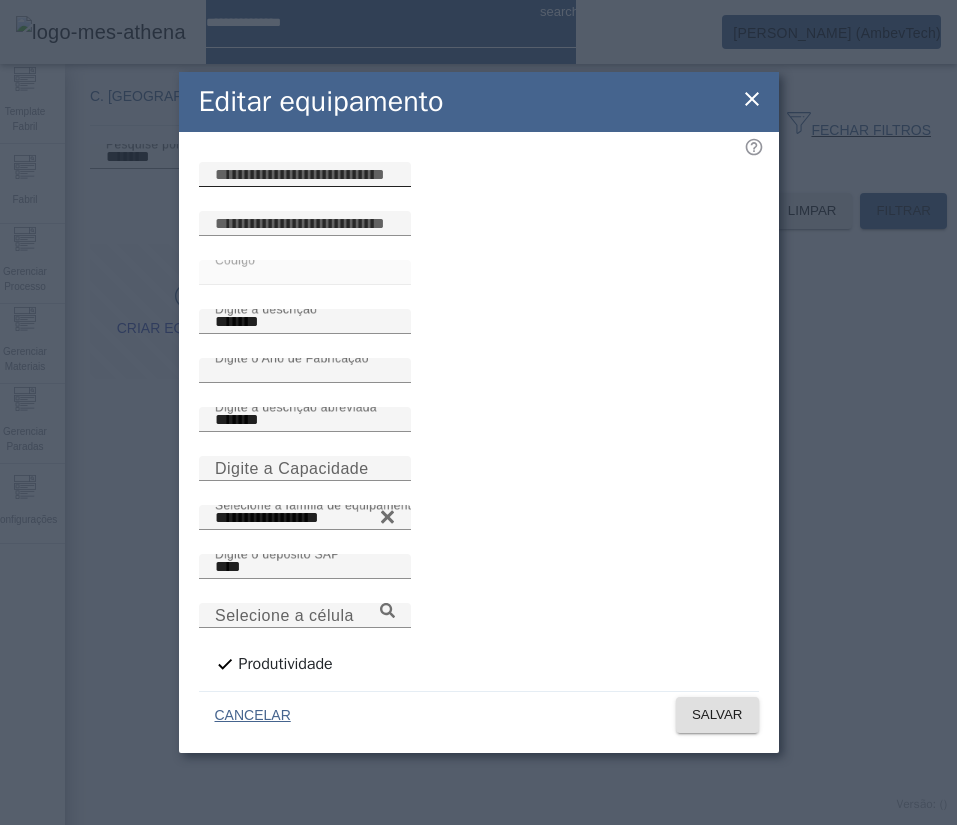 click at bounding box center (305, 175) 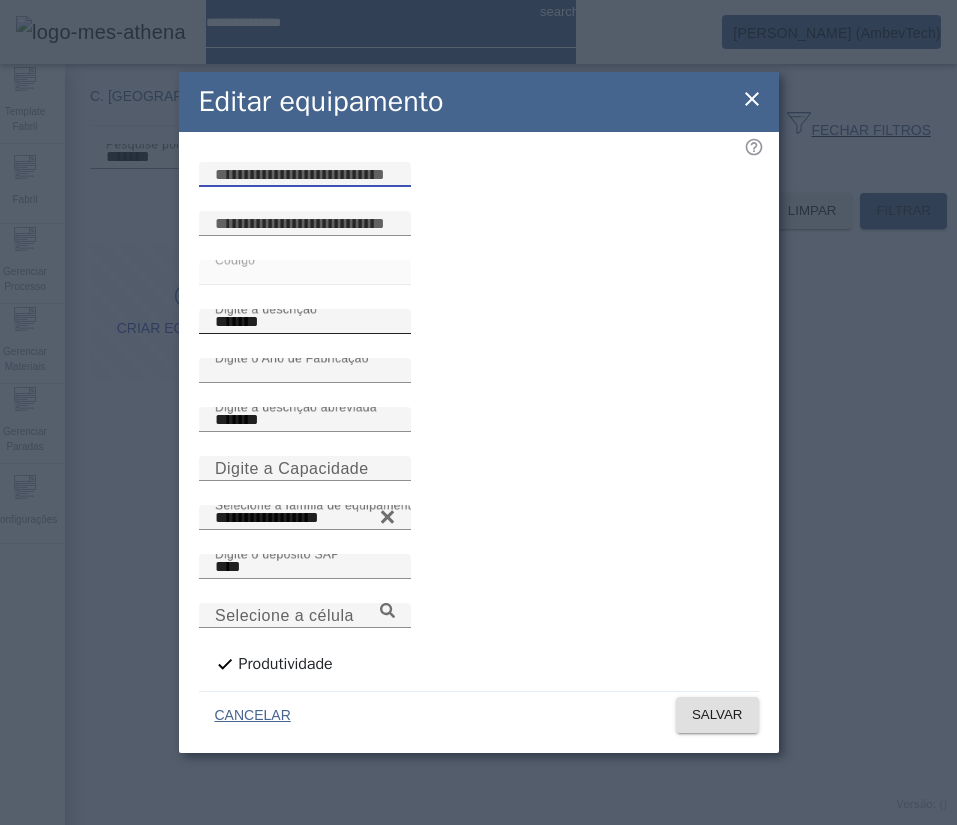 paste on "**********" 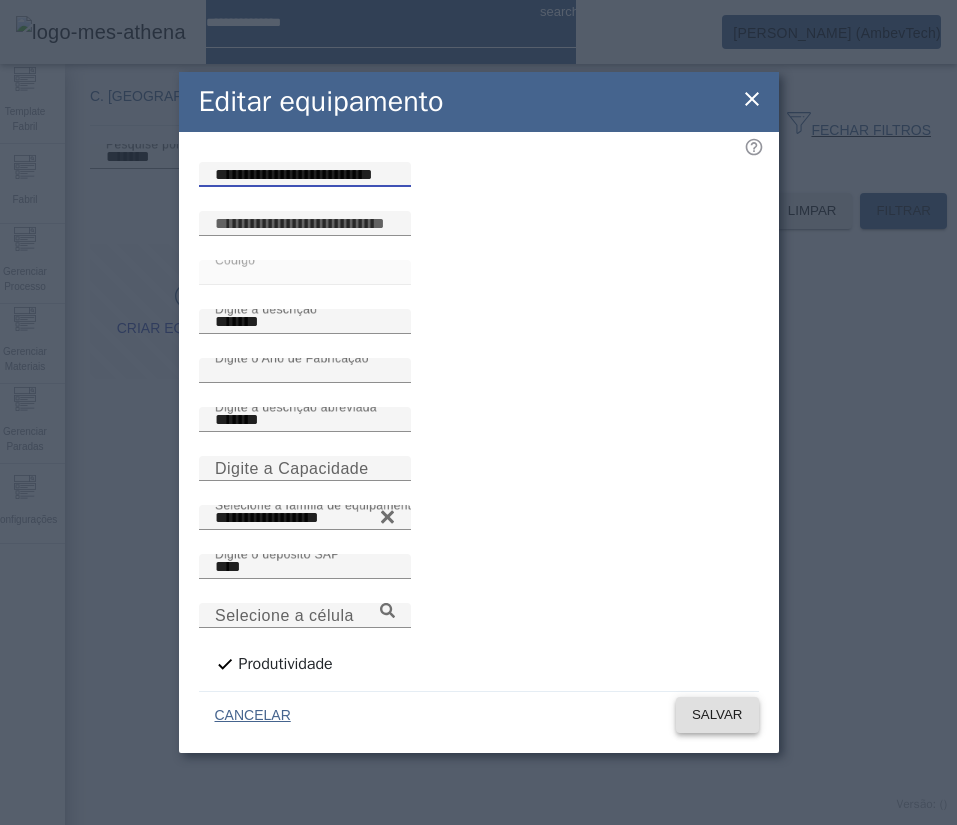 type on "**********" 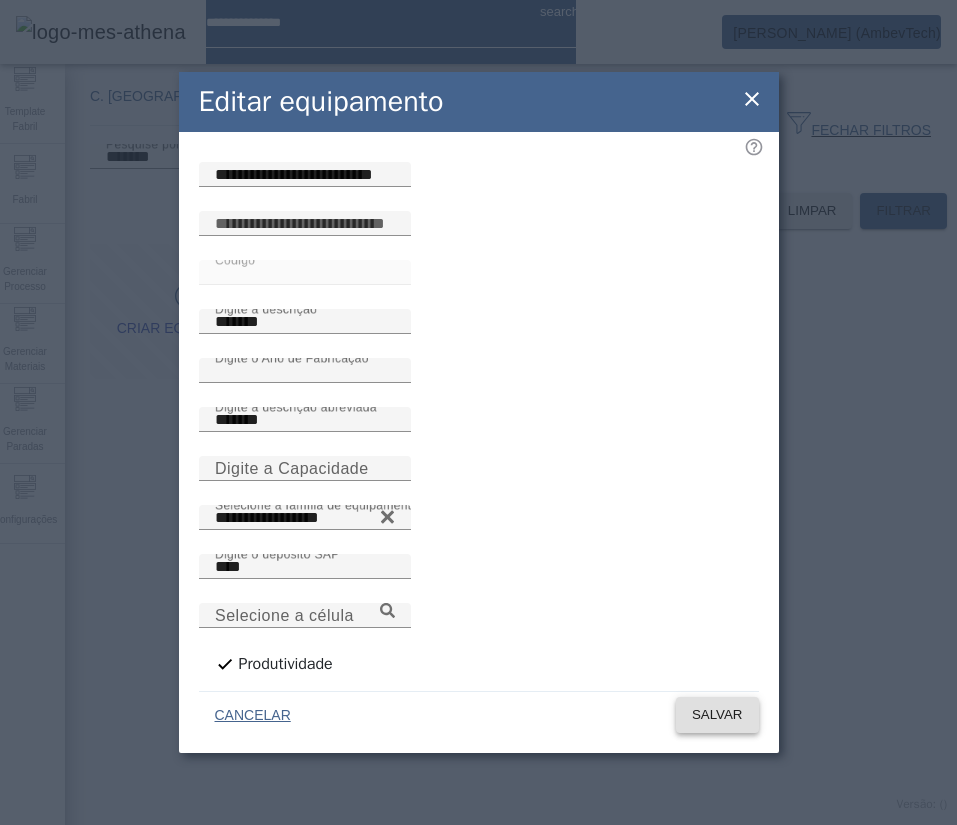 click on "SALVAR" 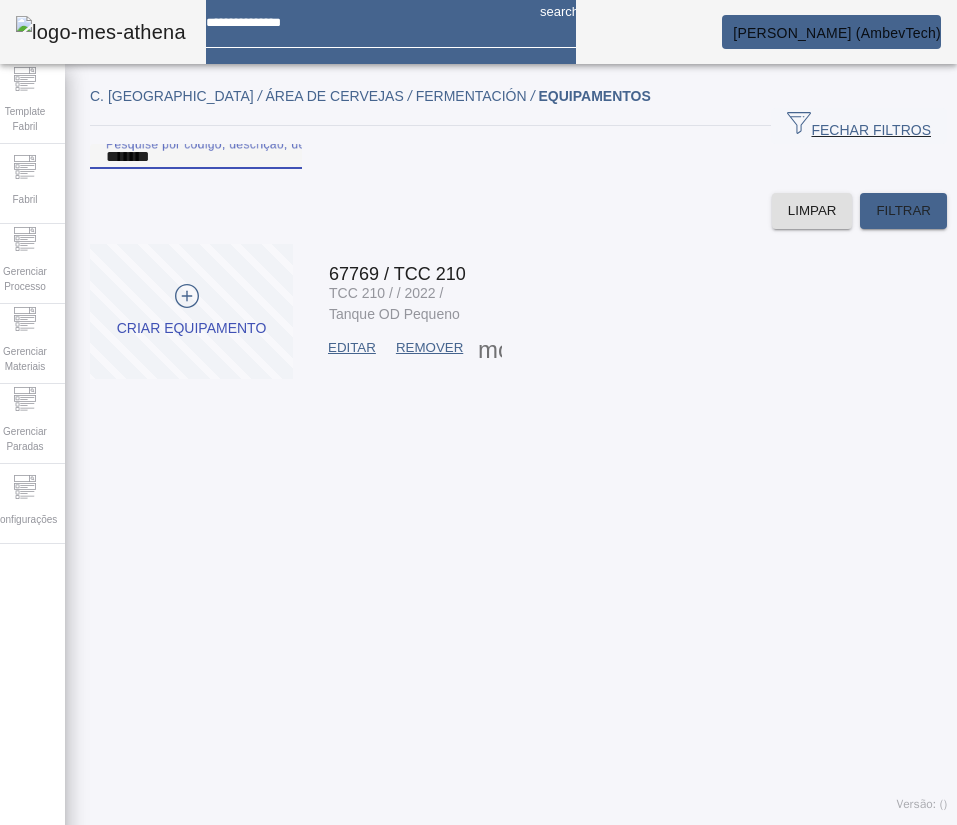 click on "*******" at bounding box center (196, 157) 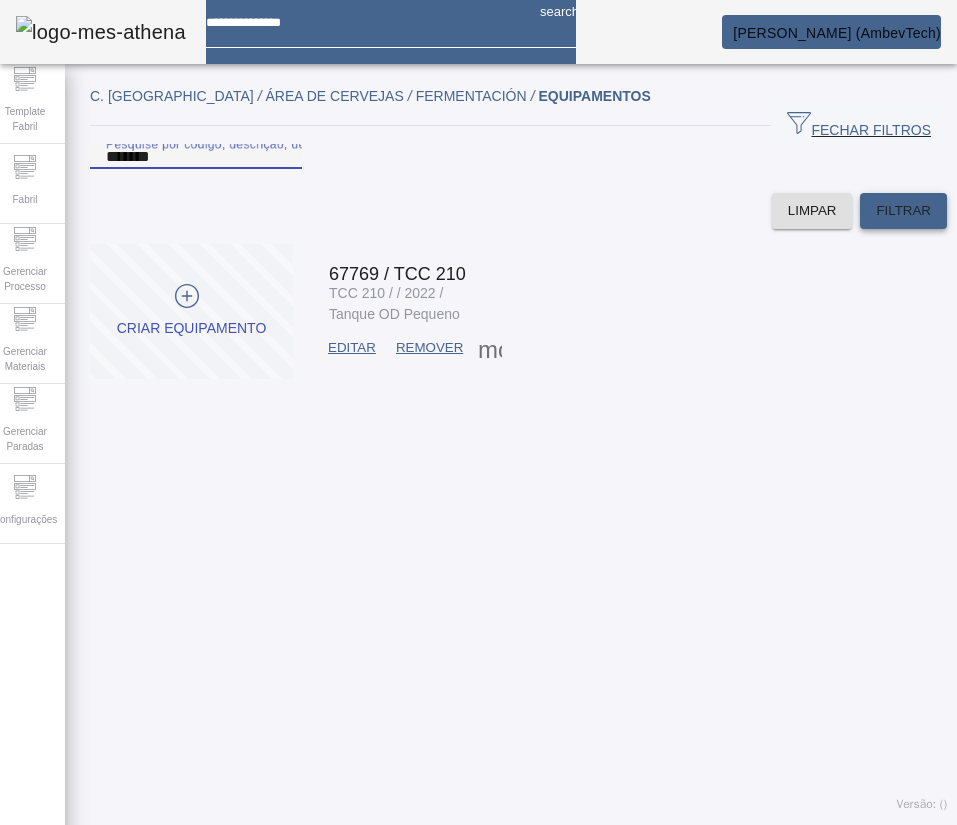 type on "*******" 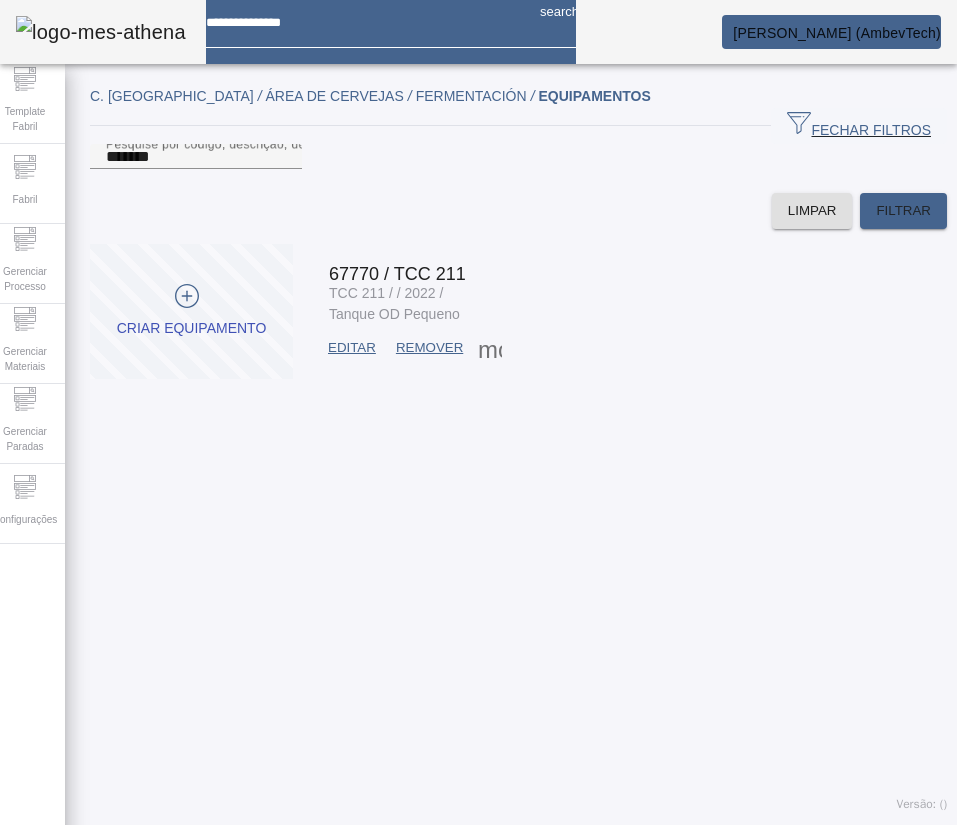 click on "EDITAR" at bounding box center [352, 348] 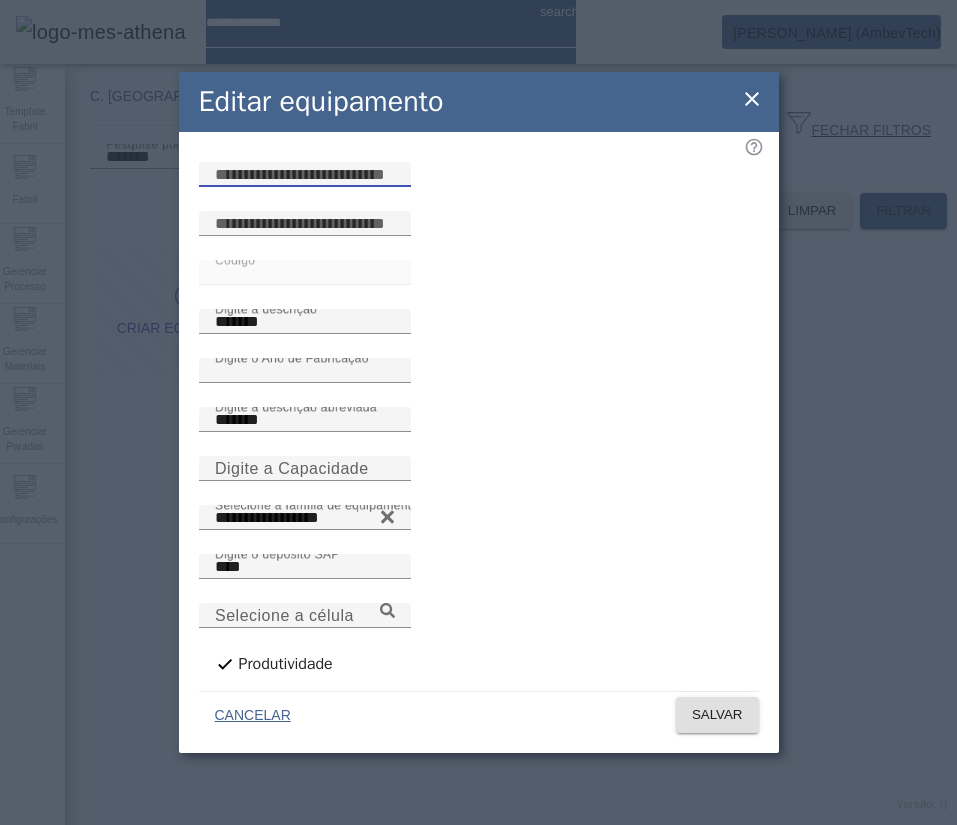 click at bounding box center (305, 175) 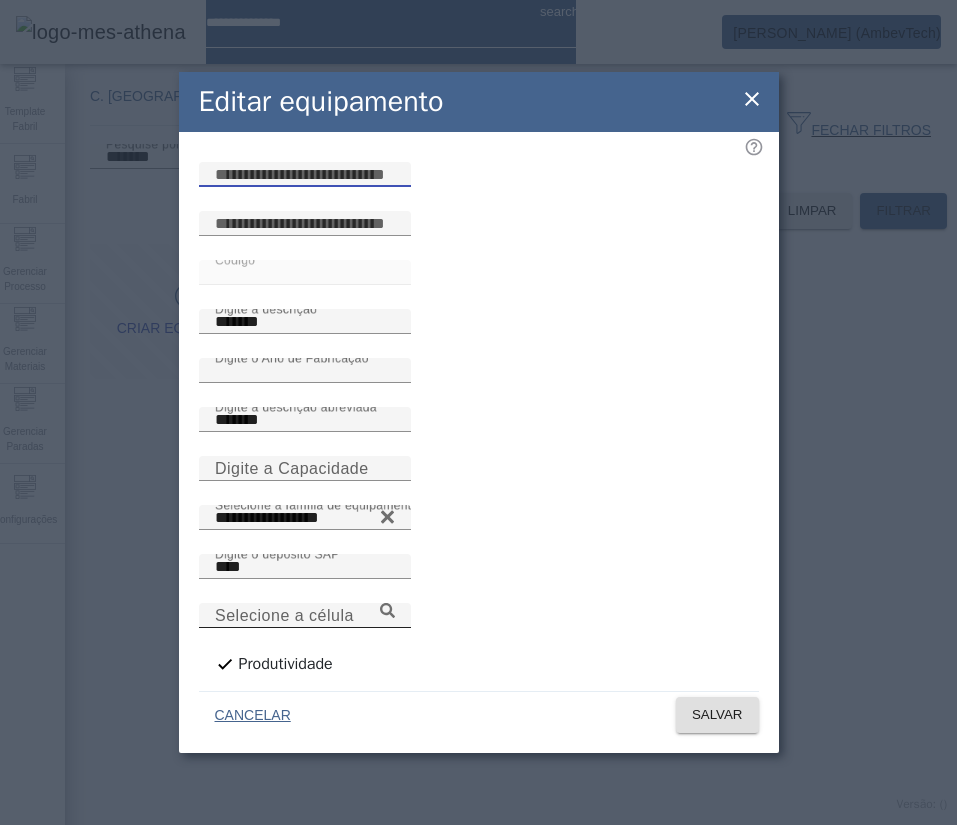 paste on "**********" 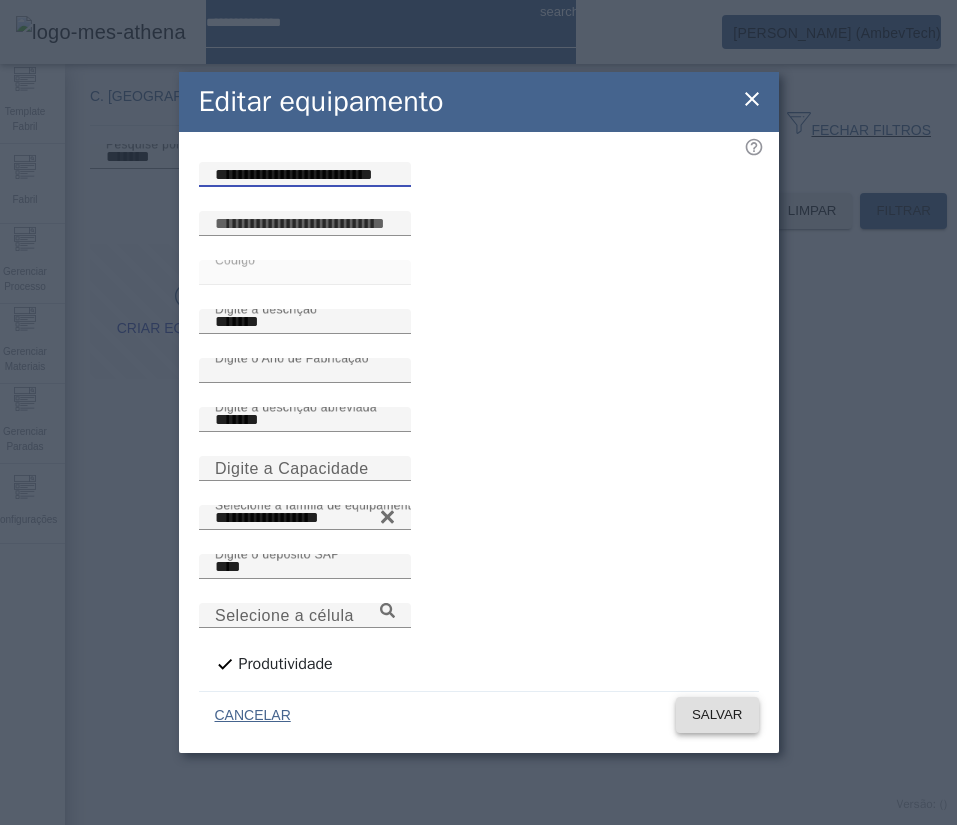 type on "**********" 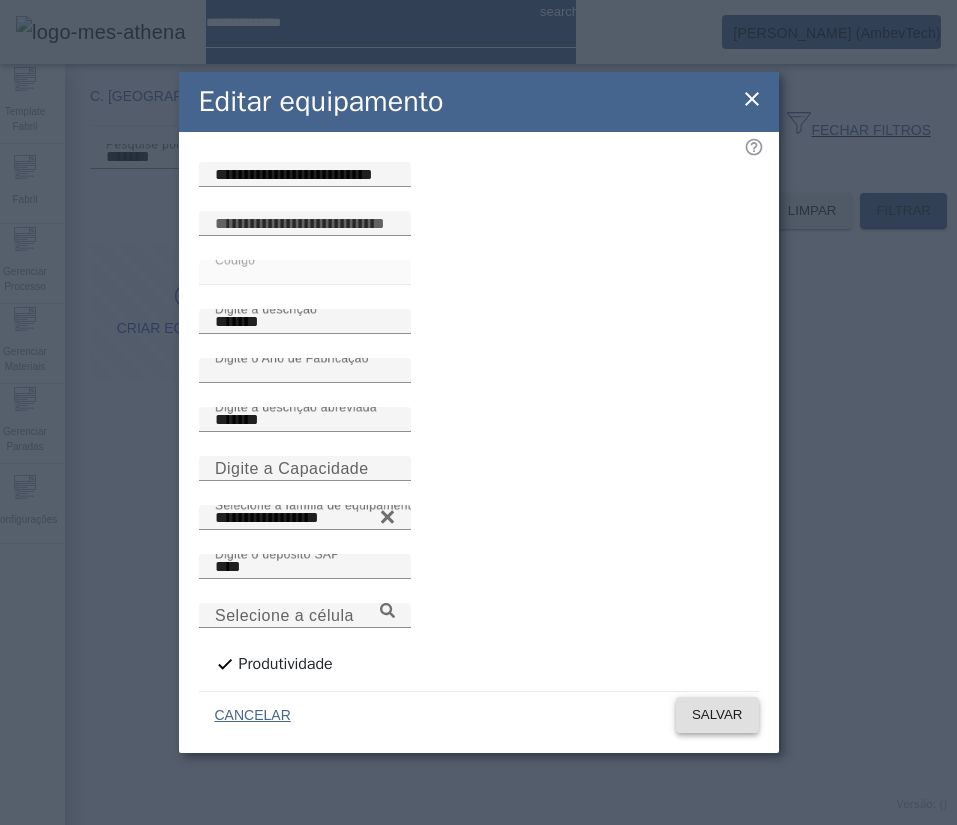 click on "SALVAR" 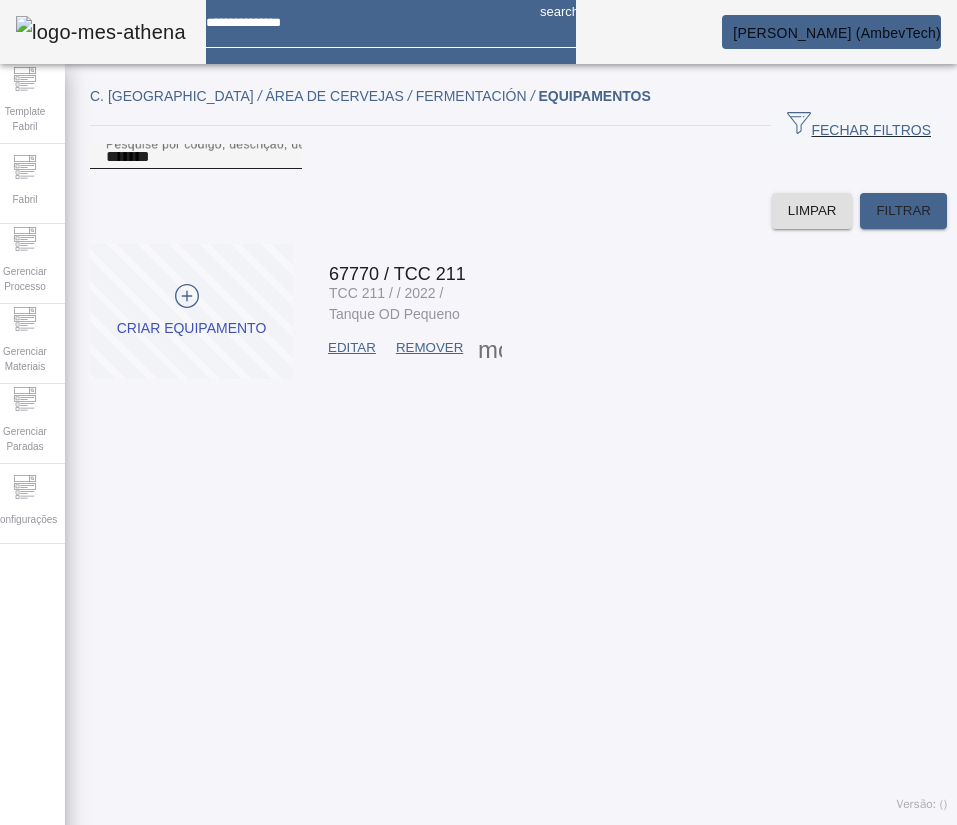 click on "*******" at bounding box center (196, 157) 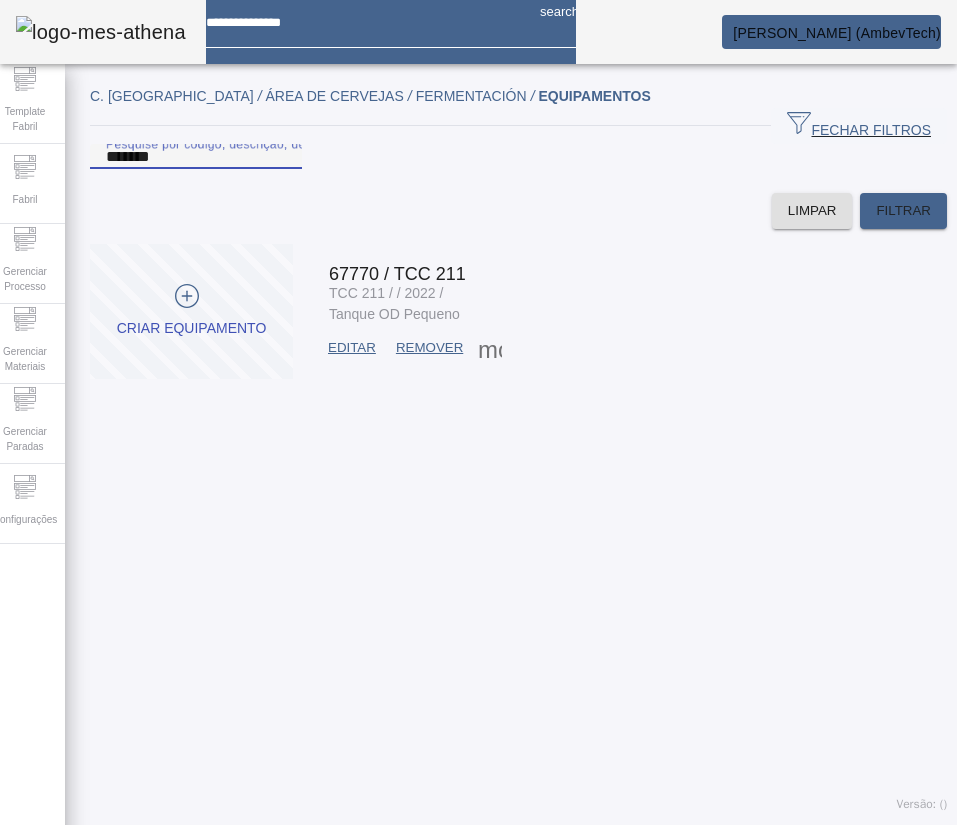 paste 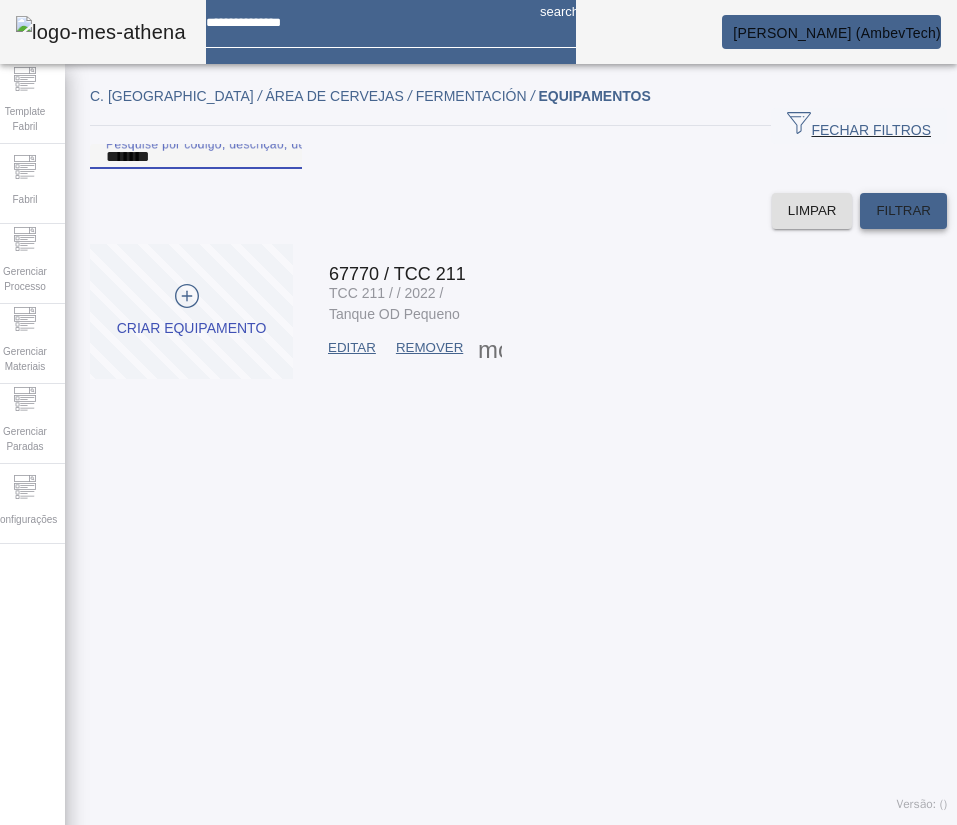 type on "*******" 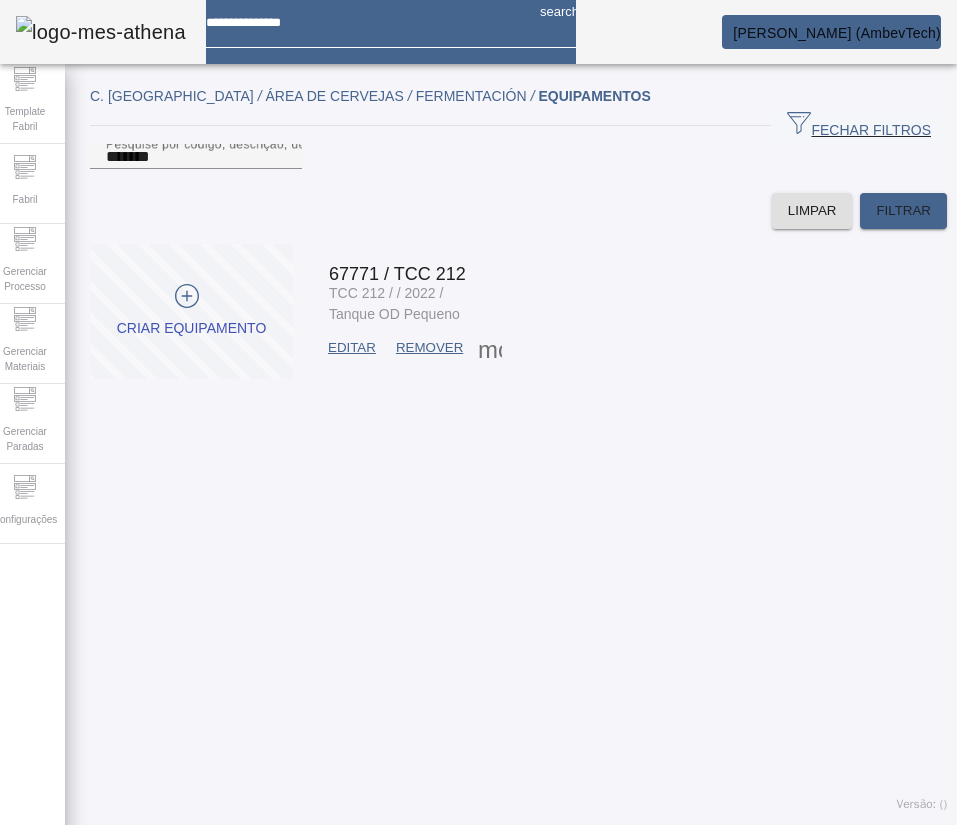 click on "EDITAR" at bounding box center (352, 348) 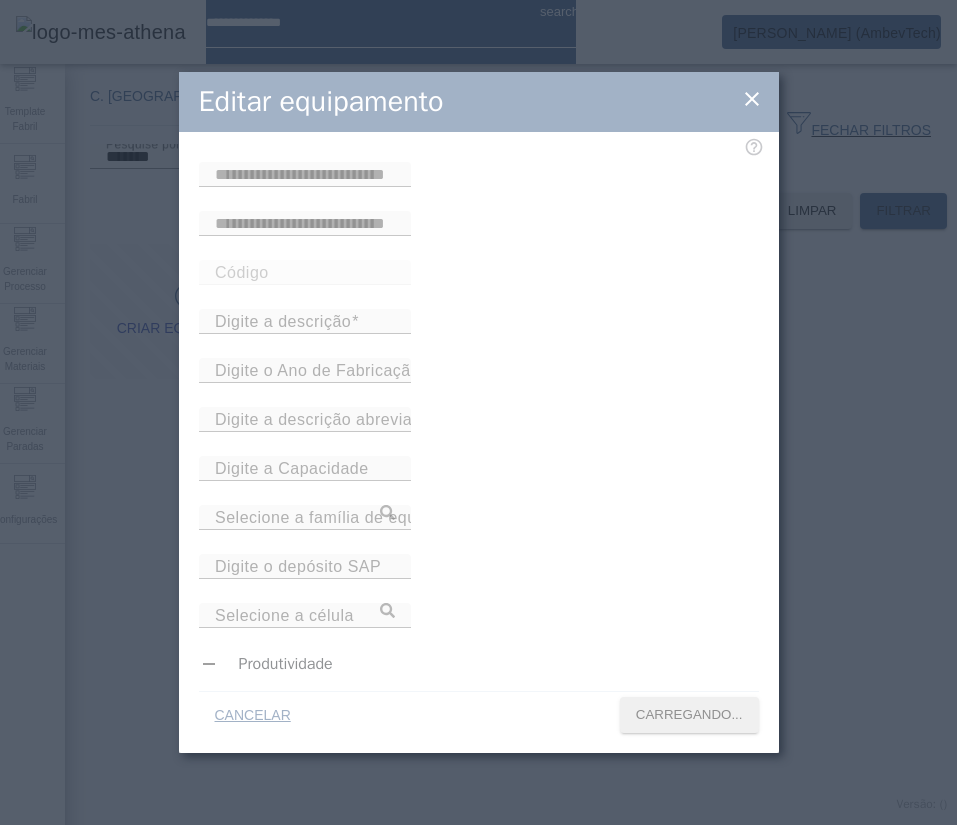 type on "*****" 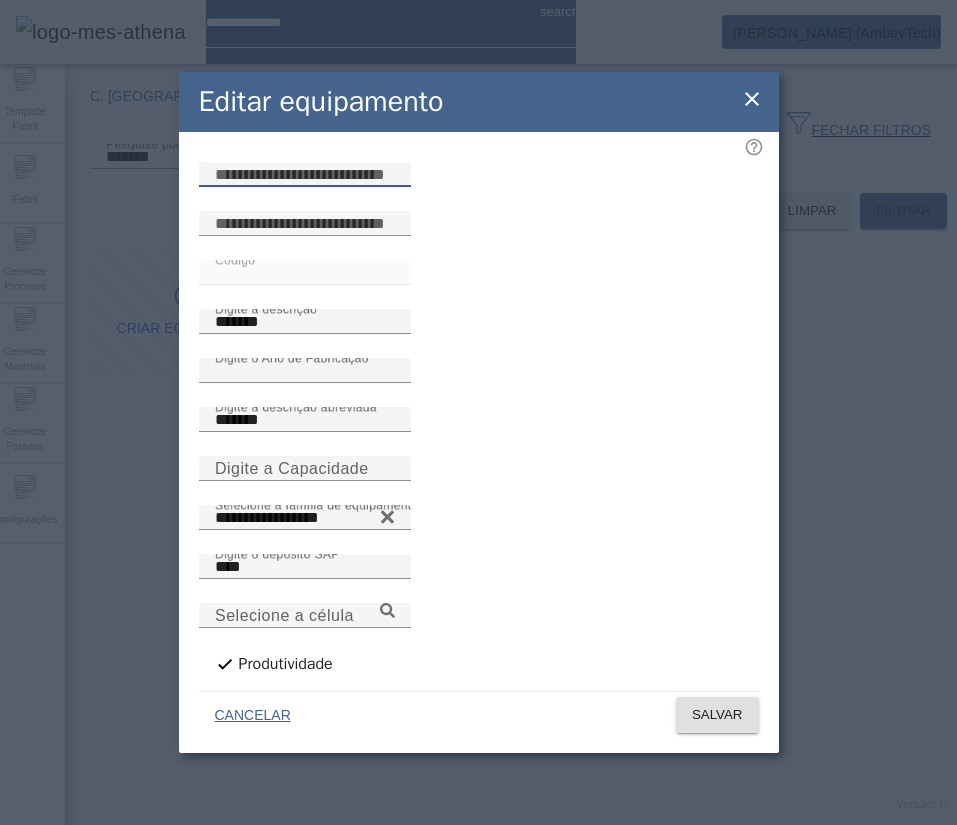 click at bounding box center (305, 175) 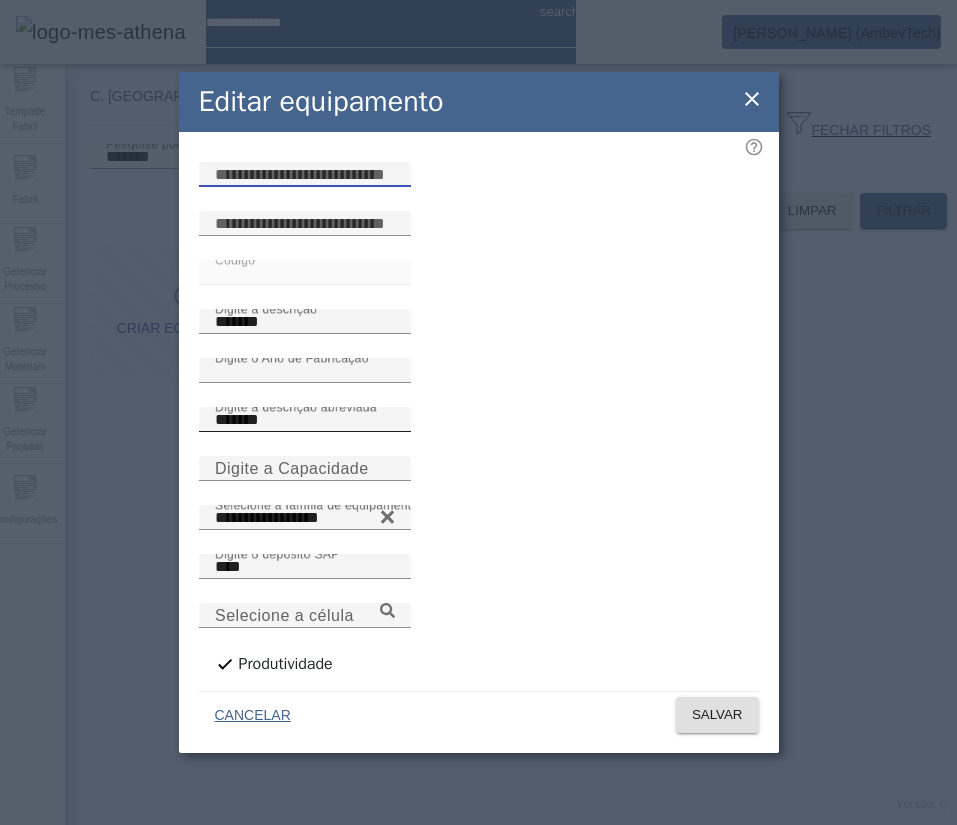 paste on "**********" 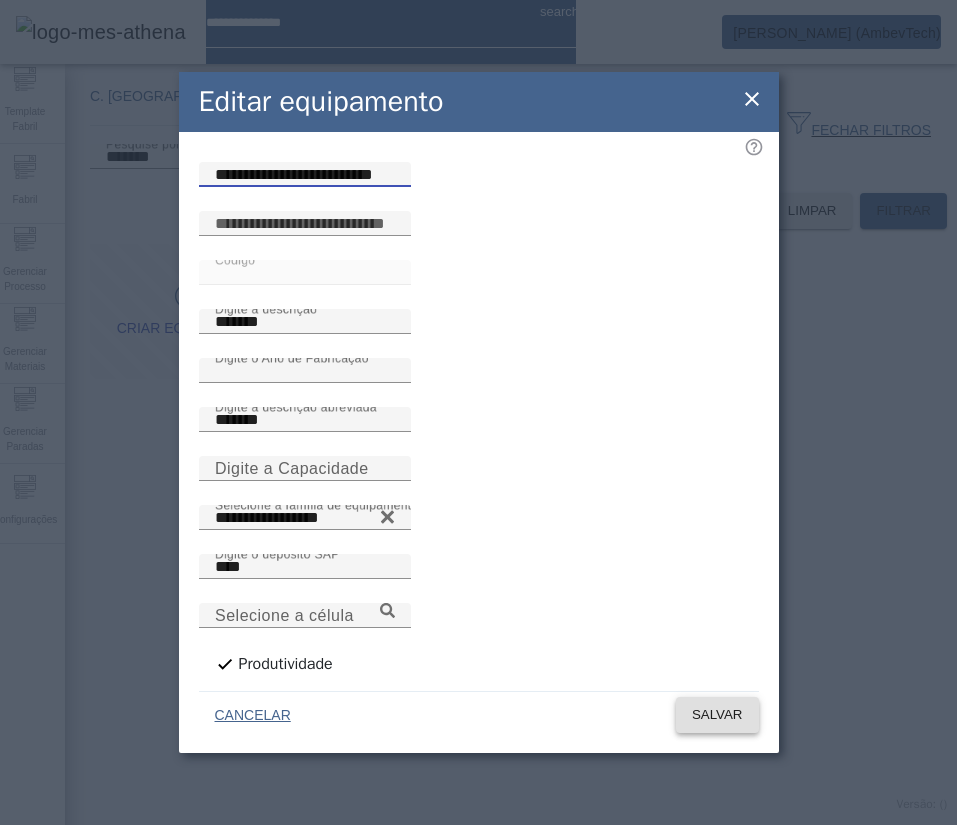 type on "**********" 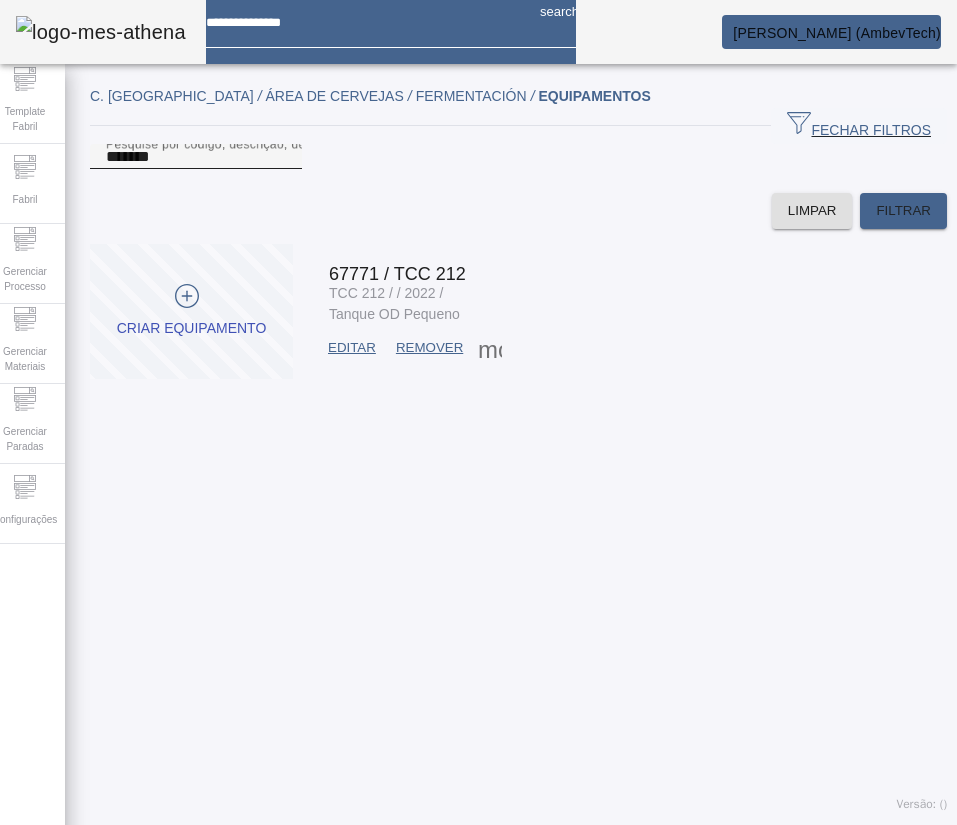 click on "*******" at bounding box center [196, 157] 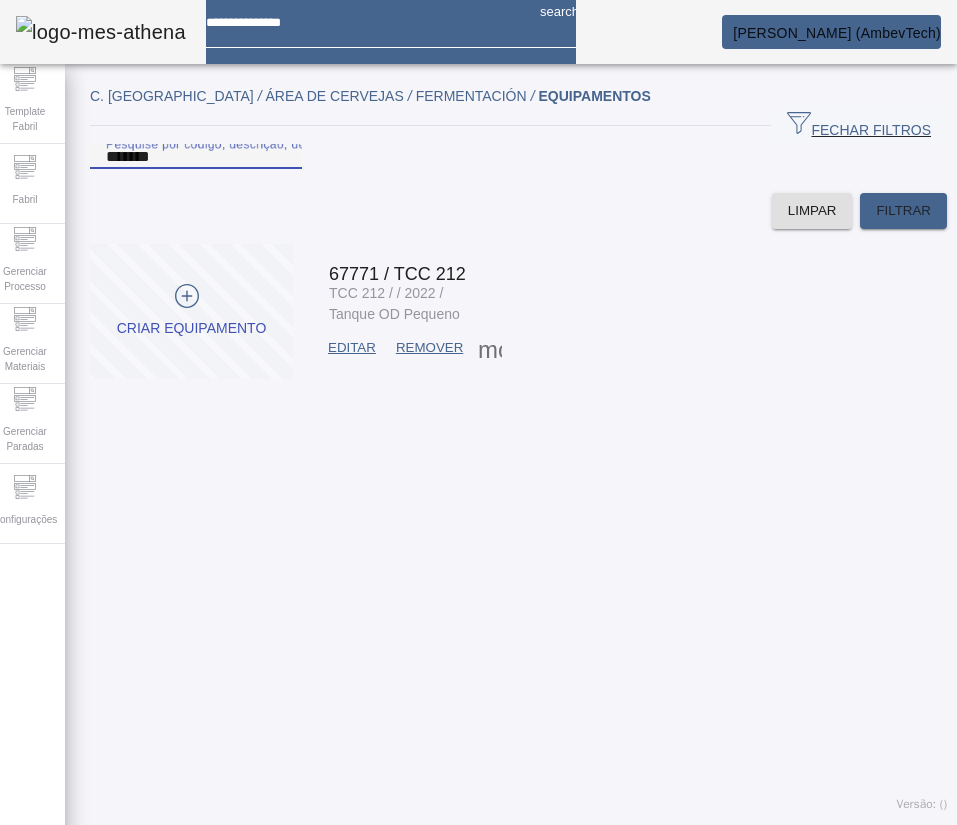 paste 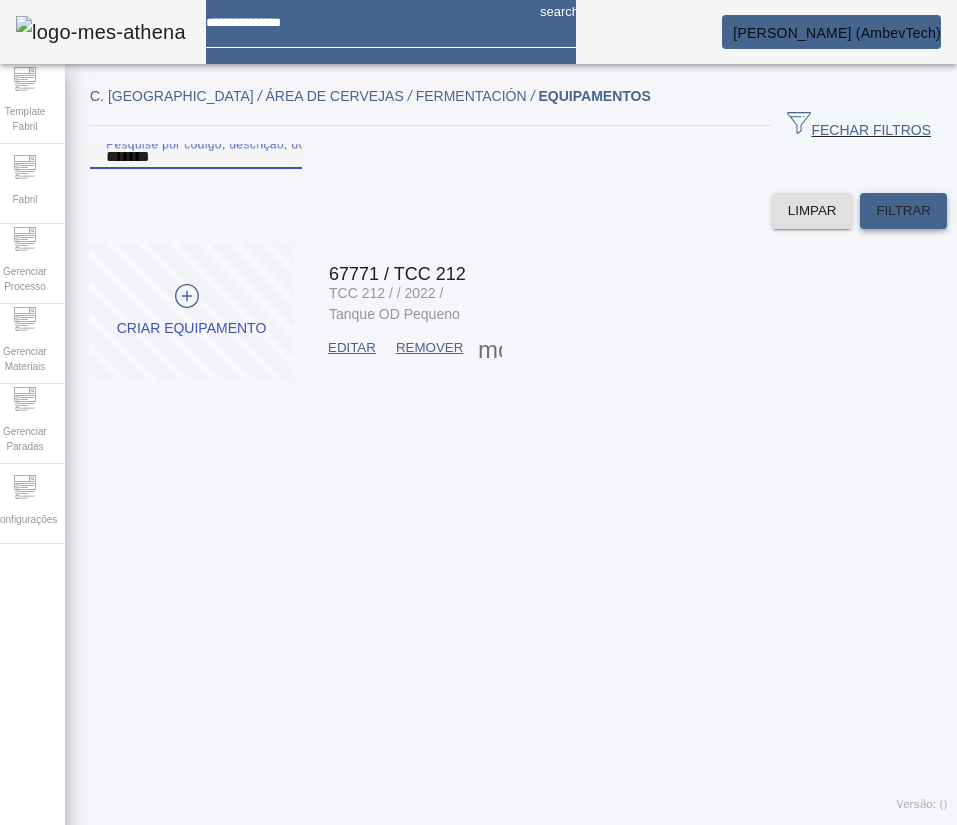 type on "*******" 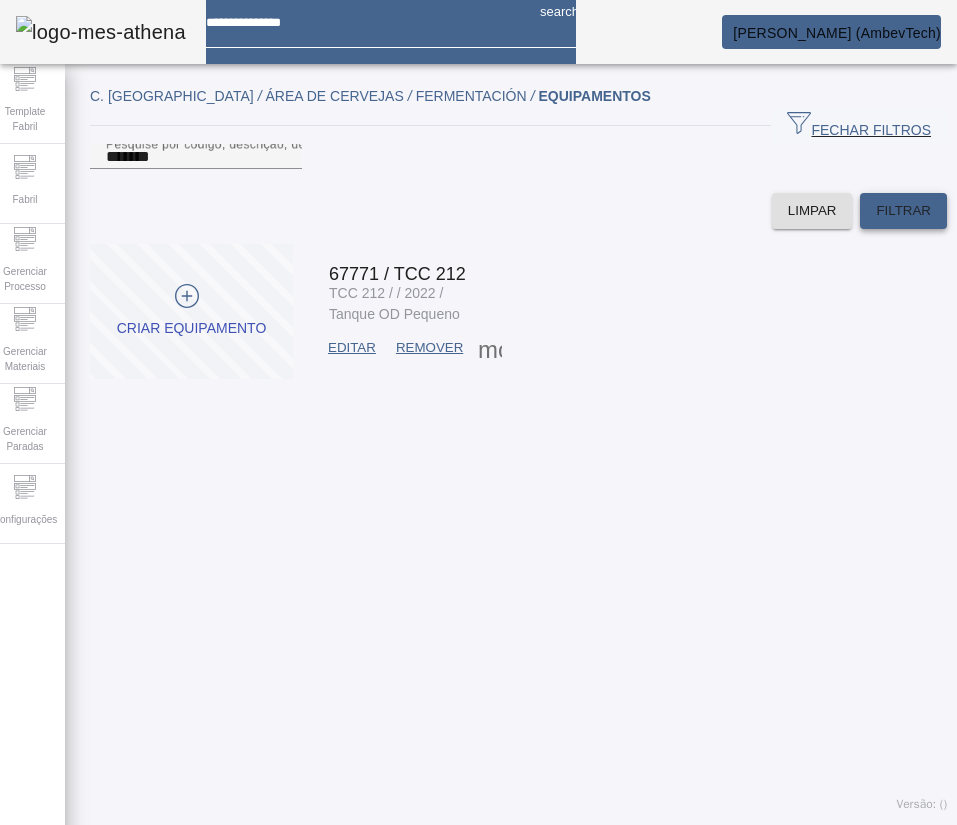 click 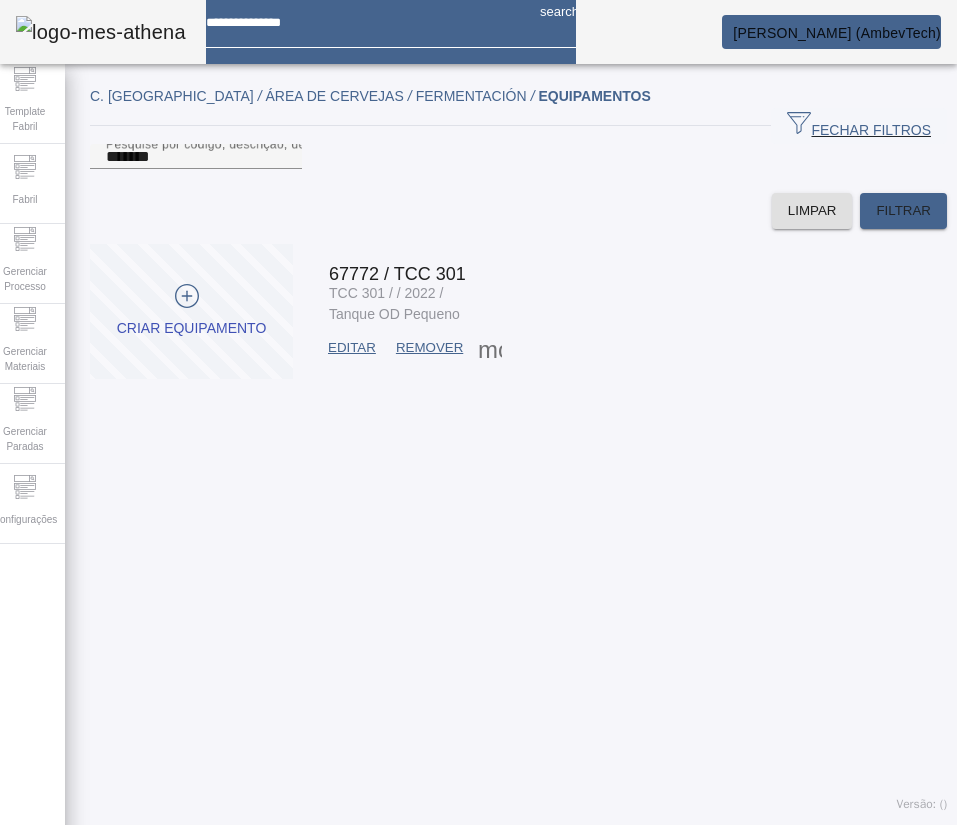 click on "EDITAR" at bounding box center [352, 348] 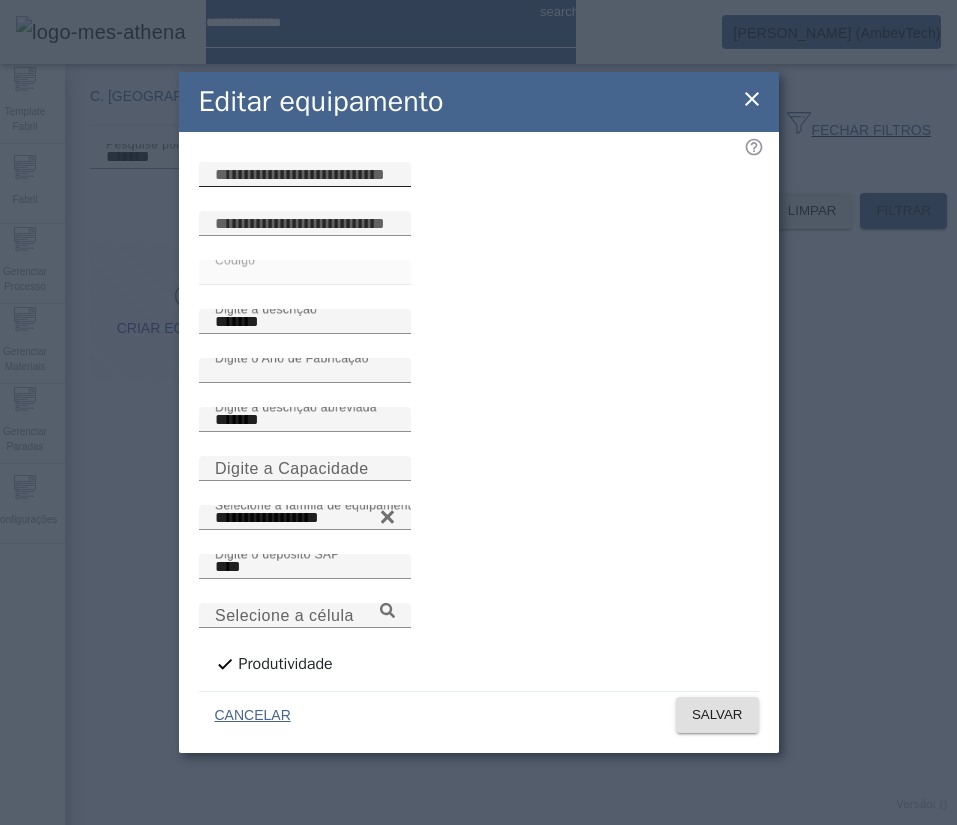 click at bounding box center [305, 175] 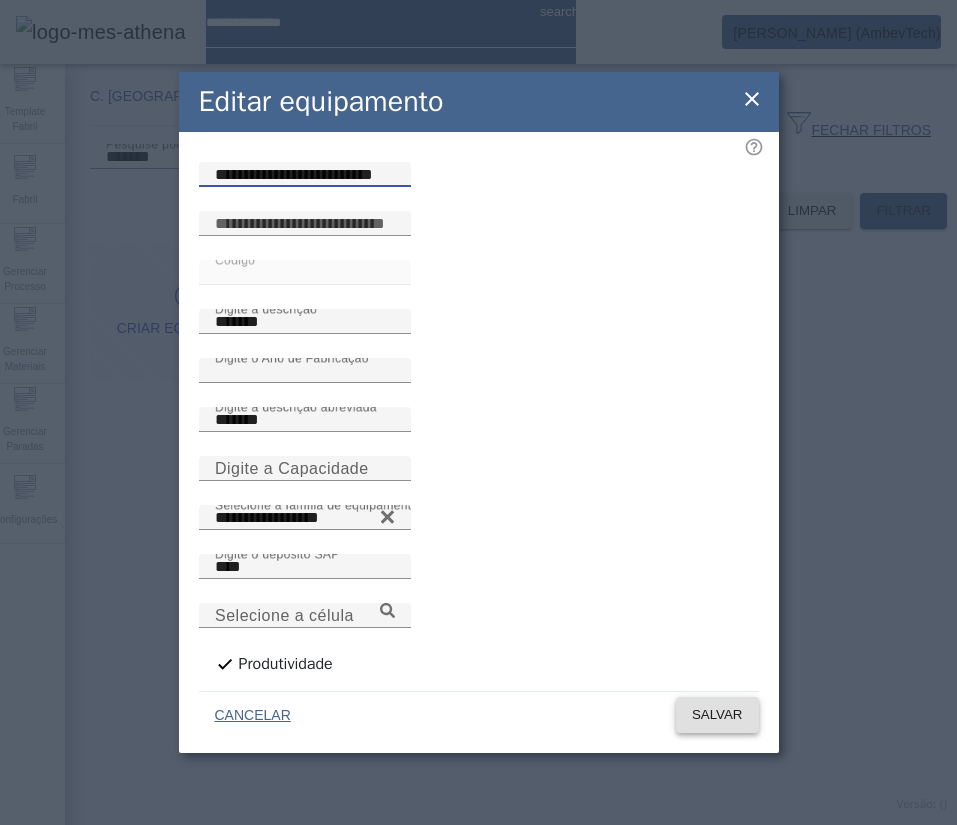 type on "**********" 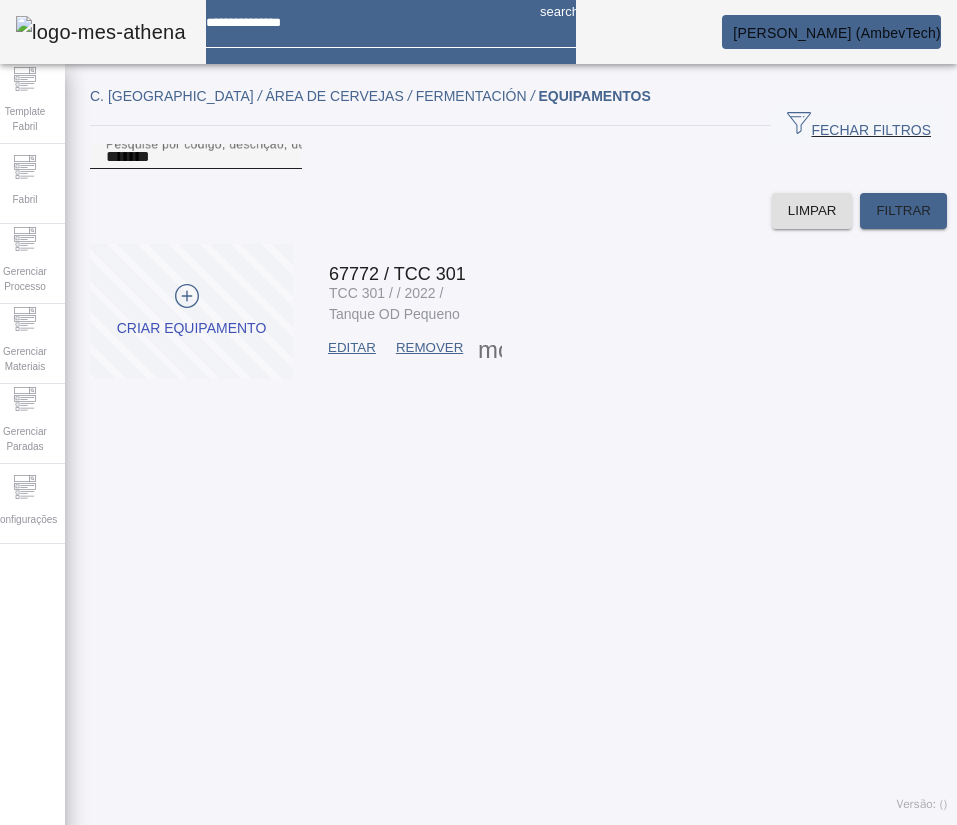 click on "*******" at bounding box center [196, 157] 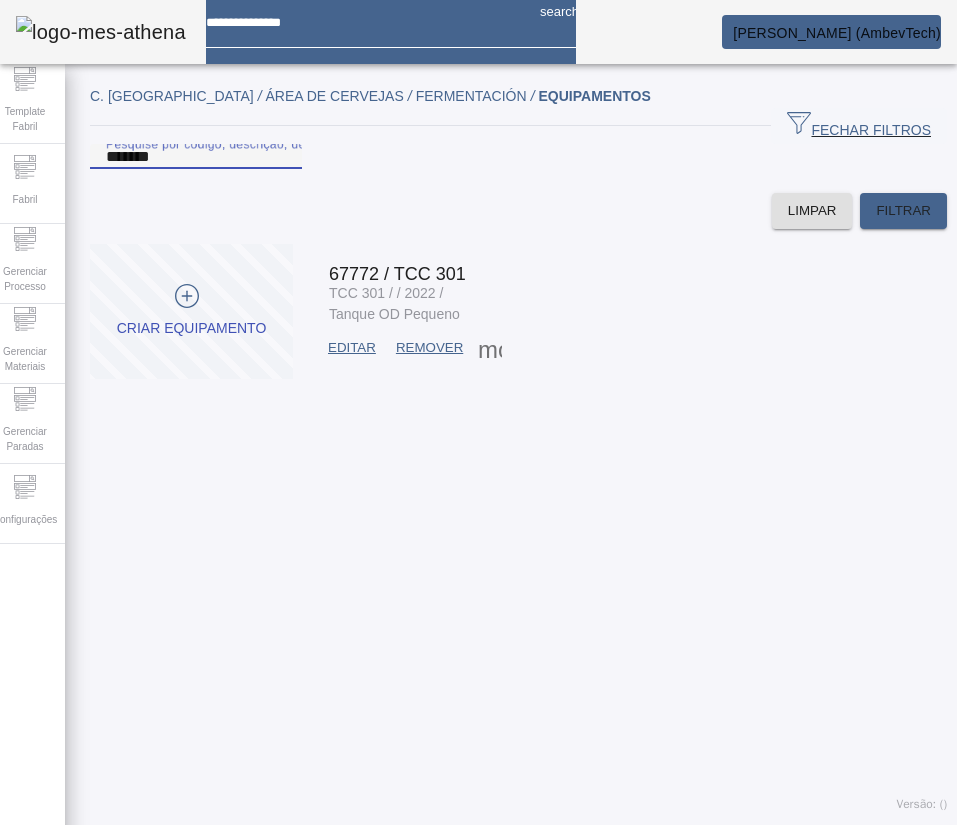 paste 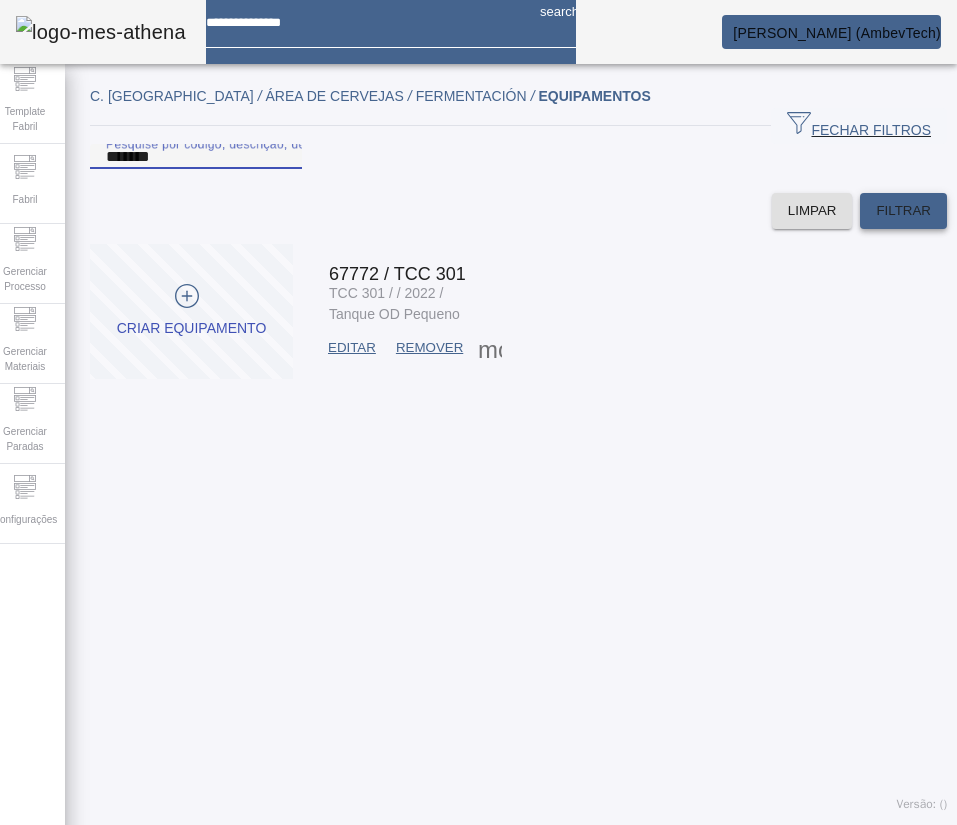 type on "*******" 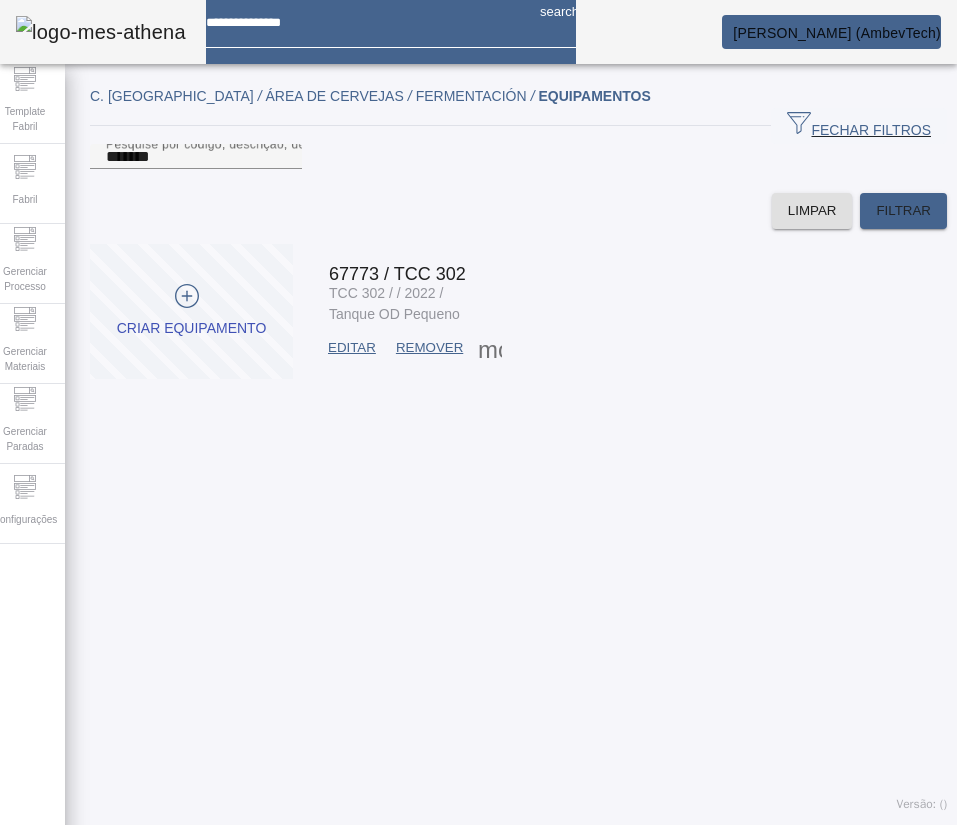 click at bounding box center (352, 348) 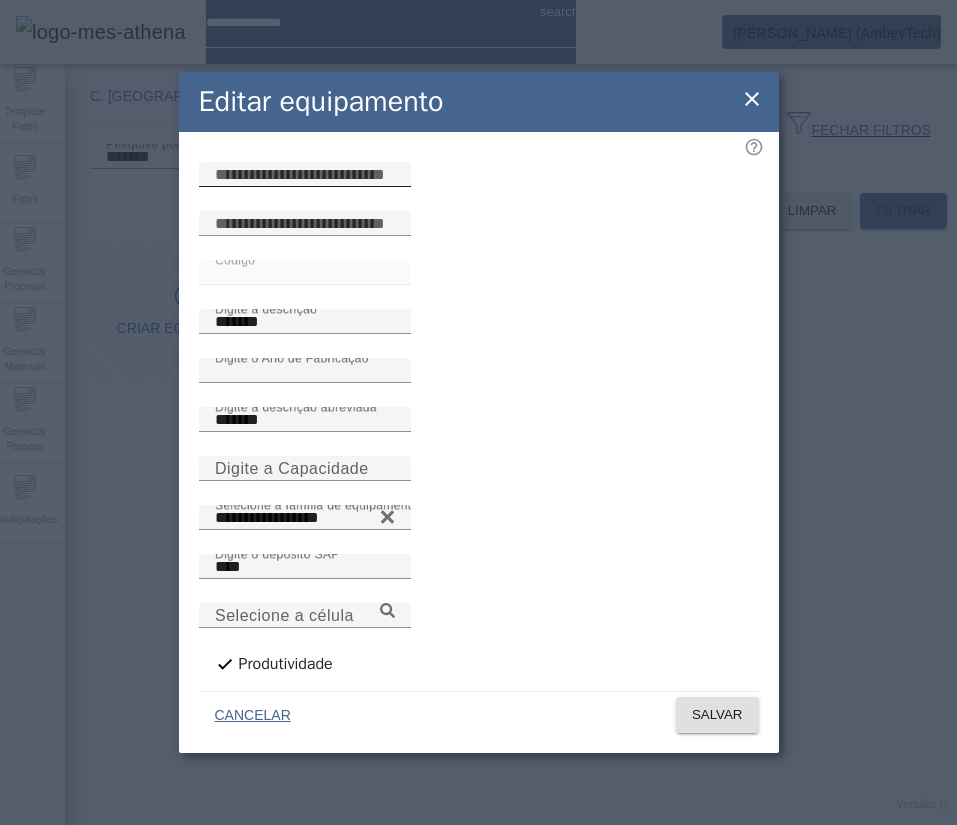 click at bounding box center [305, 175] 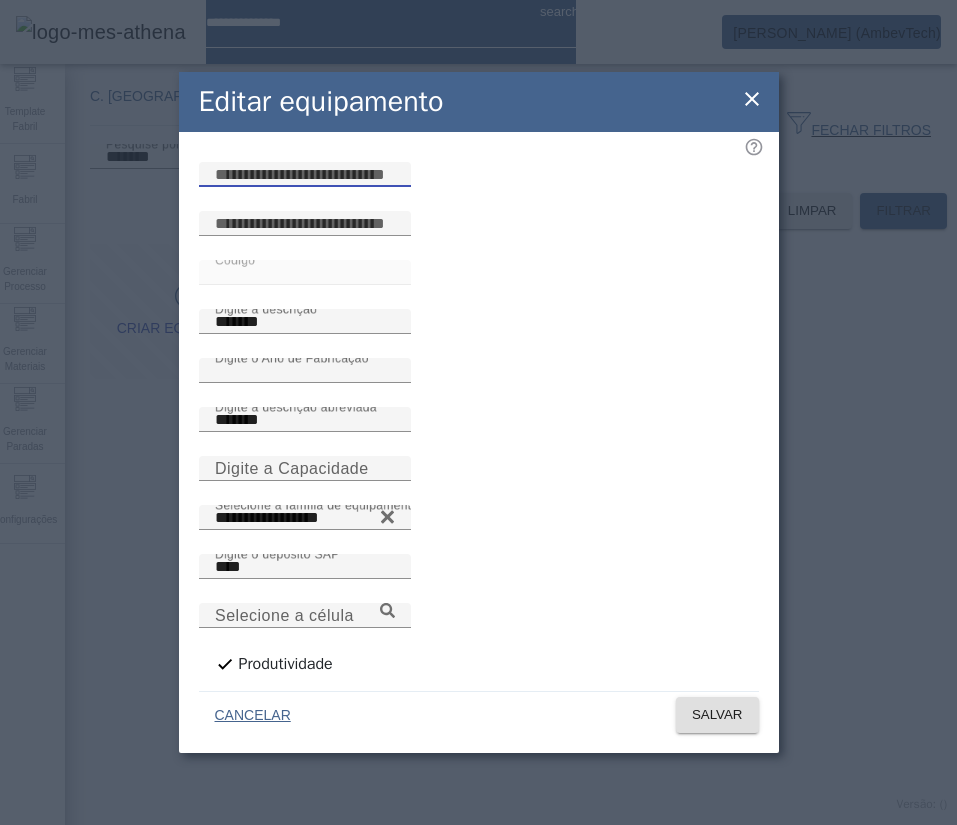 paste on "**********" 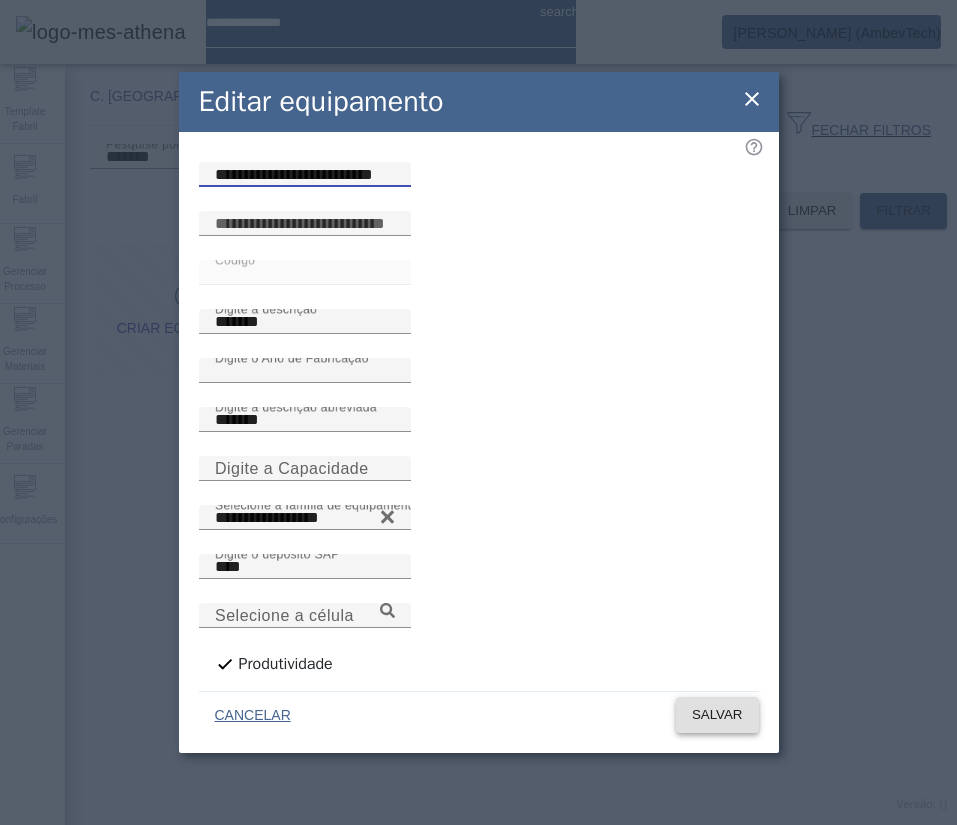type on "**********" 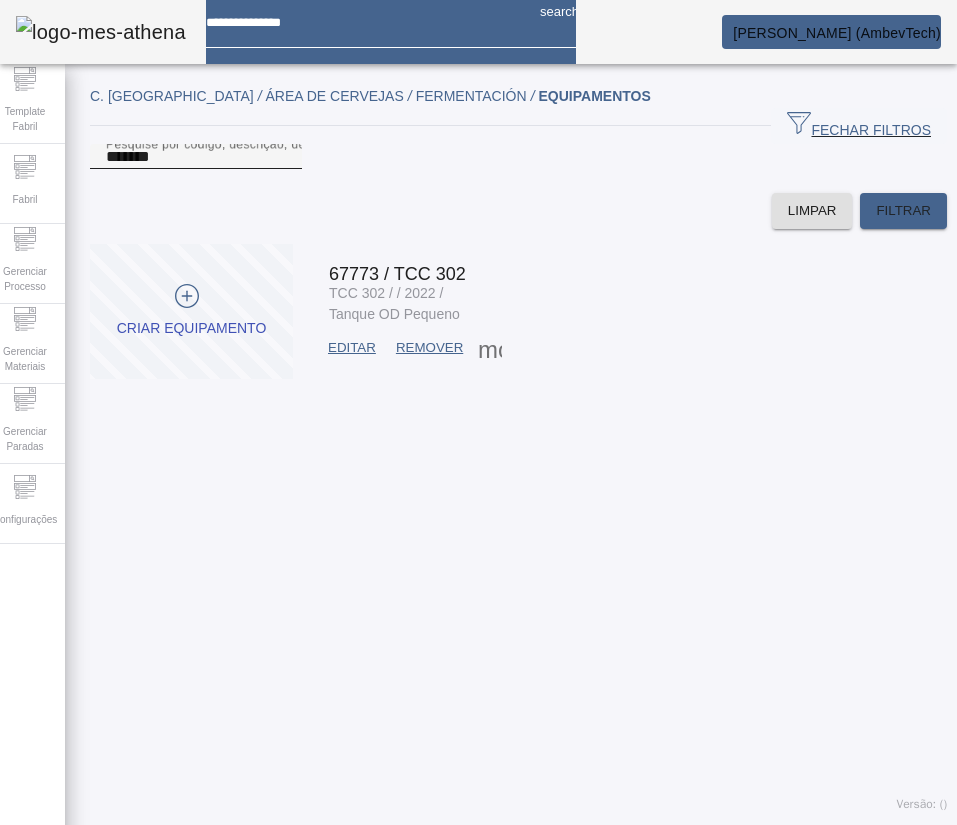 click on "*******" at bounding box center [196, 157] 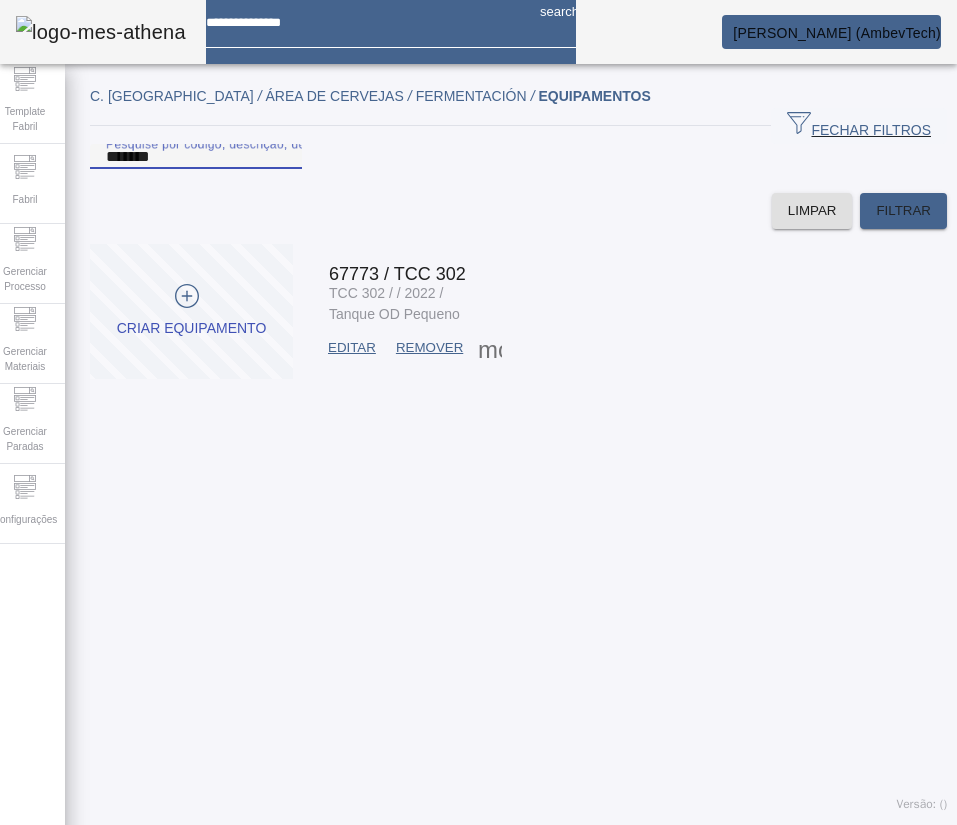 paste 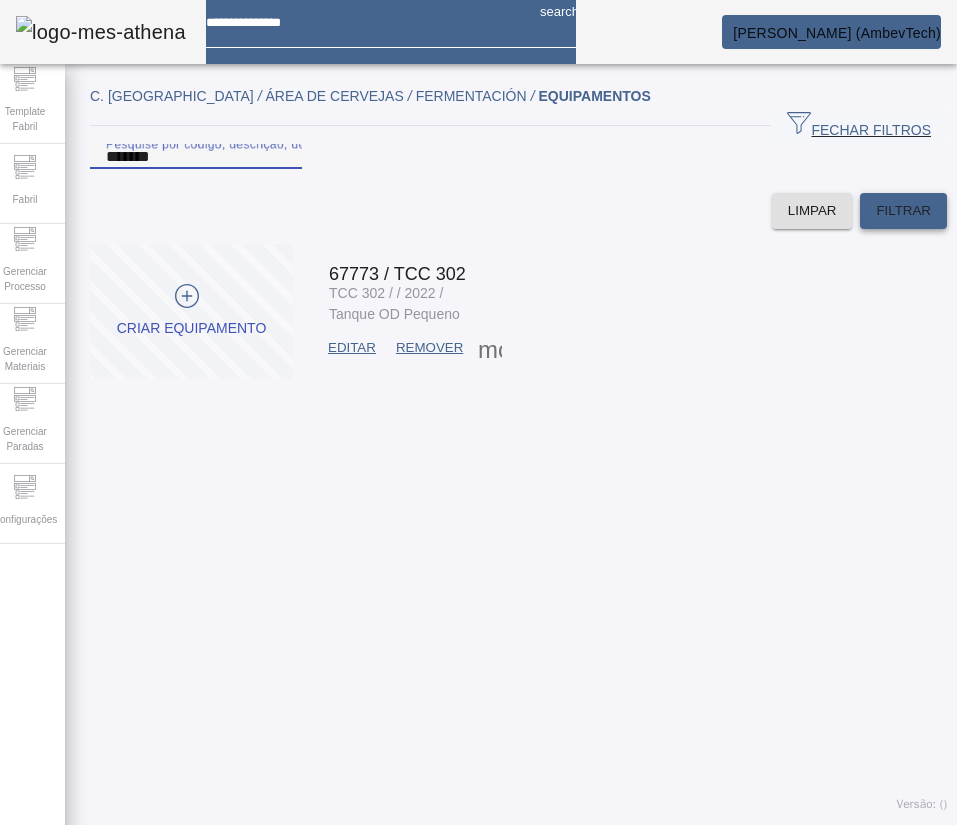 type on "*******" 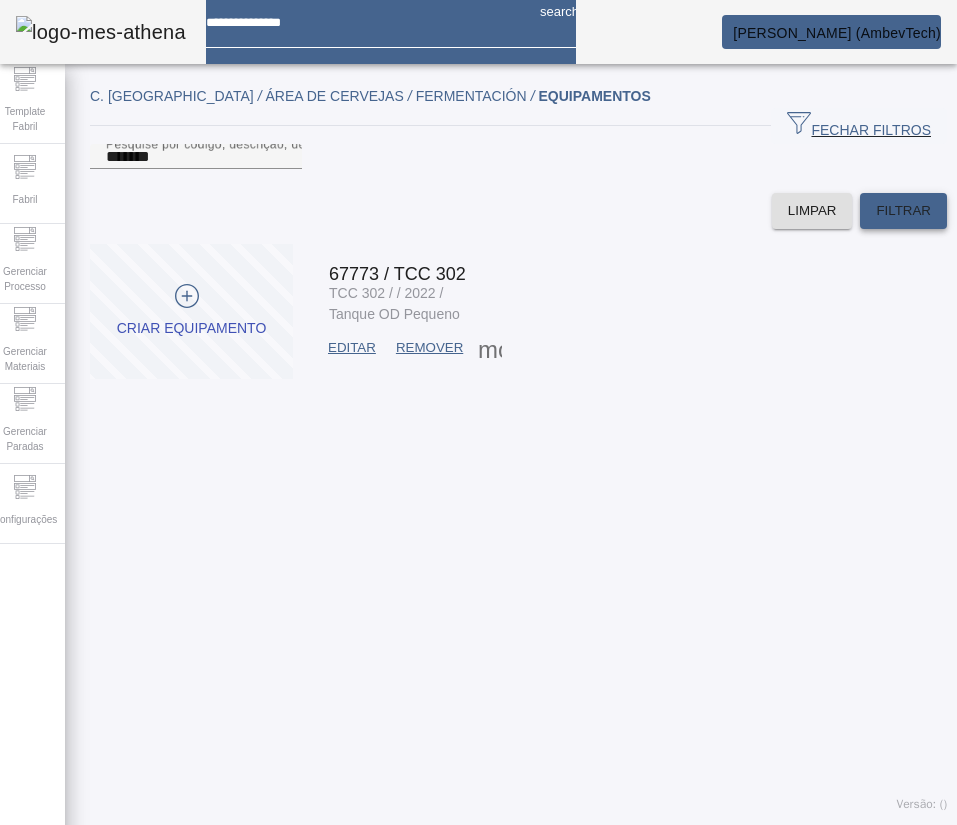 click 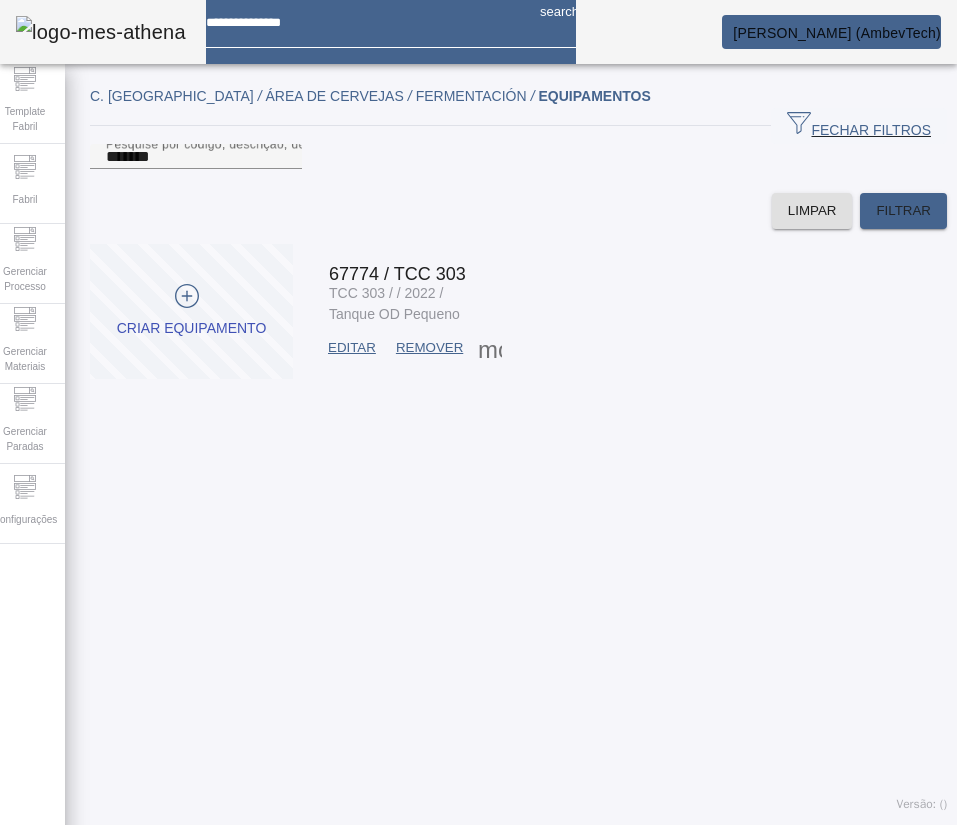 click on "EDITAR" at bounding box center [352, 348] 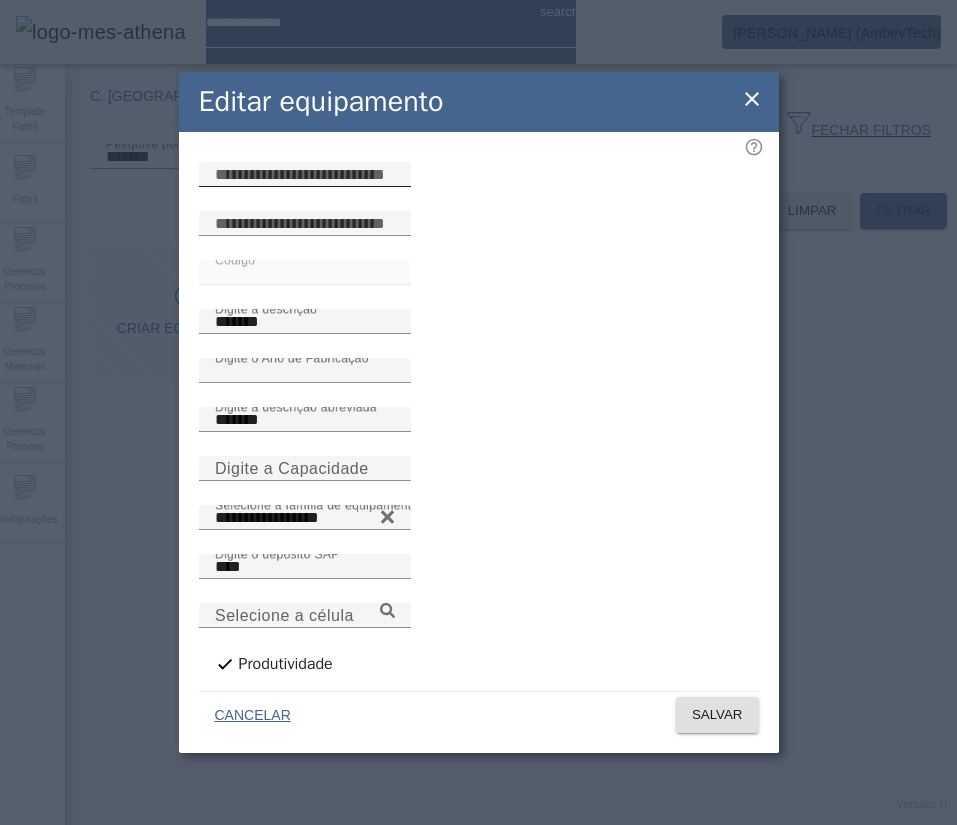 click 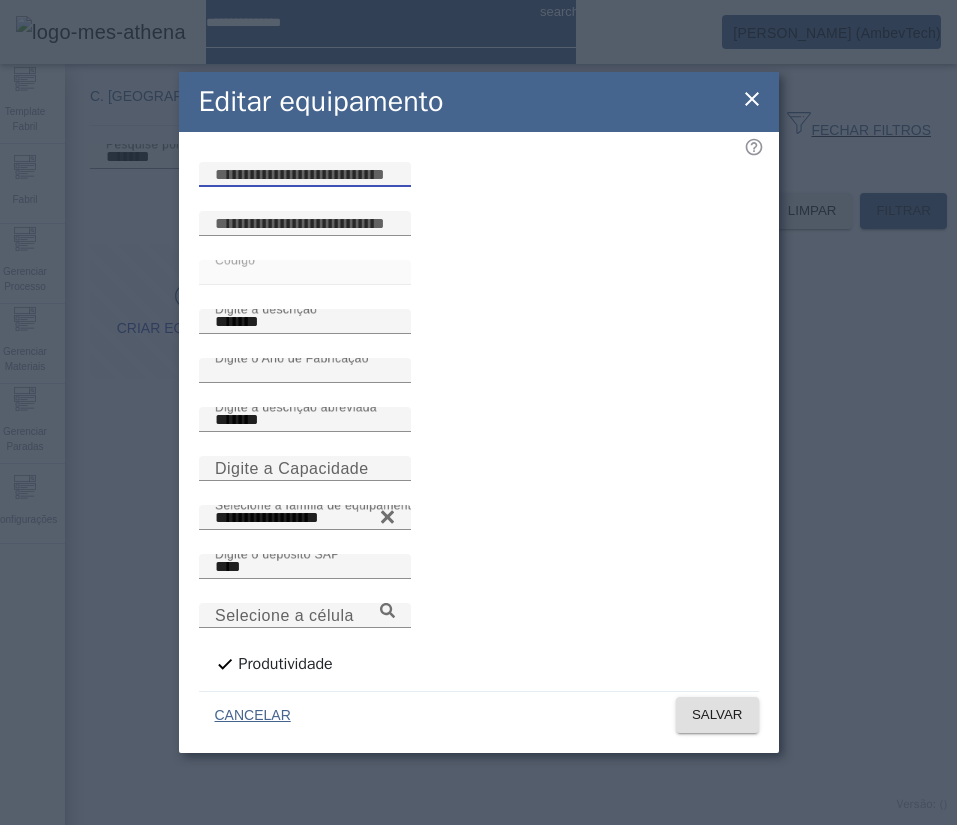 paste on "**********" 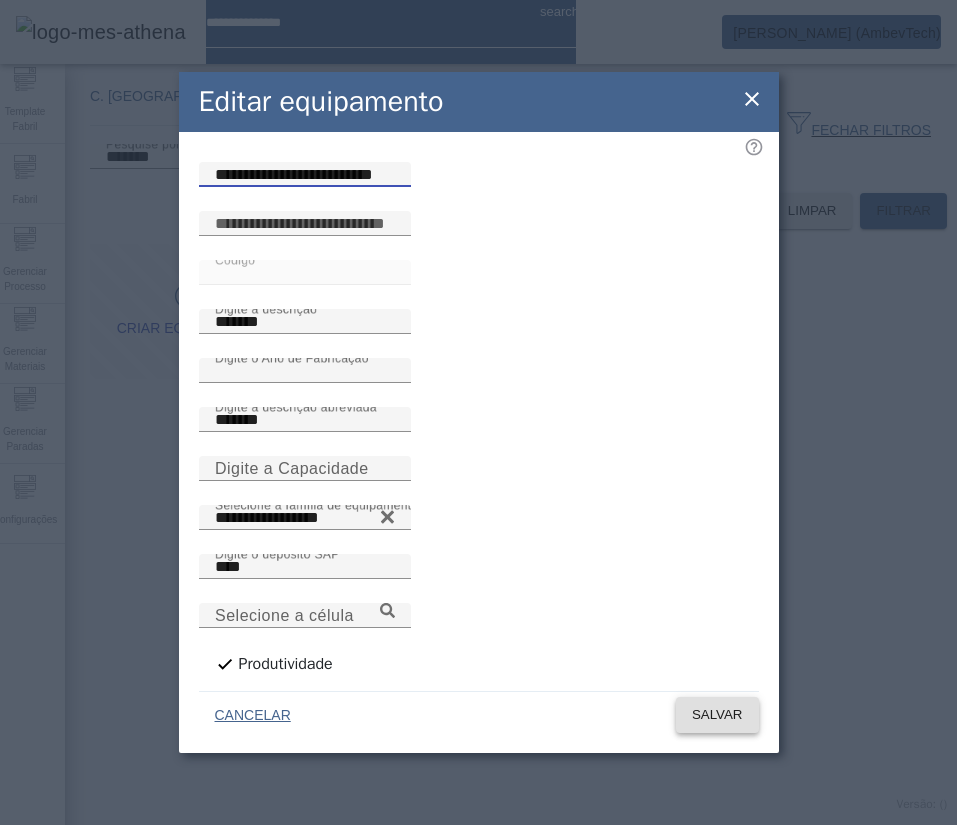 type on "**********" 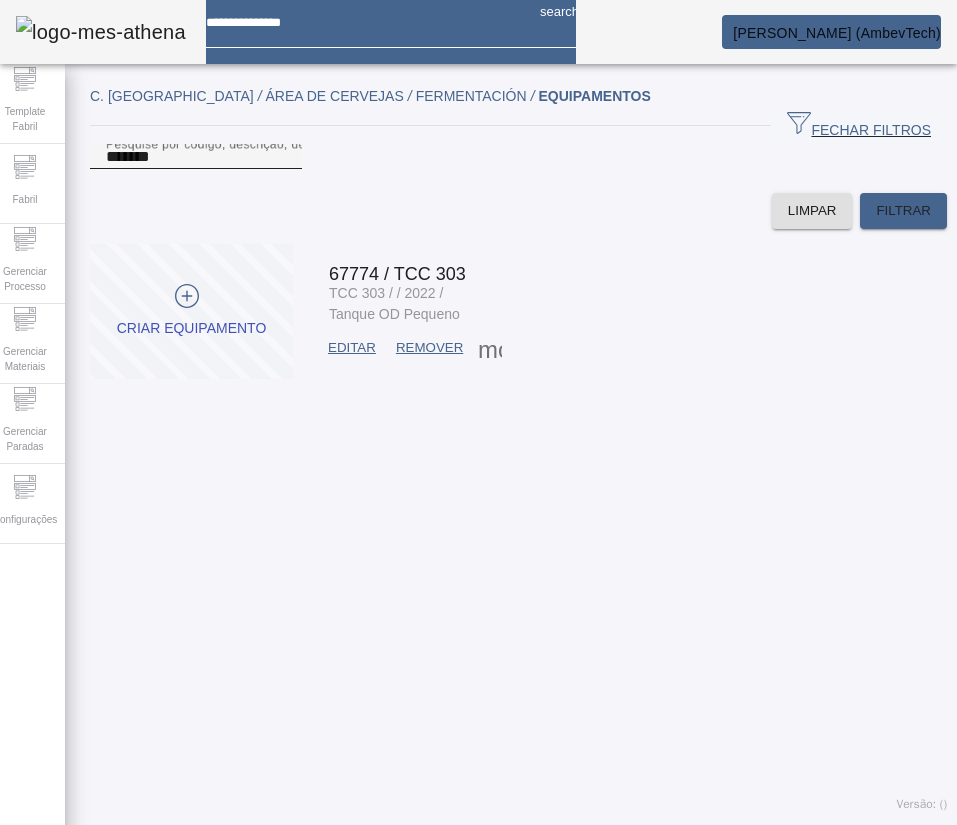 click on "*******" at bounding box center (196, 157) 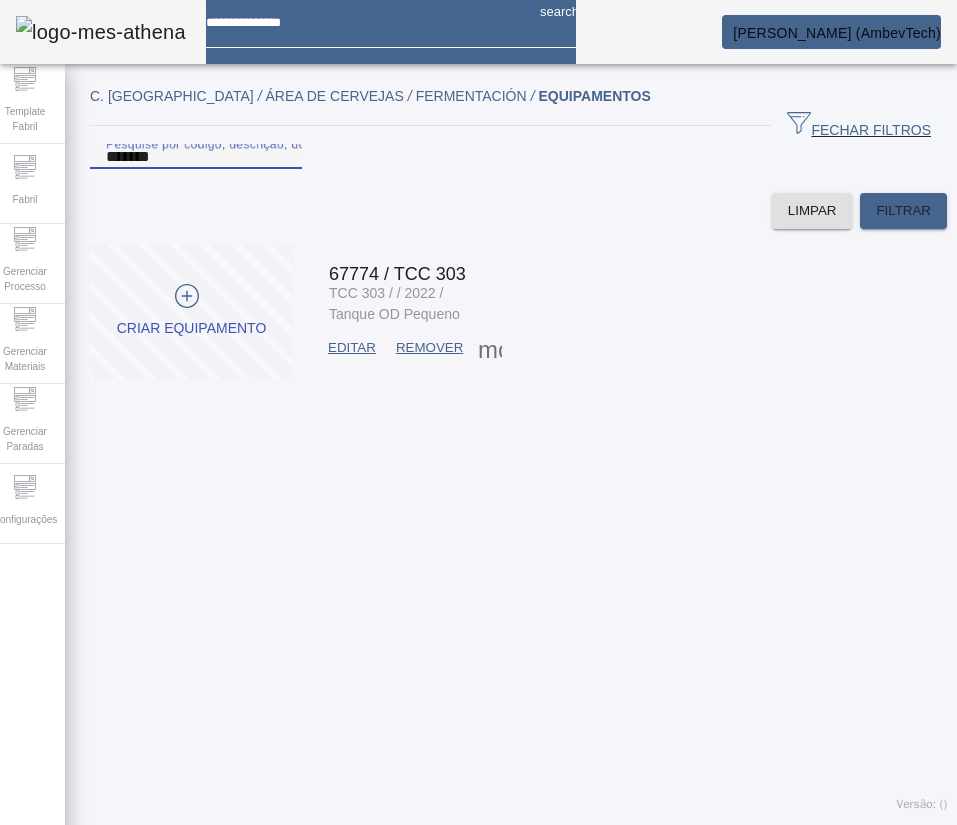 paste 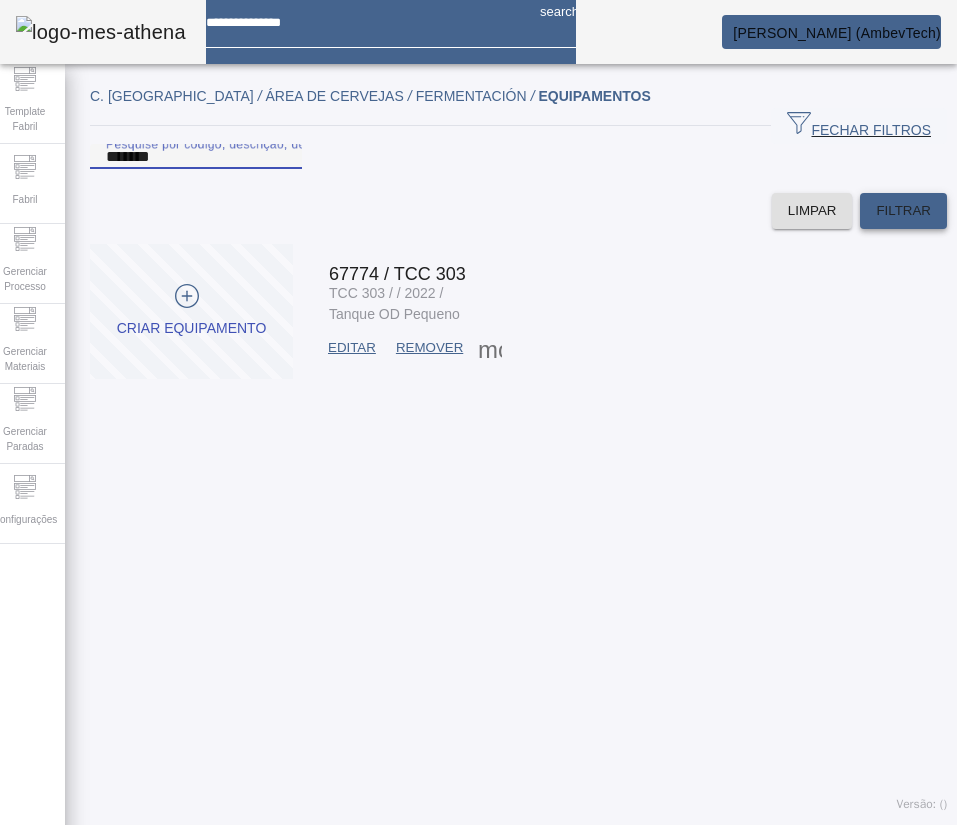 type on "*******" 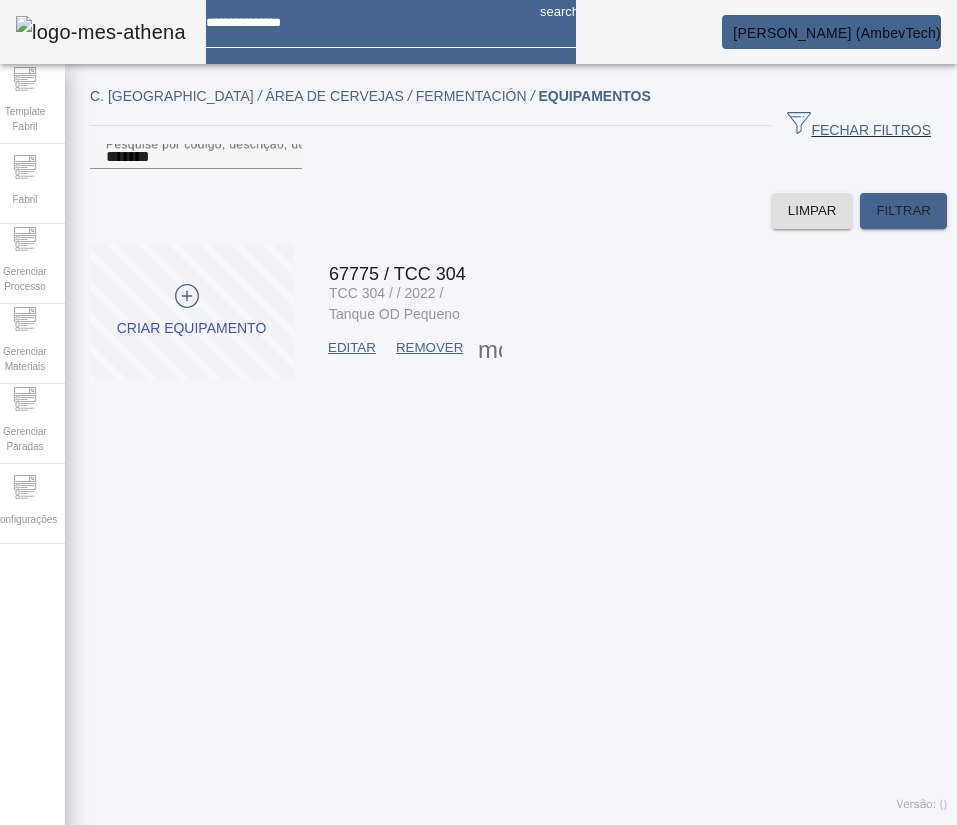 click on "EDITAR" at bounding box center [352, 348] 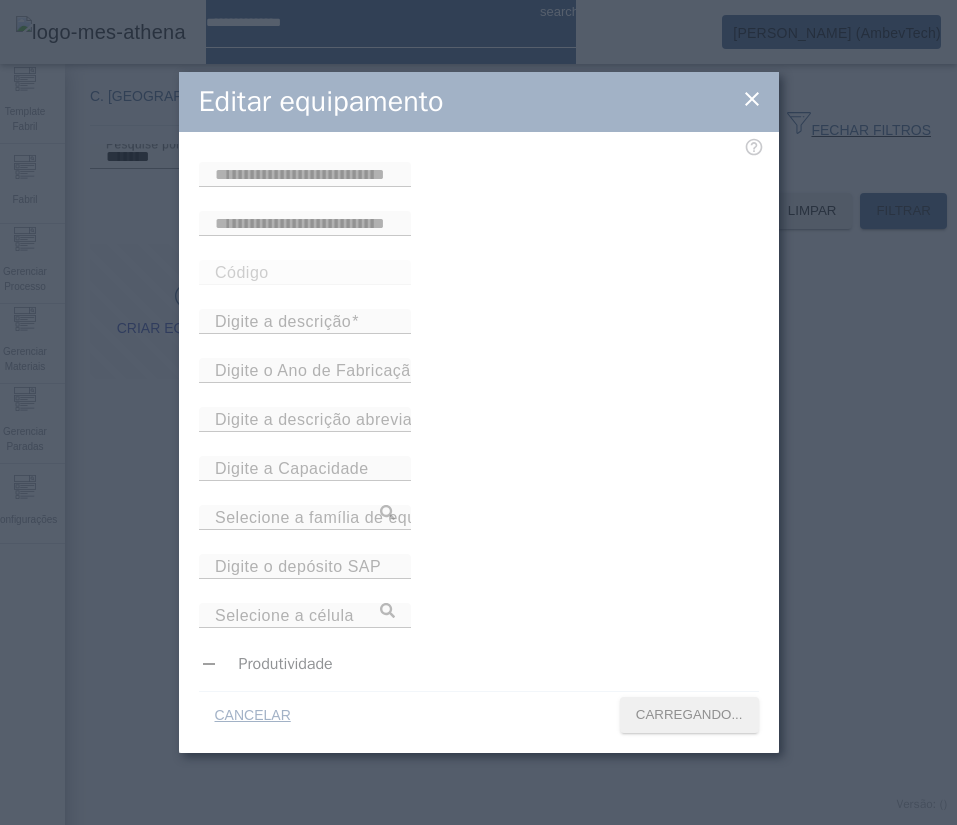 type on "*****" 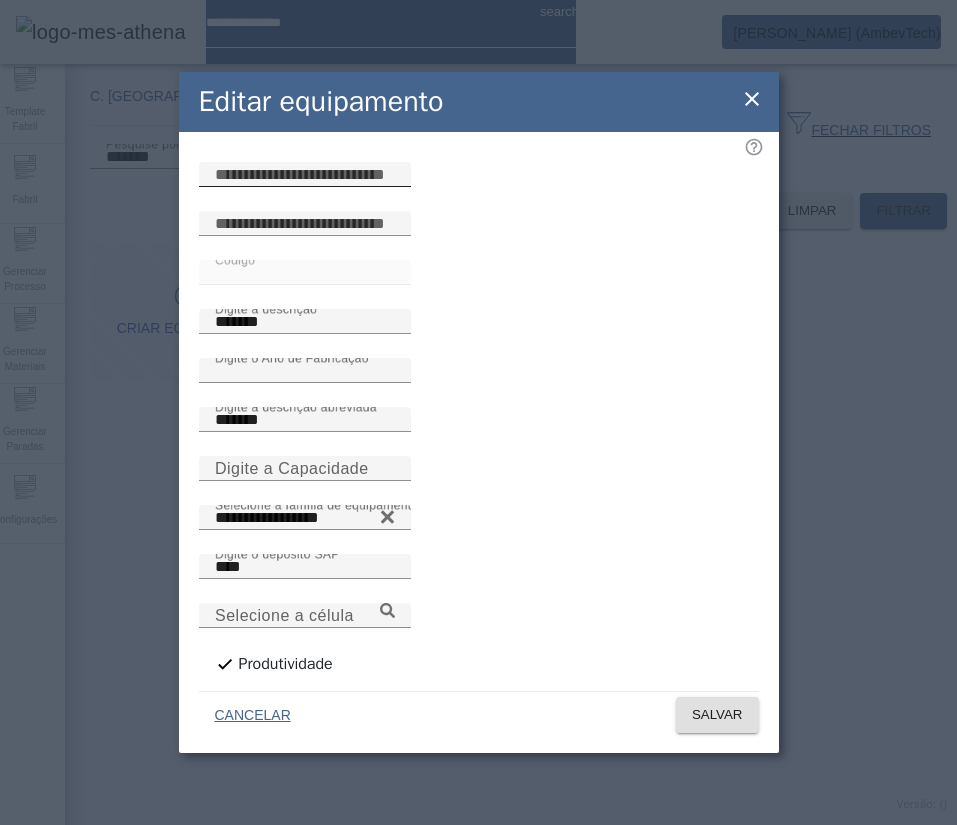 click at bounding box center [305, 175] 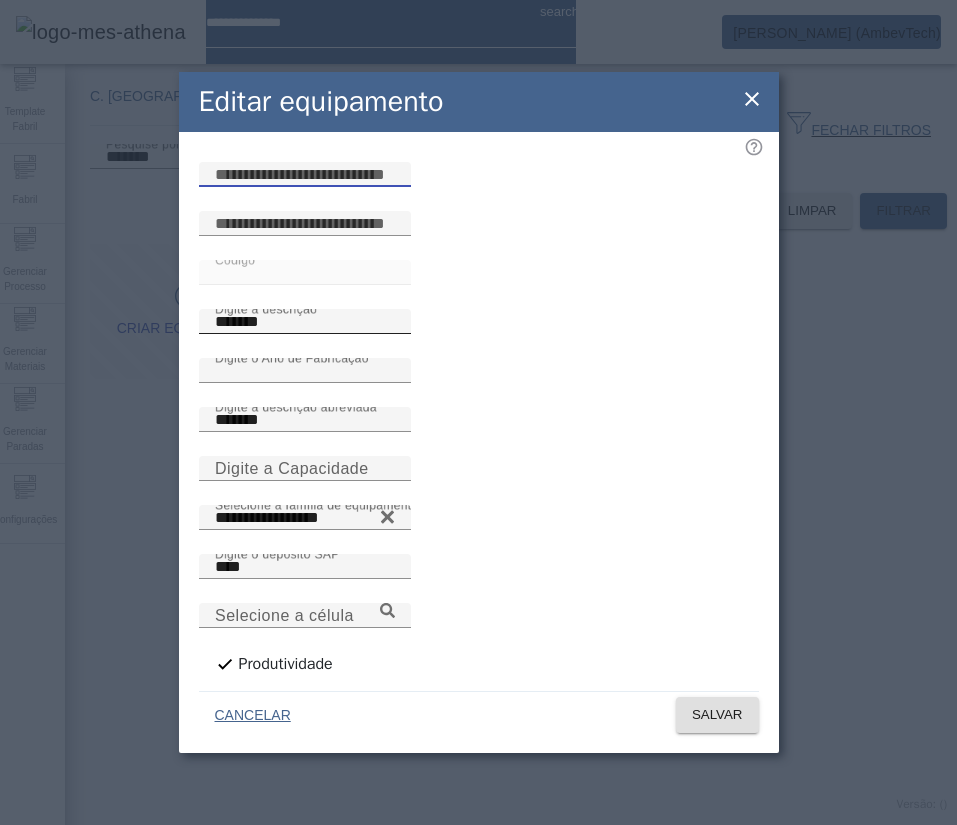 paste on "**********" 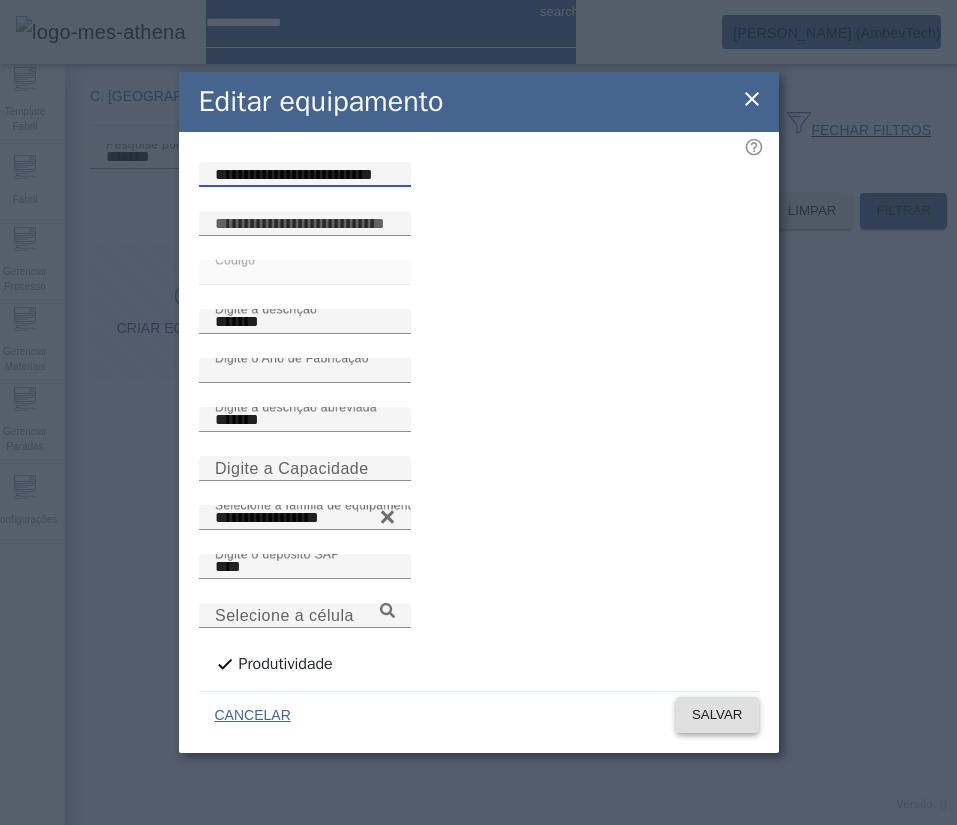 type on "**********" 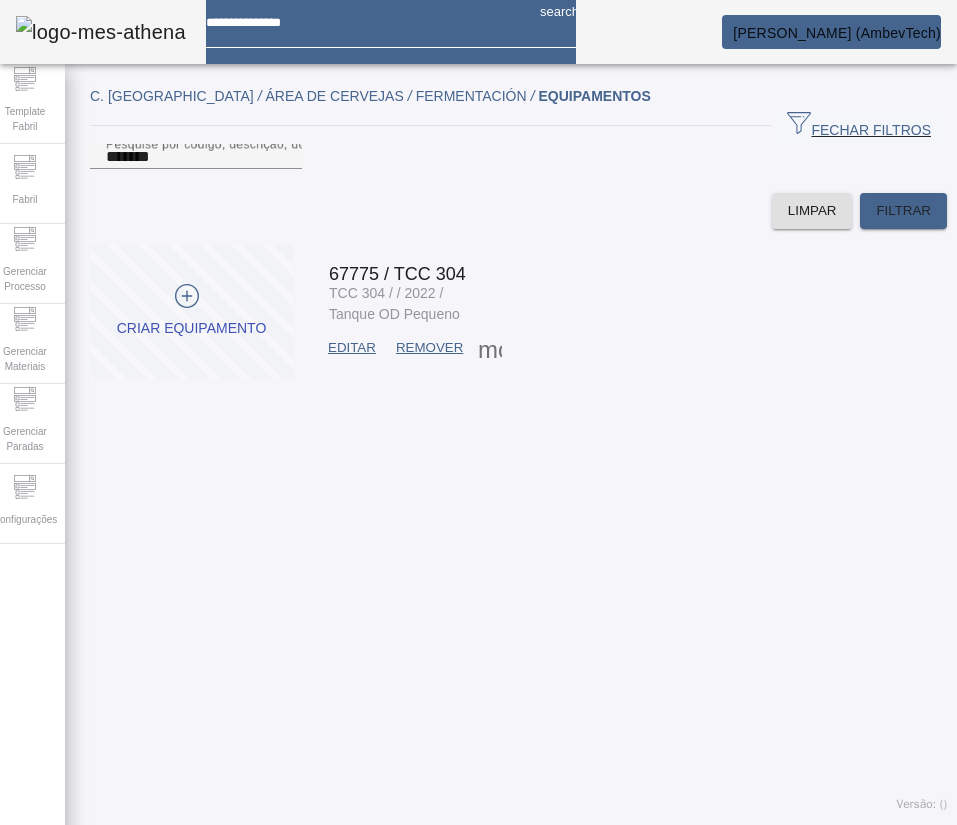 click on "EDITAR" at bounding box center (352, 348) 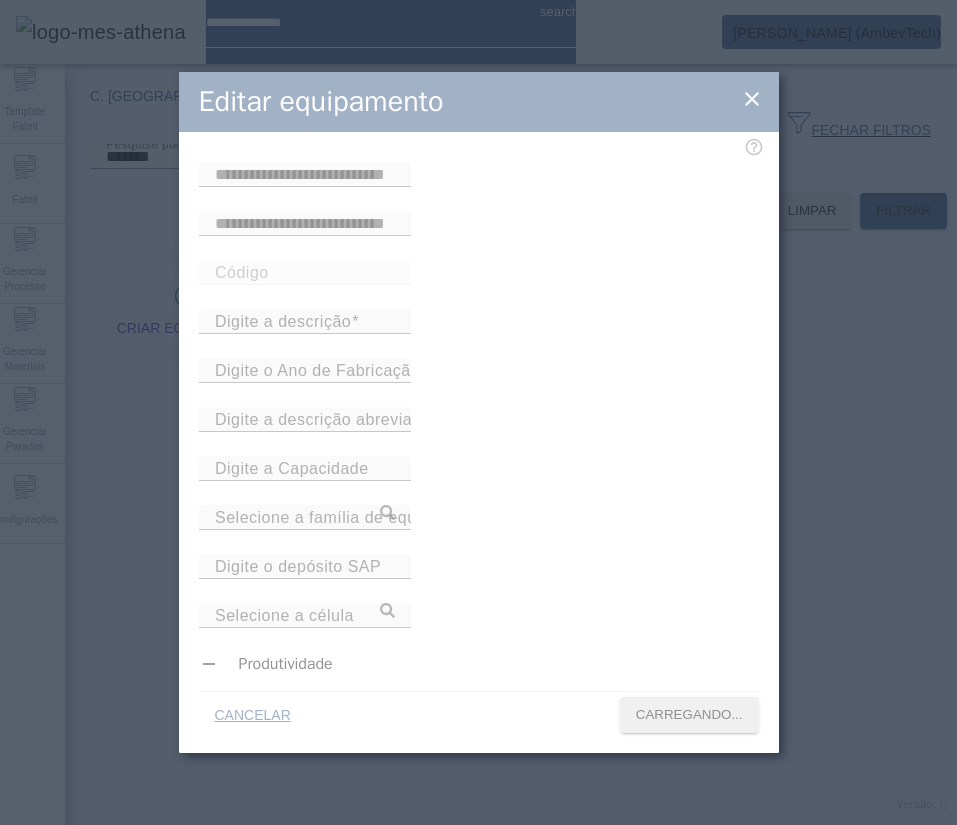 type on "**********" 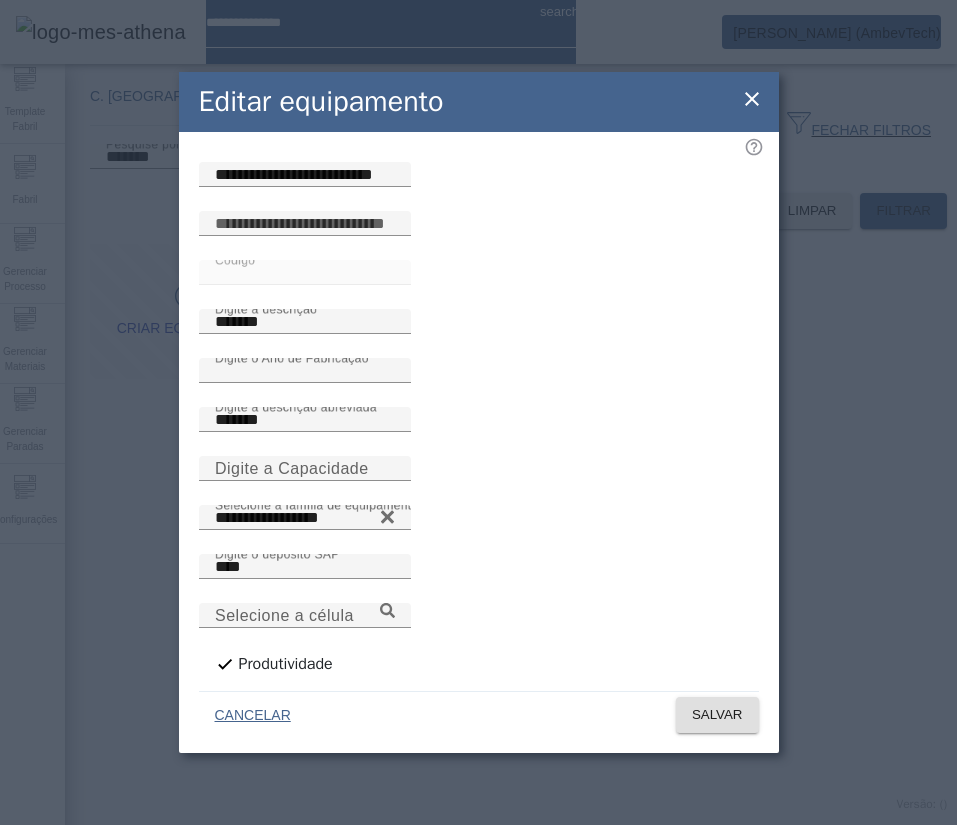 click on "Operação realizada com sucesso!" at bounding box center [478, 837] 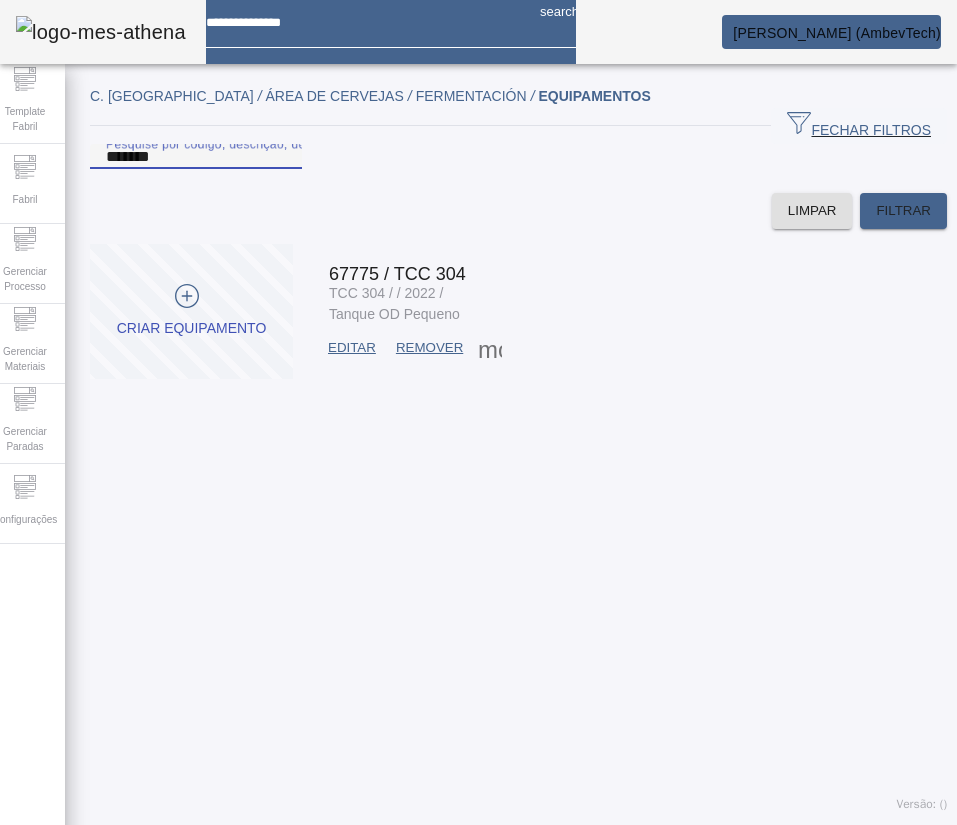 click on "*******" at bounding box center [196, 157] 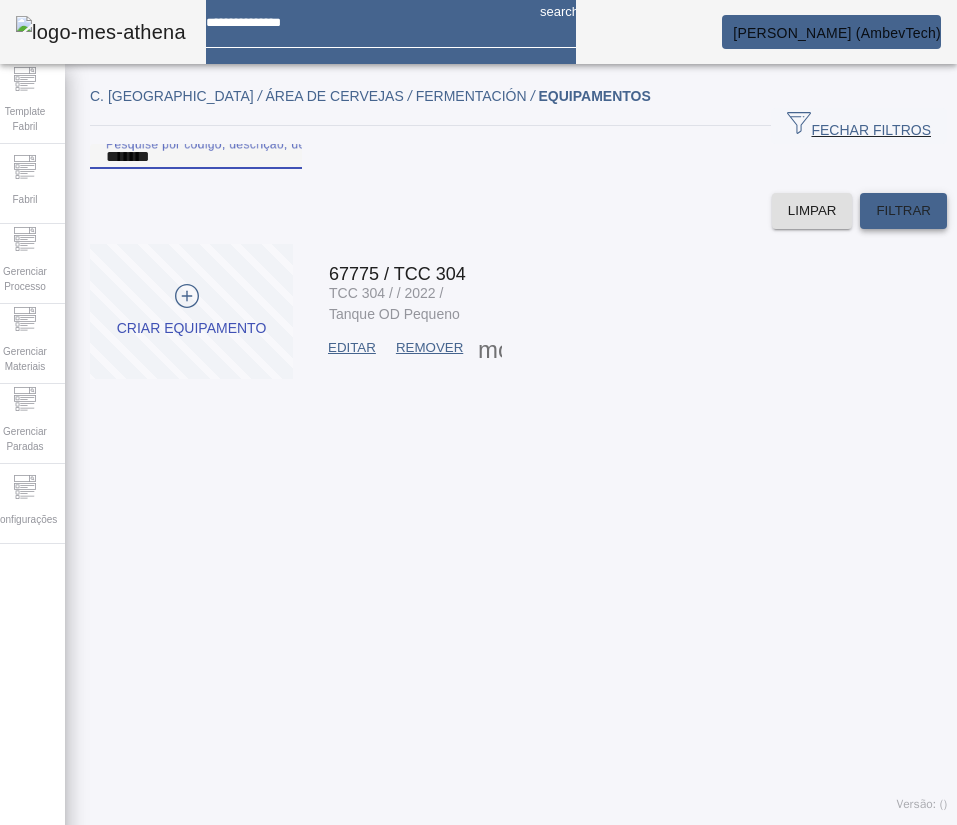 type on "*******" 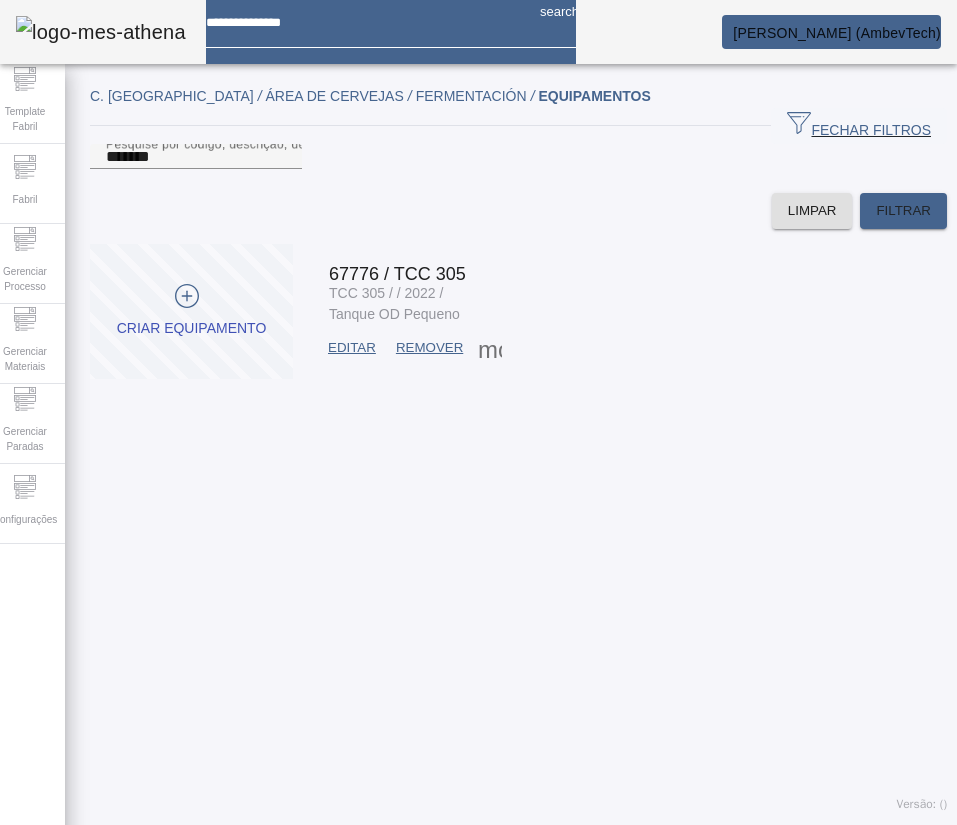 click on "EDITAR" at bounding box center (352, 348) 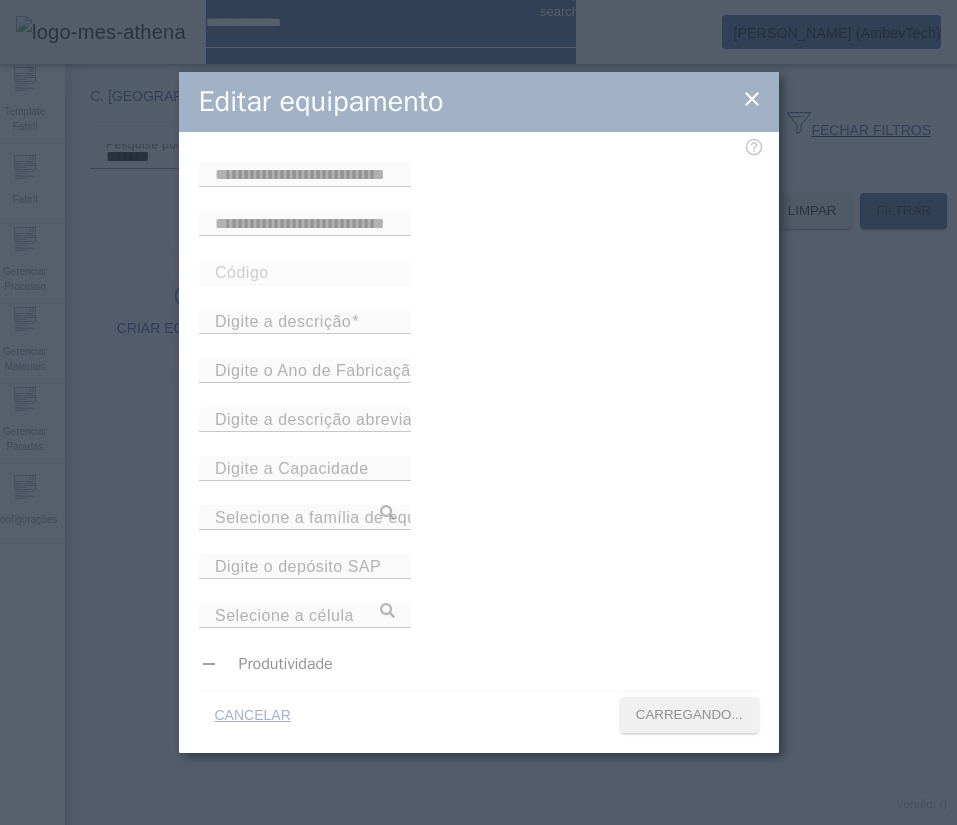 type on "*****" 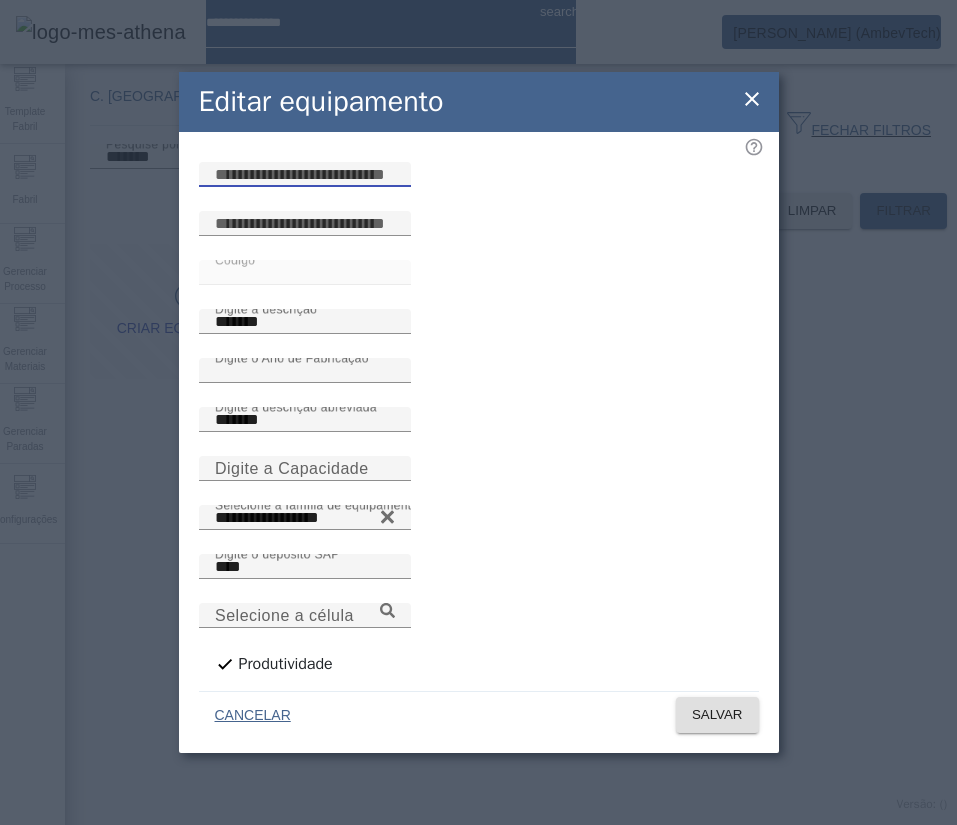 click at bounding box center (305, 175) 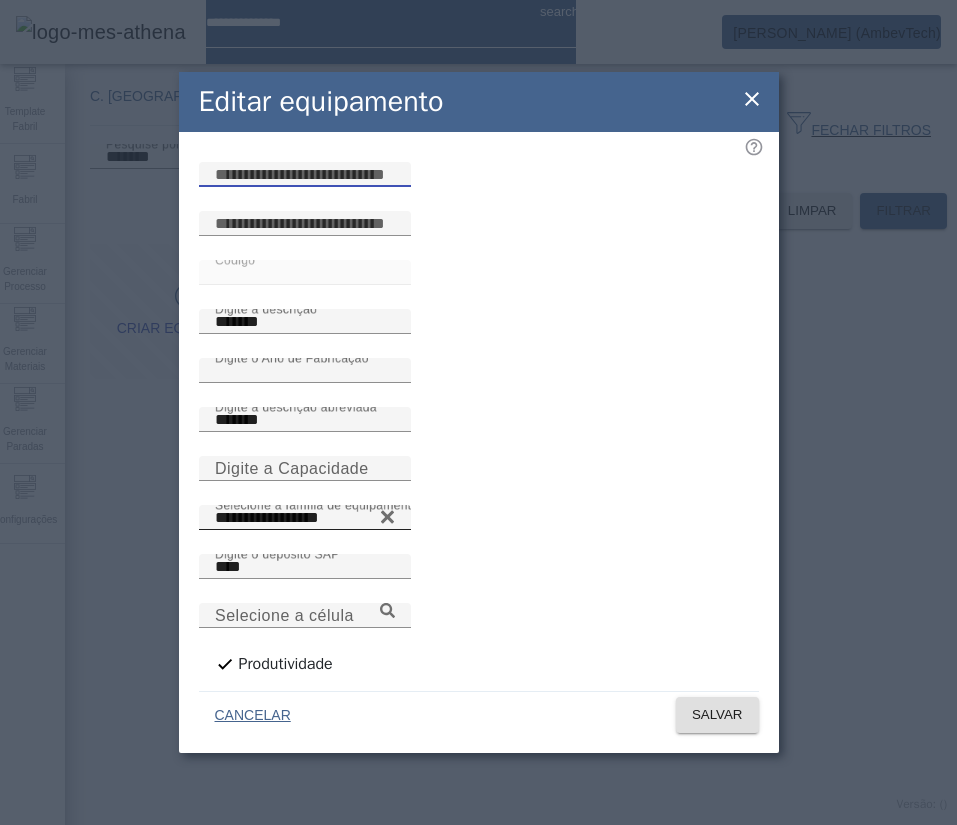 paste on "**********" 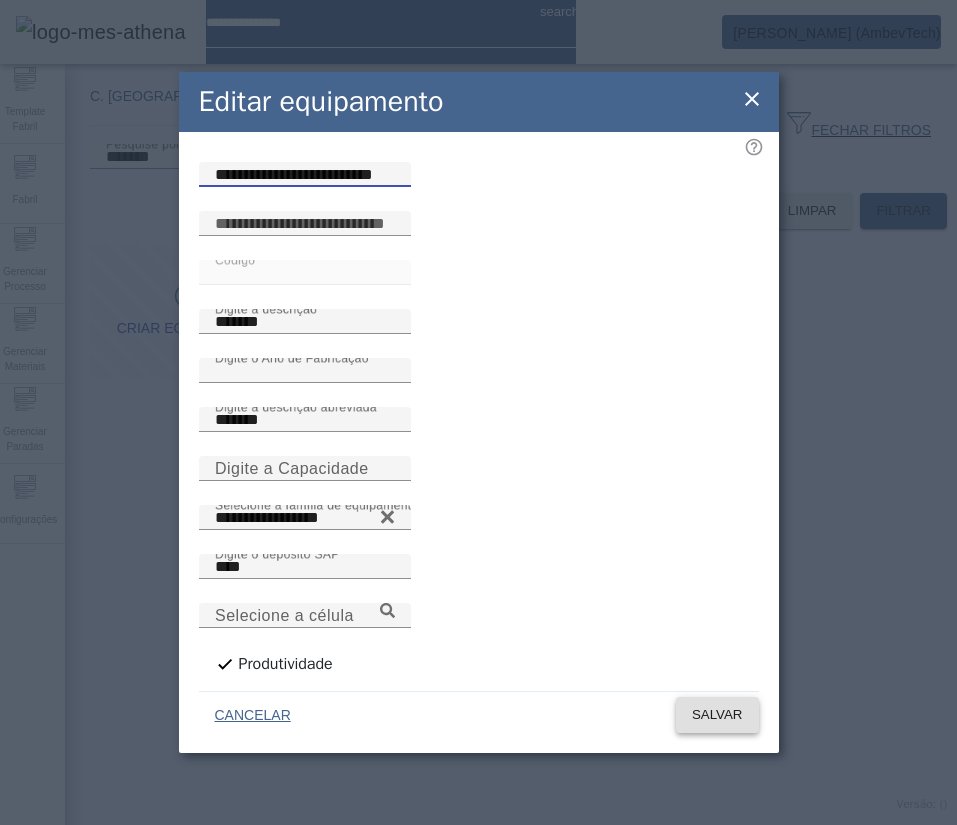 type on "**********" 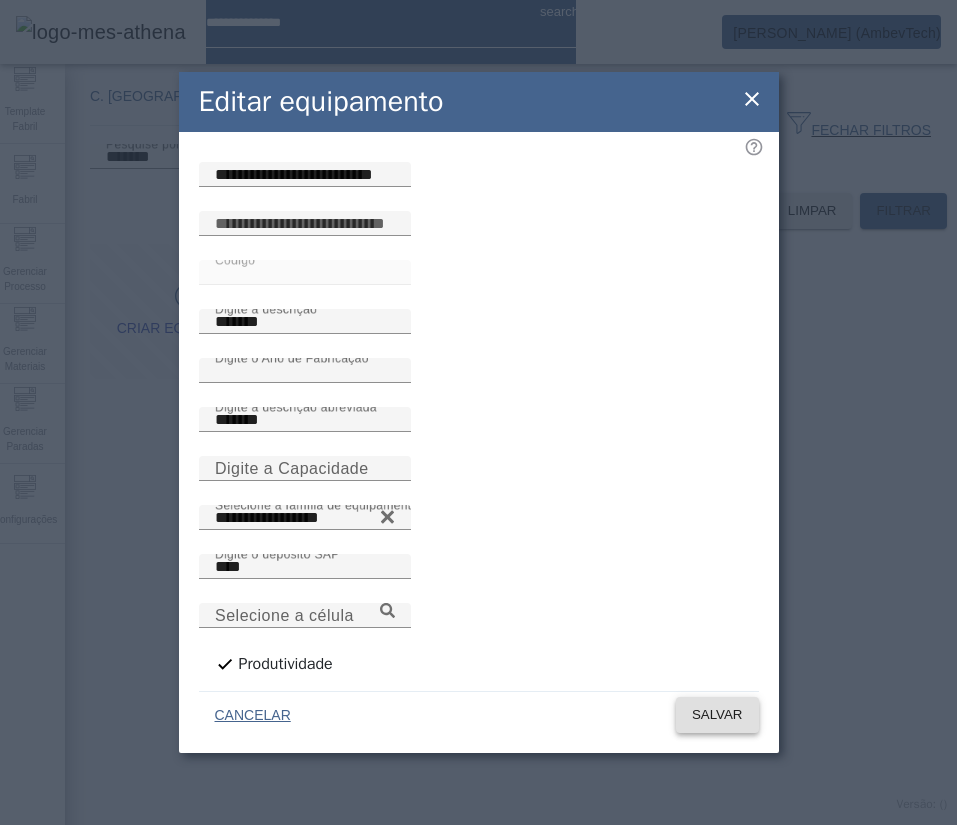click on "SALVAR" 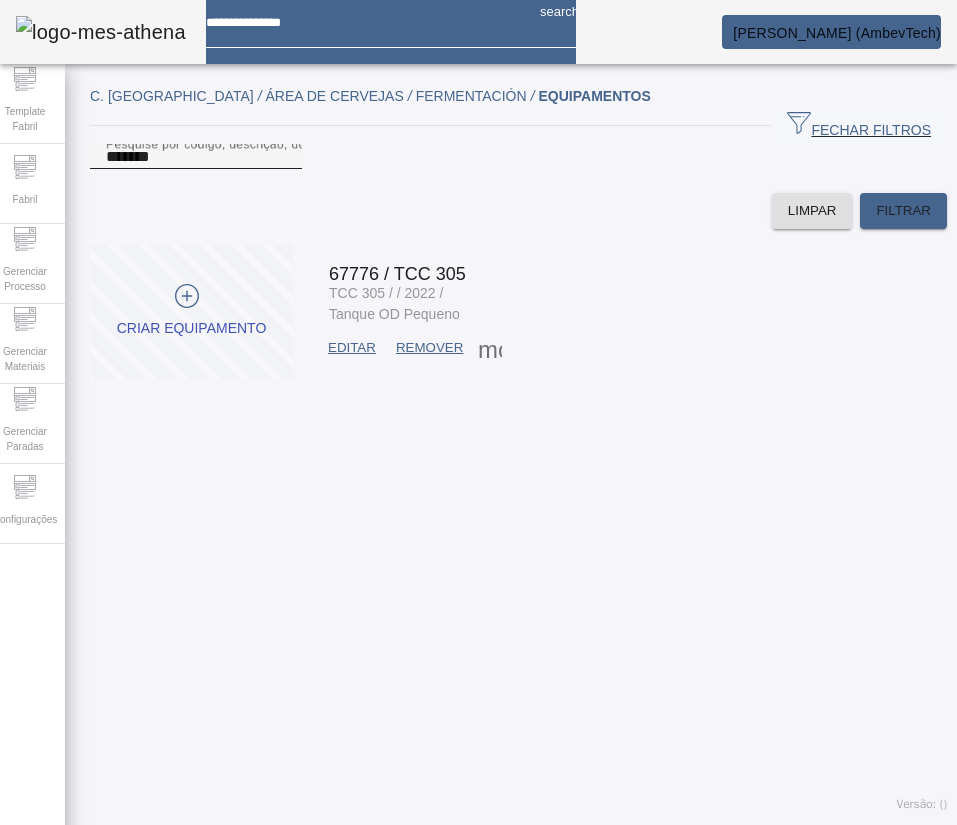 click on "*******" at bounding box center [196, 157] 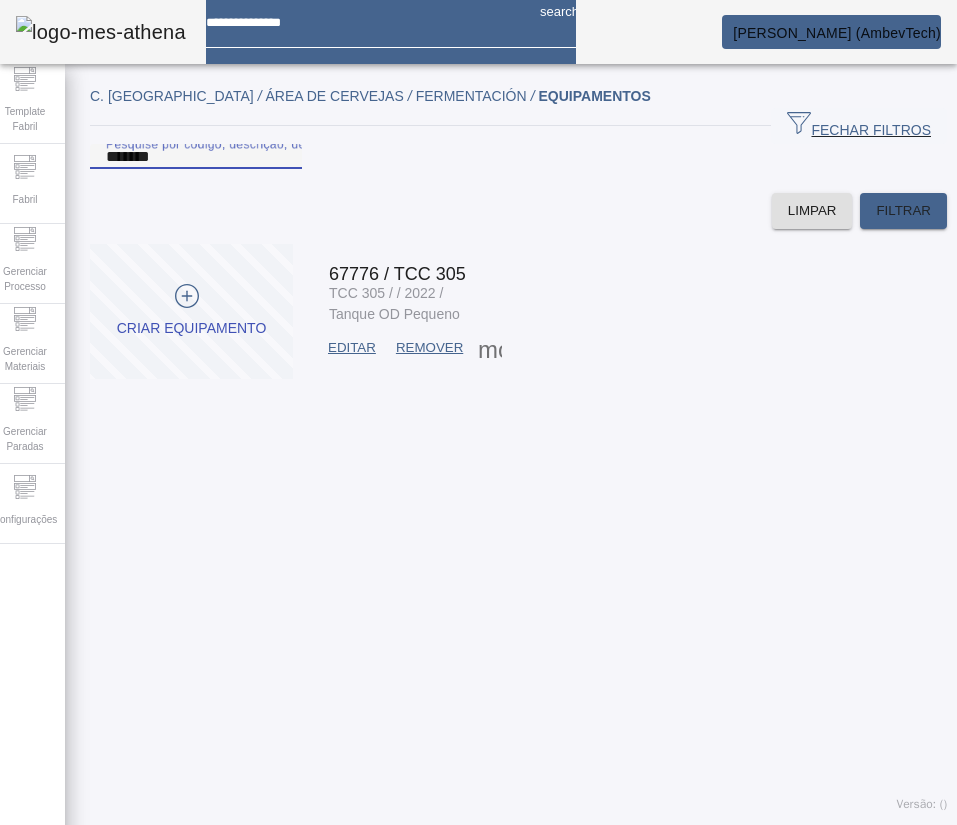 paste 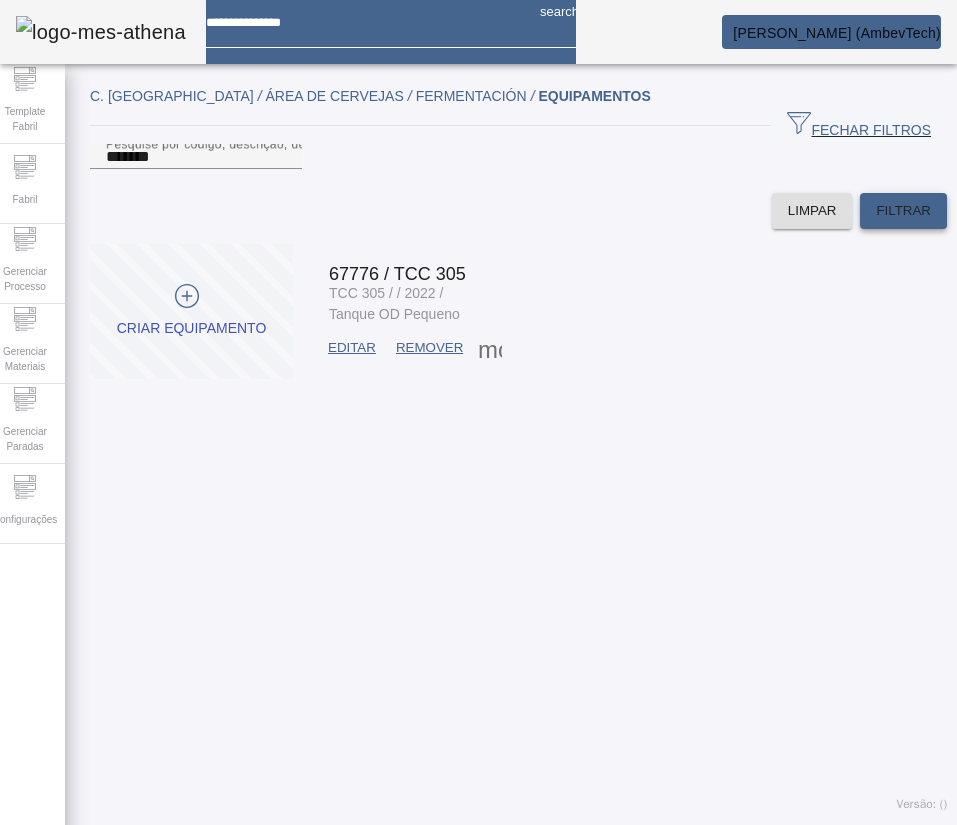 click 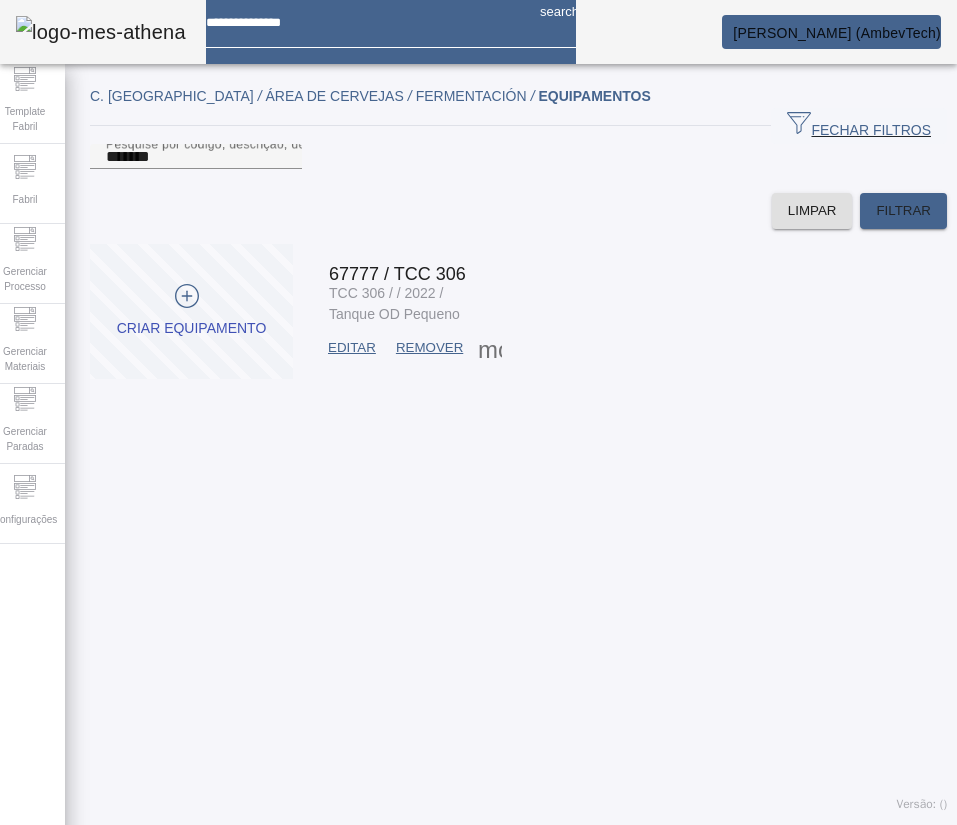 click on "EDITAR" at bounding box center [352, 348] 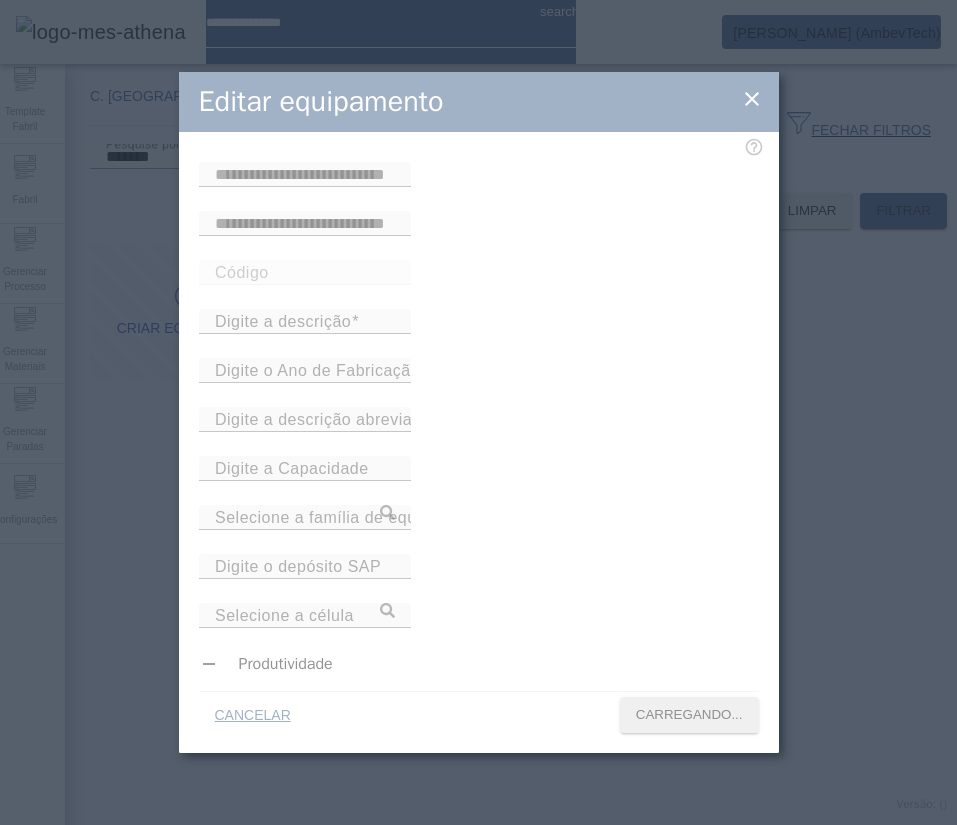 type on "*****" 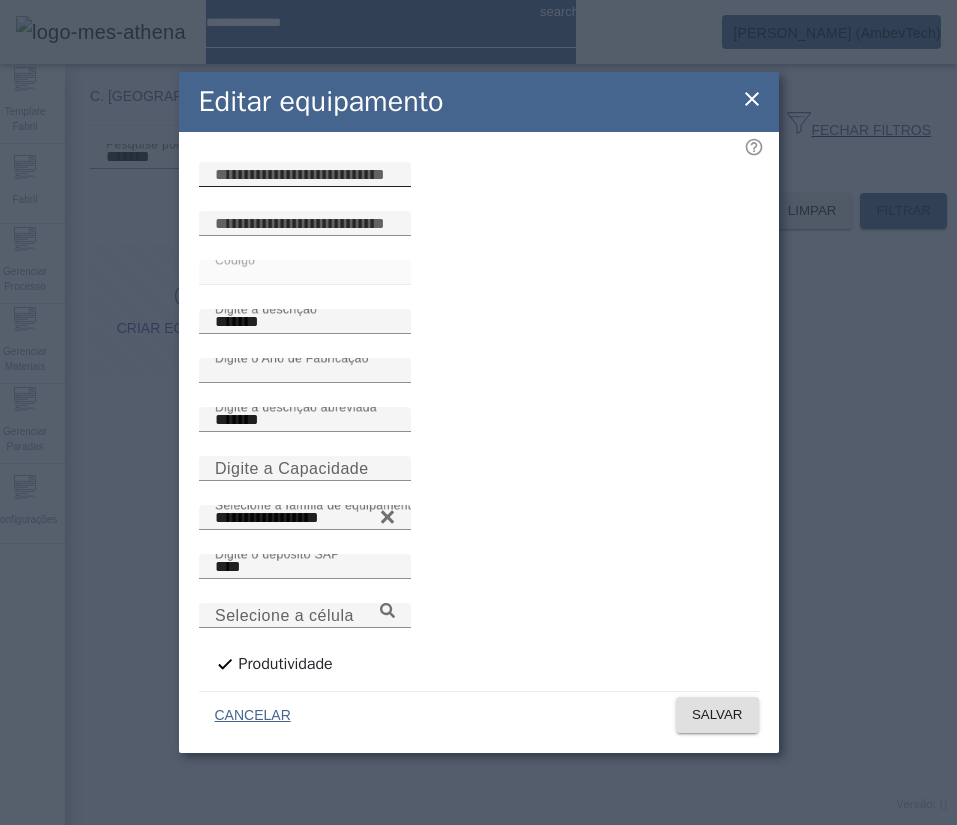 drag, startPoint x: 406, startPoint y: 199, endPoint x: 415, endPoint y: 211, distance: 15 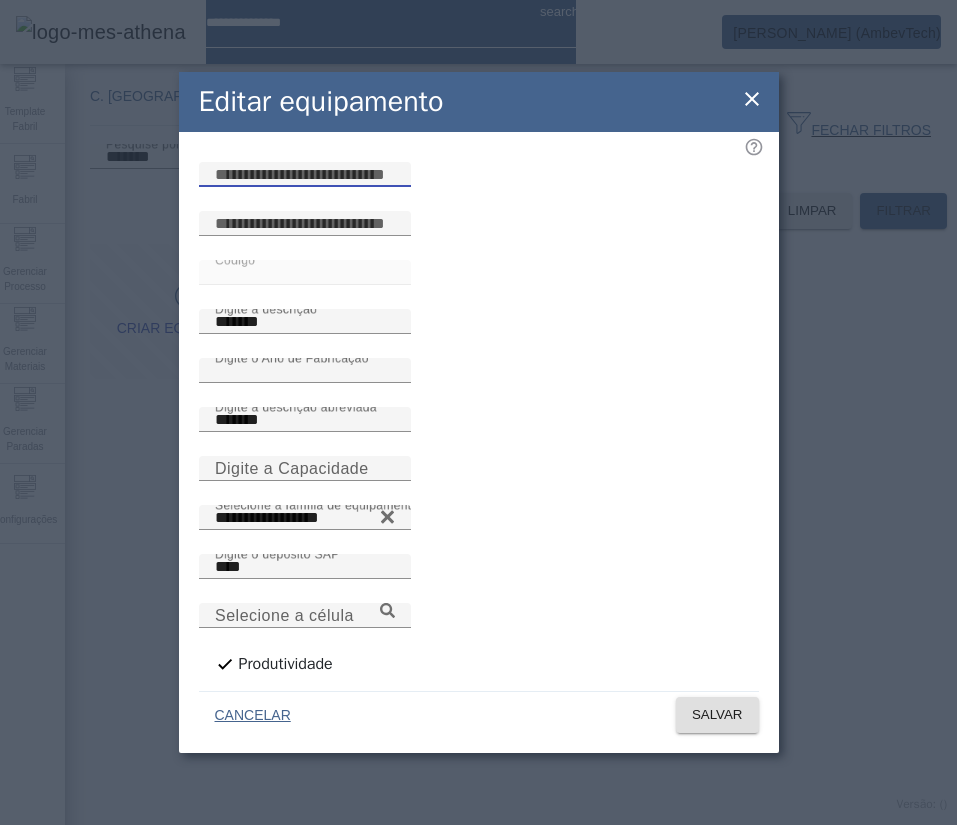 paste on "**********" 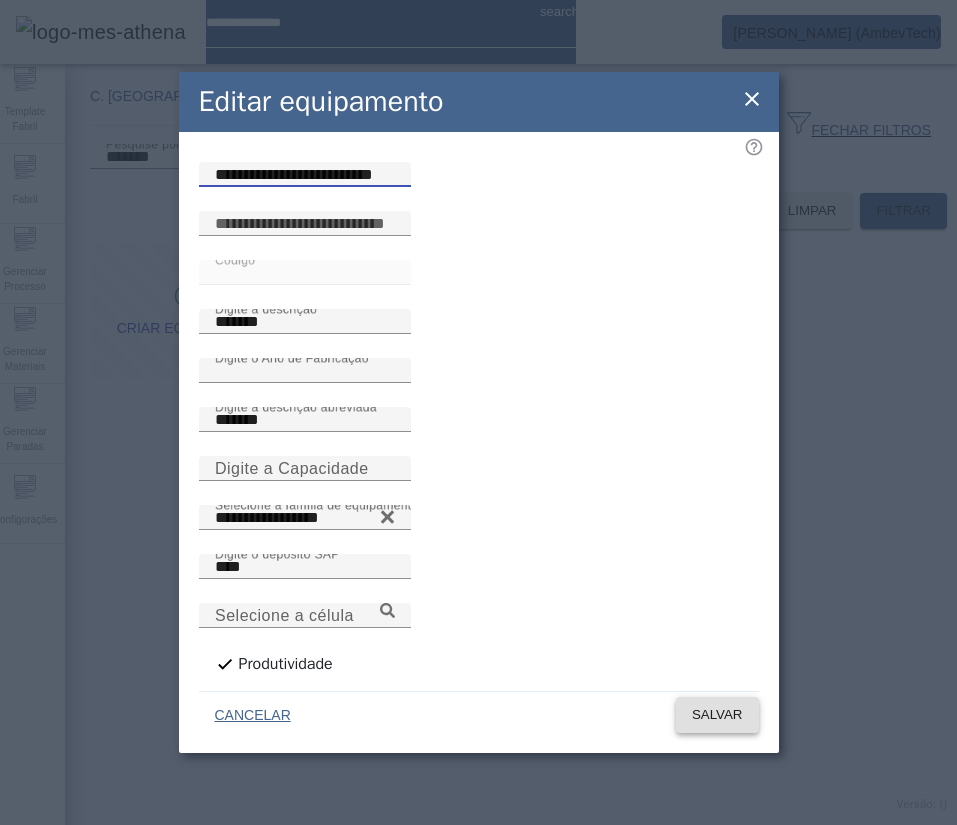 type on "**********" 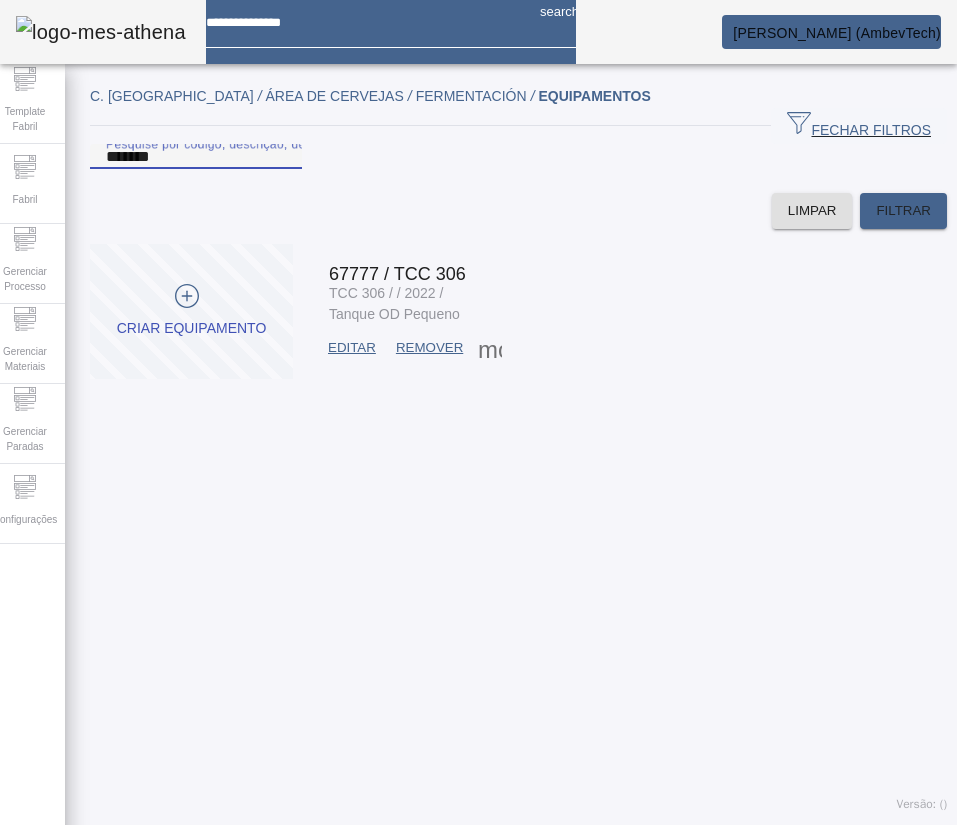 click on "*******" at bounding box center (196, 157) 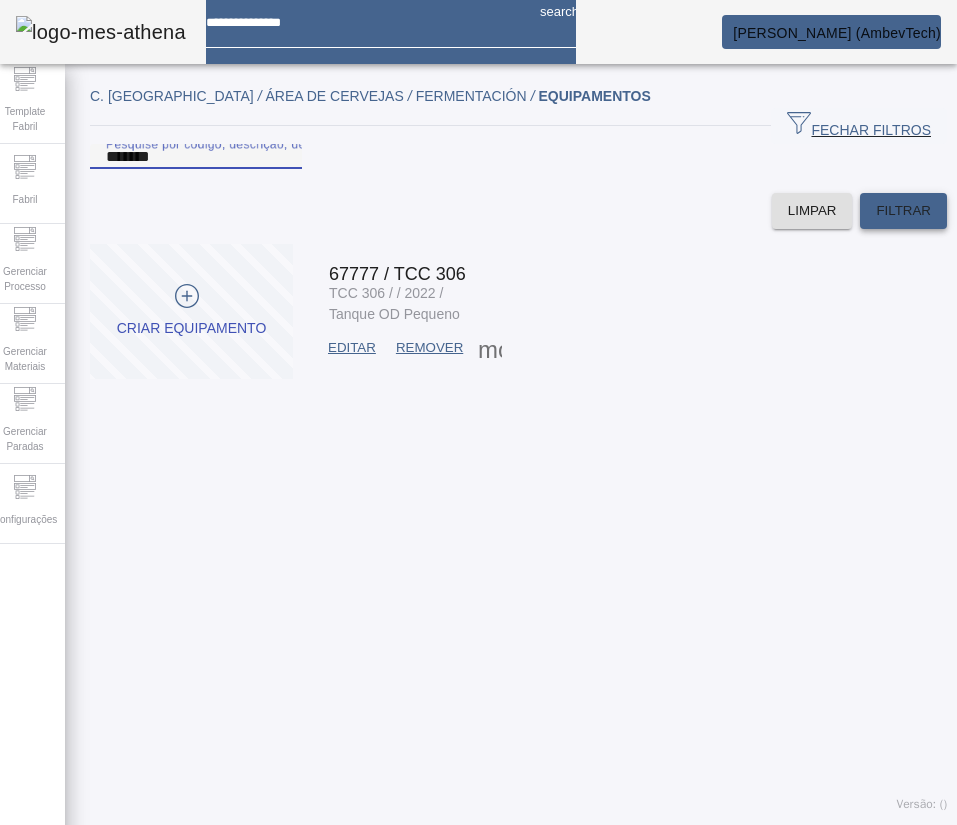 type on "*******" 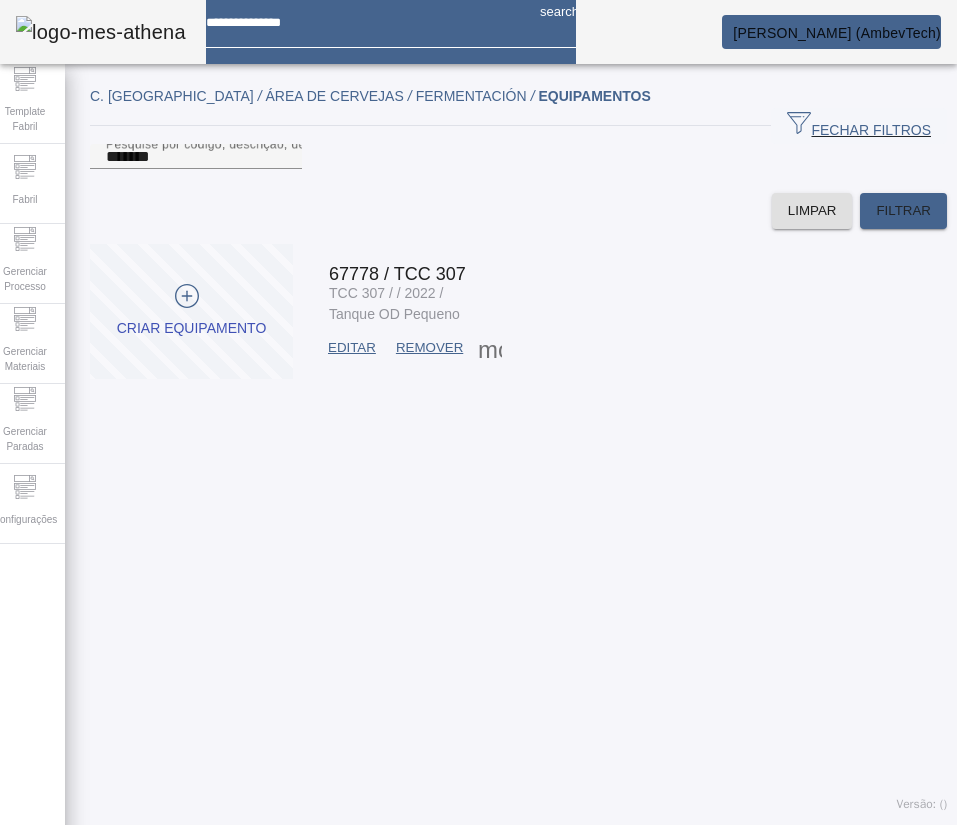 click at bounding box center (352, 348) 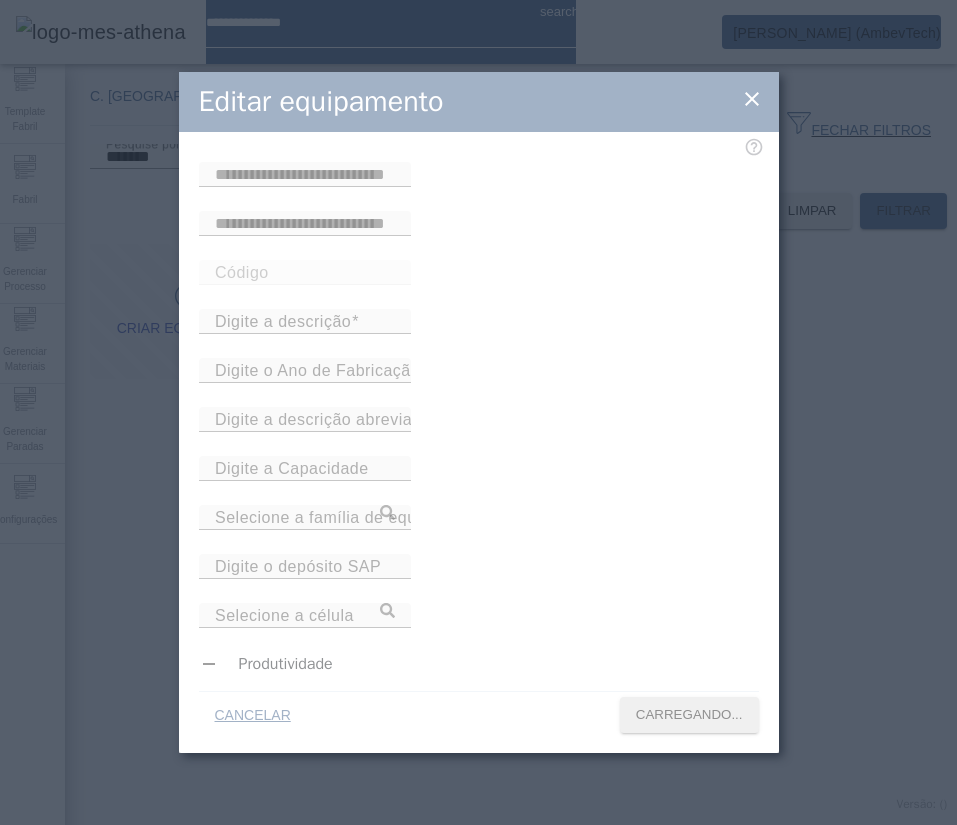 type on "*****" 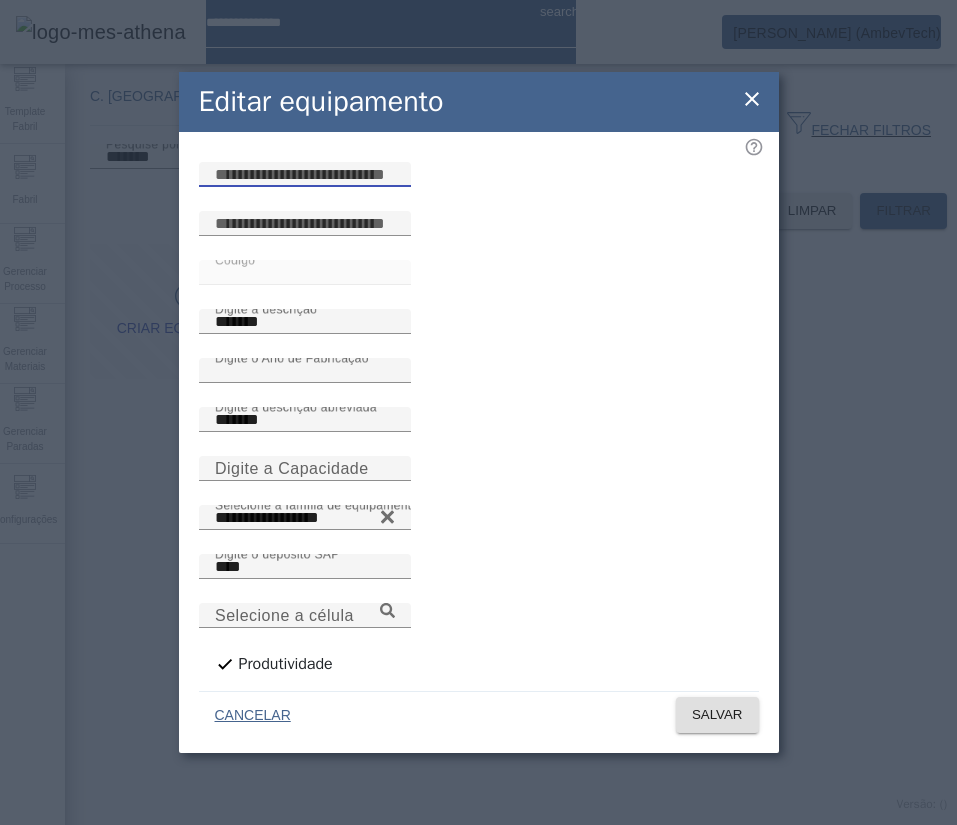 drag, startPoint x: 470, startPoint y: 212, endPoint x: 482, endPoint y: 232, distance: 23.323807 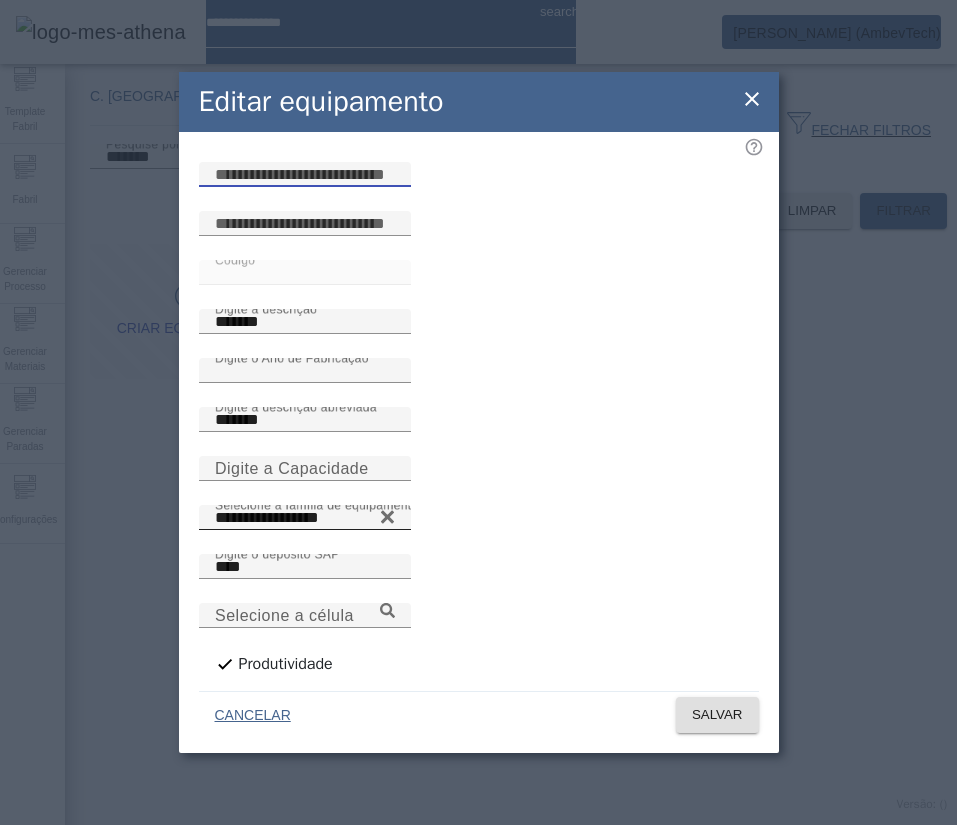 paste on "**********" 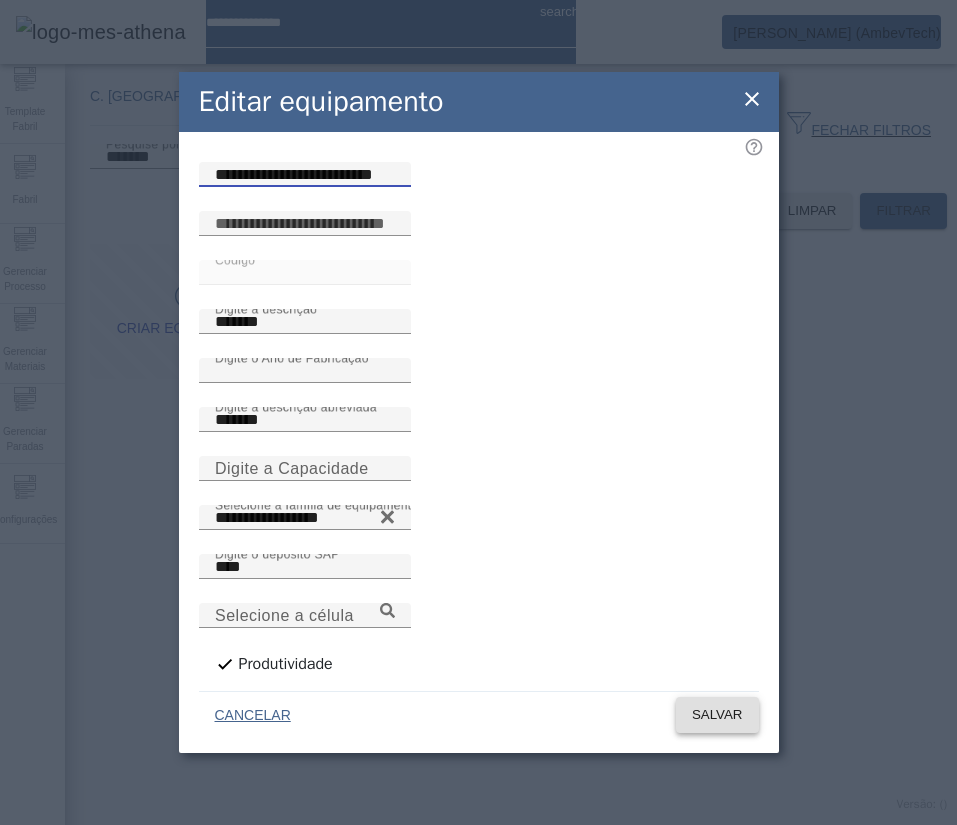 type on "**********" 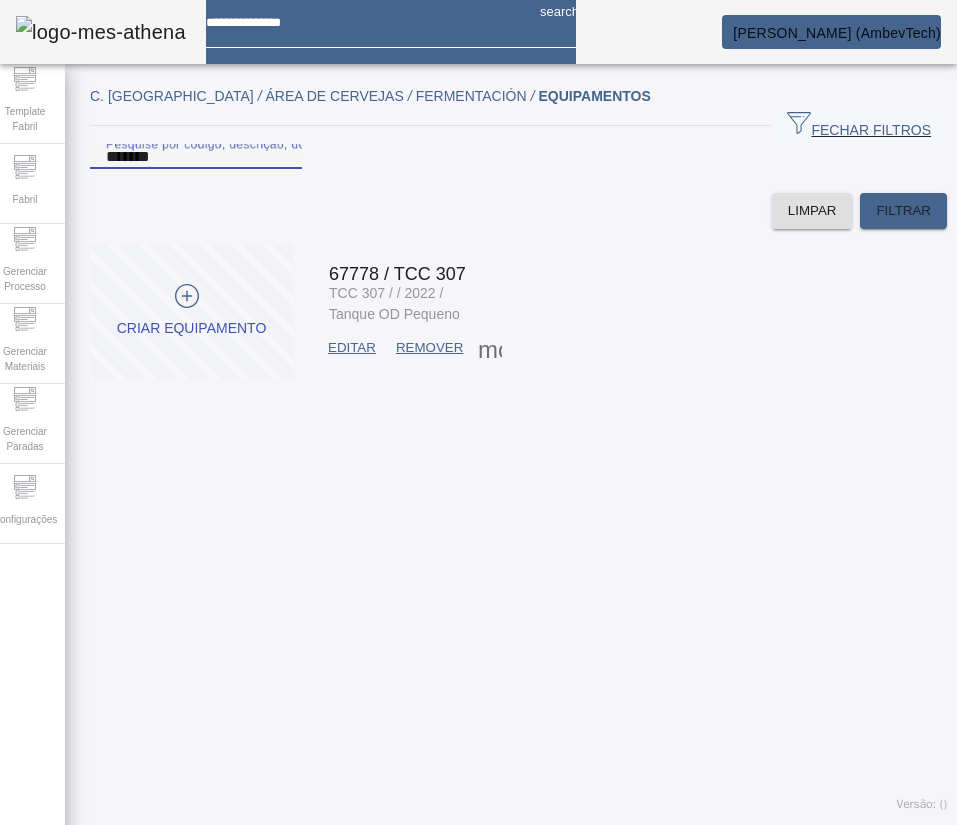 click on "*******" at bounding box center (196, 157) 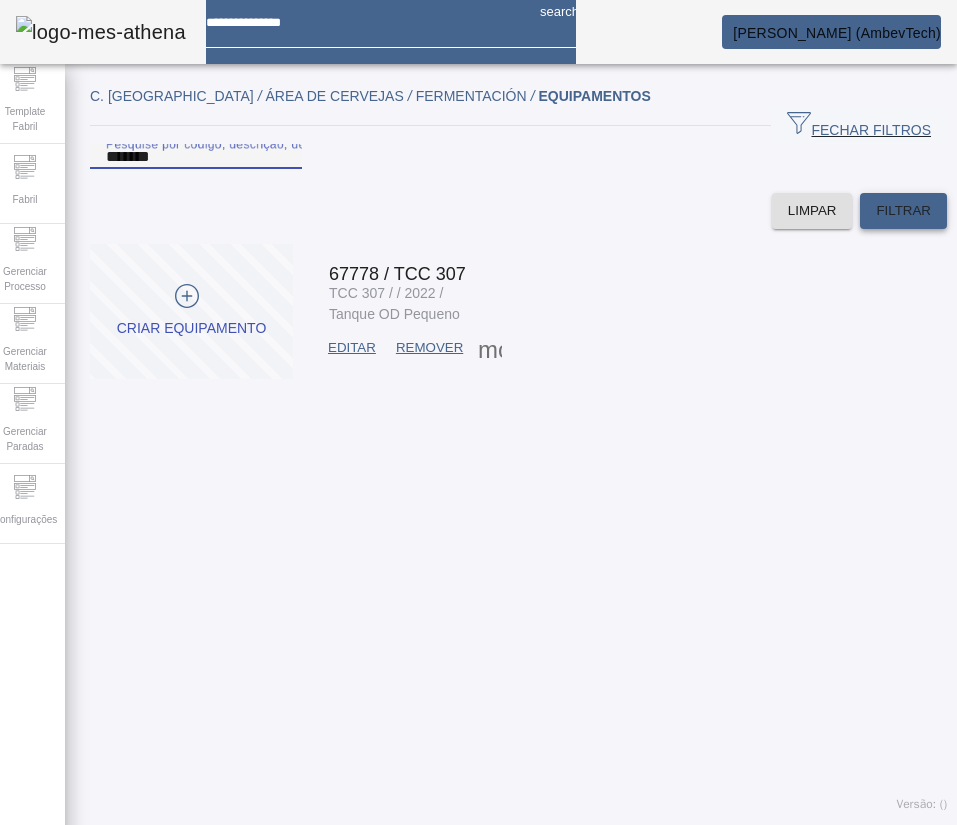 type on "*******" 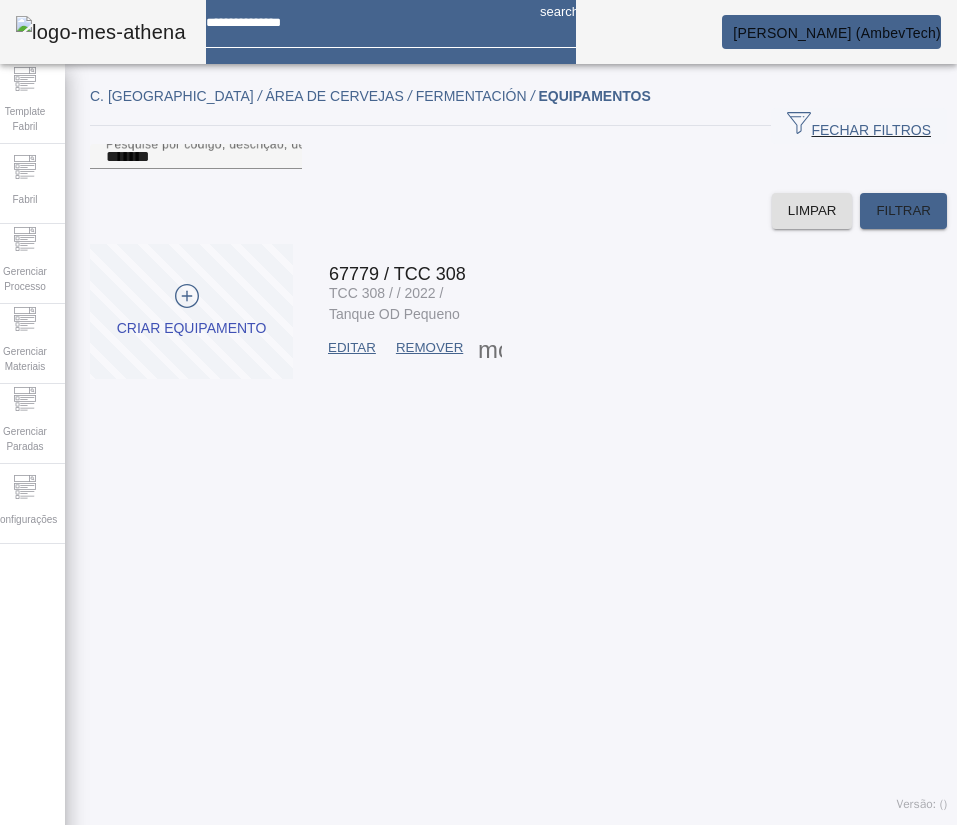 click on "EDITAR" at bounding box center (352, 348) 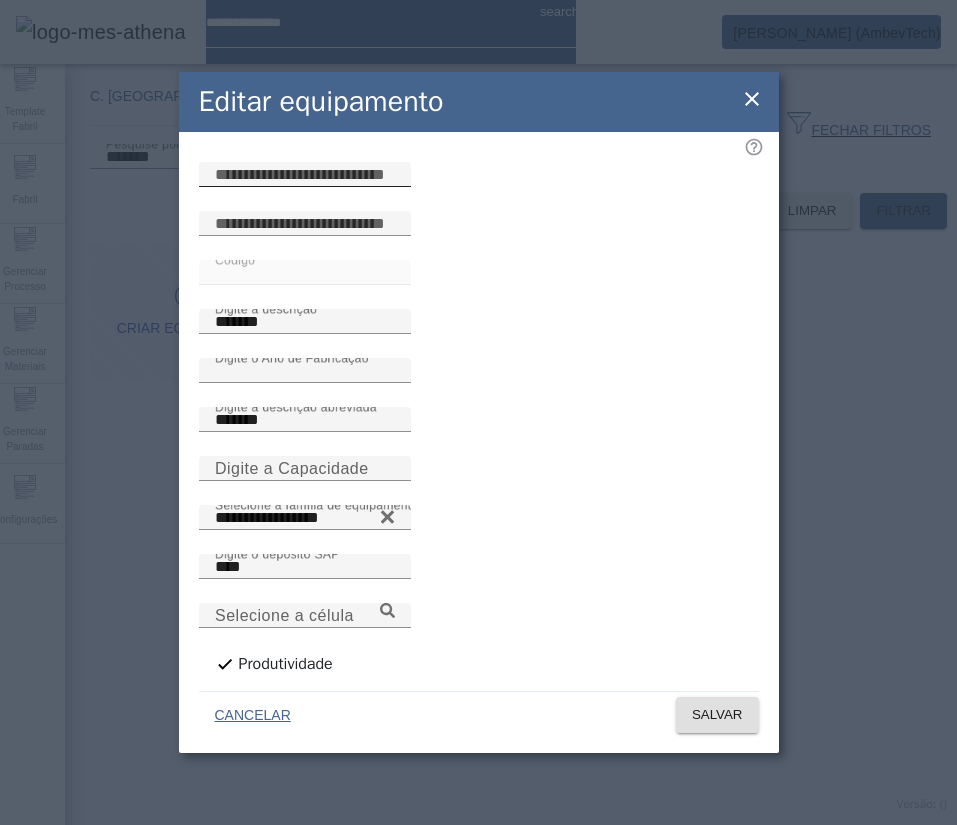click 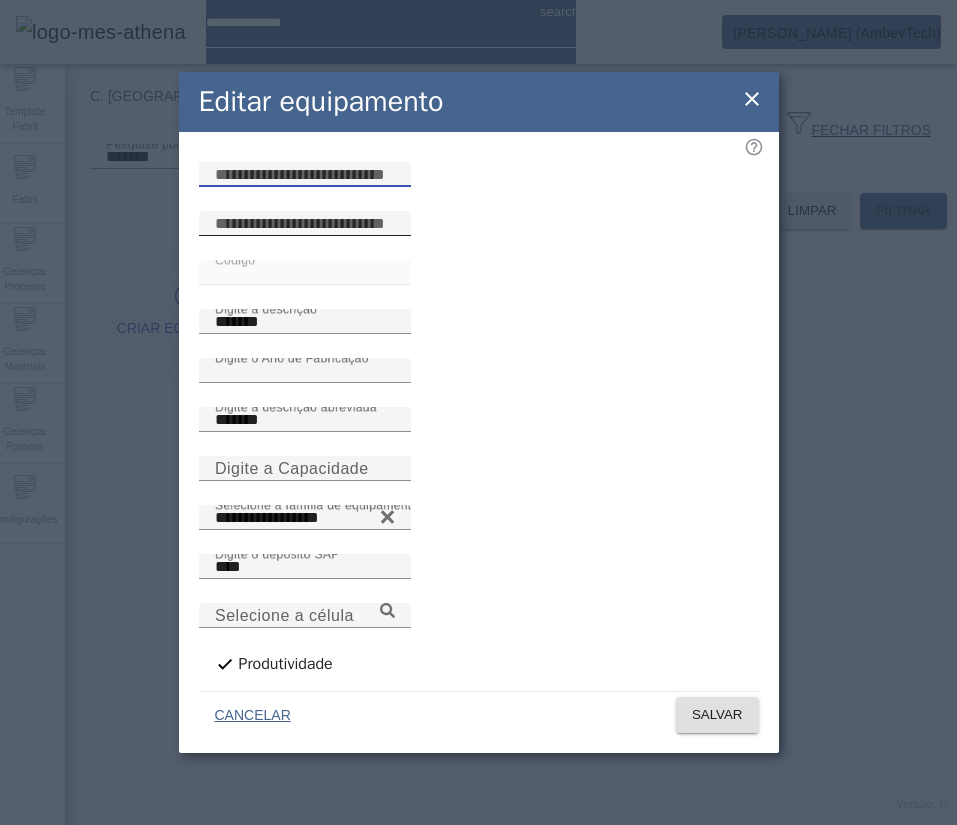 paste on "**********" 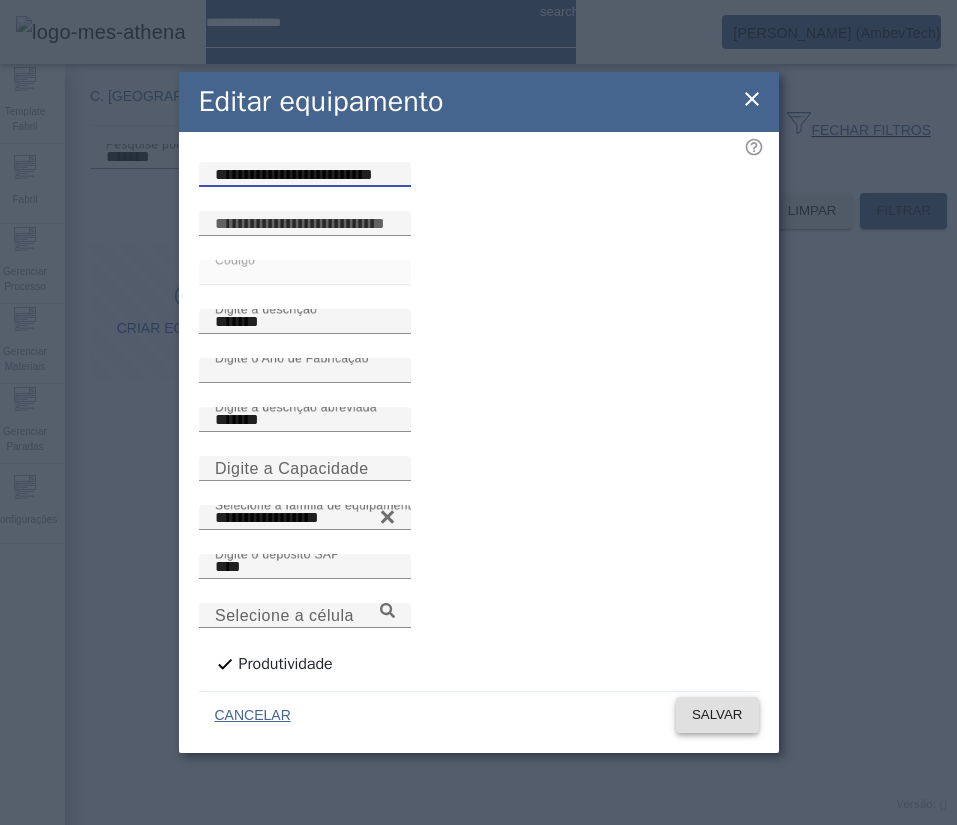type on "**********" 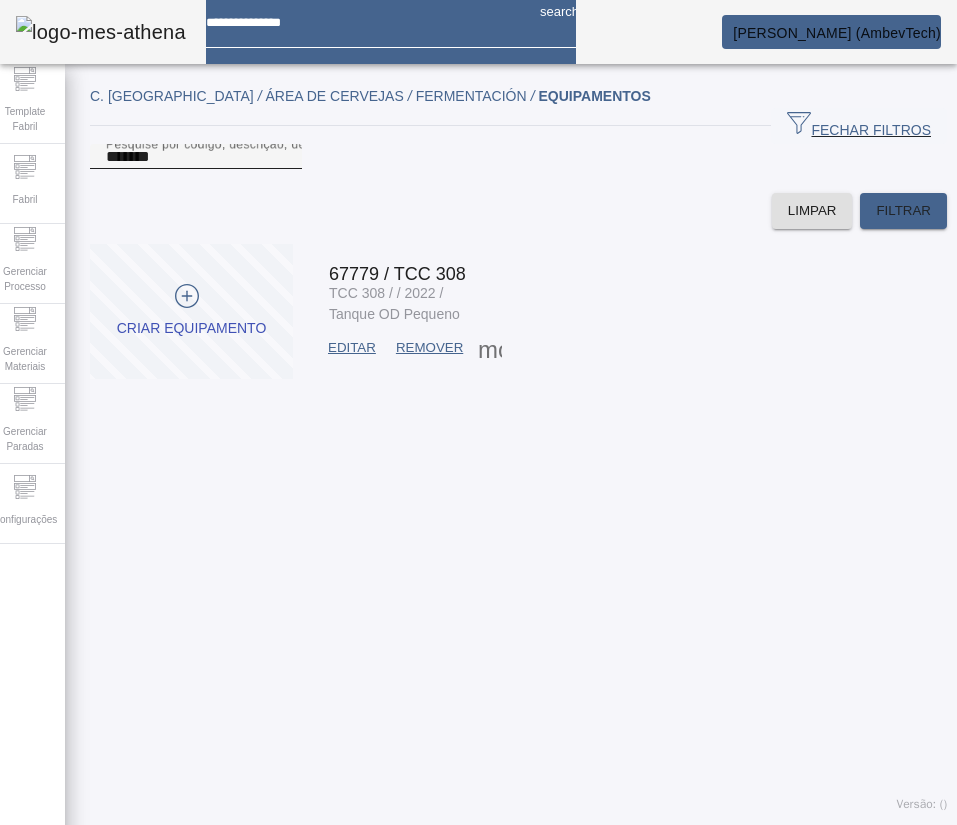 click on "Pesquise por
código,
descrição,
descrição abreviada,
capacidade
ou
ano de fabricação
*******" 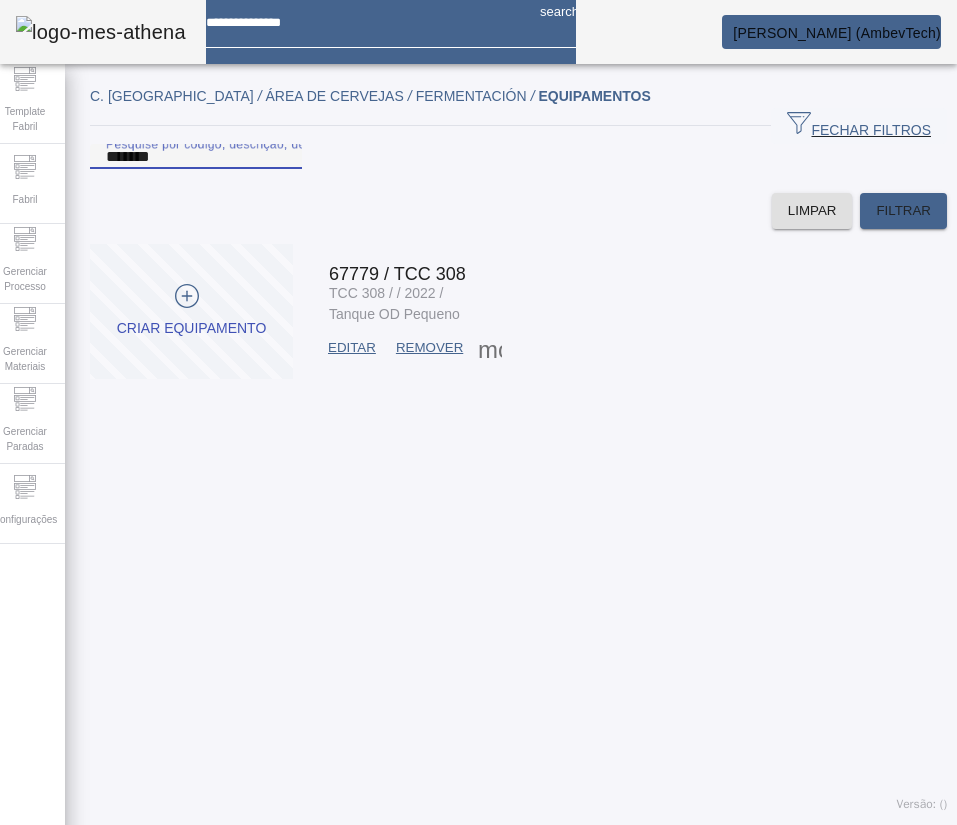 paste 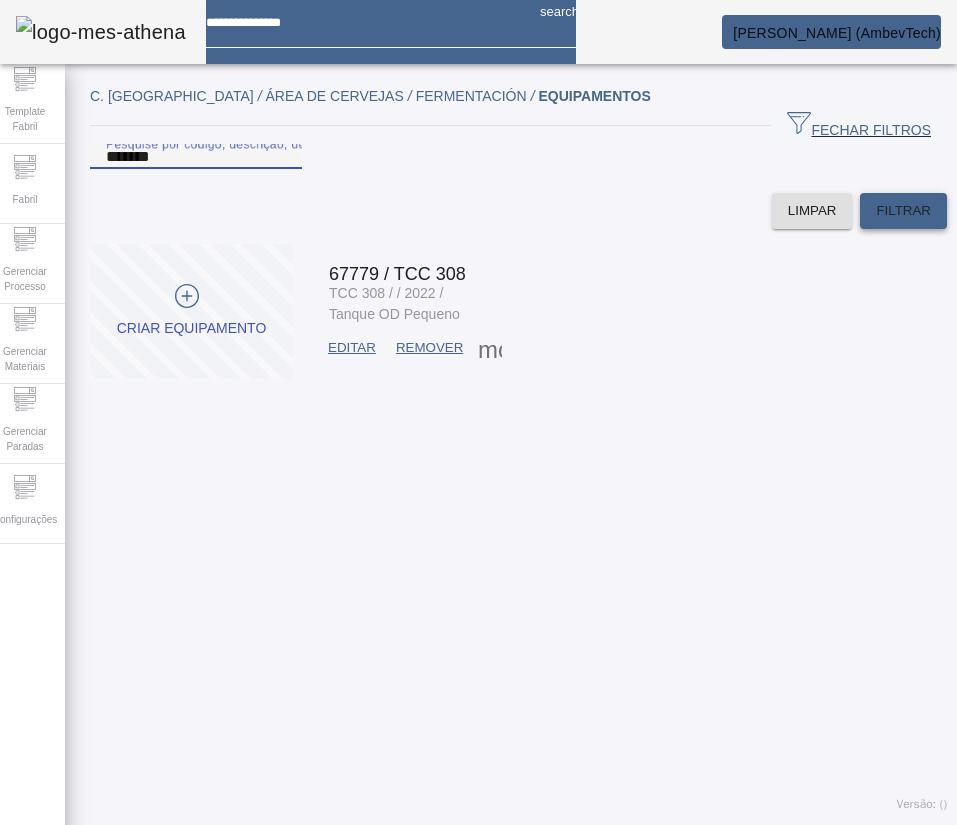 type on "*******" 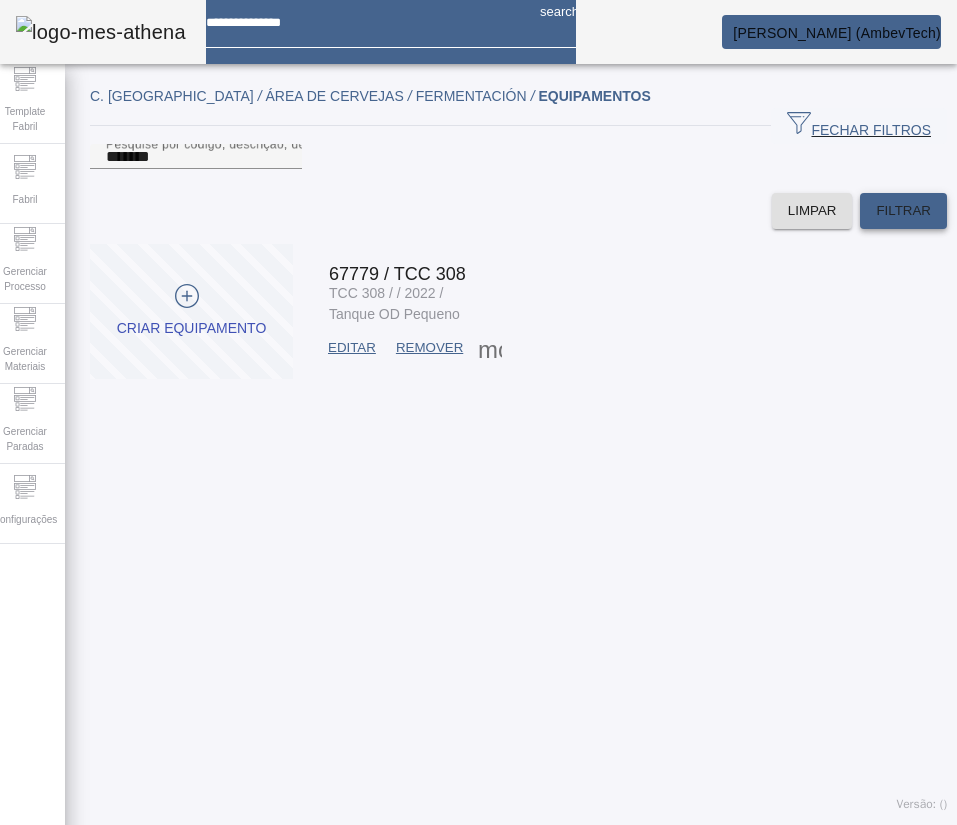 click on "FILTRAR" 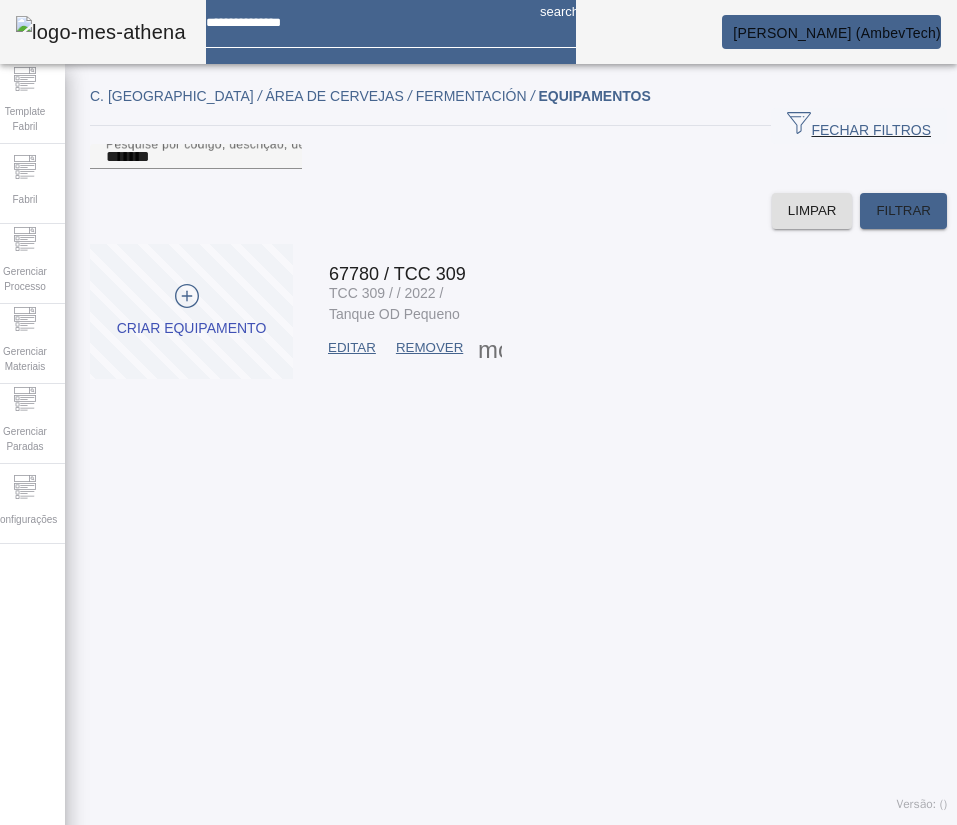 click on "EDITAR" at bounding box center [352, 348] 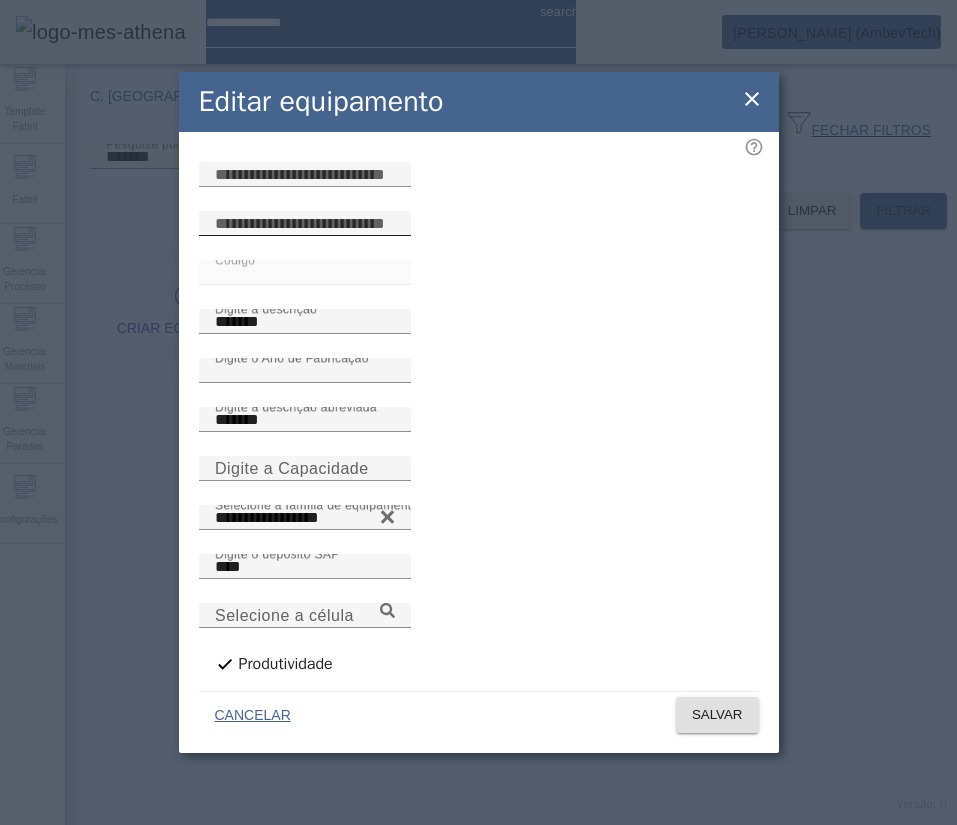 drag, startPoint x: 317, startPoint y: 216, endPoint x: 483, endPoint y: 295, distance: 183.8396 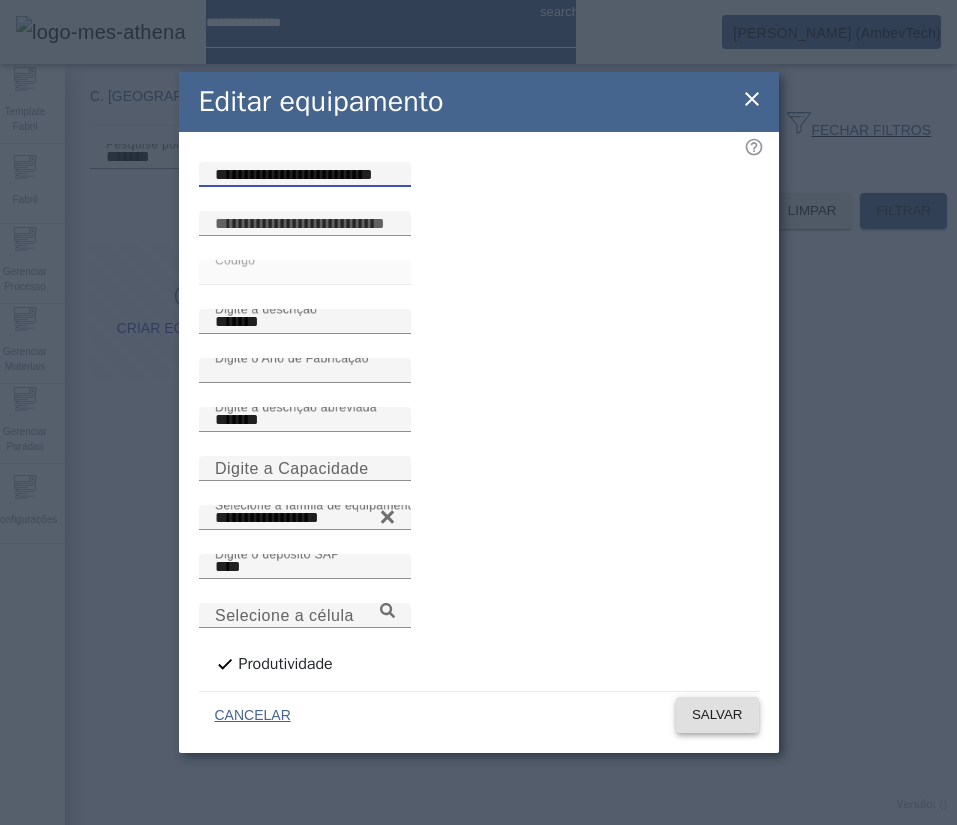 type on "**********" 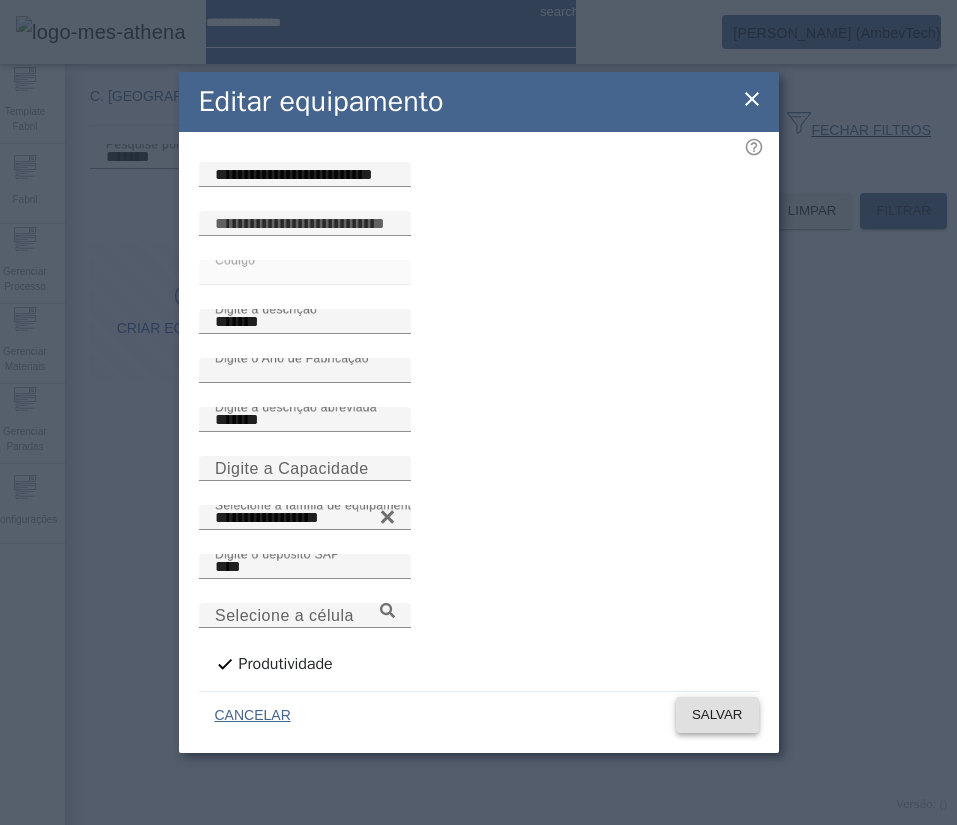 click on "SALVAR" 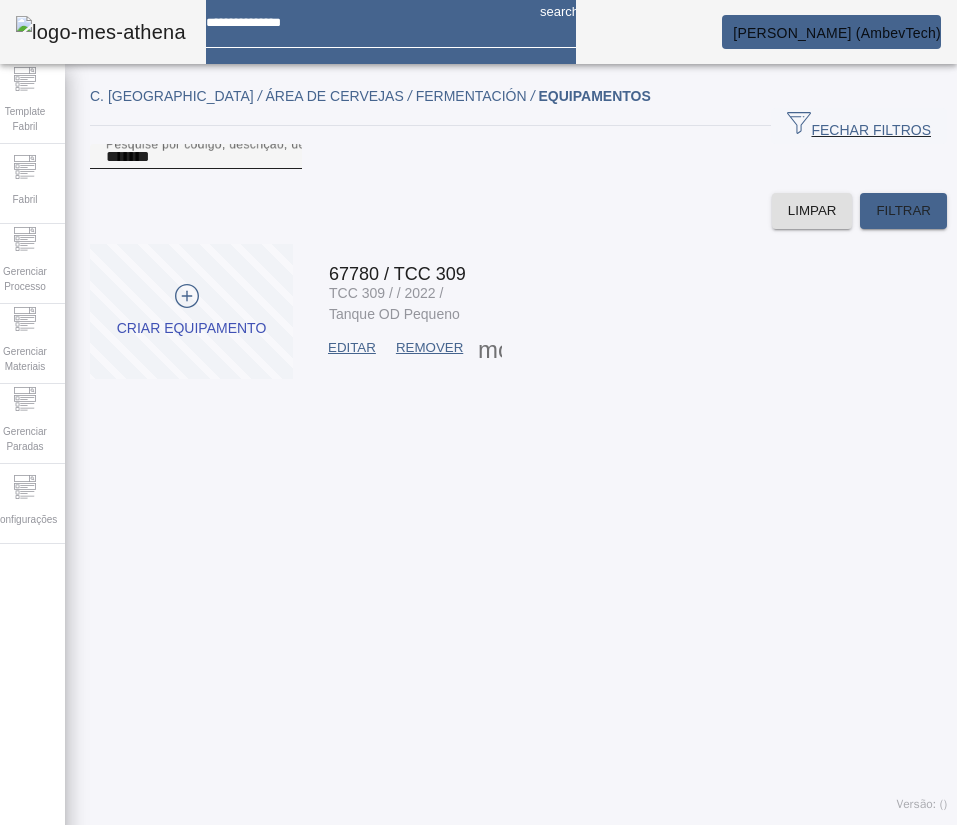 click on "*******" at bounding box center (196, 157) 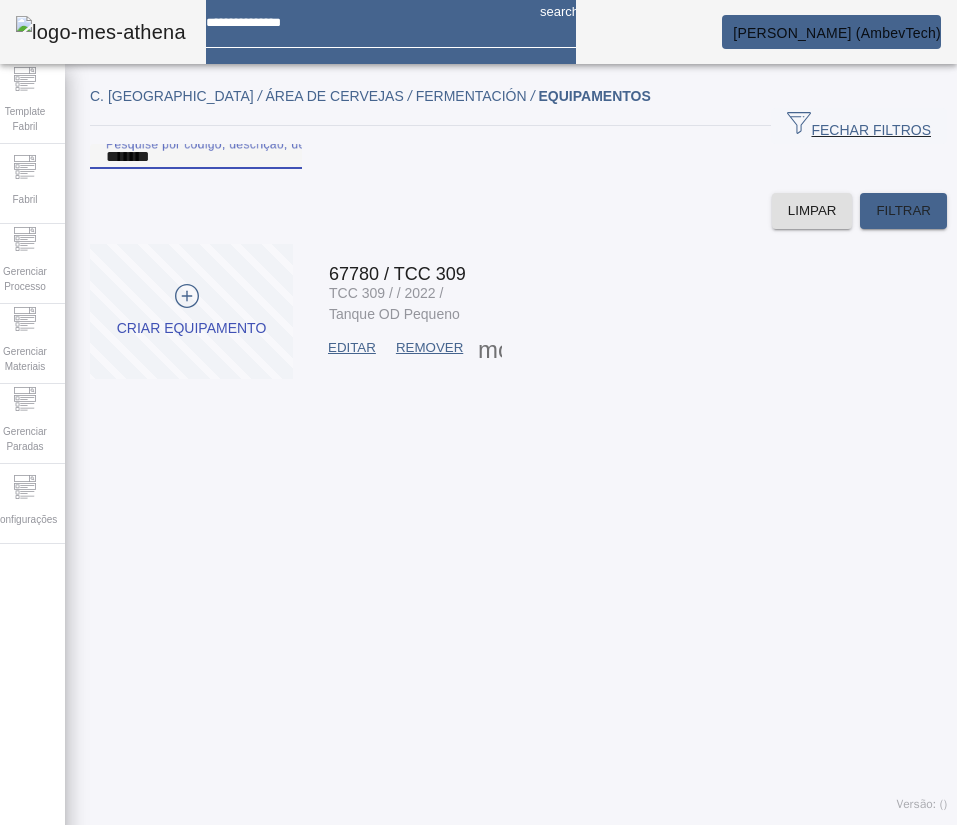 paste 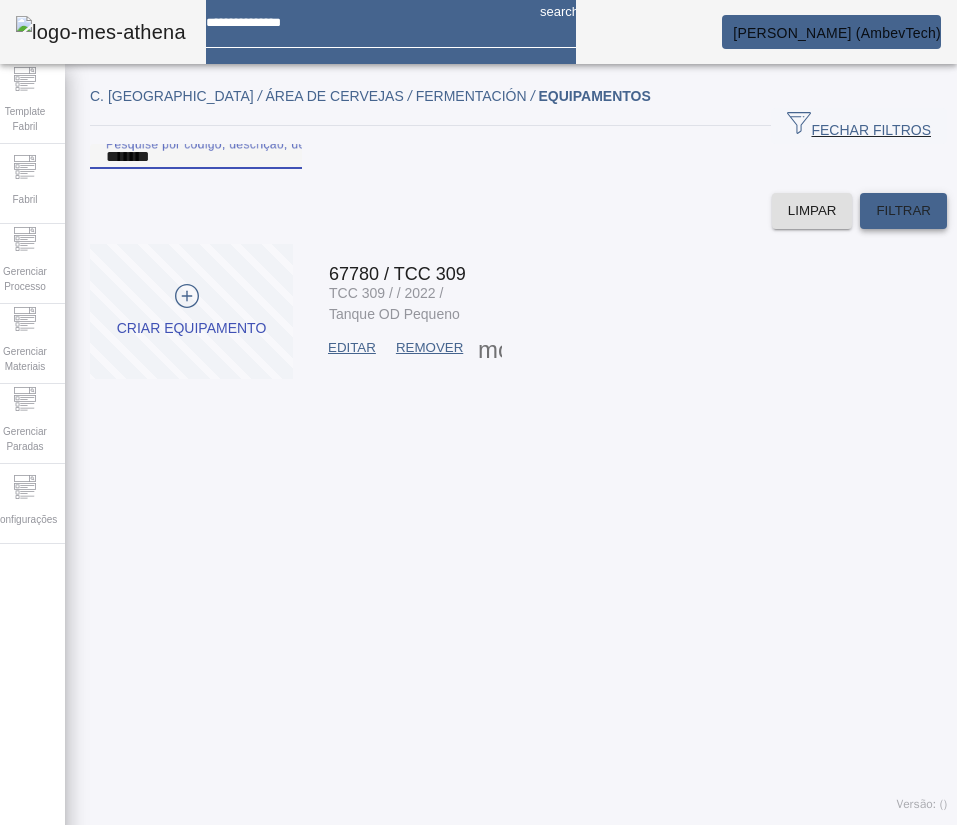 type on "*******" 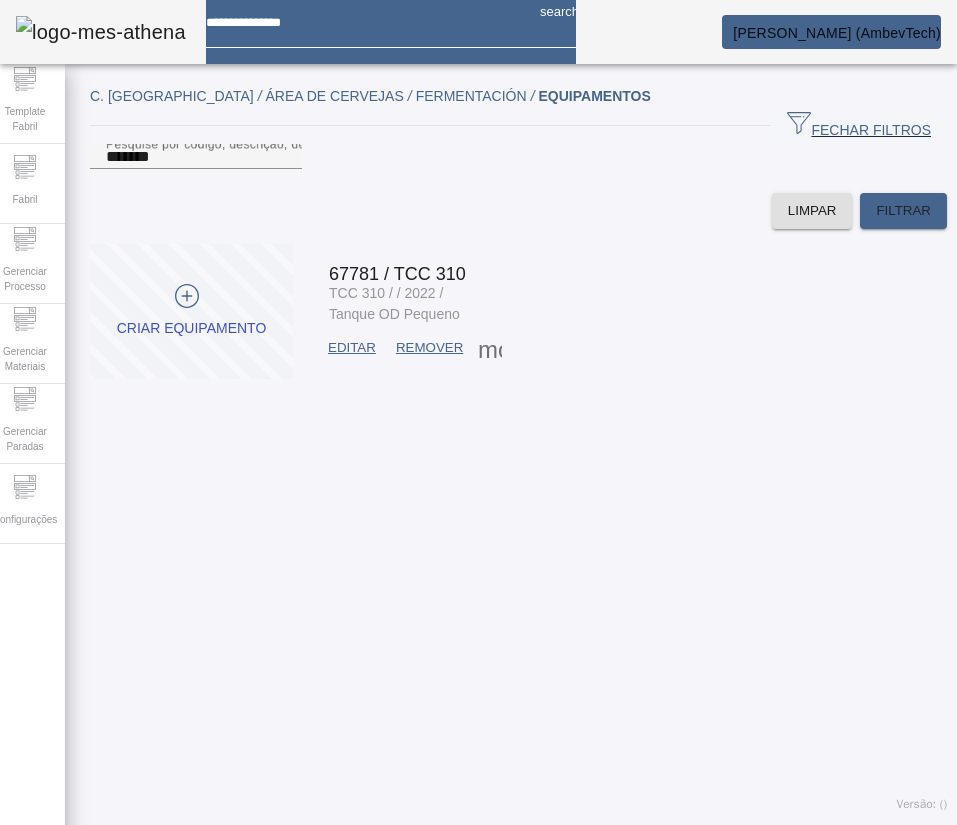 click at bounding box center (352, 348) 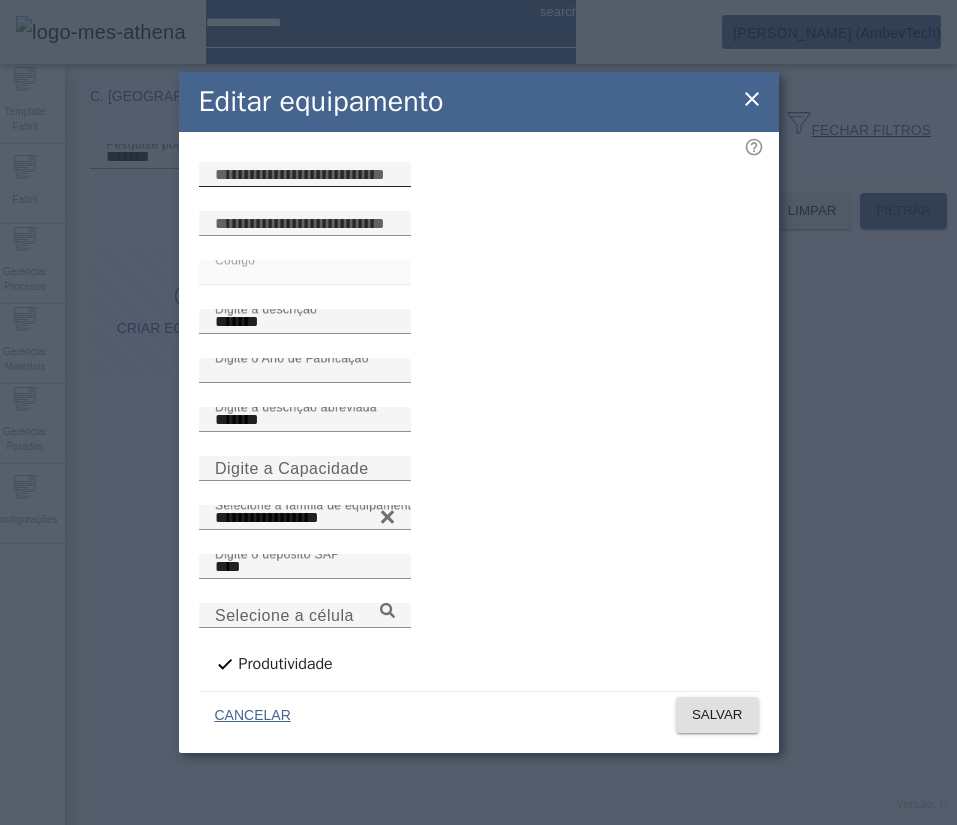 click 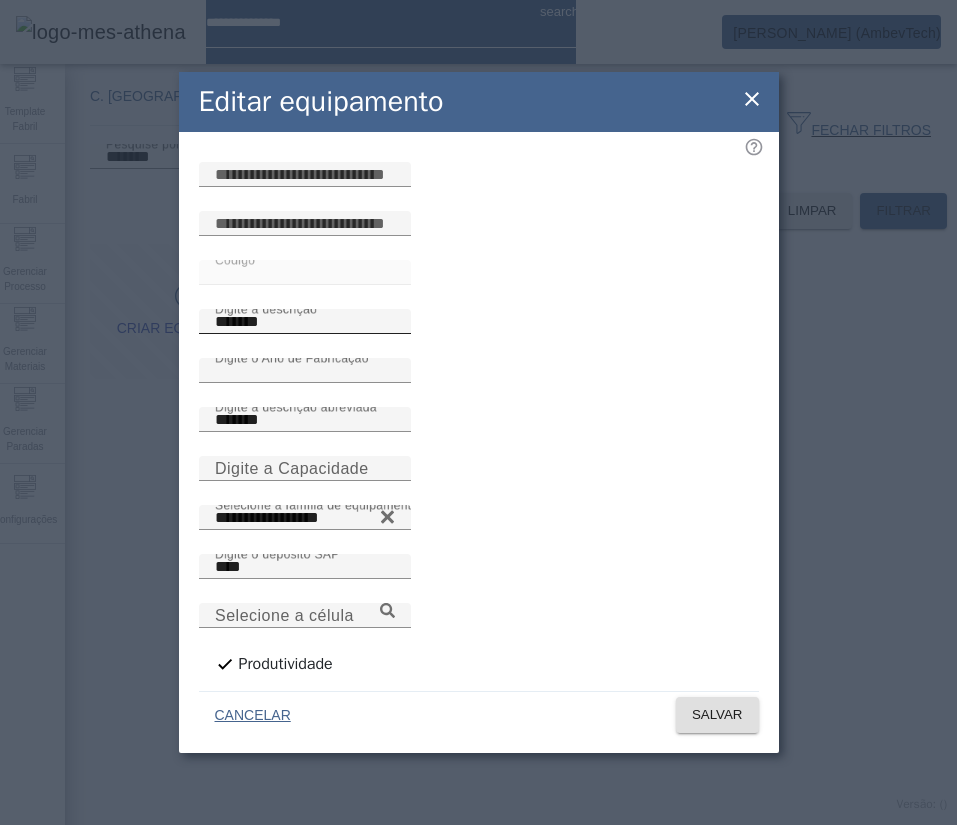 paste on "**********" 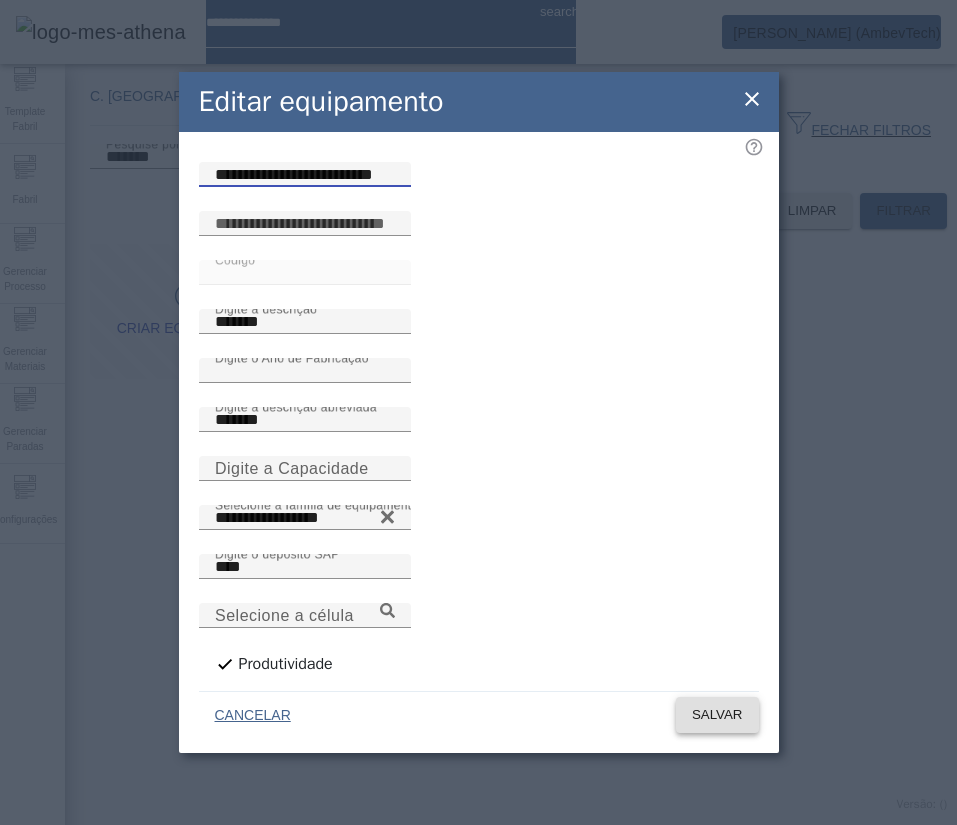 type on "**********" 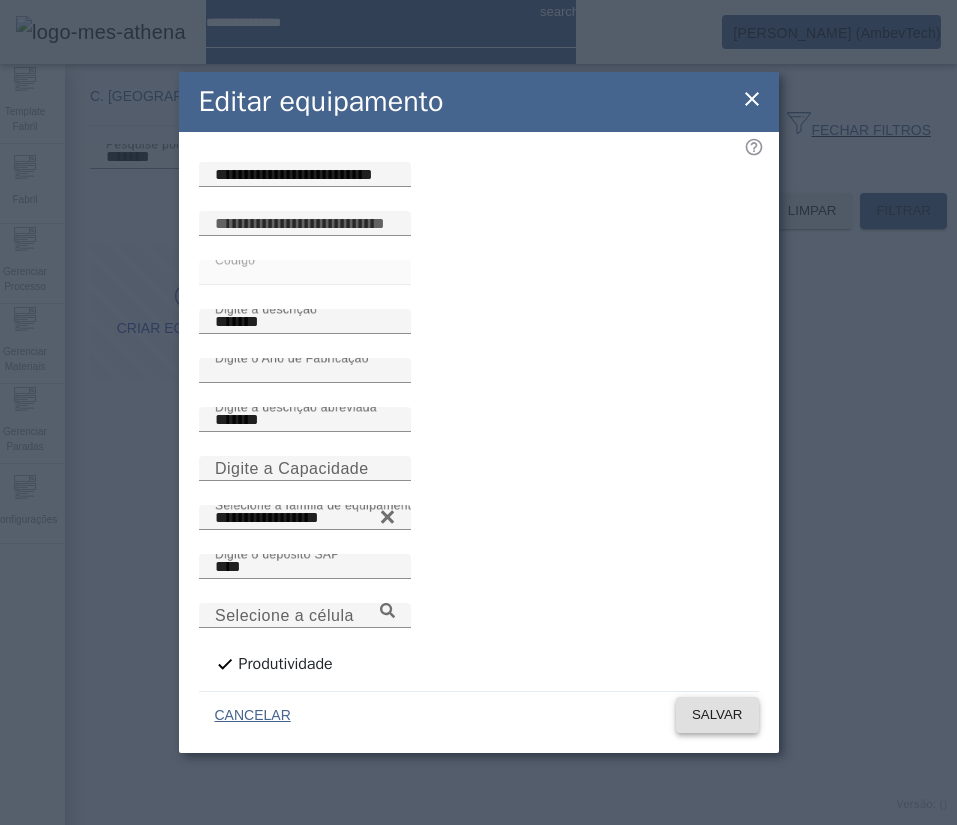 click on "SALVAR" 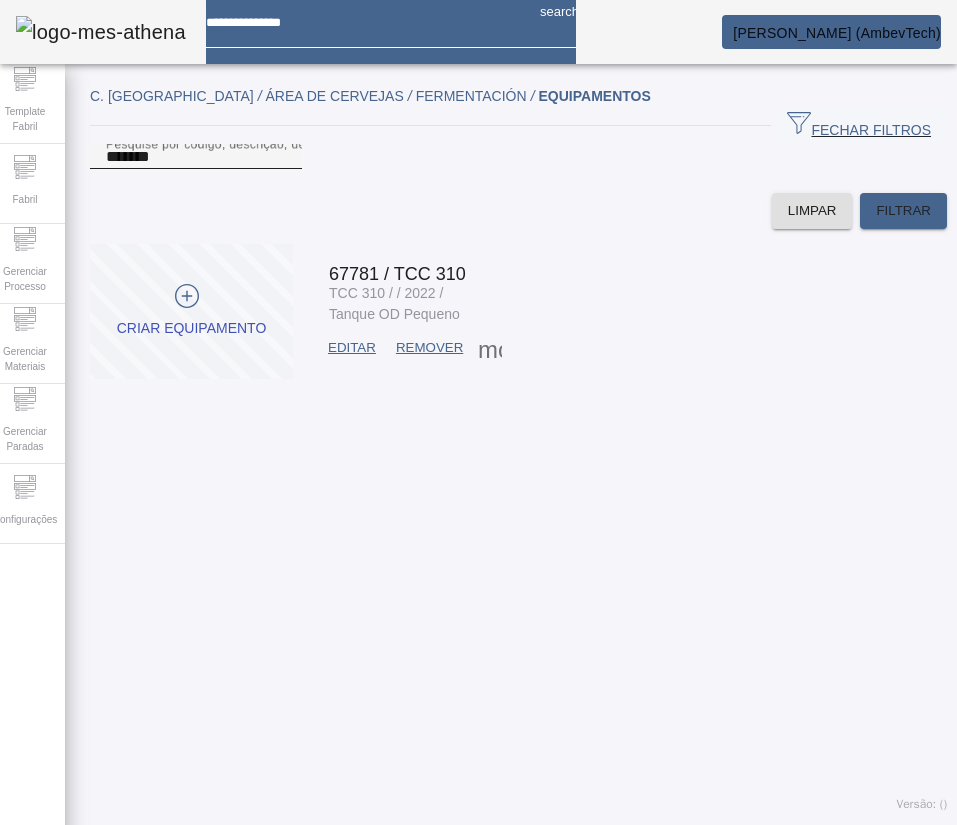 click on "Pesquise por
código,
descrição,
descrição abreviada,
capacidade
ou
ano de fabricação
*******" 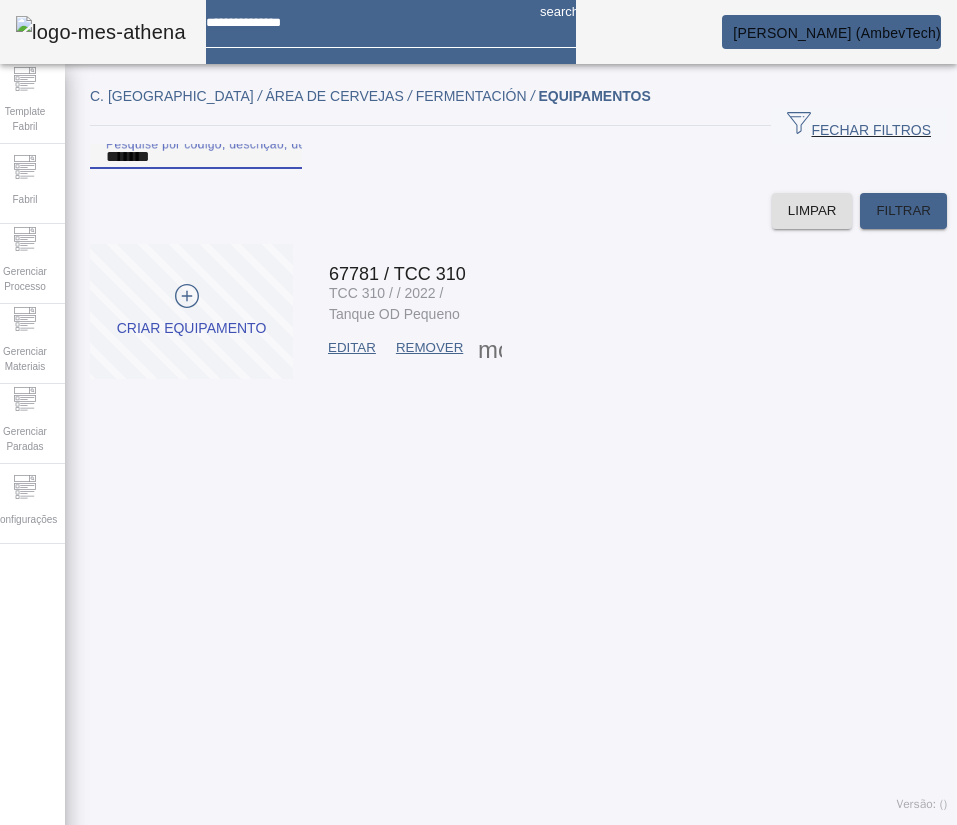 paste 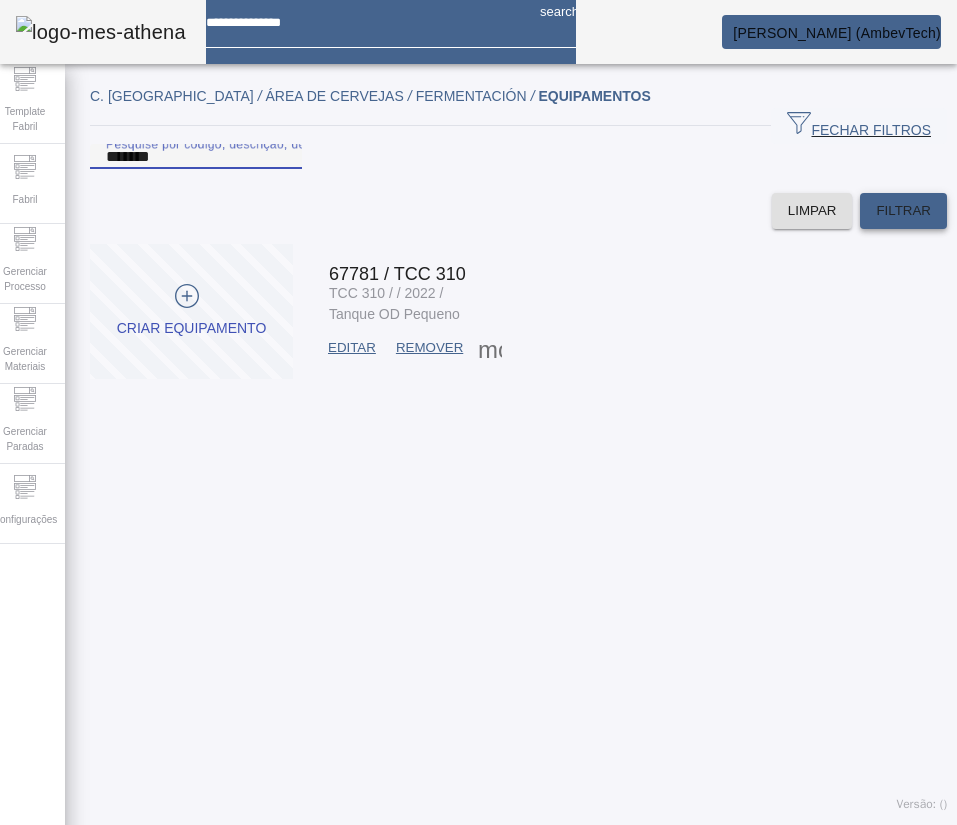 type on "*******" 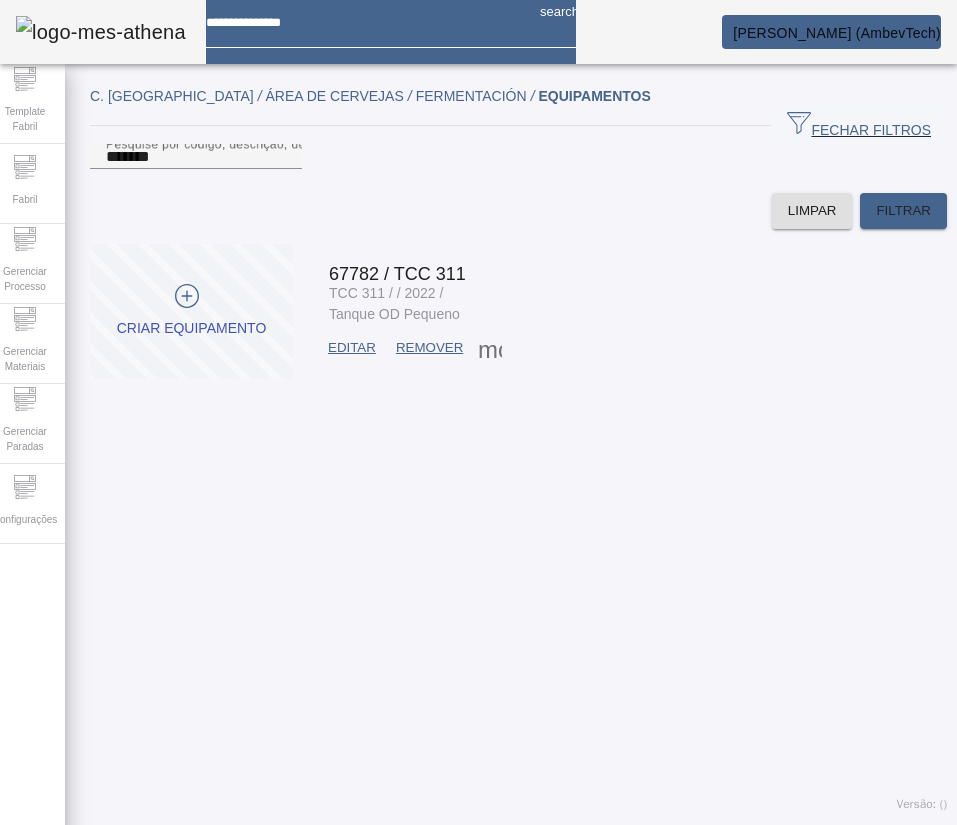 click on "EDITAR" at bounding box center (352, 348) 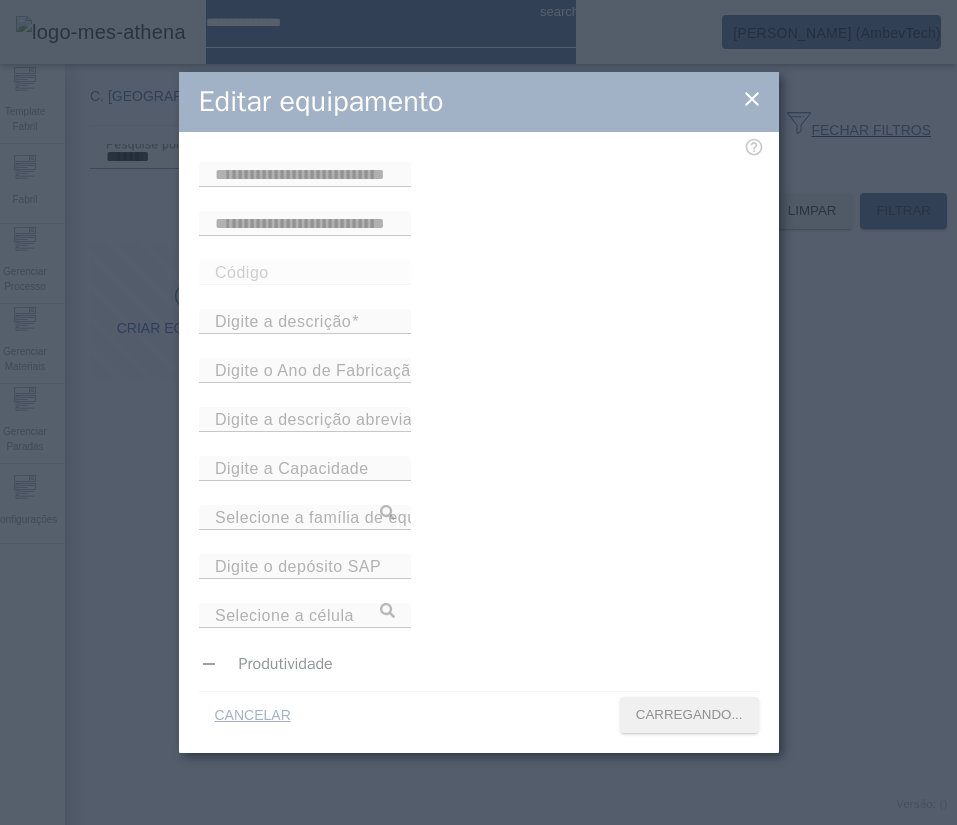 type on "*****" 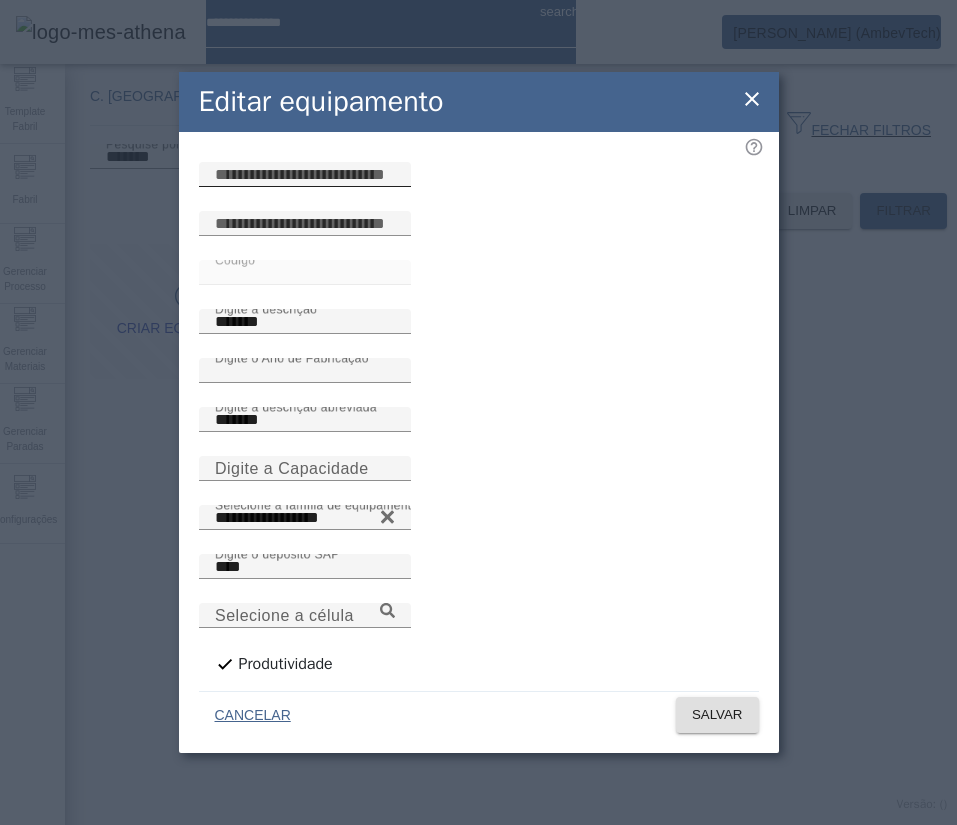 click at bounding box center [305, 175] 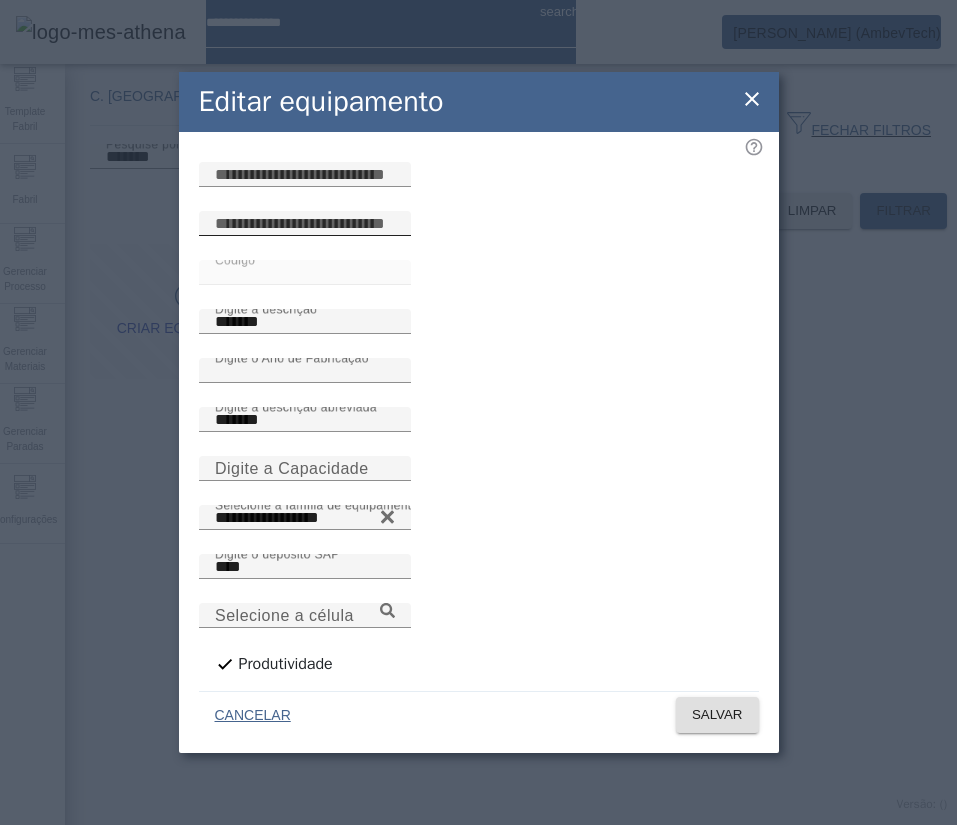 paste on "**********" 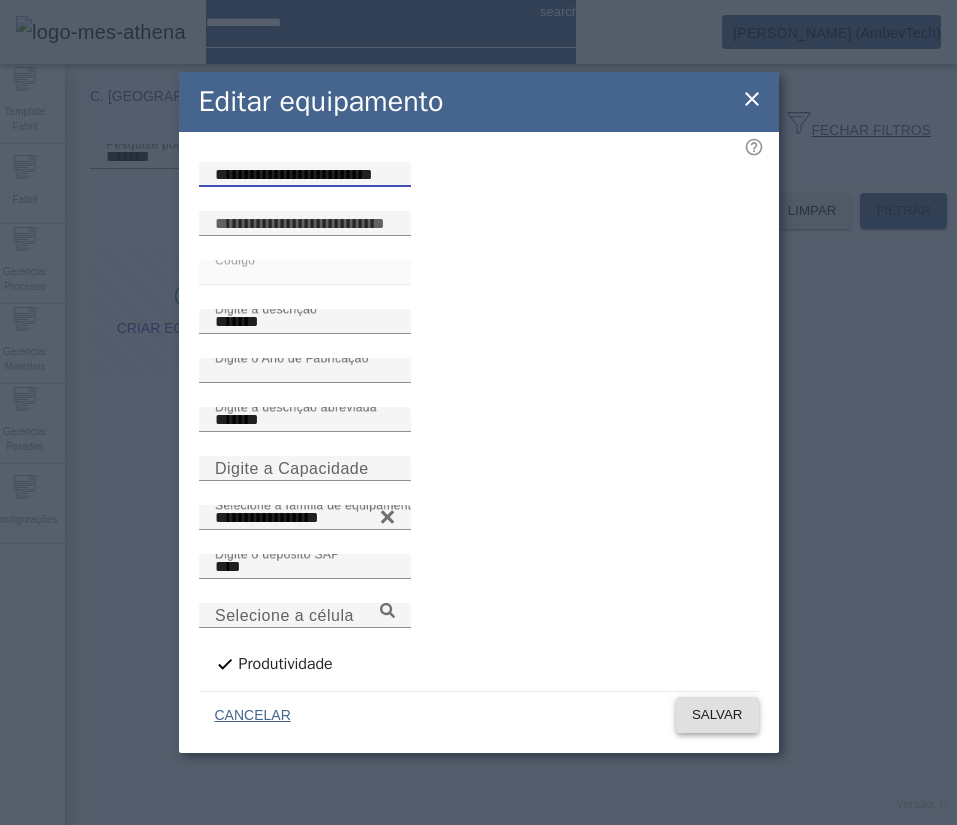 type on "**********" 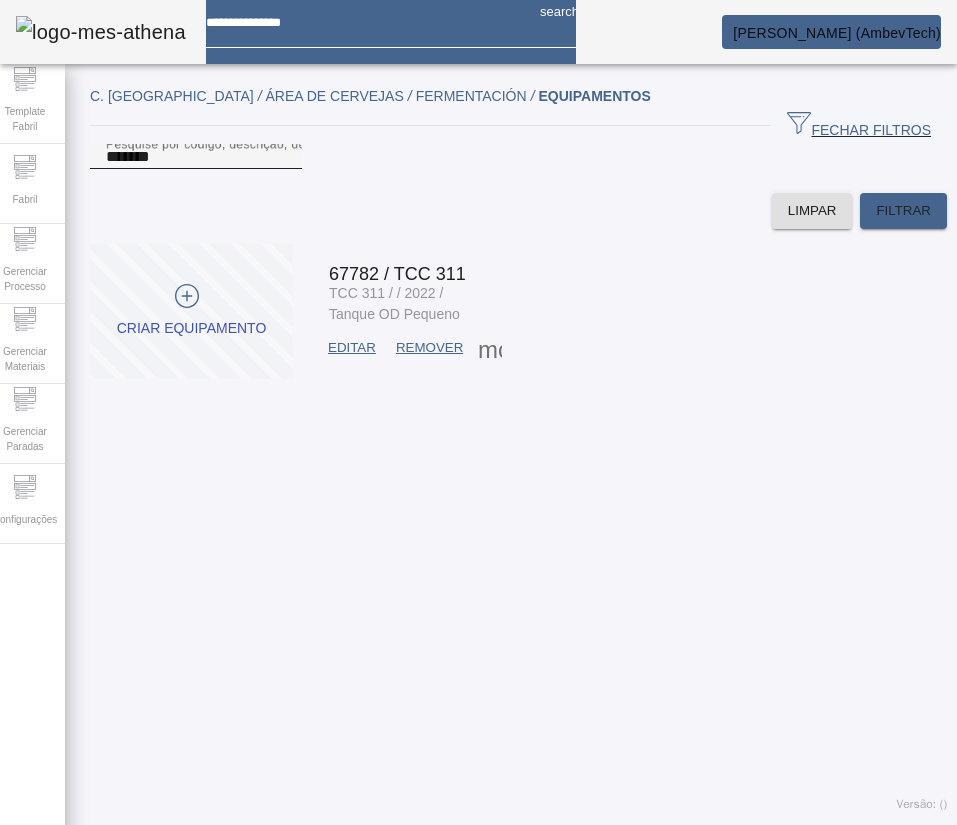 click on "Pesquise por
código,
descrição,
descrição abreviada,
capacidade
ou
ano de fabricação
*******" 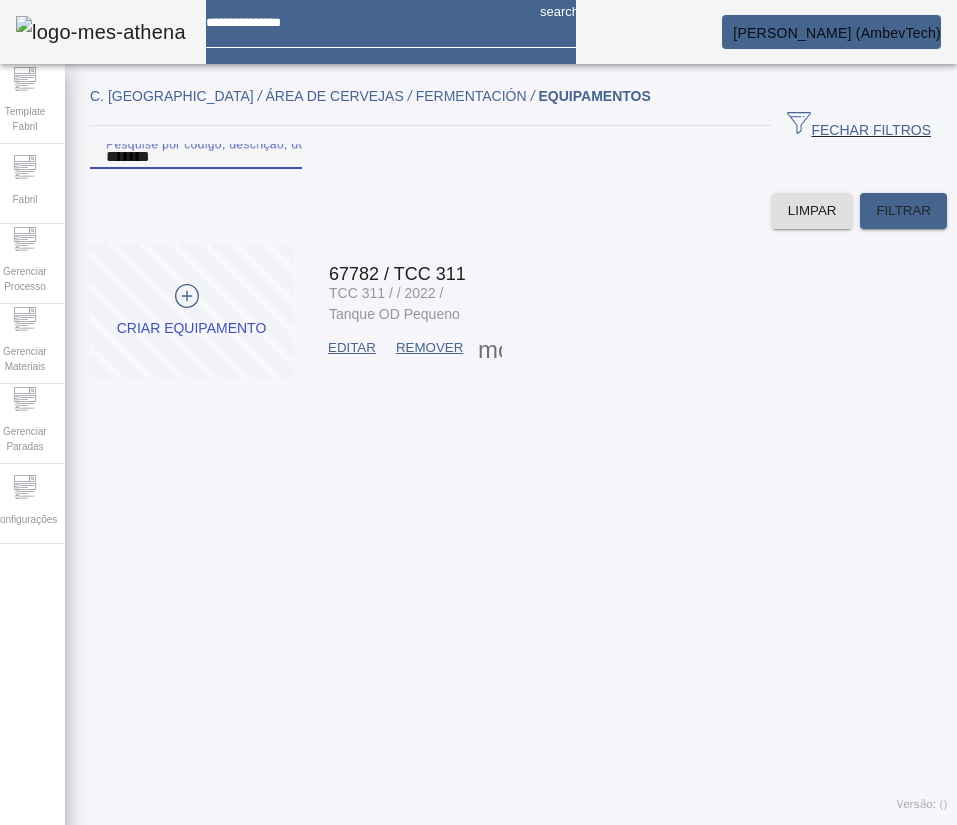 paste 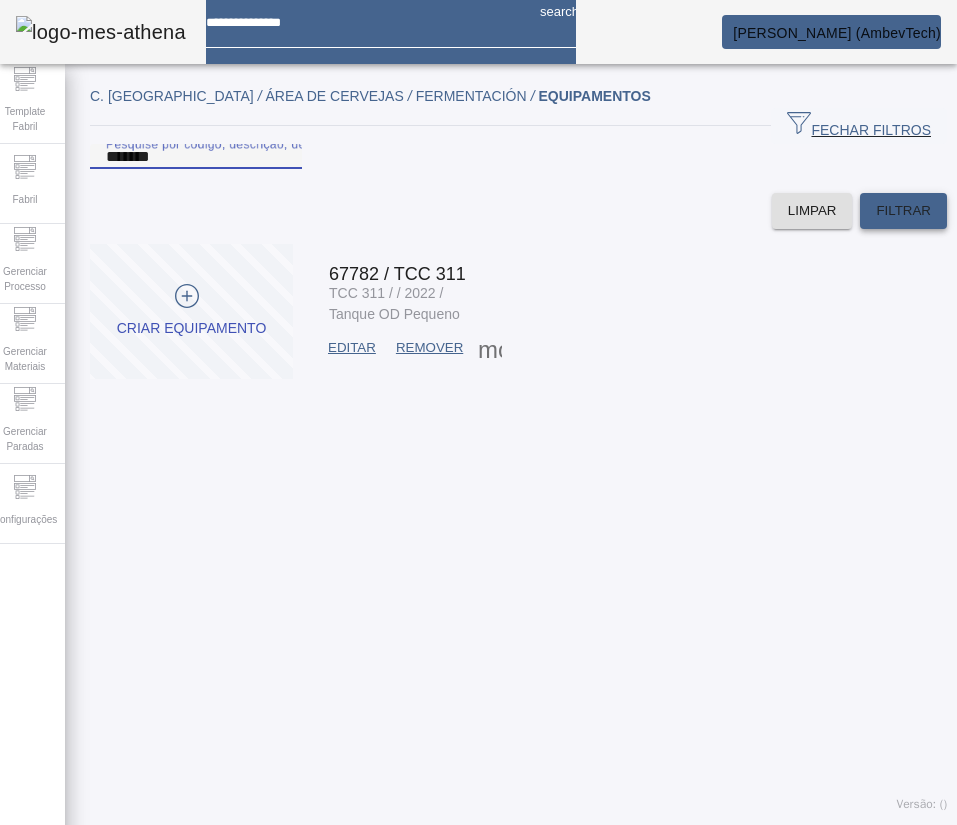type on "*******" 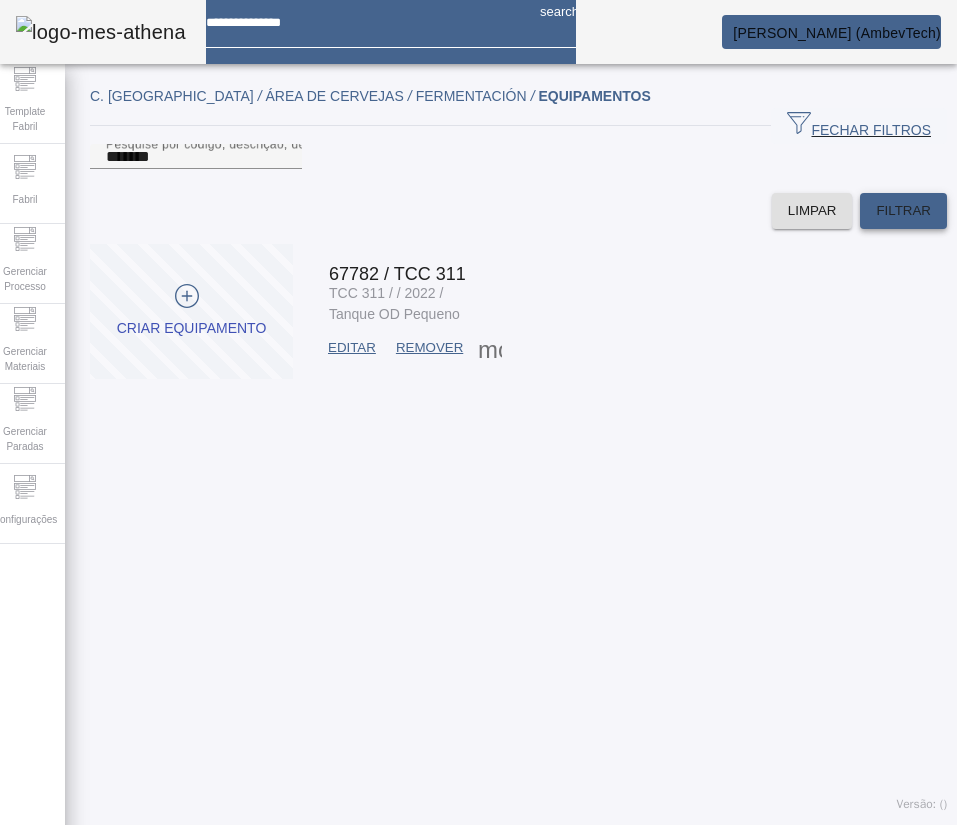 click on "FILTRAR" 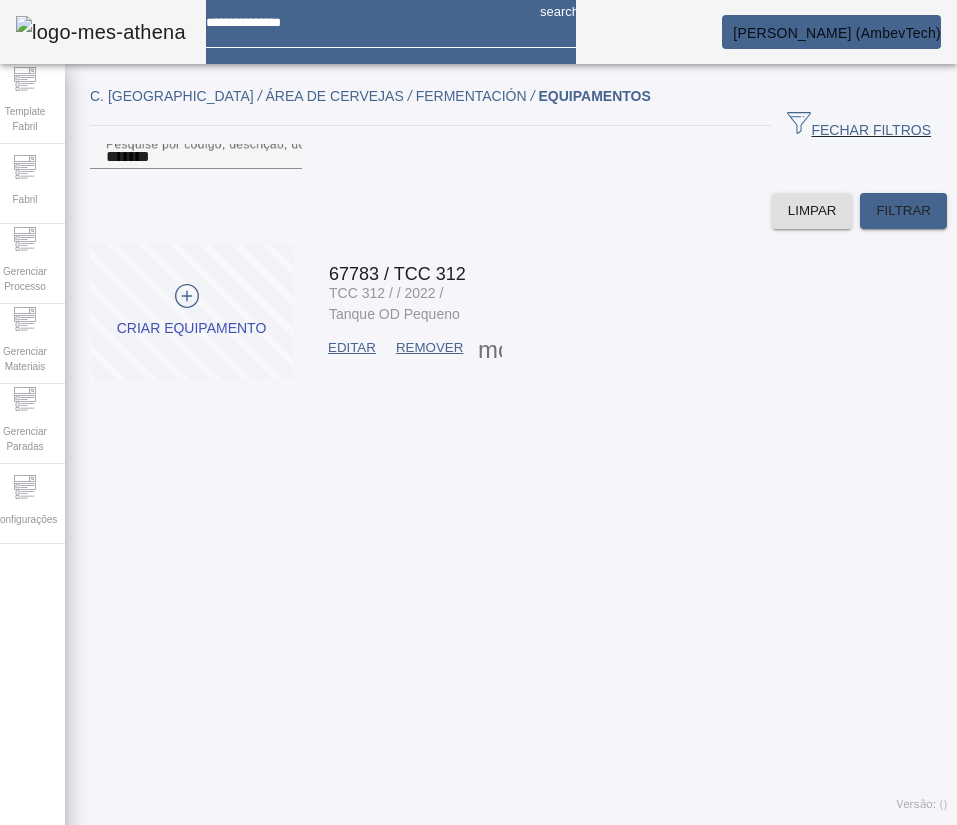 click on "EDITAR" at bounding box center (352, 348) 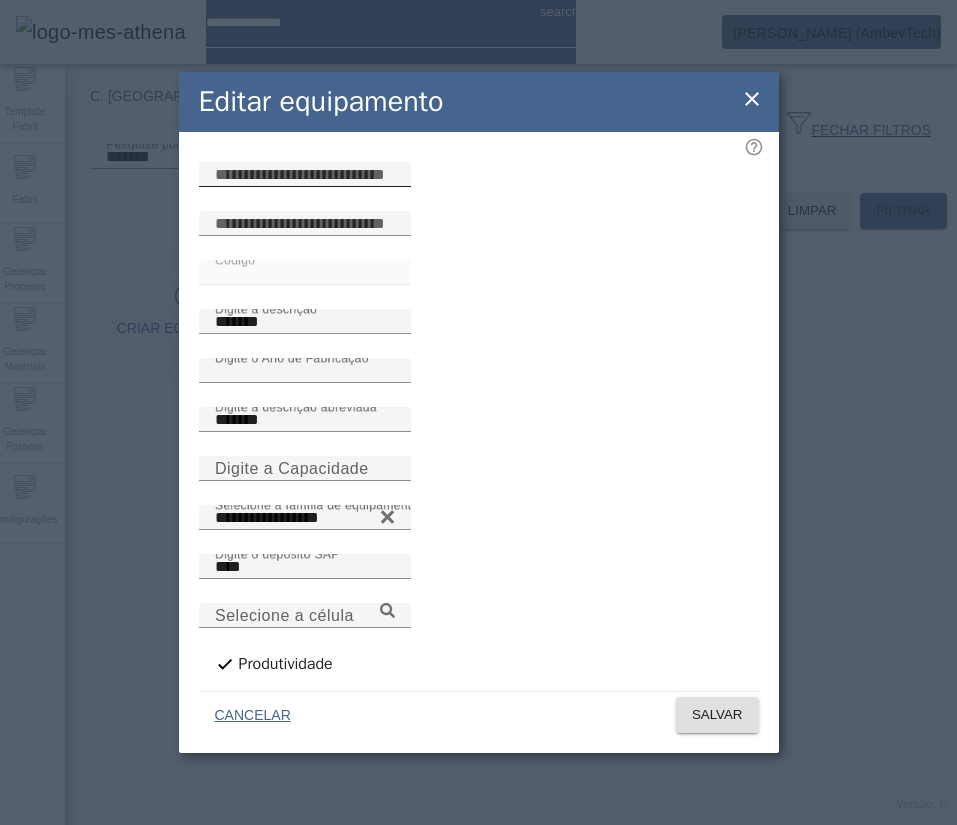 click 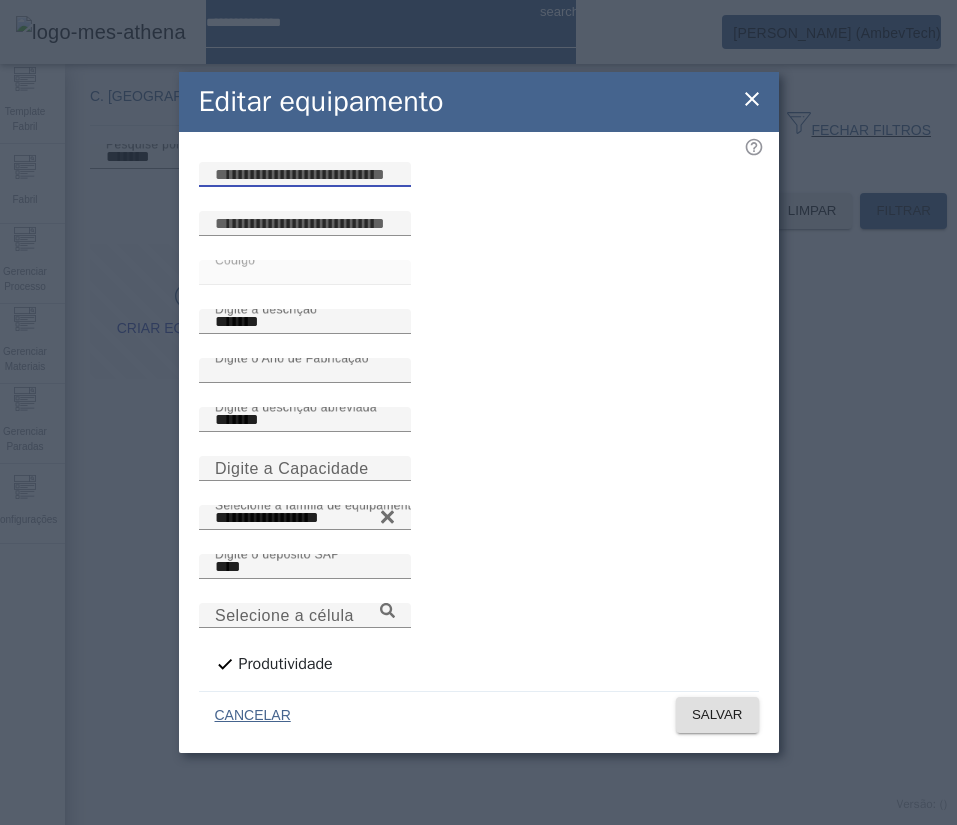 paste on "**********" 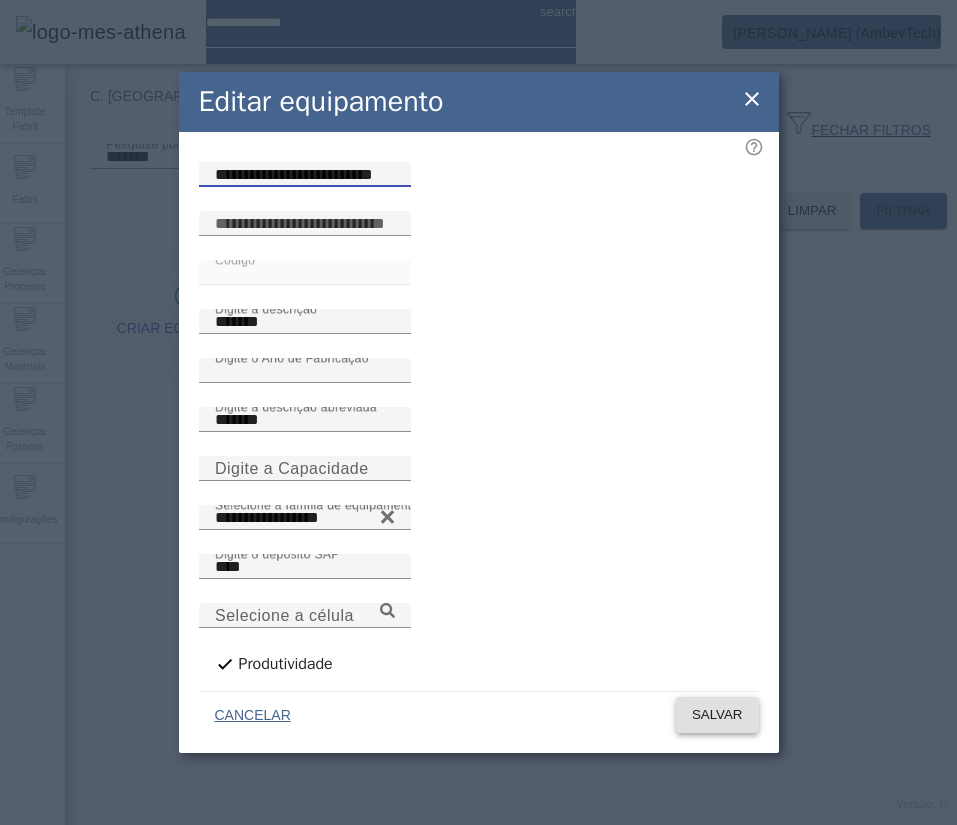 type on "**********" 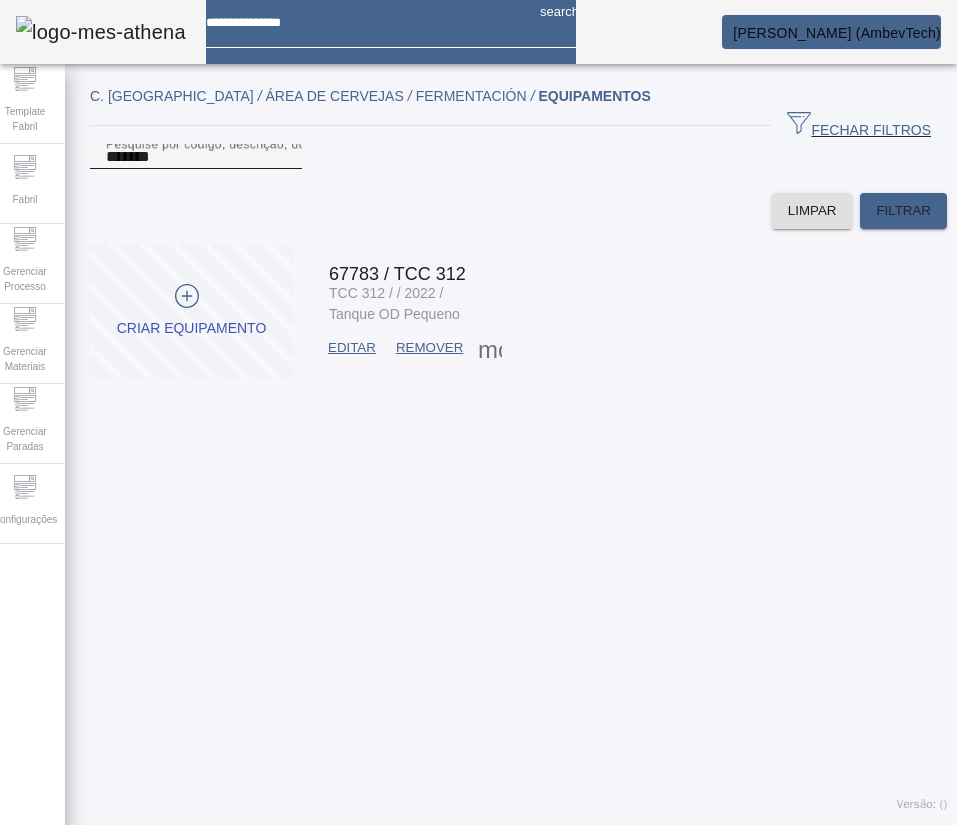 click on "*******" at bounding box center [196, 157] 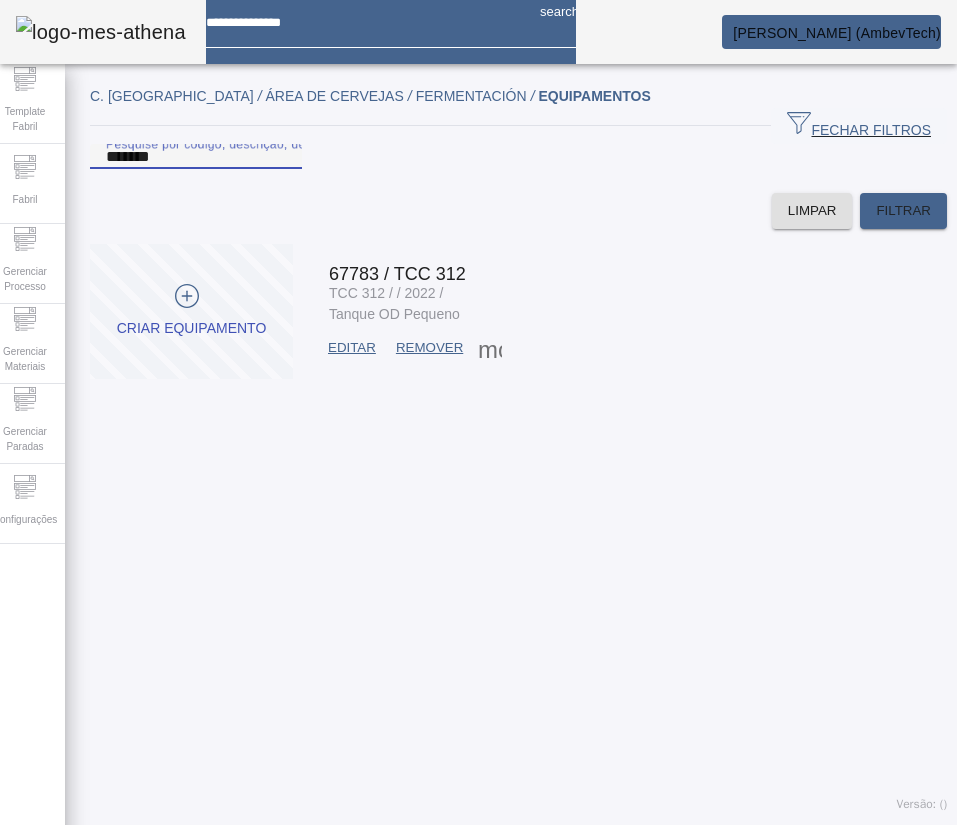 paste 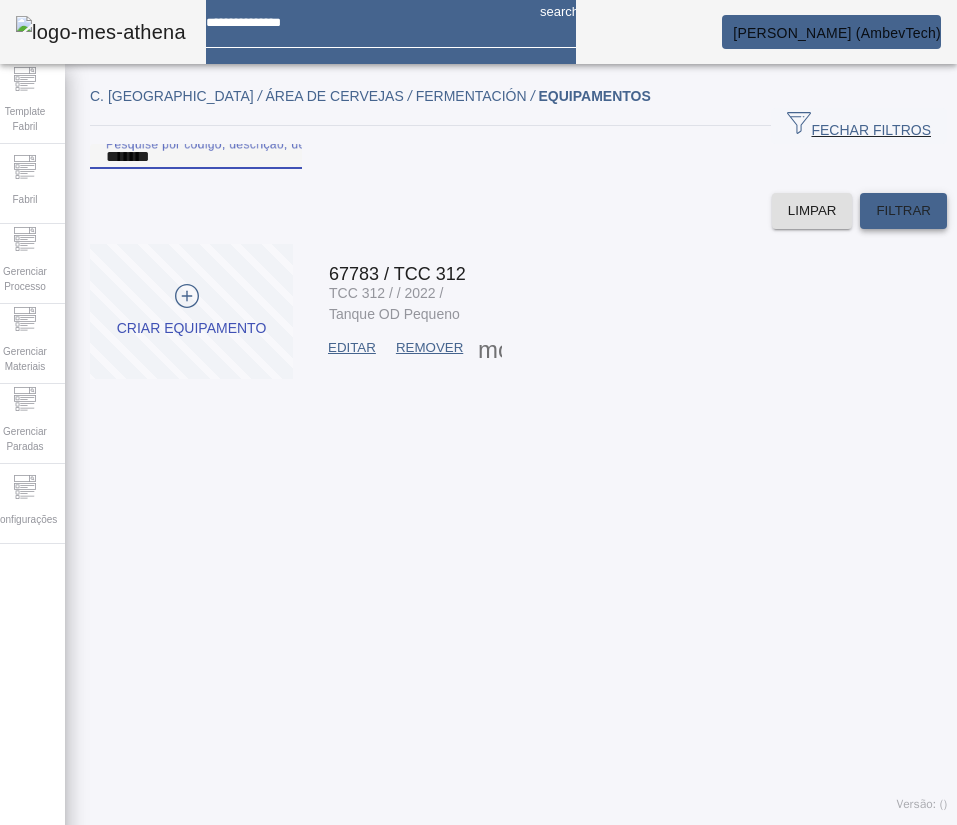 type on "*******" 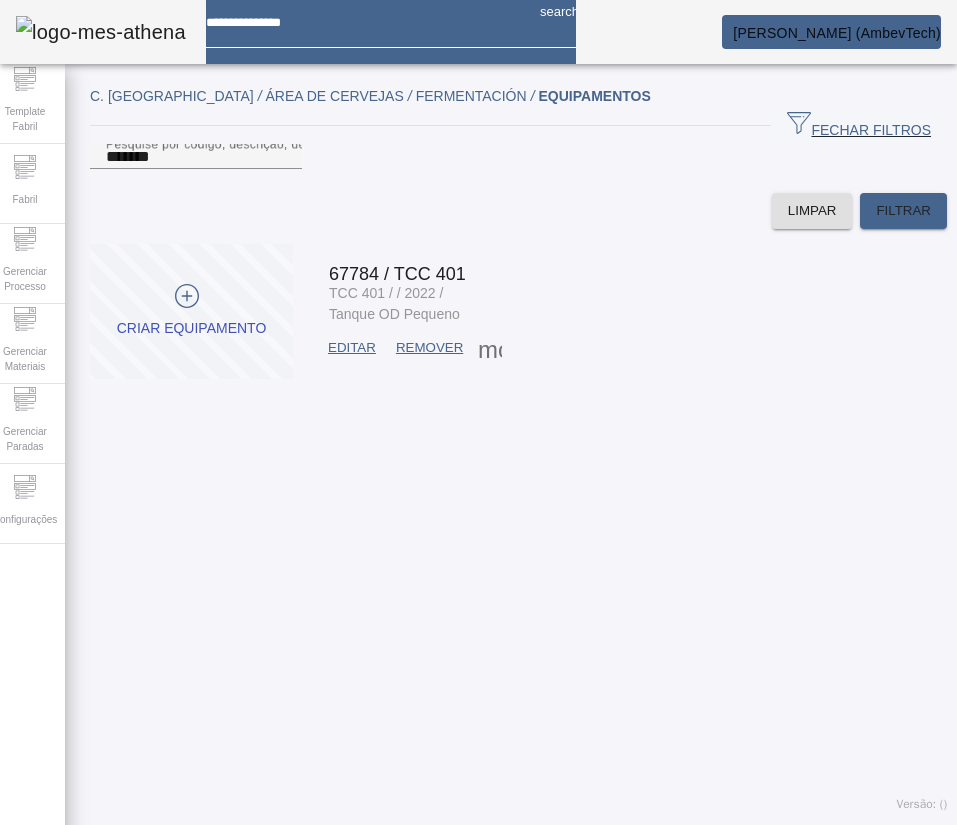 click on "EDITAR" at bounding box center [352, 348] 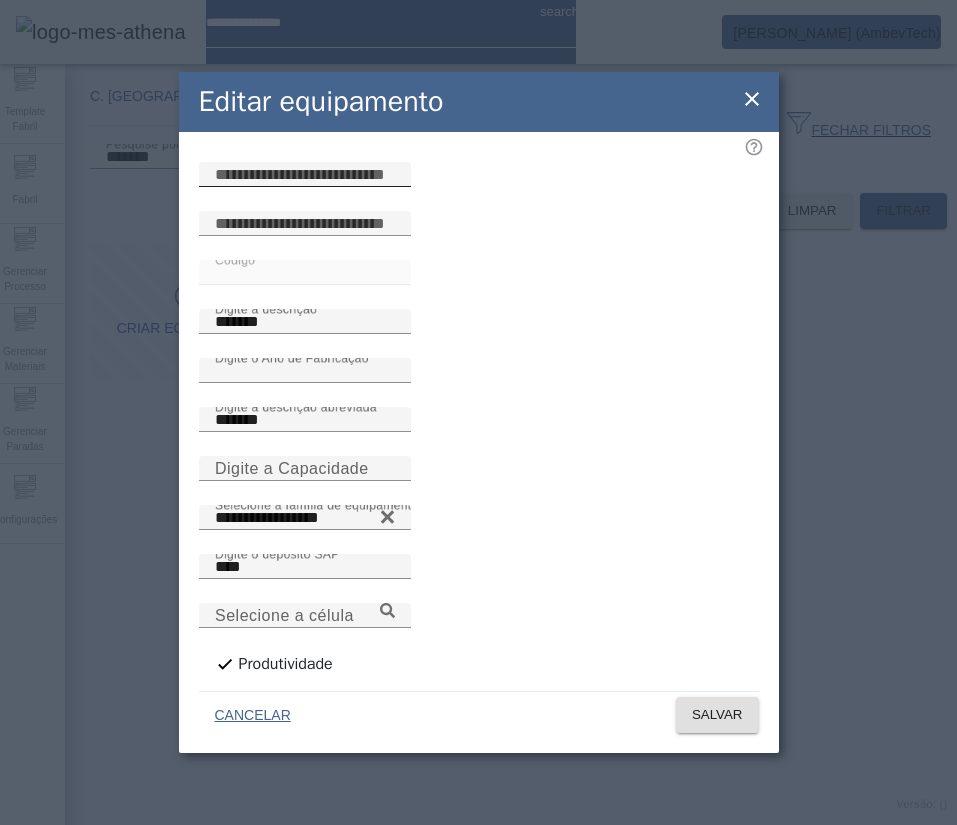 click 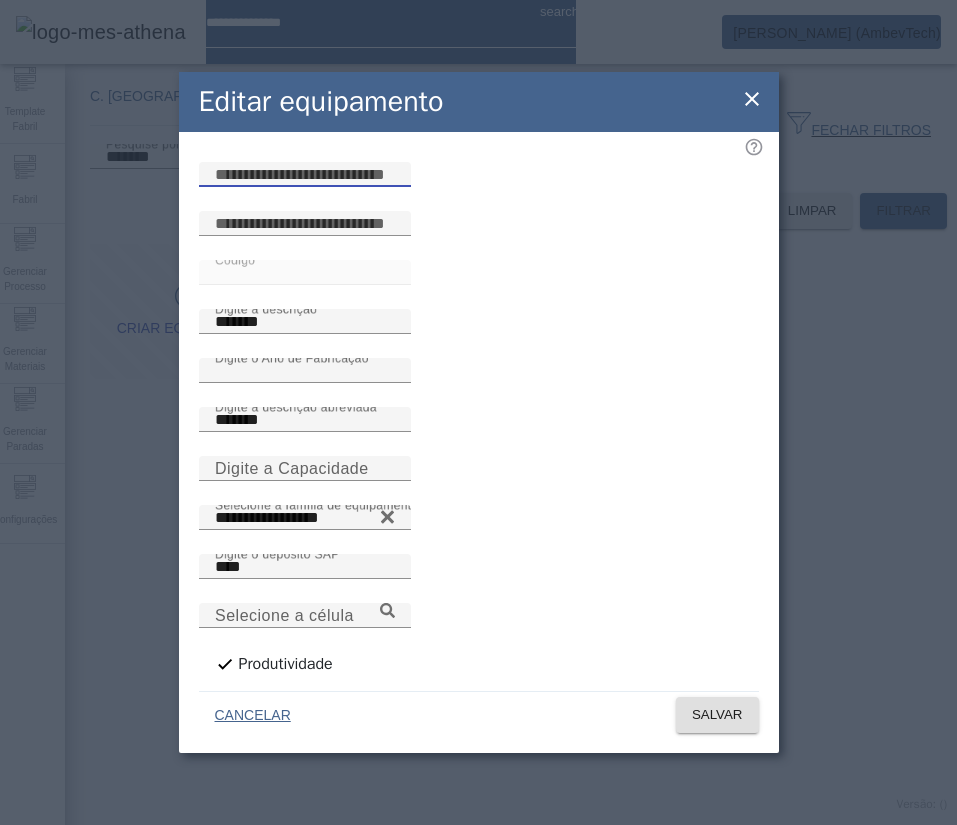 paste on "**********" 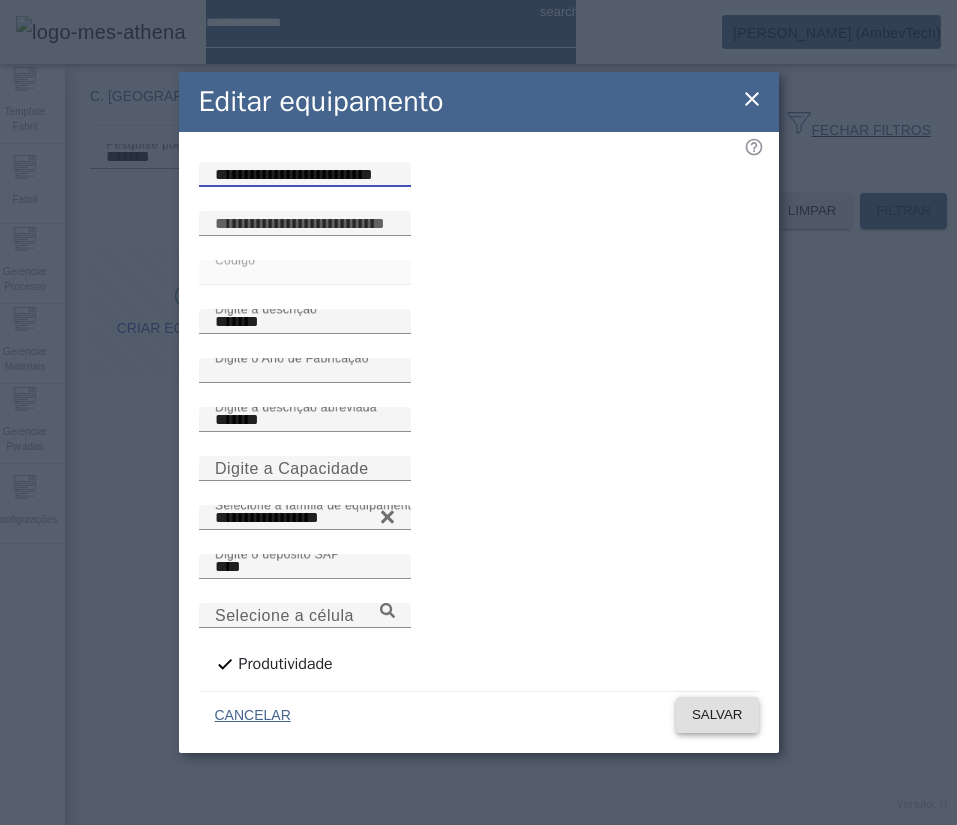 type on "**********" 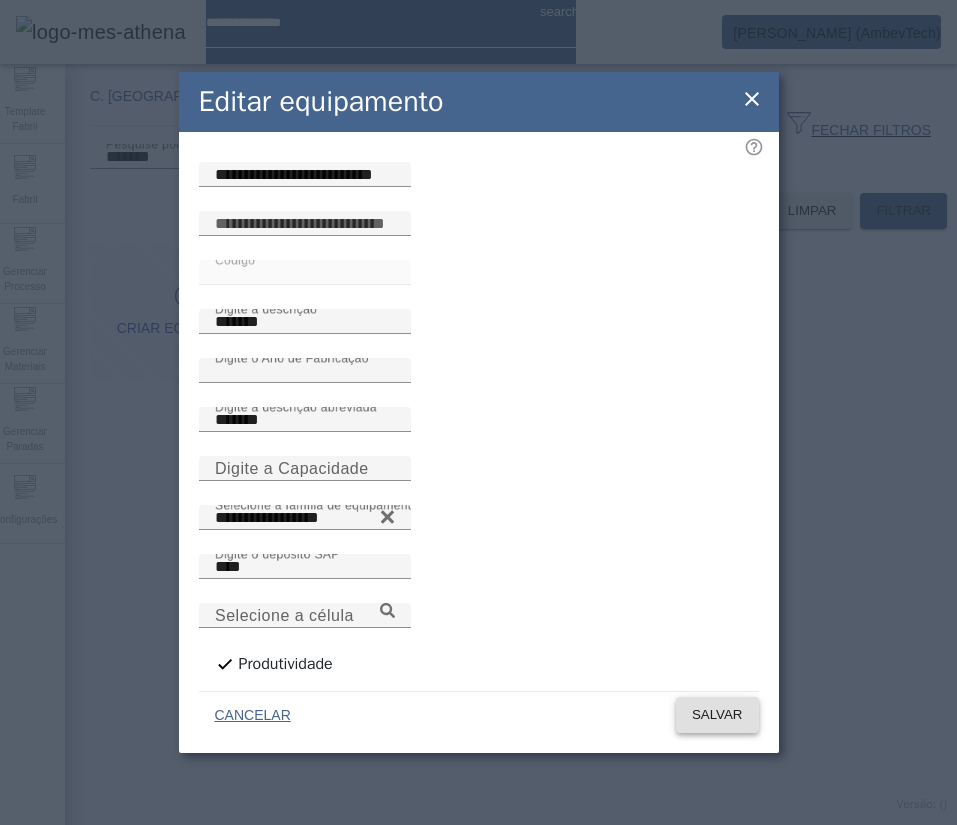 click on "SALVAR" 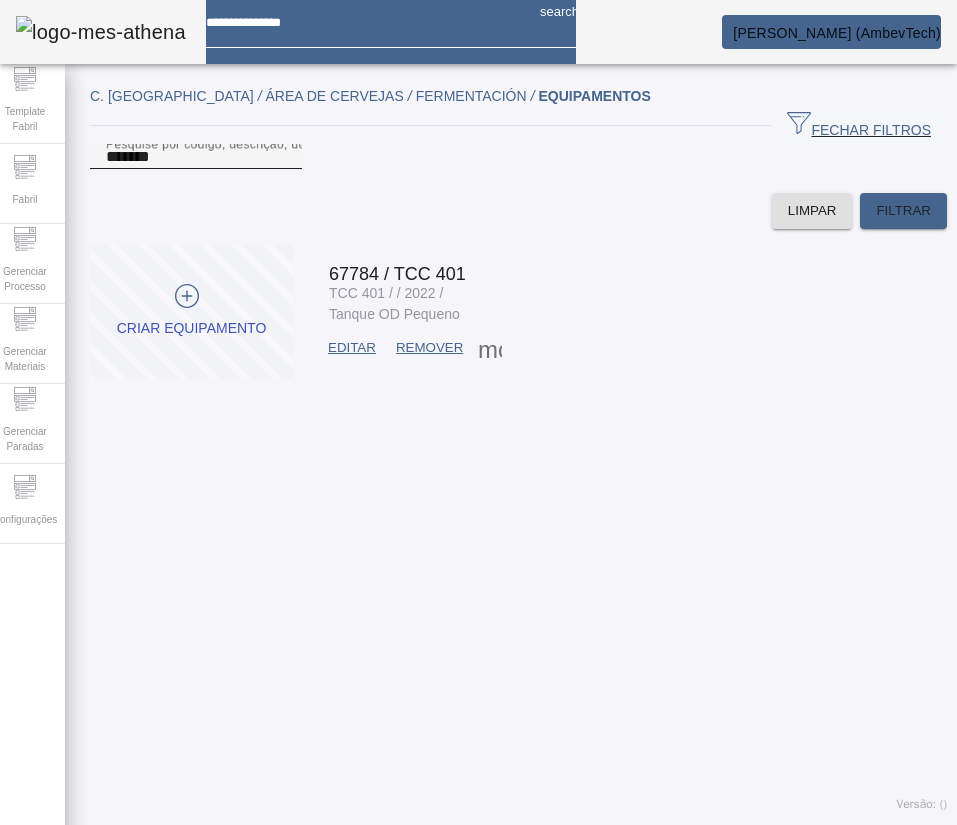 click on "*******" at bounding box center [196, 157] 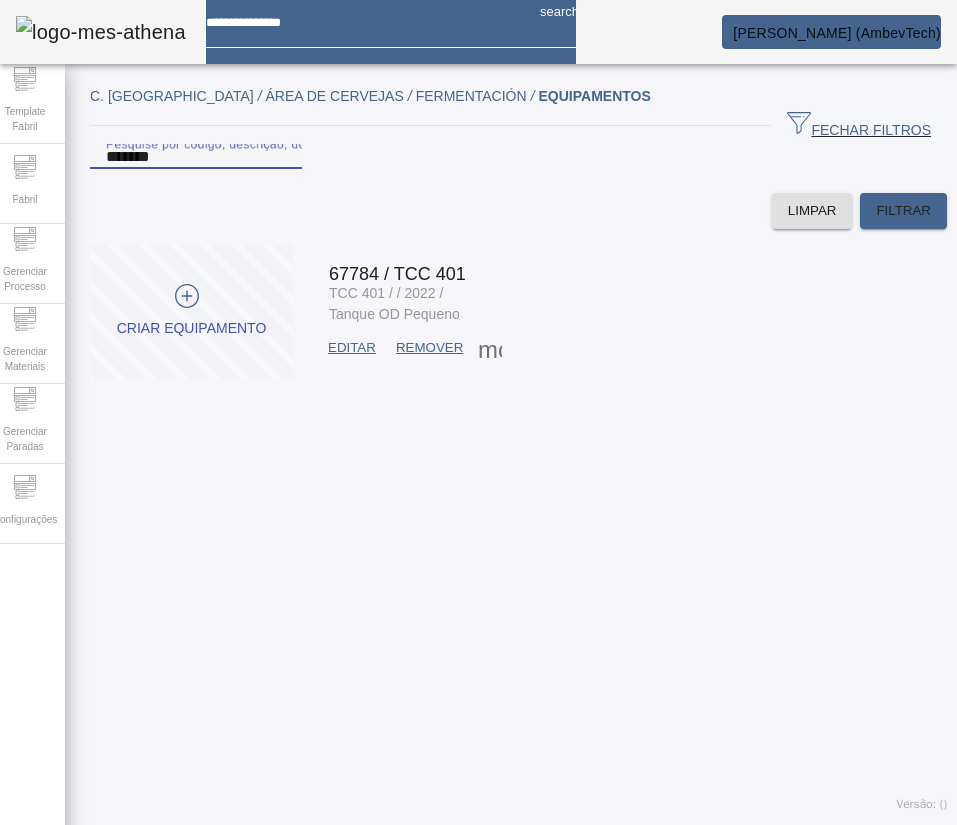 paste 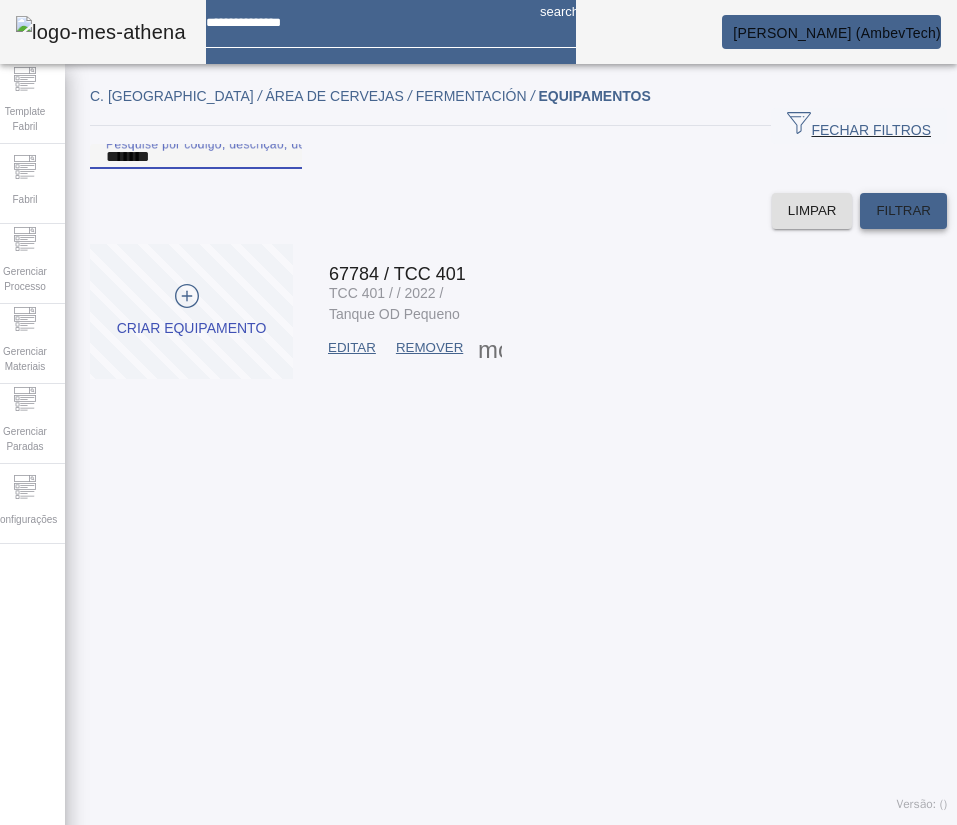 type on "*******" 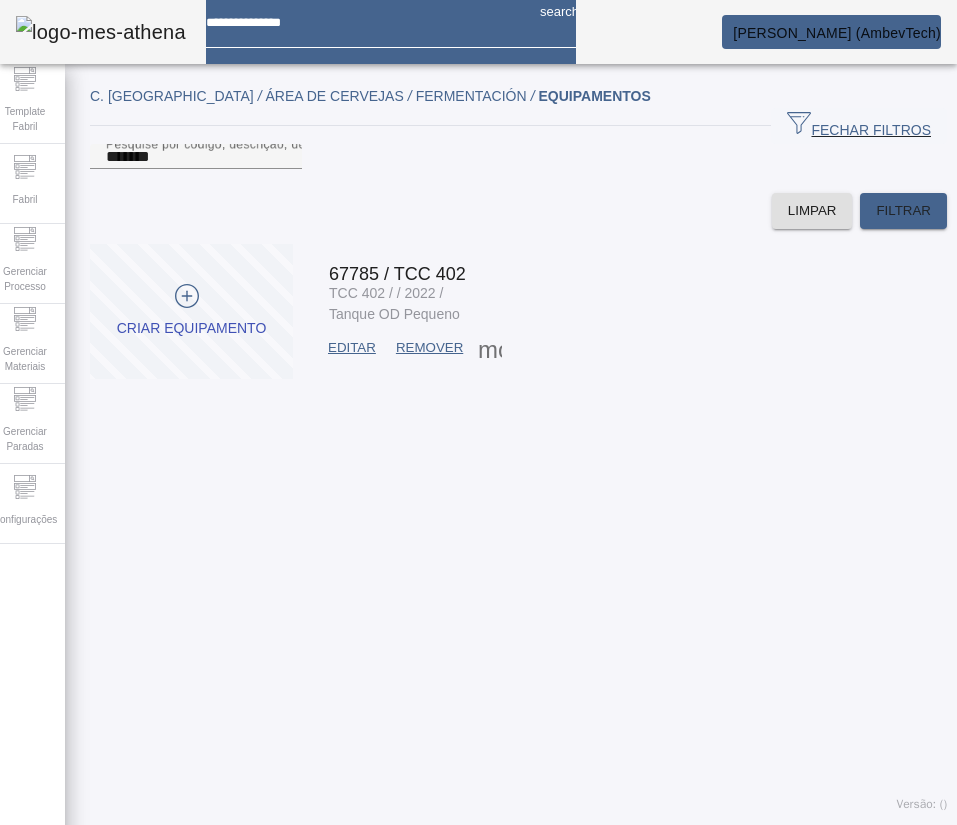 click on "EDITAR" at bounding box center [352, 348] 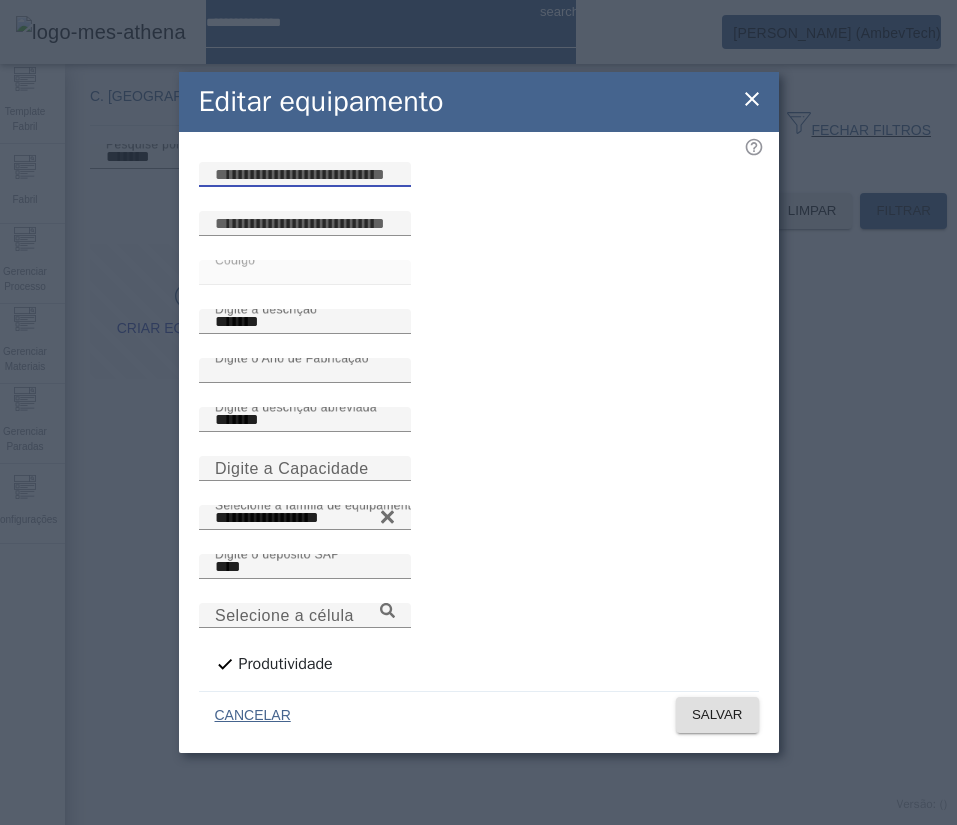 click at bounding box center (305, 175) 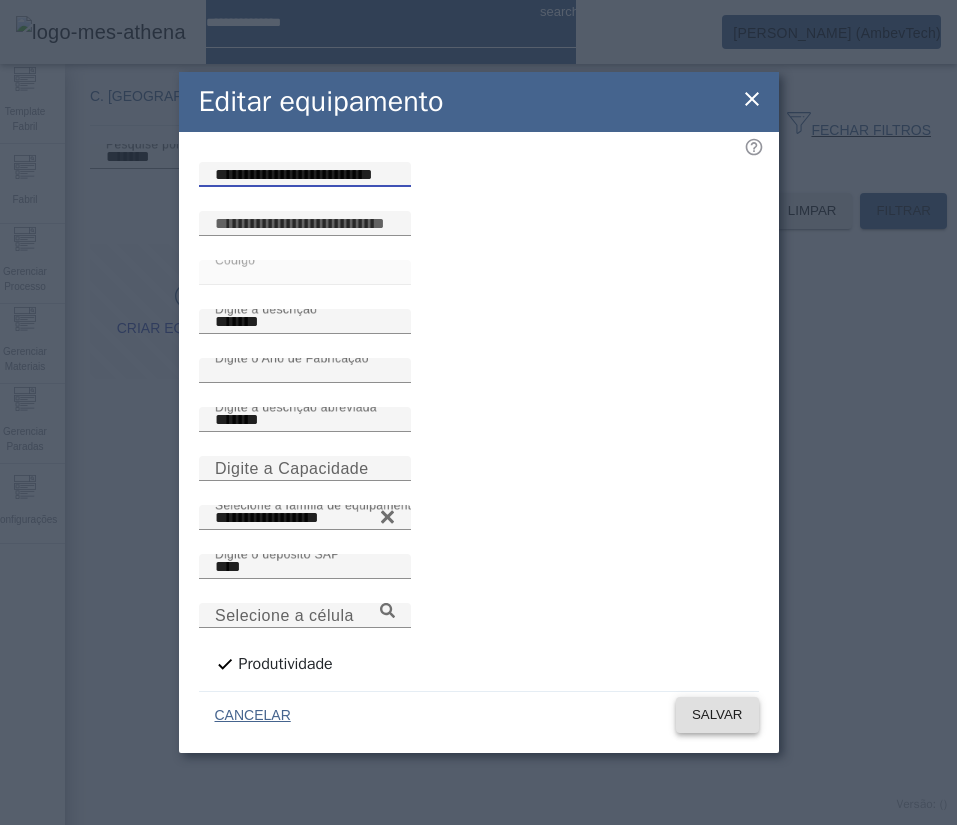 type on "**********" 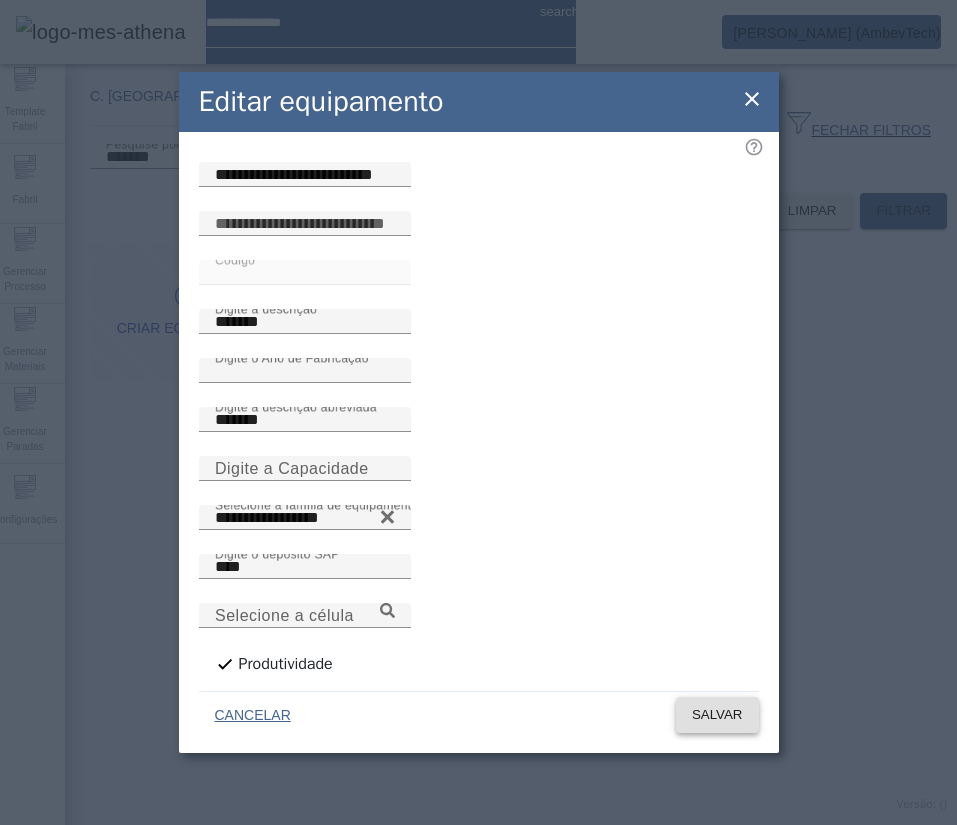 click on "SALVAR" 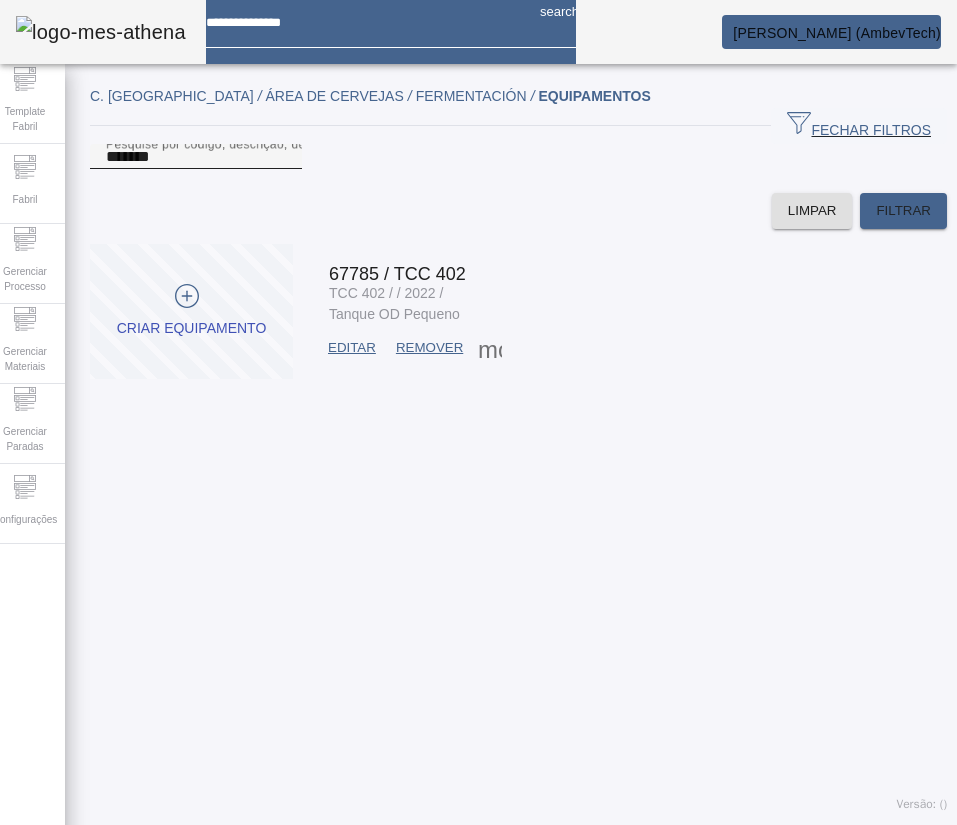 click on "*******" at bounding box center [196, 157] 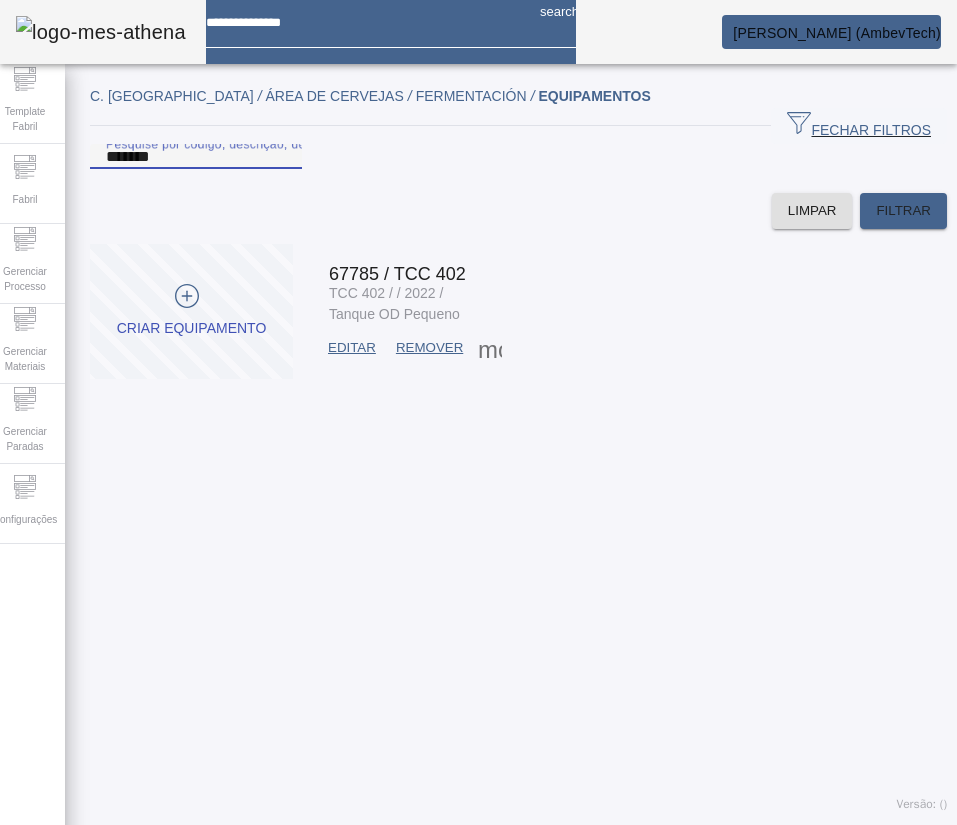 paste 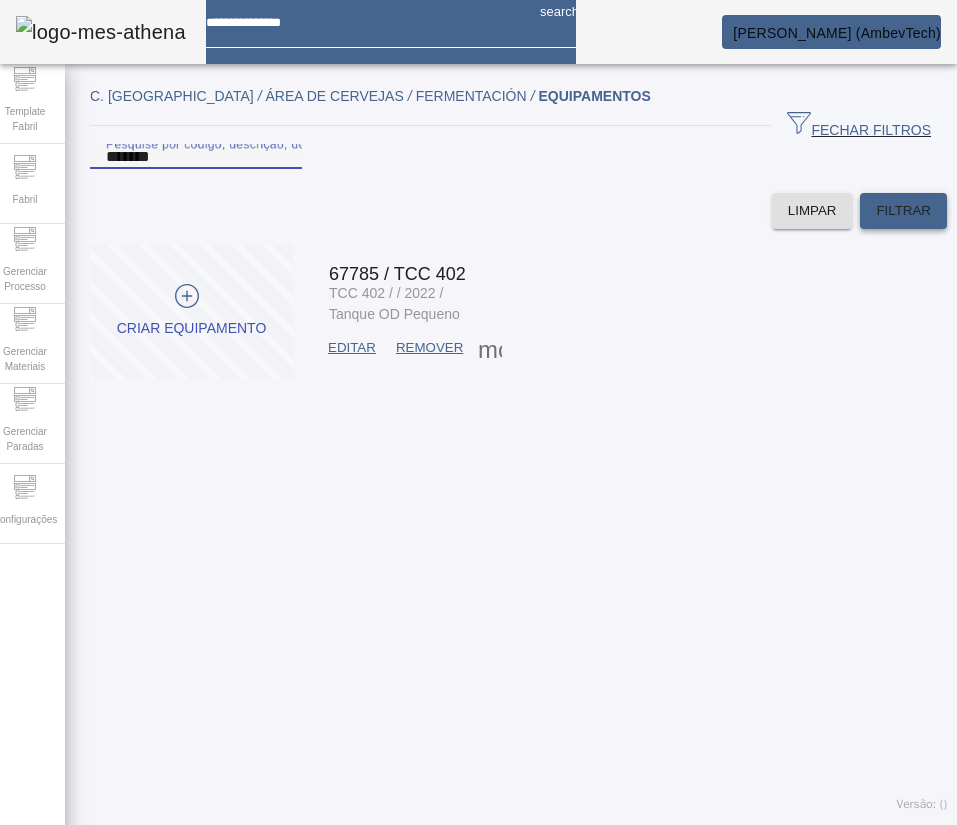type on "*******" 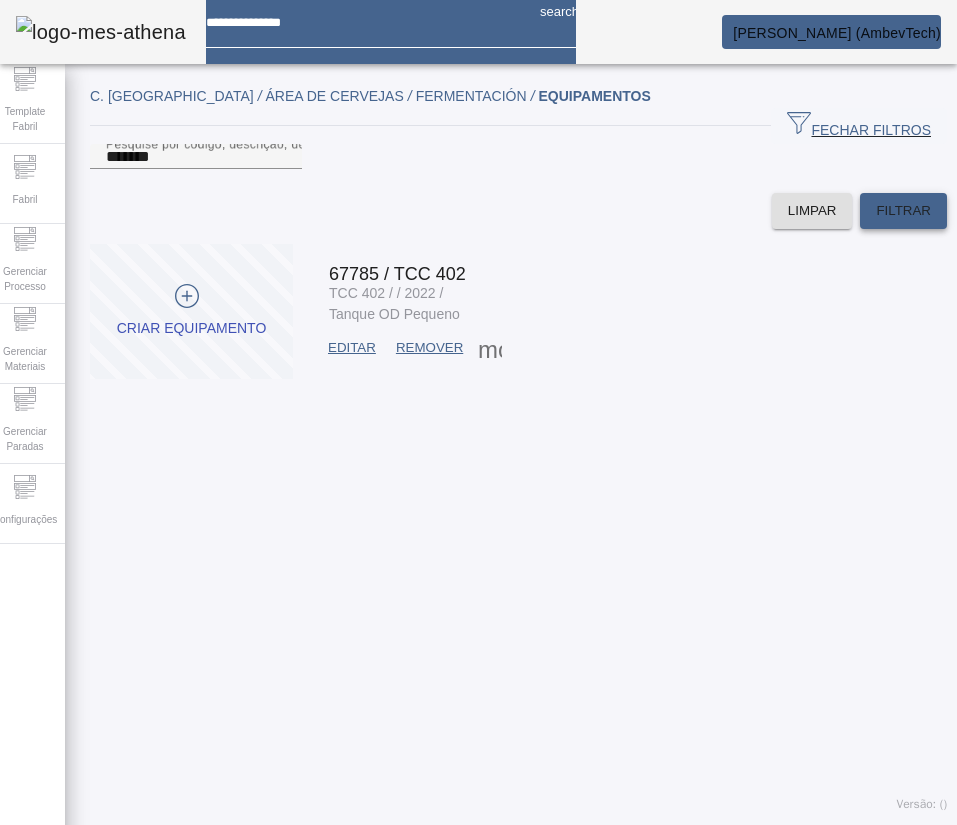 click on "FILTRAR" 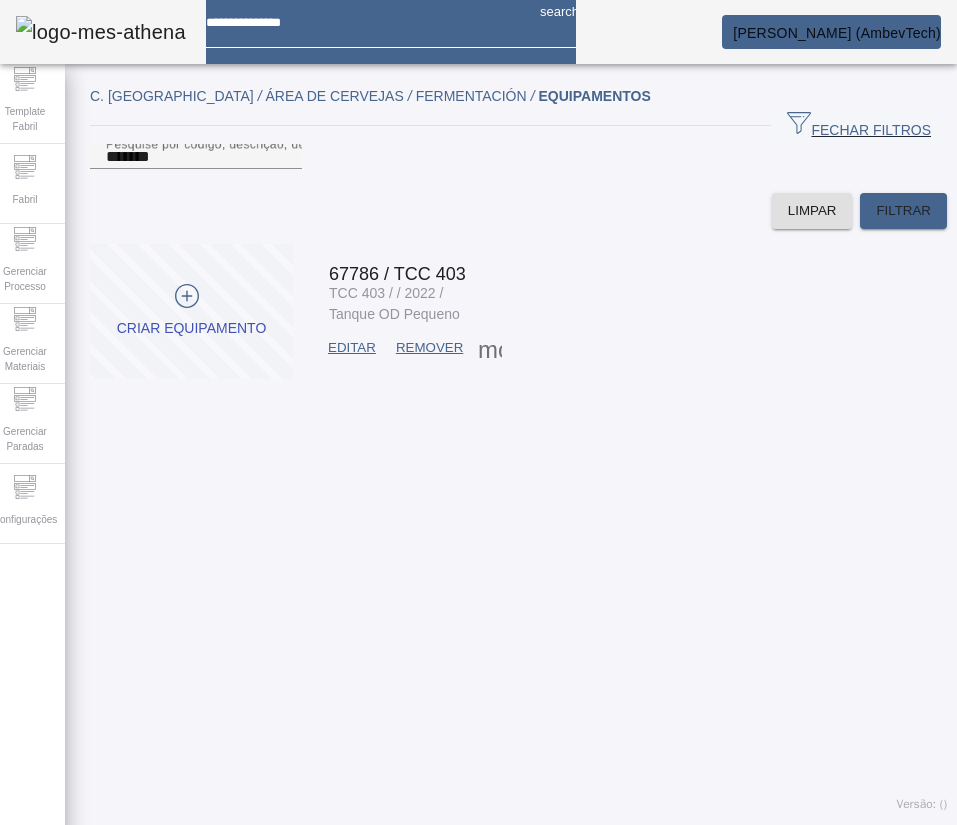 click on "EDITAR" at bounding box center [352, 348] 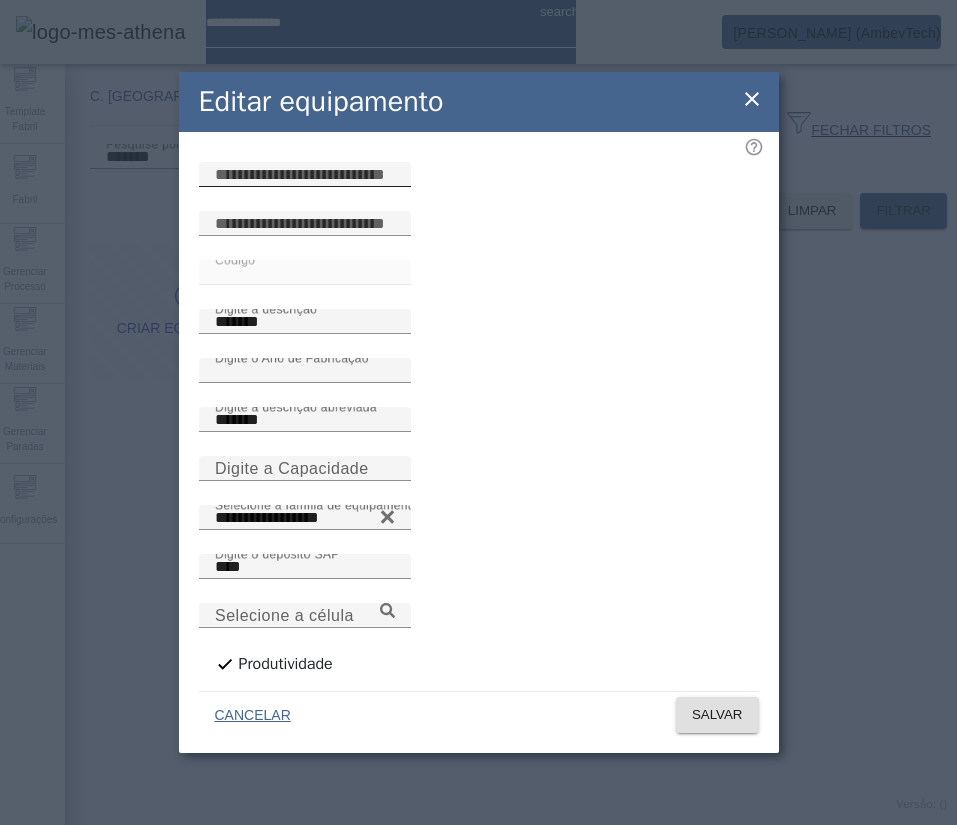 click 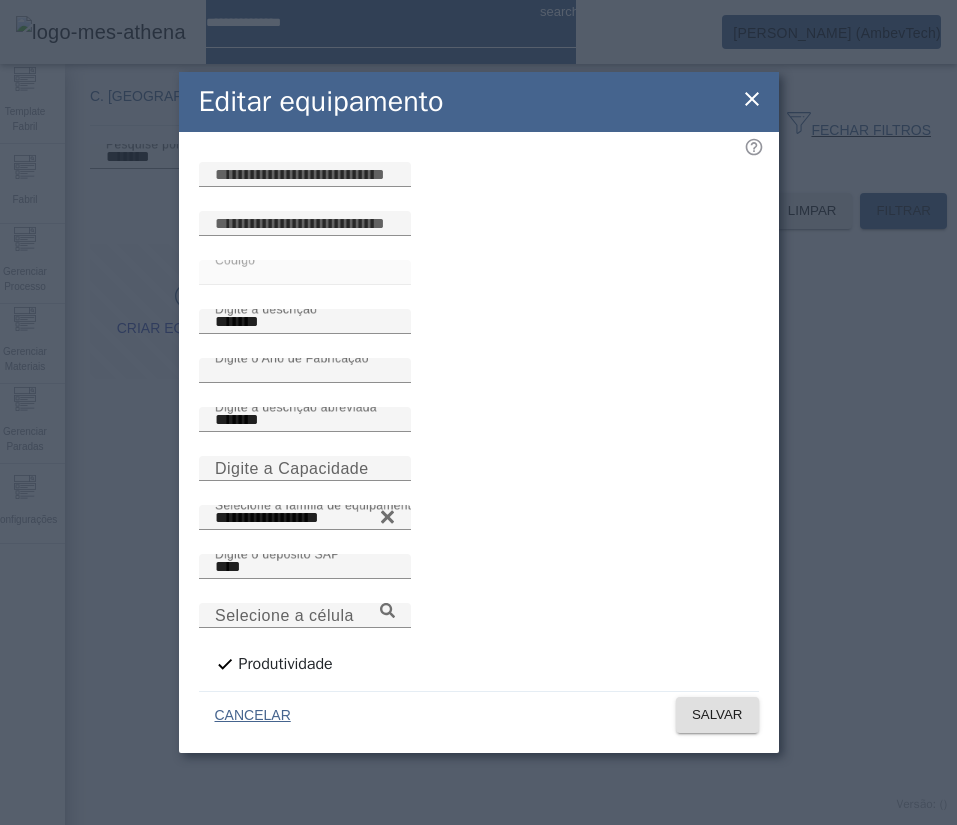 paste on "**********" 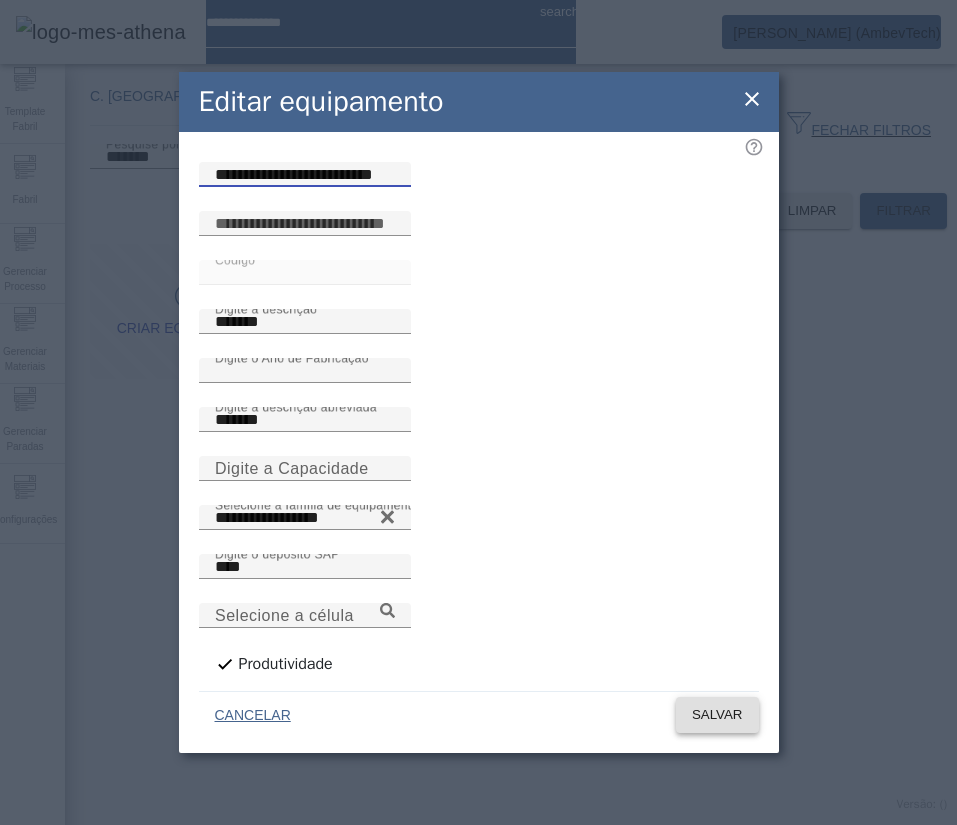 type on "**********" 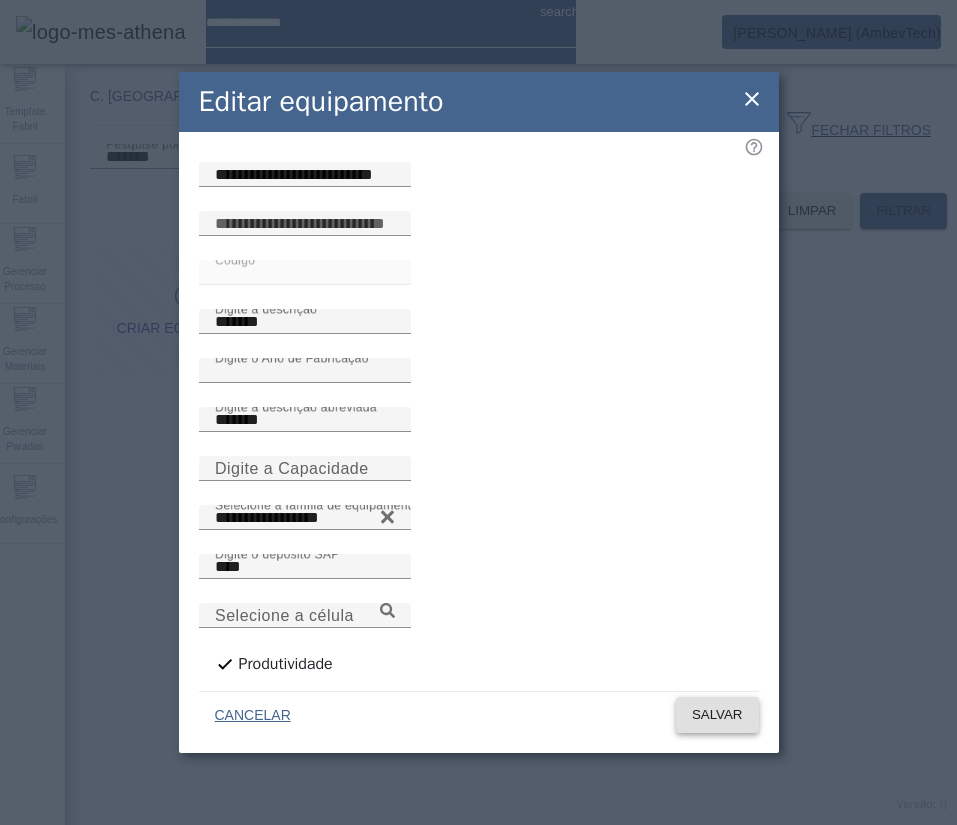 click 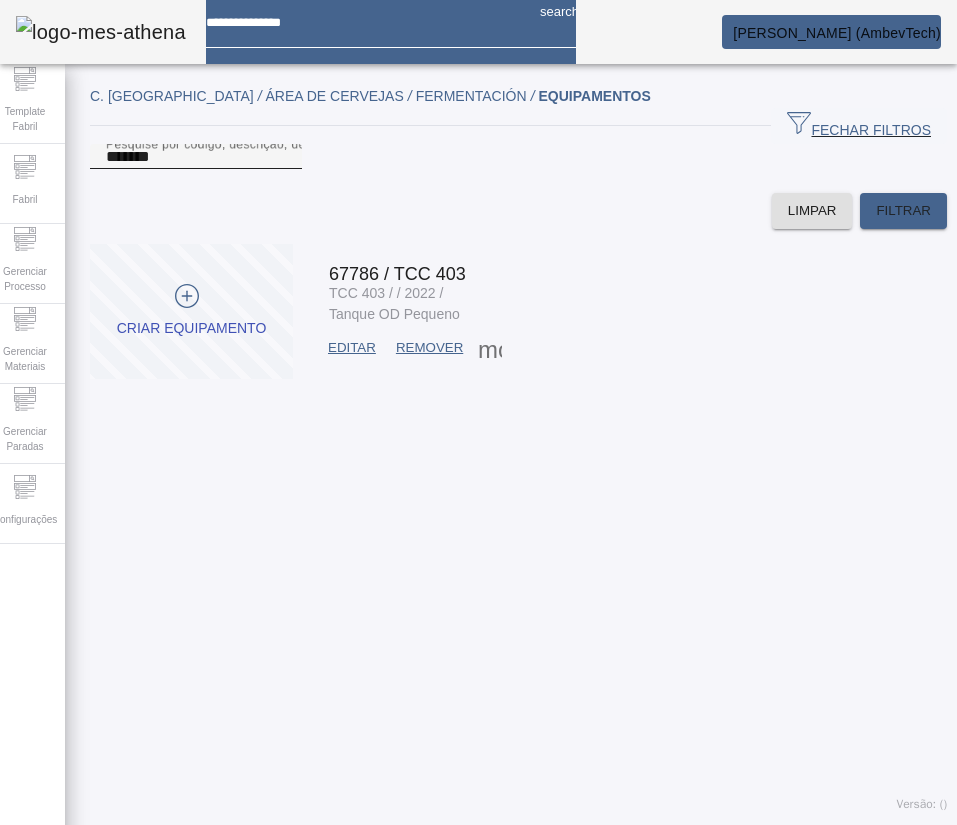 click on "*******" at bounding box center (196, 157) 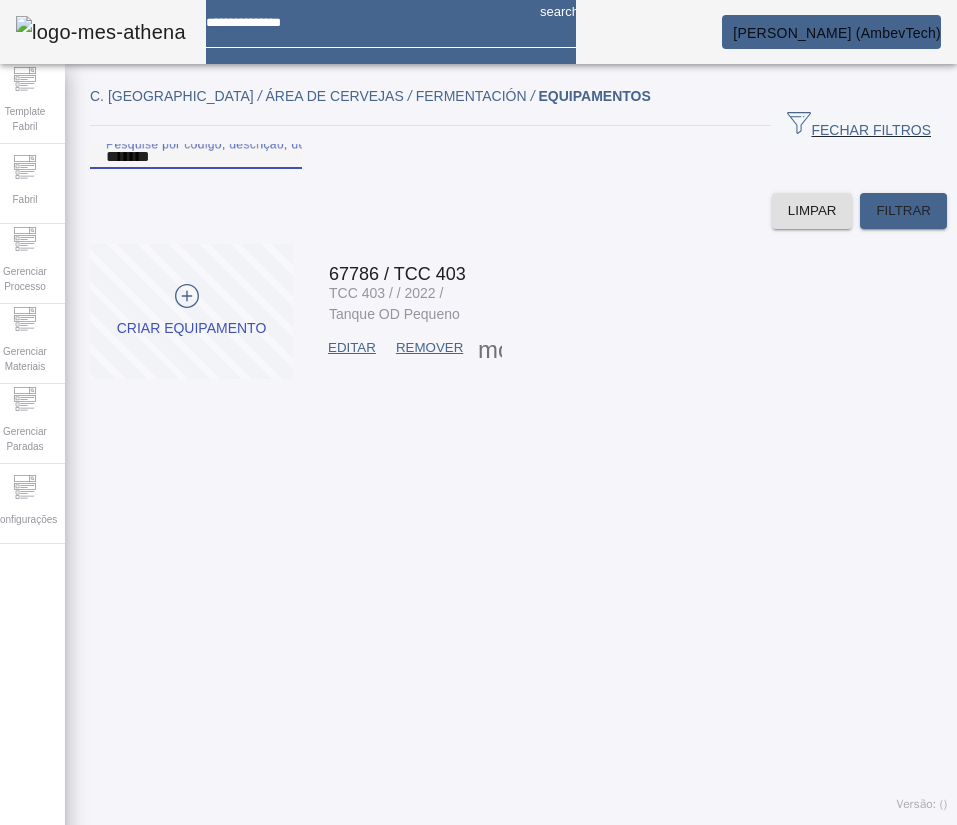 paste 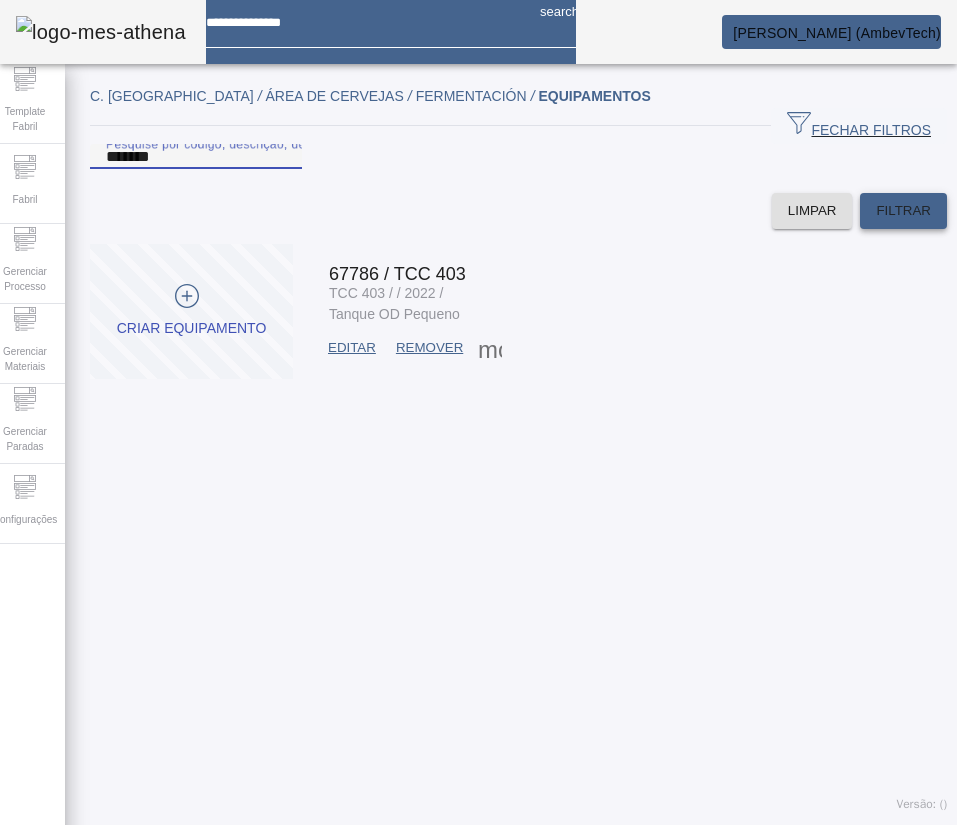 type on "*******" 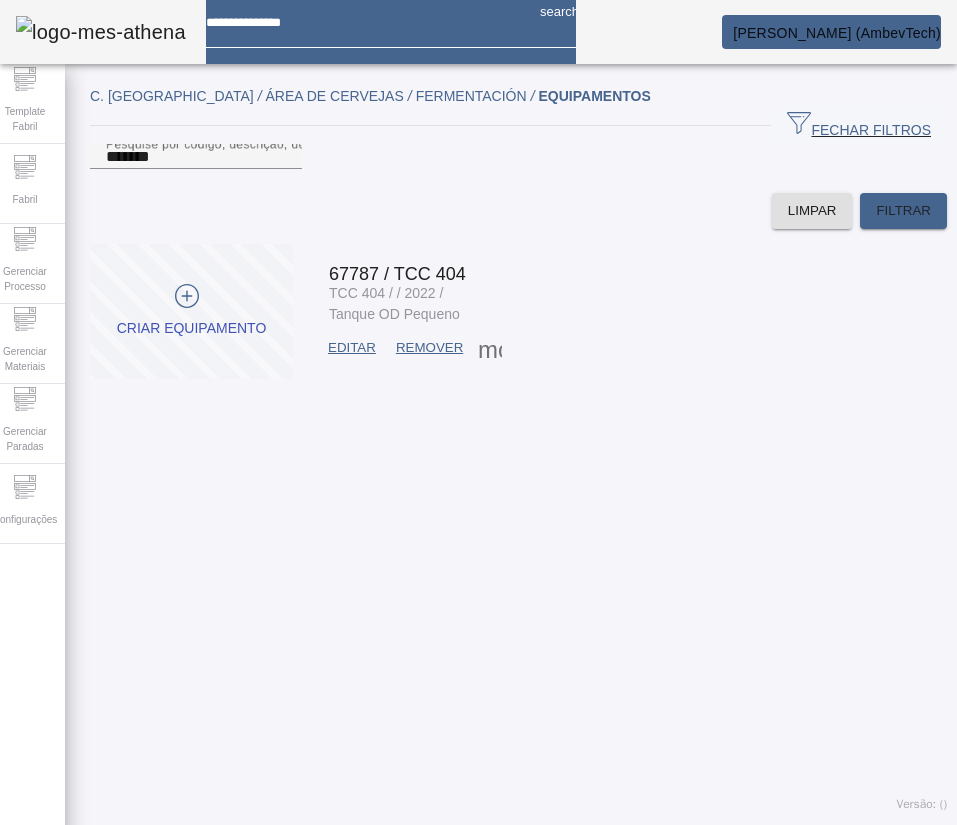 click on "EDITAR" at bounding box center [352, 348] 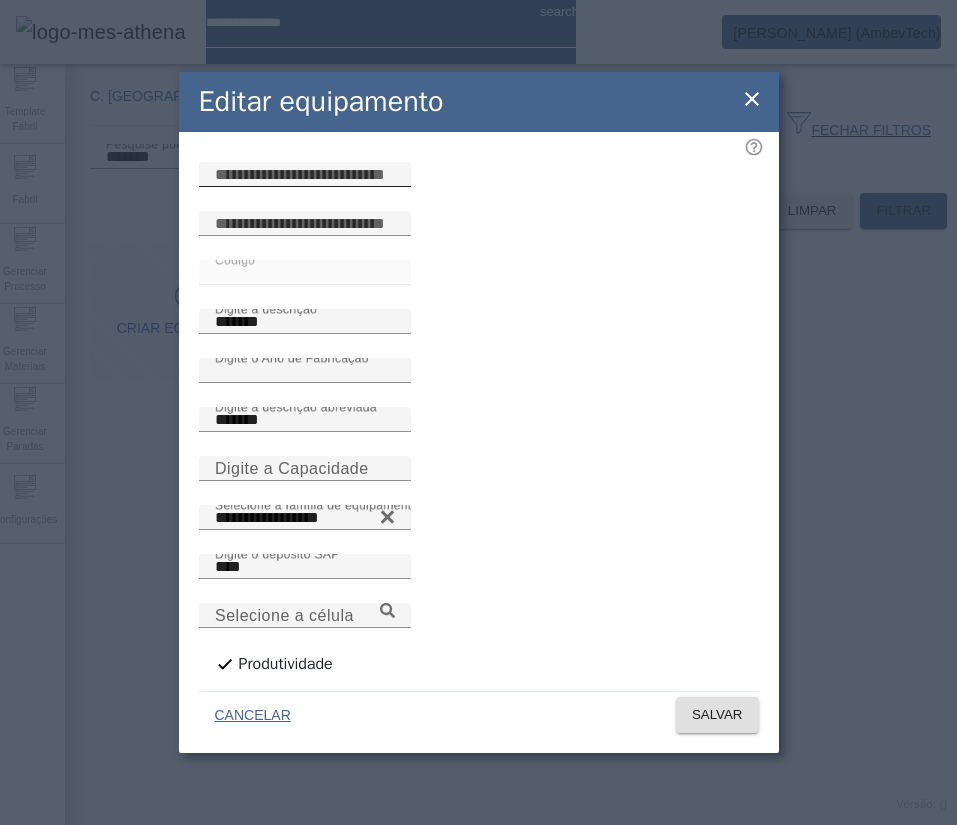 click 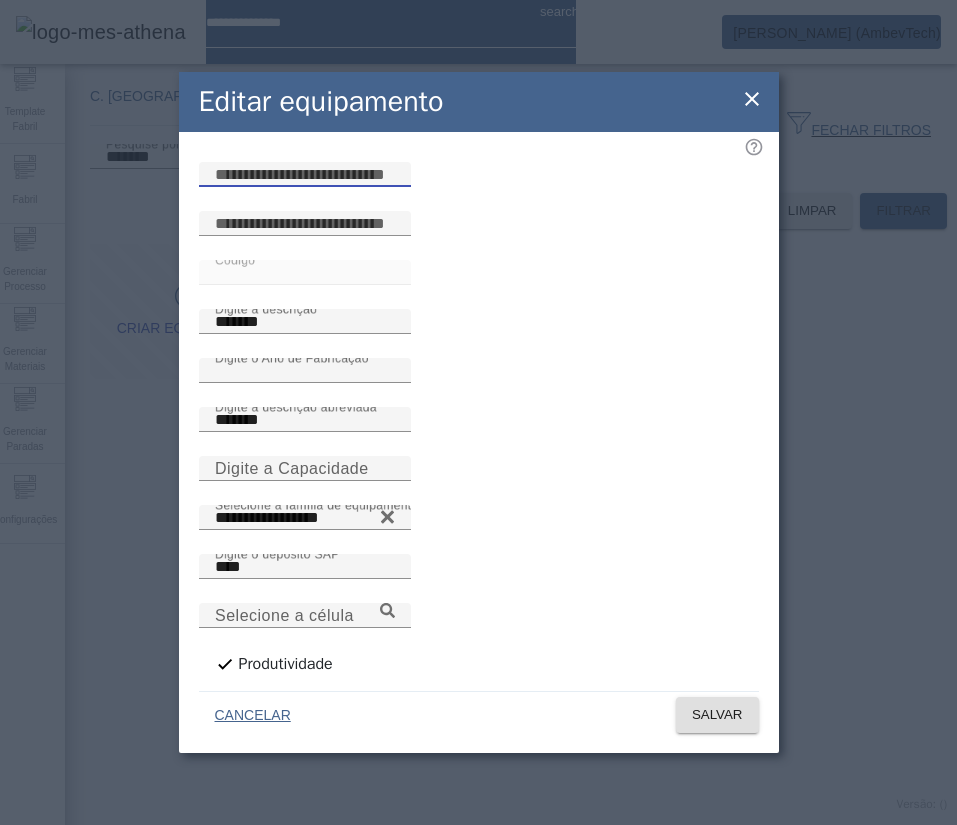 paste on "**********" 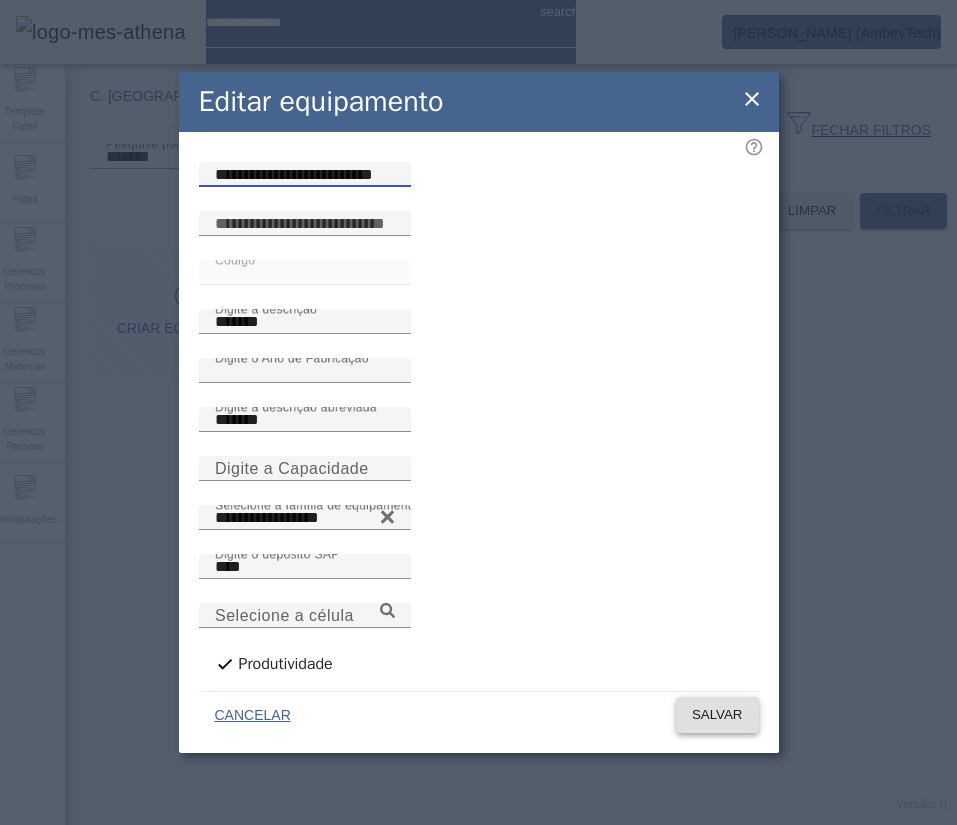type on "**********" 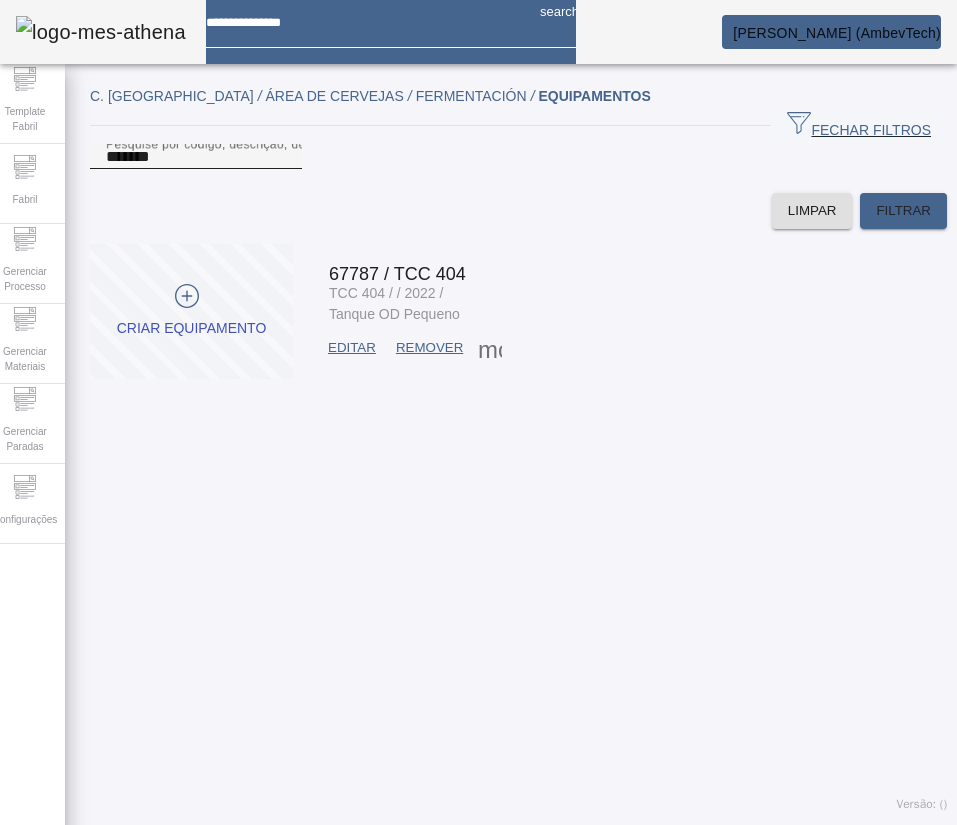 click on "*******" at bounding box center [196, 157] 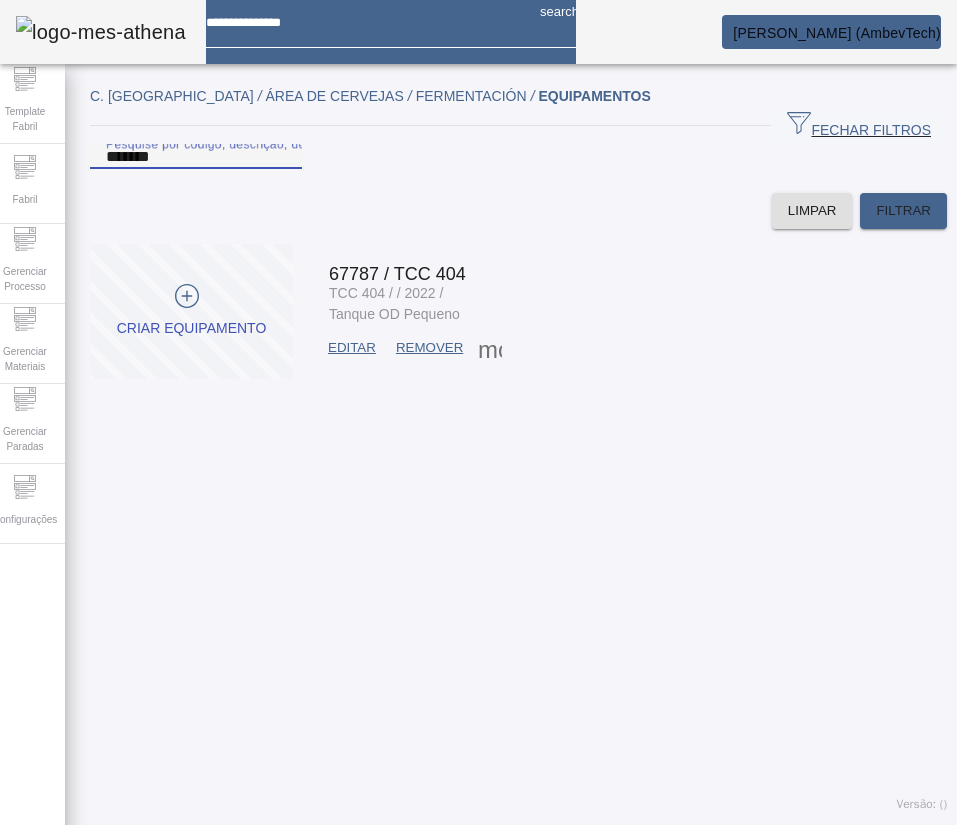 paste 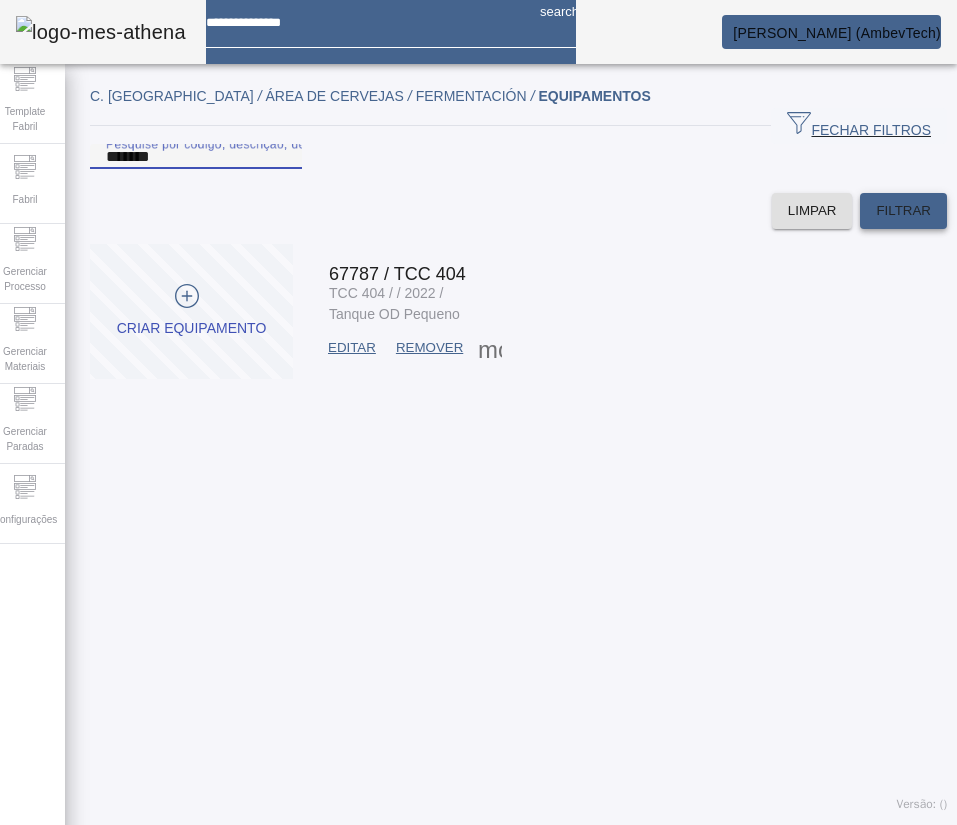 type on "*******" 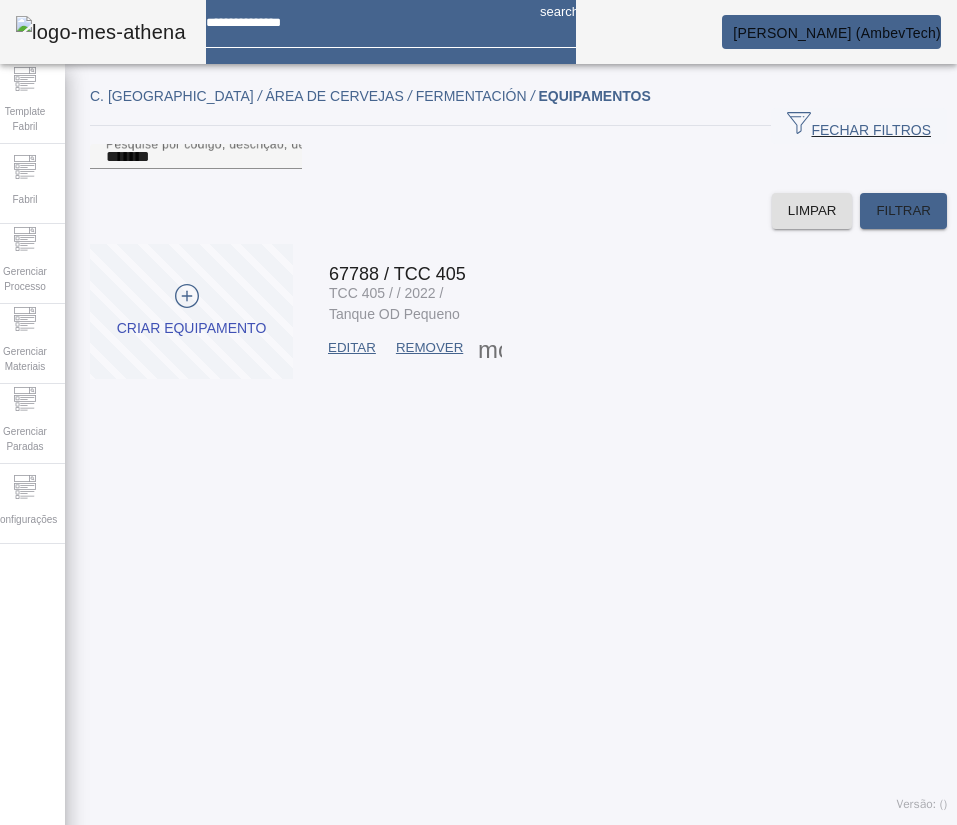 click on "EDITAR" at bounding box center (352, 348) 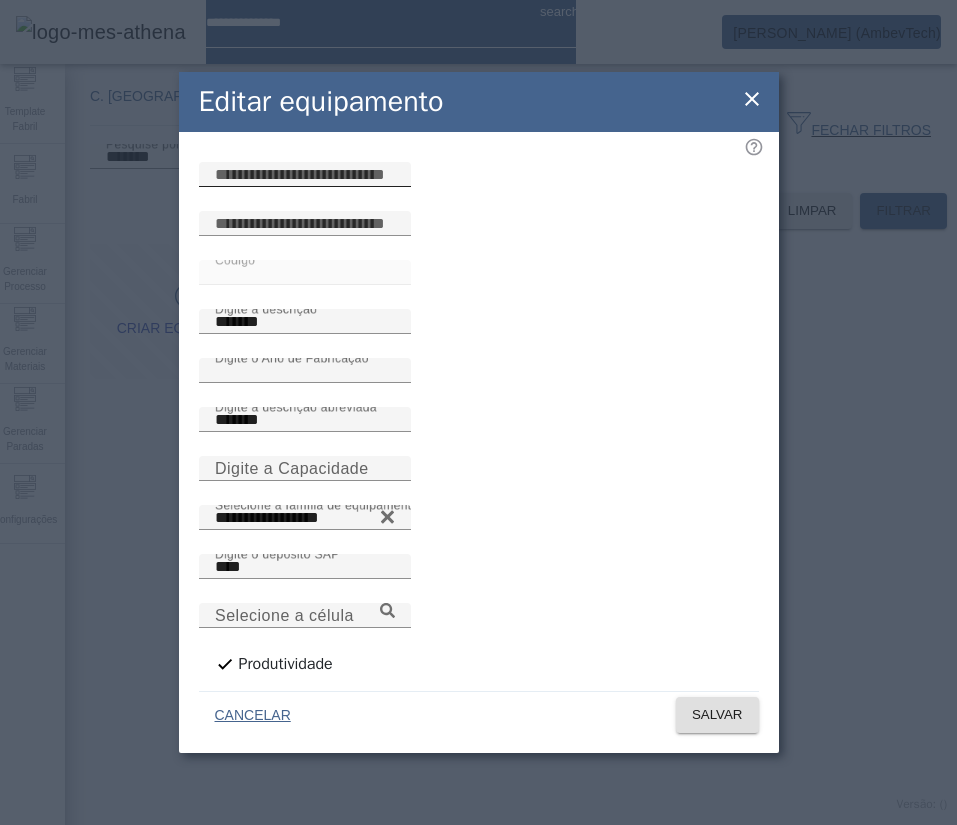 click at bounding box center (305, 175) 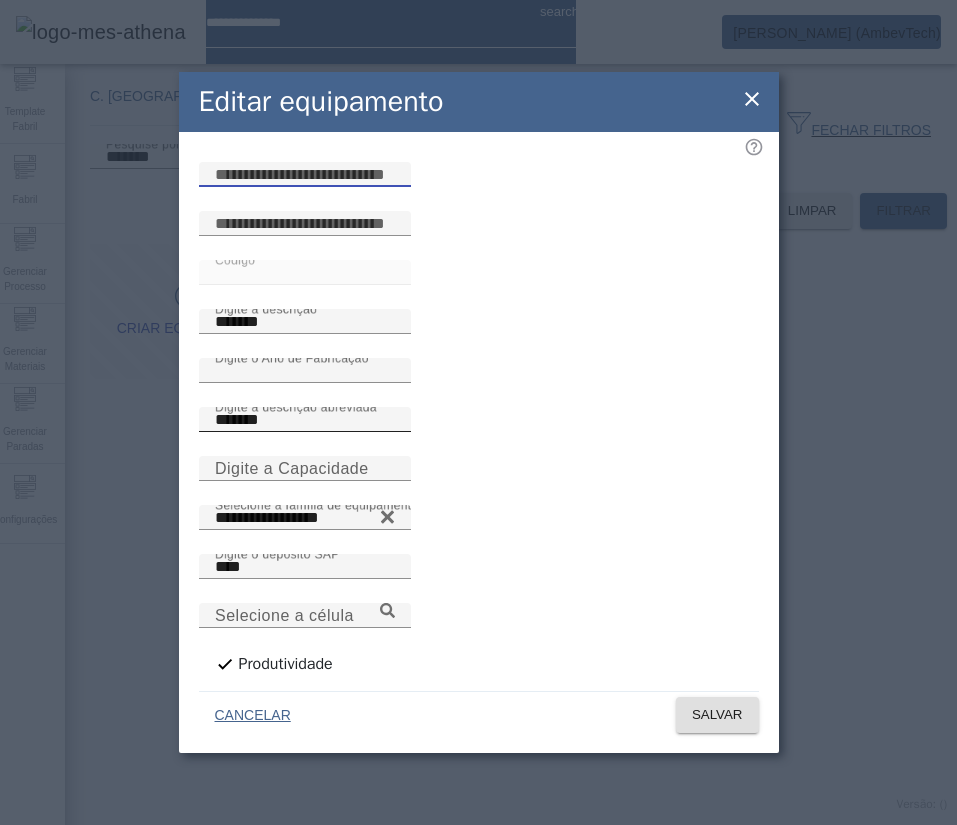paste on "**********" 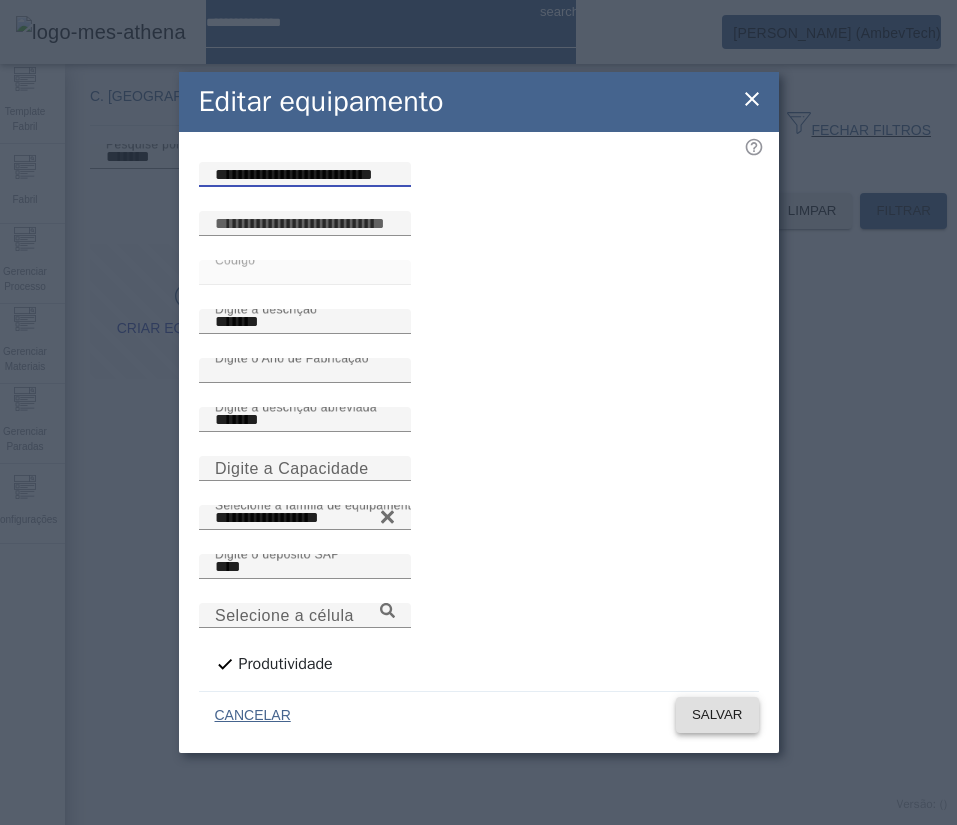 type on "**********" 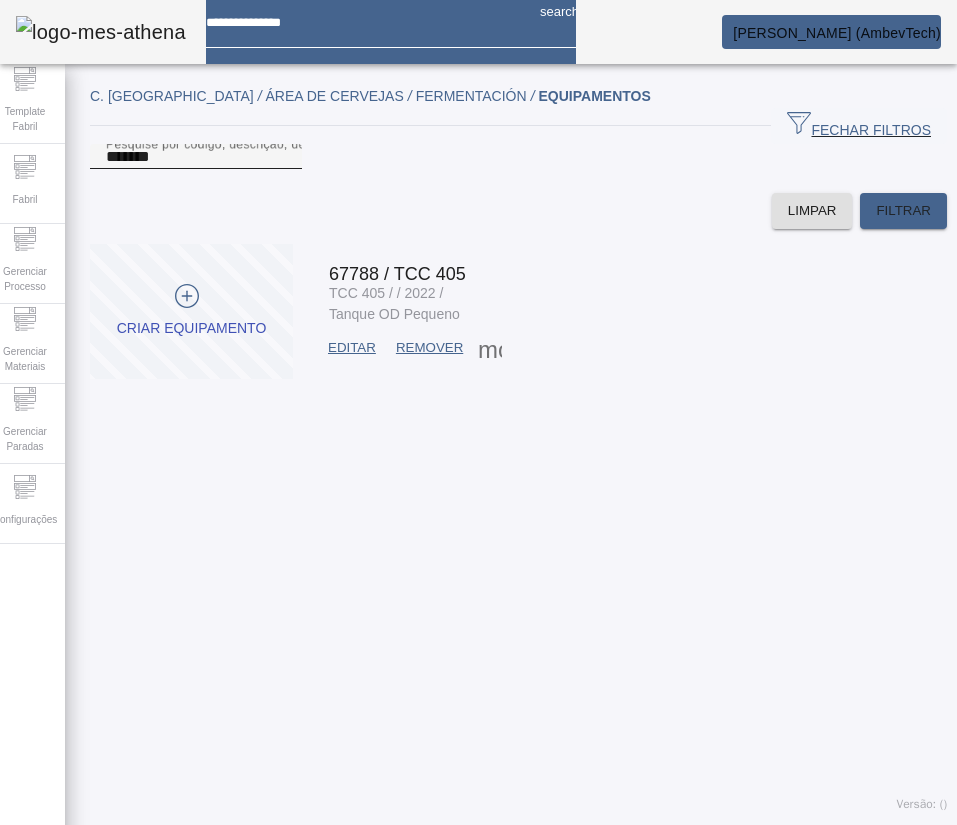 click on "Pesquise por
código,
descrição,
descrição abreviada,
capacidade
ou
ano de fabricação
*******" 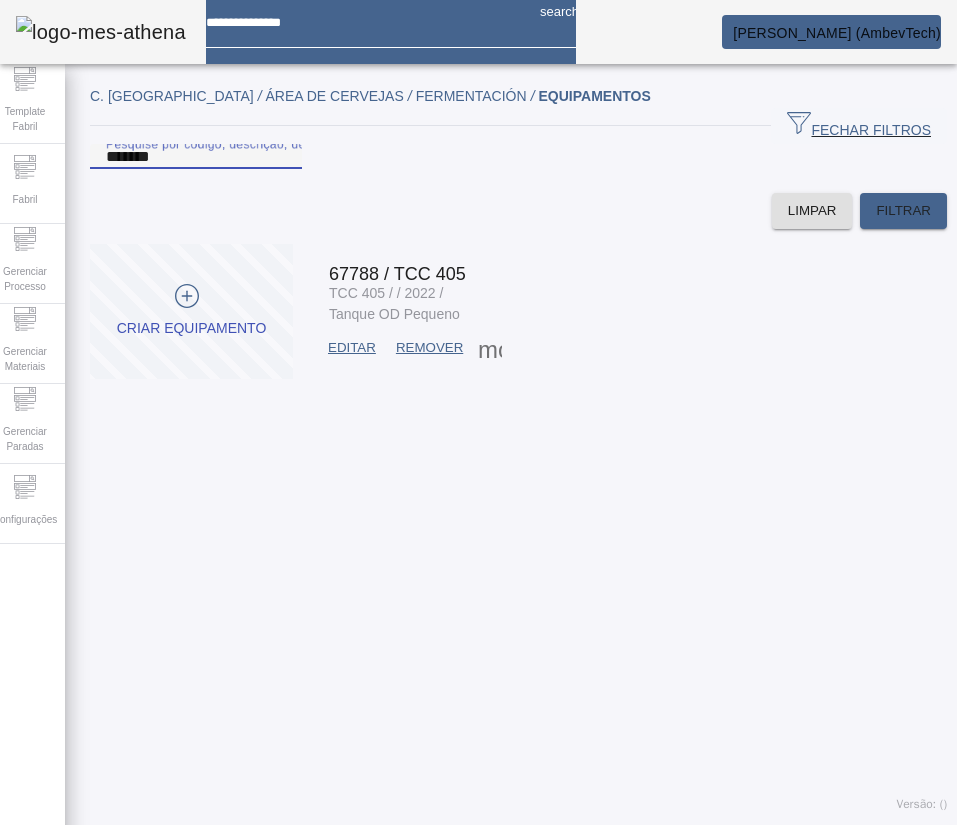 paste 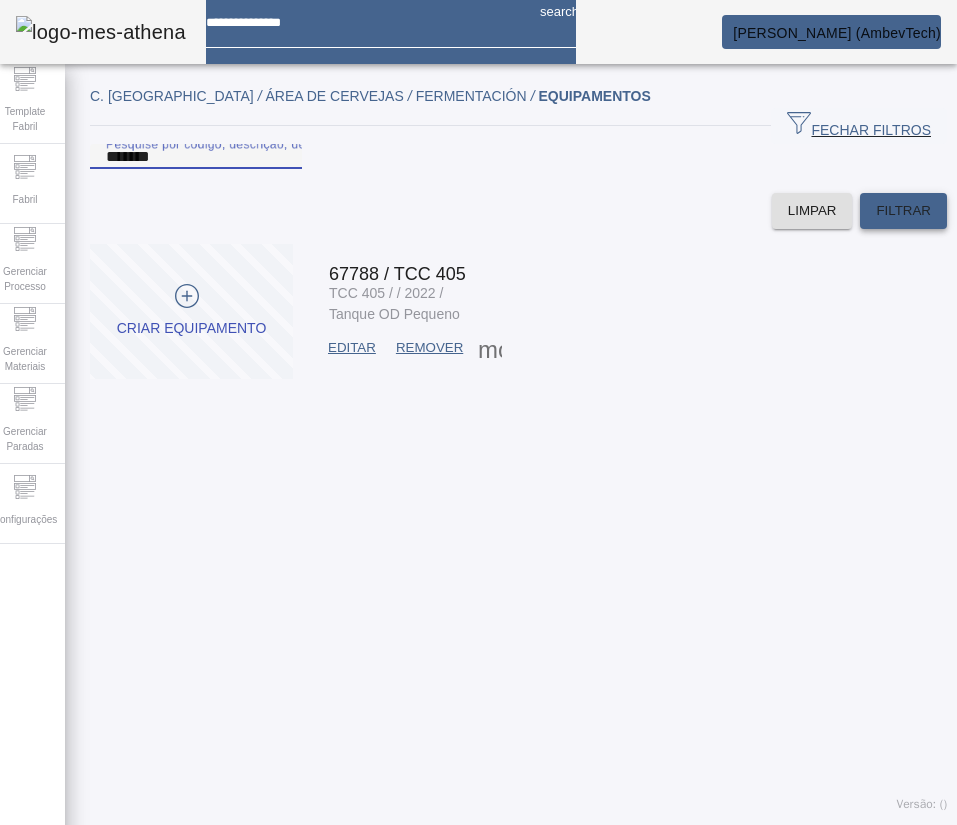 type on "*******" 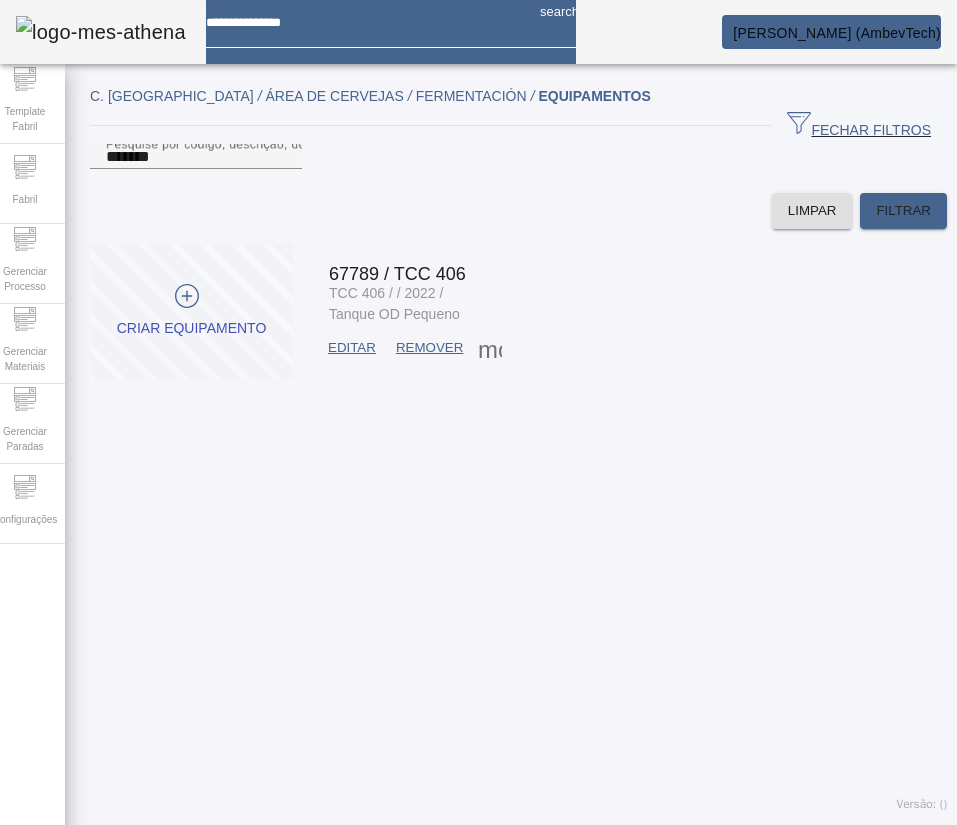 click on "EDITAR" at bounding box center (352, 348) 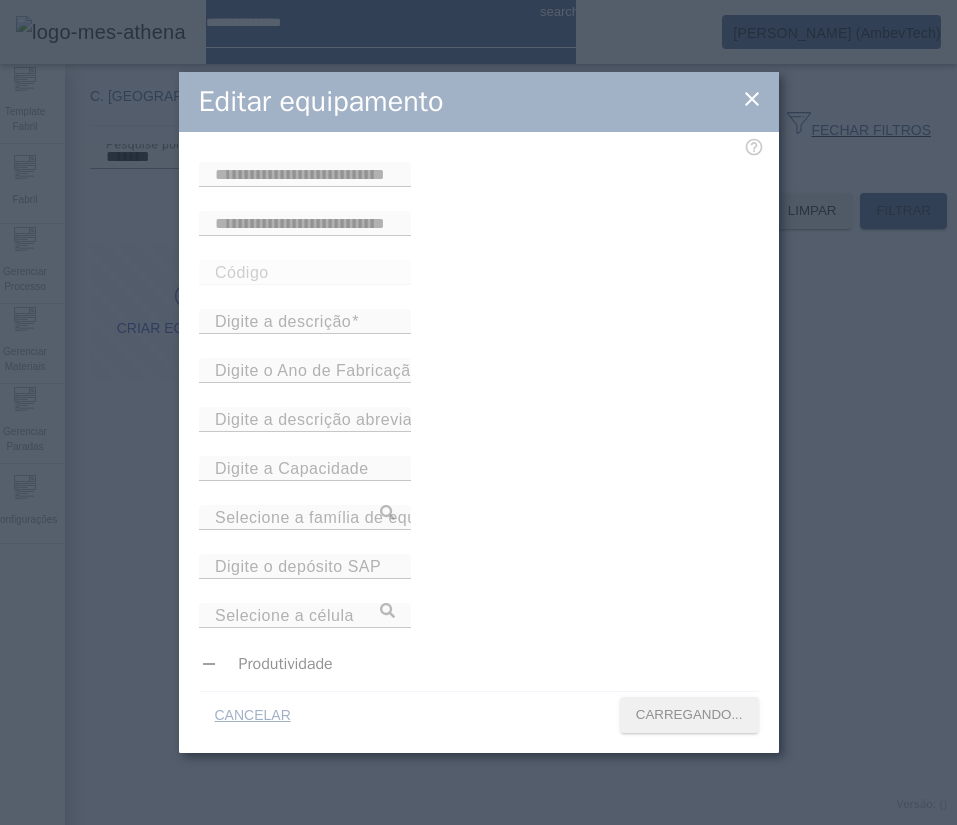type on "*****" 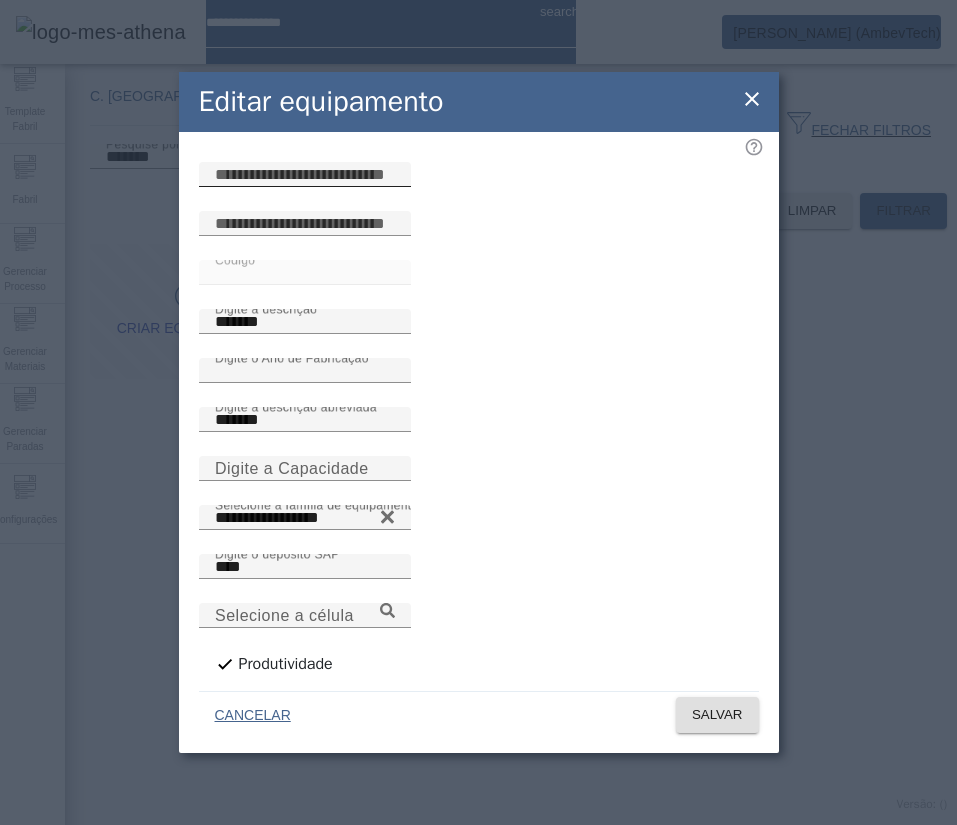 click 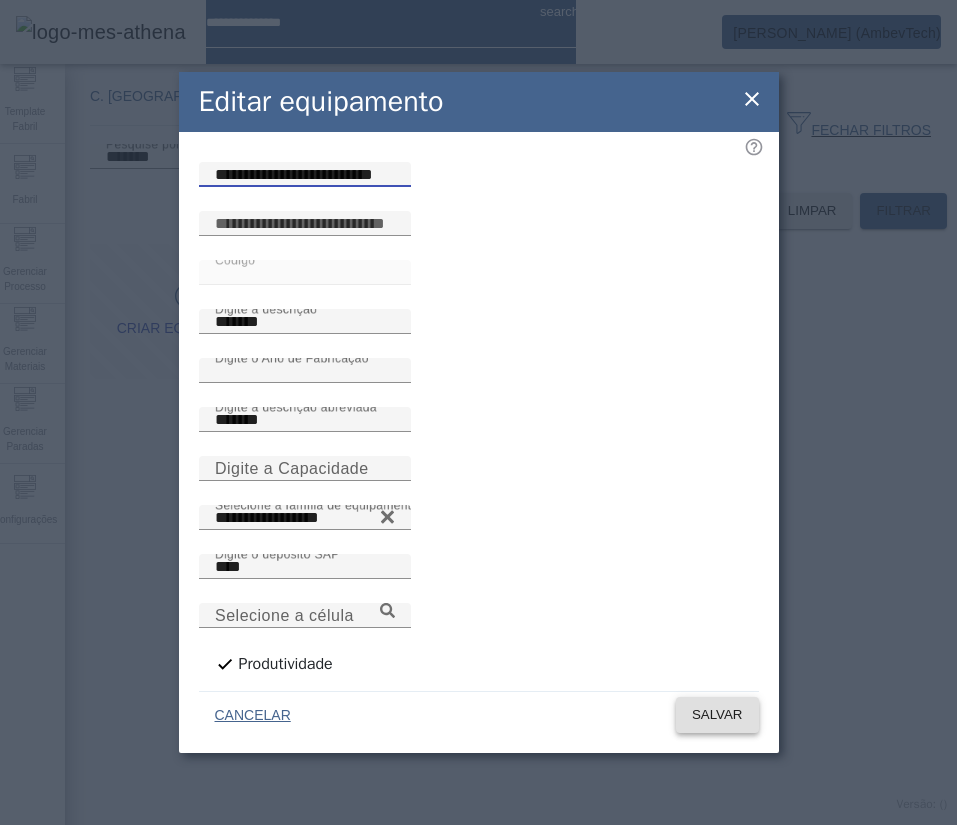 type on "**********" 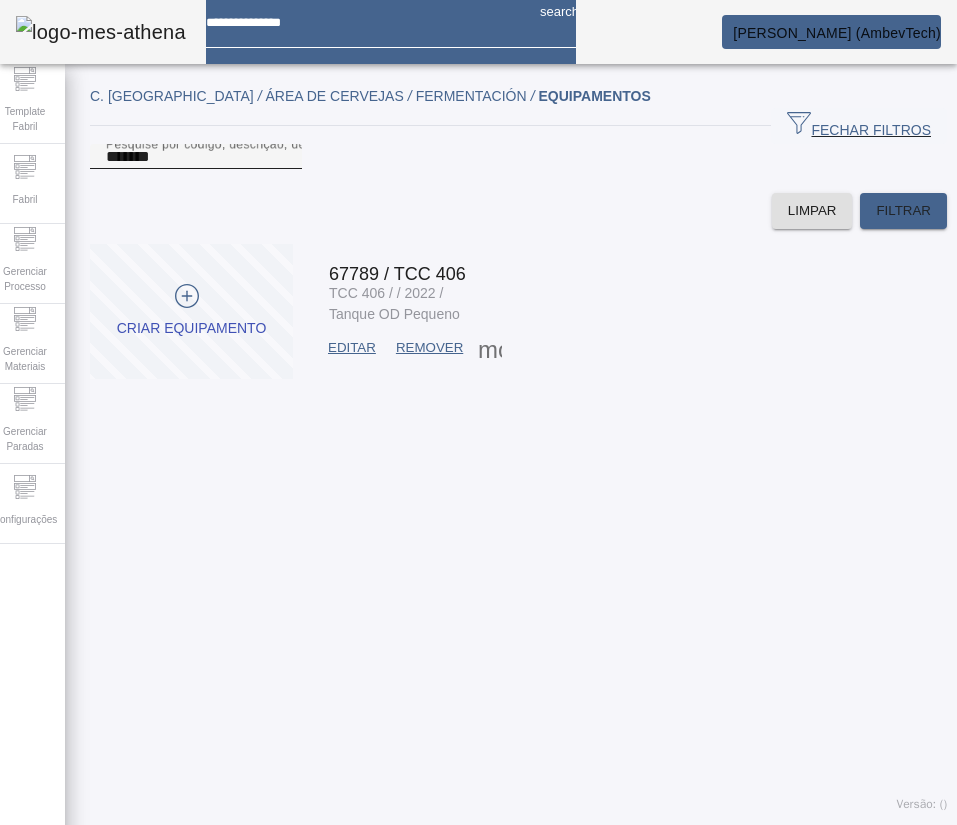 click on "Pesquise por
código,
descrição,
descrição abreviada,
capacidade
ou
ano de fabricação" at bounding box center [354, 143] 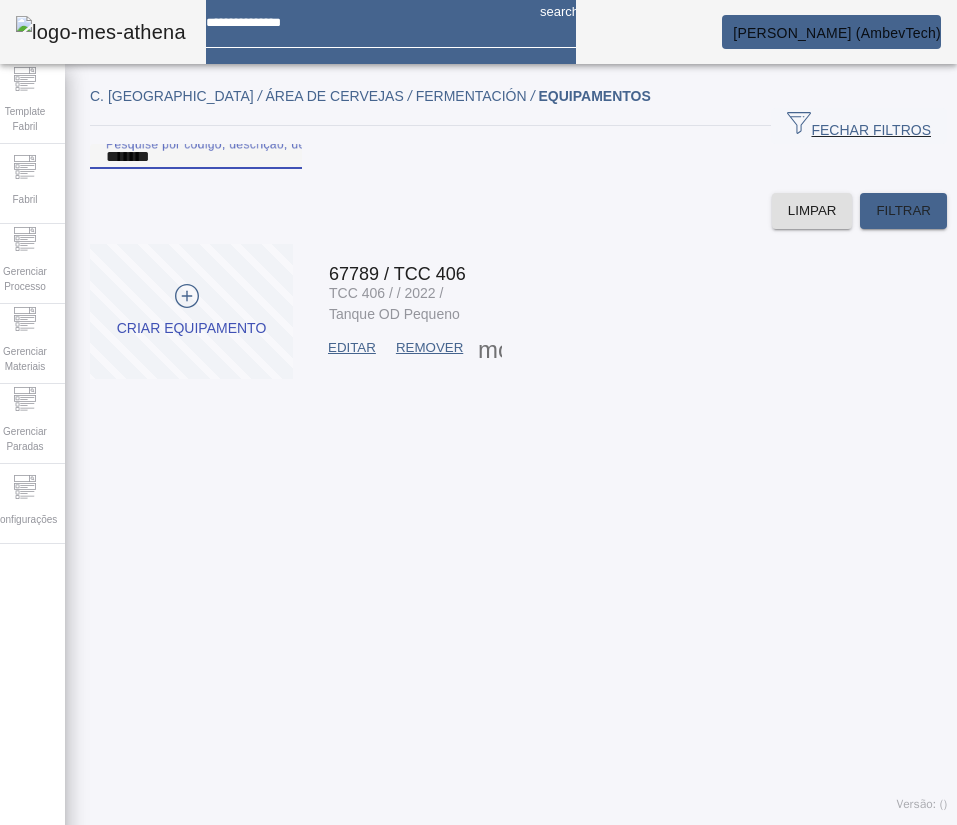 paste 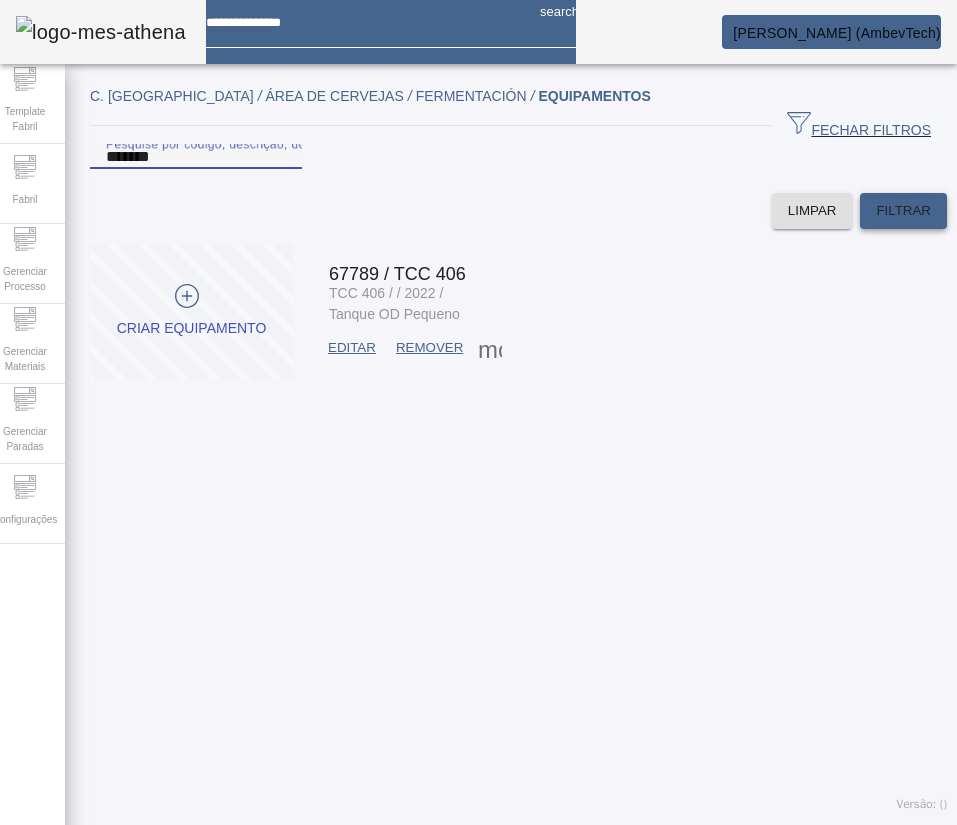 type on "*******" 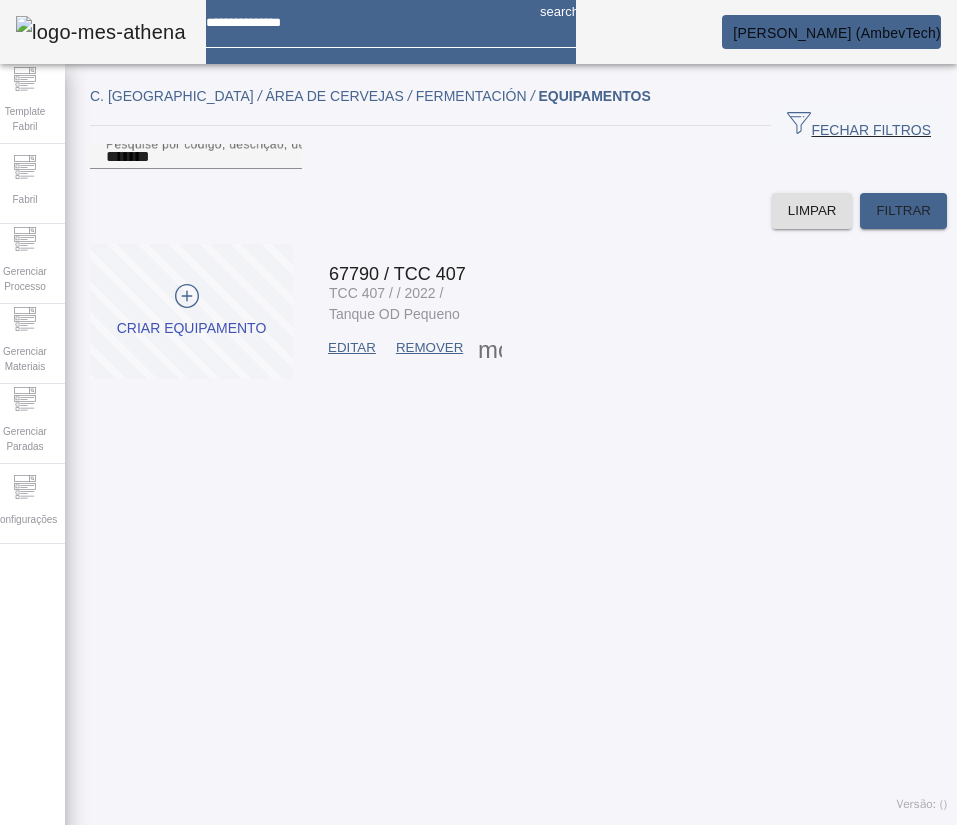 click on "EDITAR" at bounding box center [352, 348] 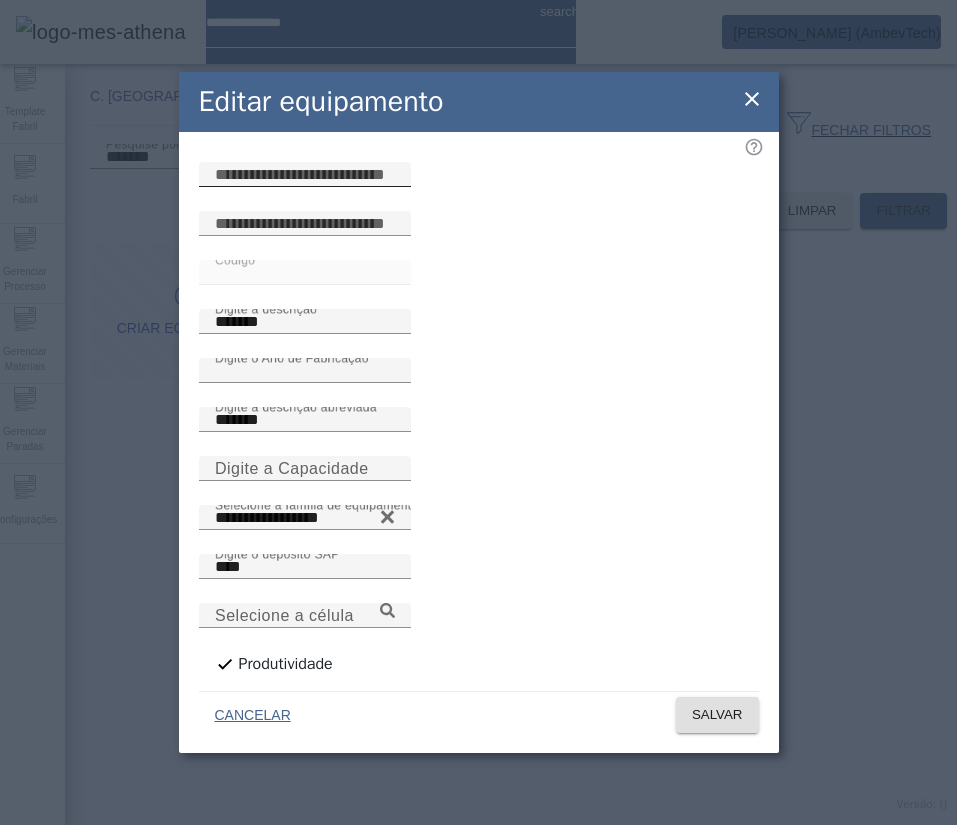 click 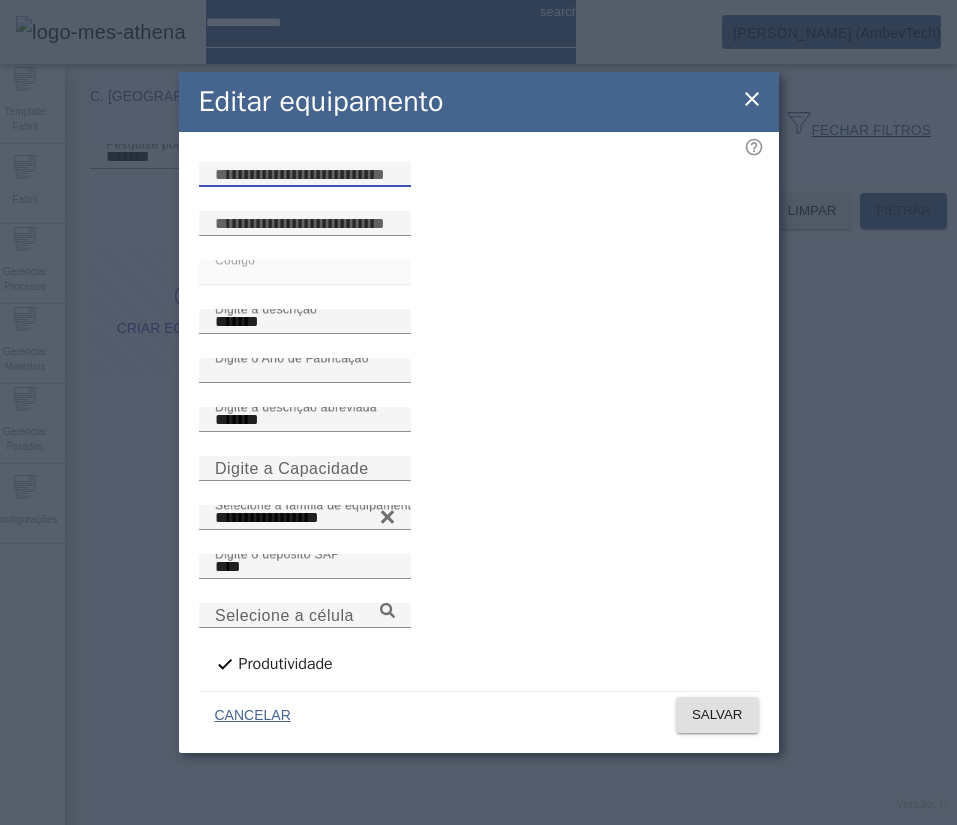 paste on "**********" 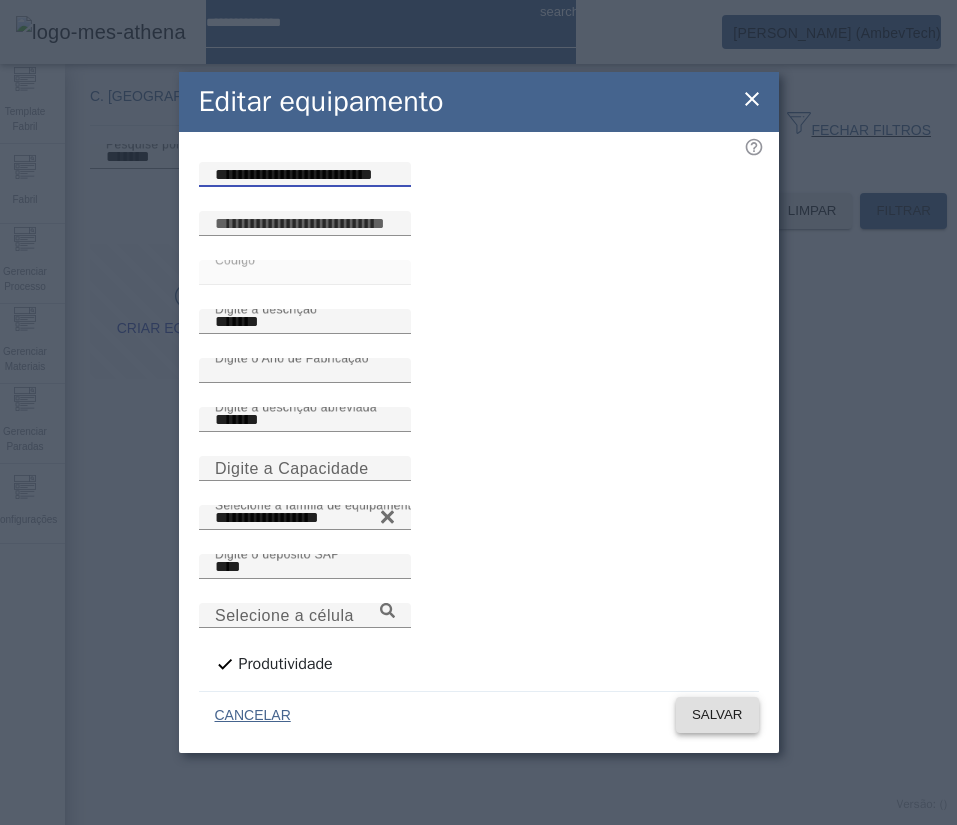 type on "**********" 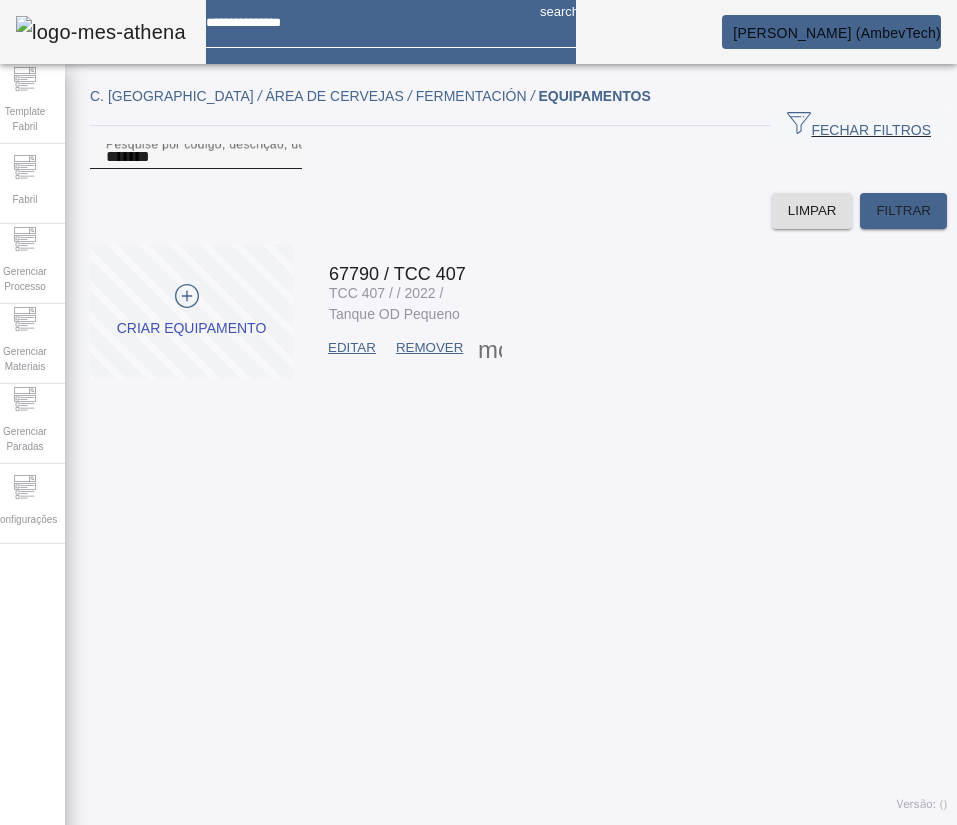click on "*******" at bounding box center (196, 157) 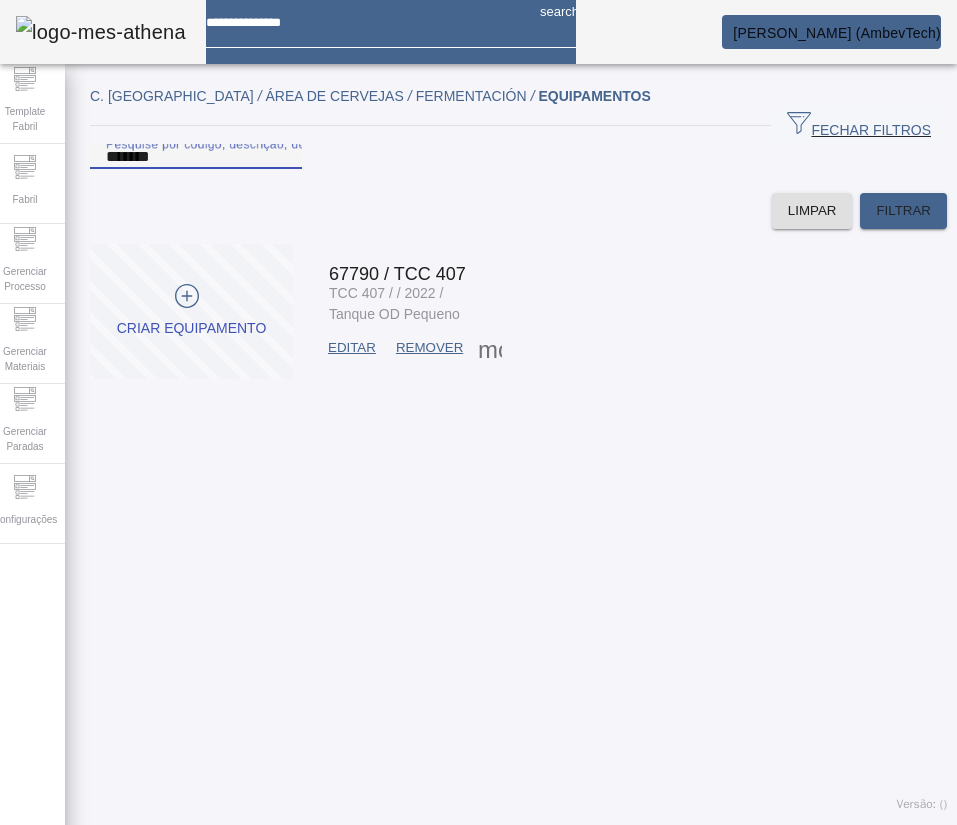 paste 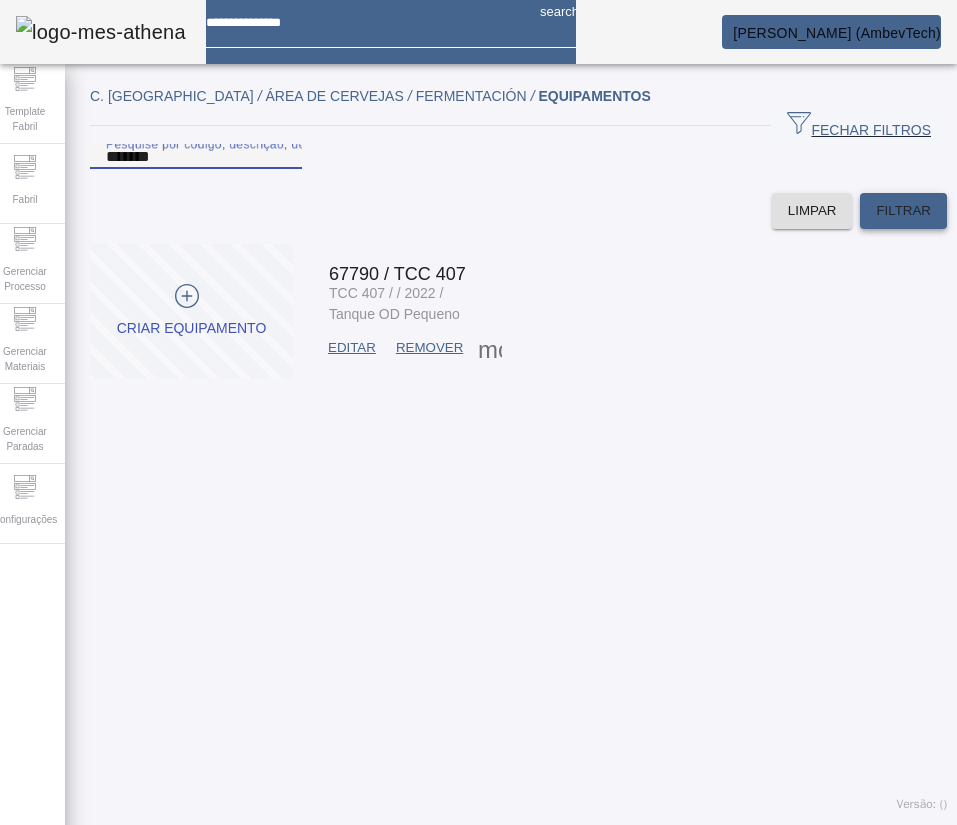 type on "*******" 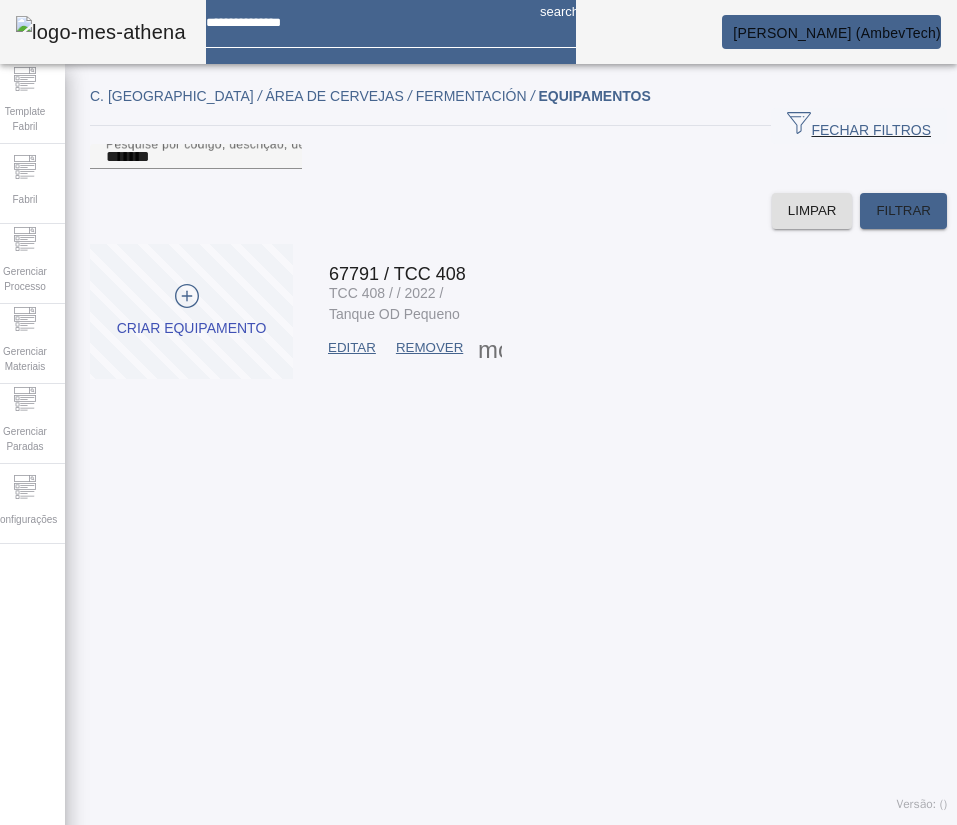 click on "EDITAR" at bounding box center (352, 348) 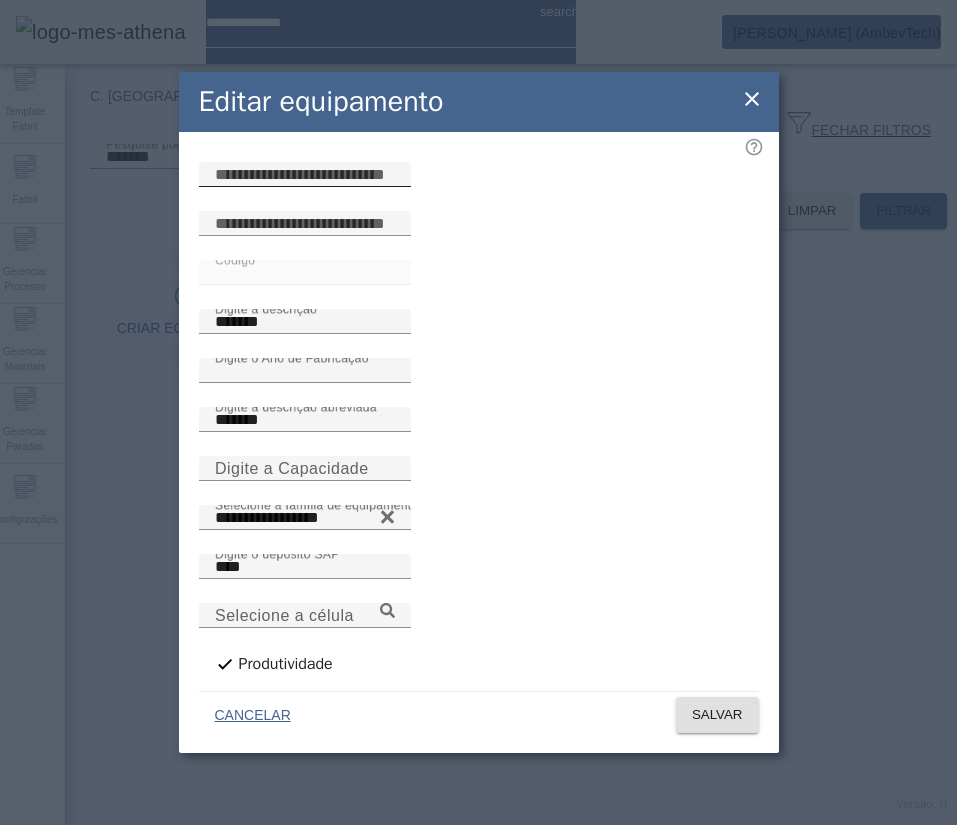 click at bounding box center [305, 175] 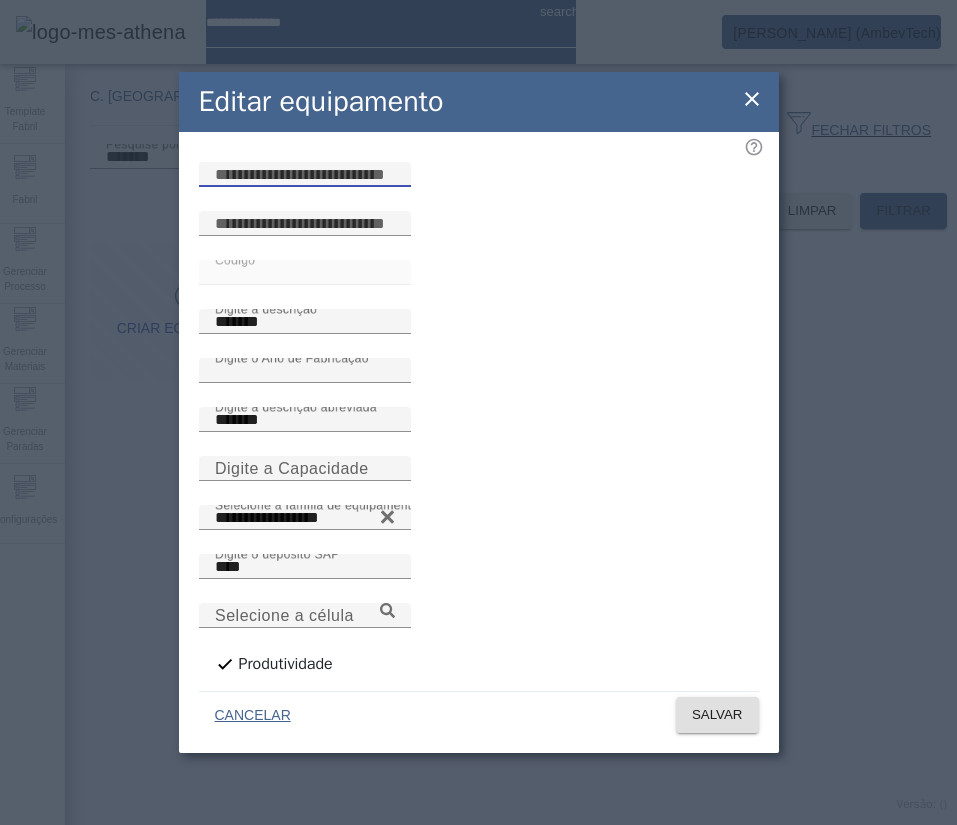 paste on "**********" 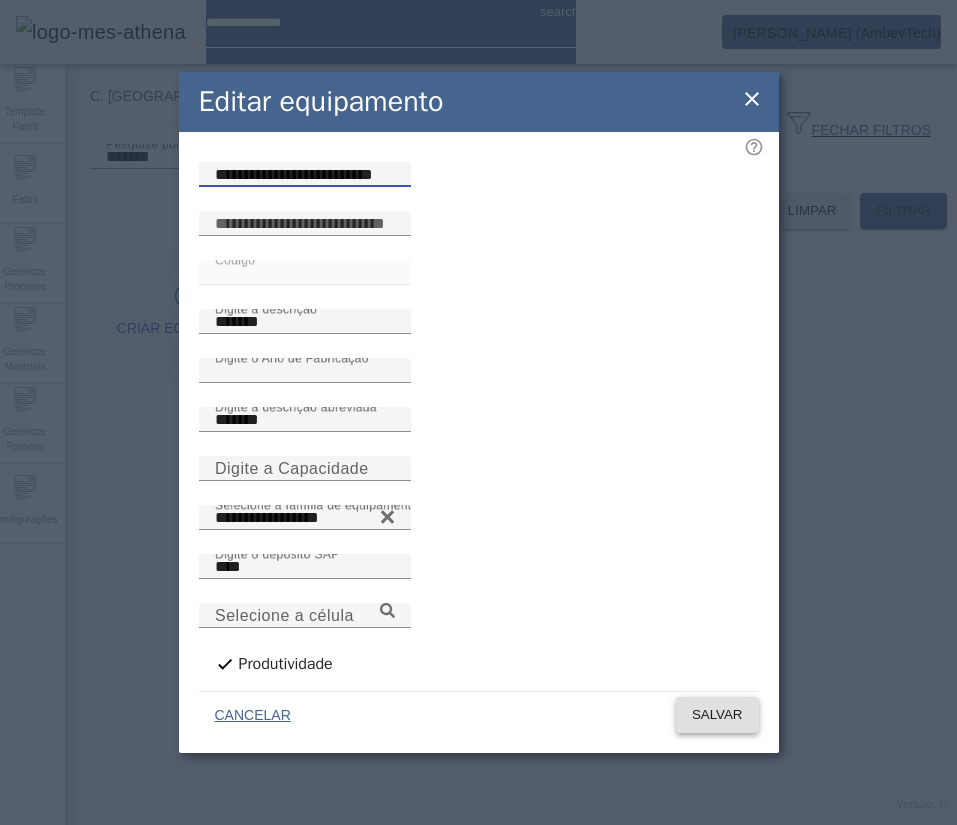 type on "**********" 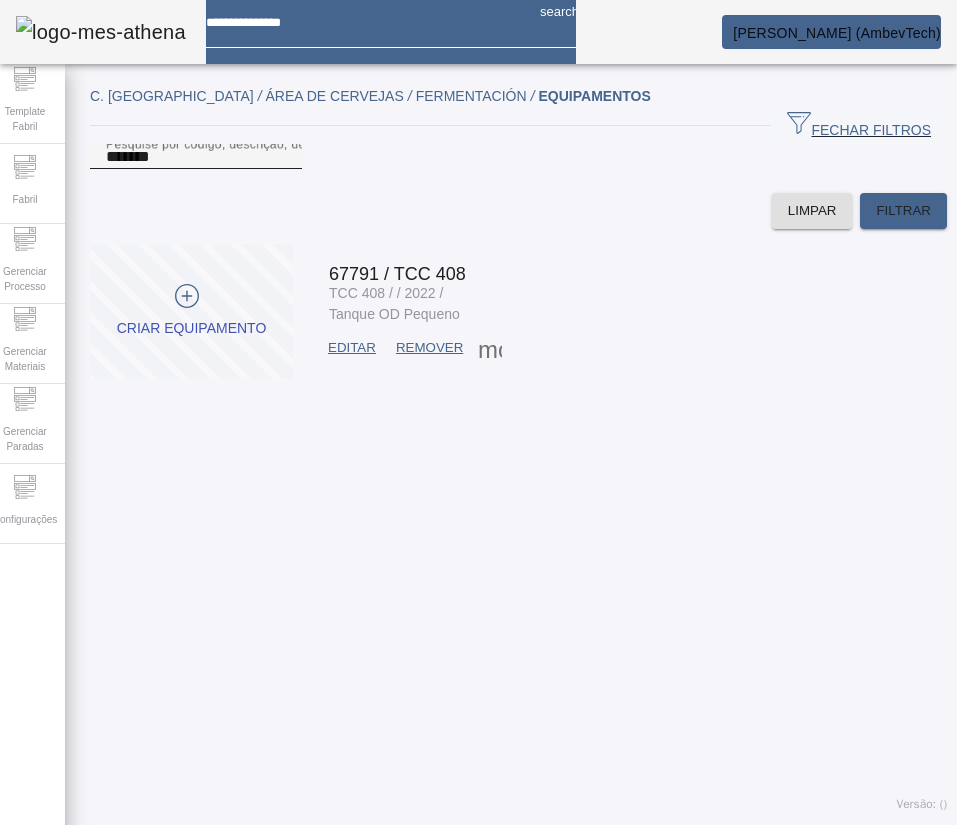 drag, startPoint x: 404, startPoint y: 160, endPoint x: 383, endPoint y: 169, distance: 22.847319 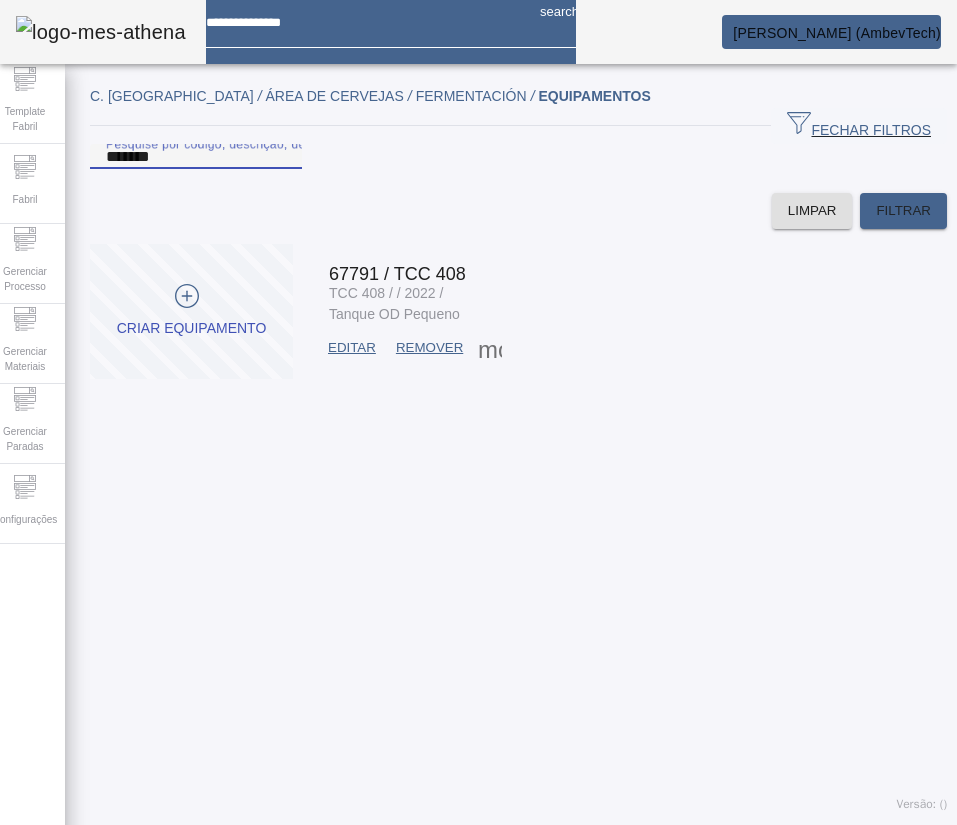 paste 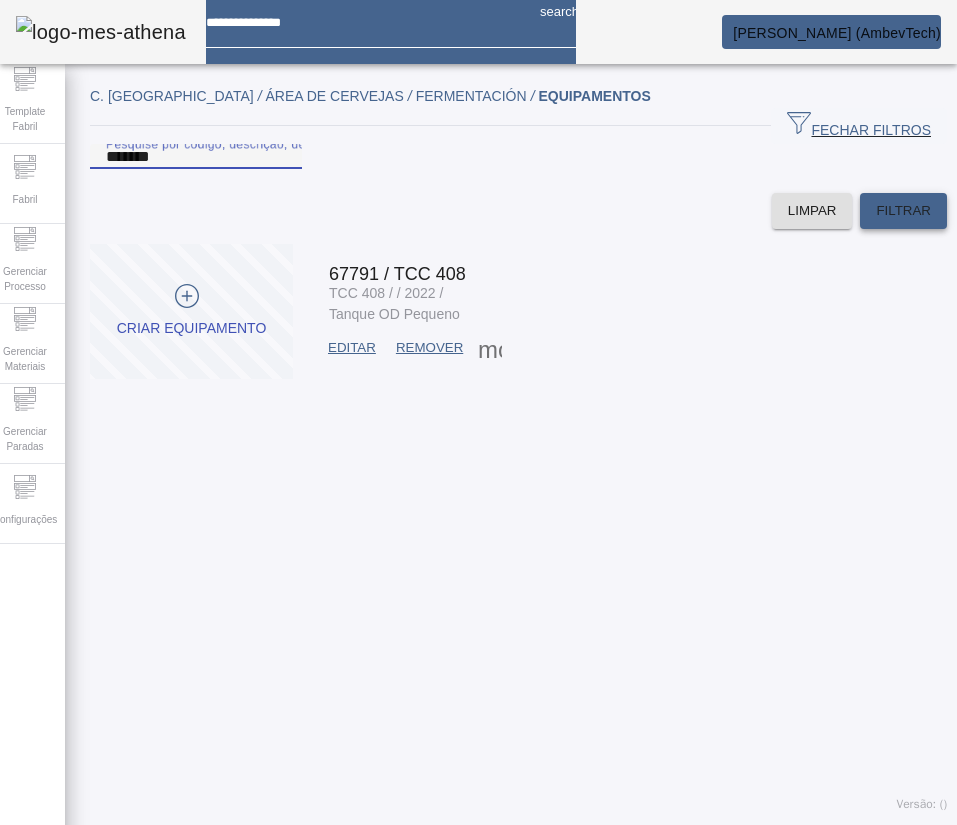 type on "*******" 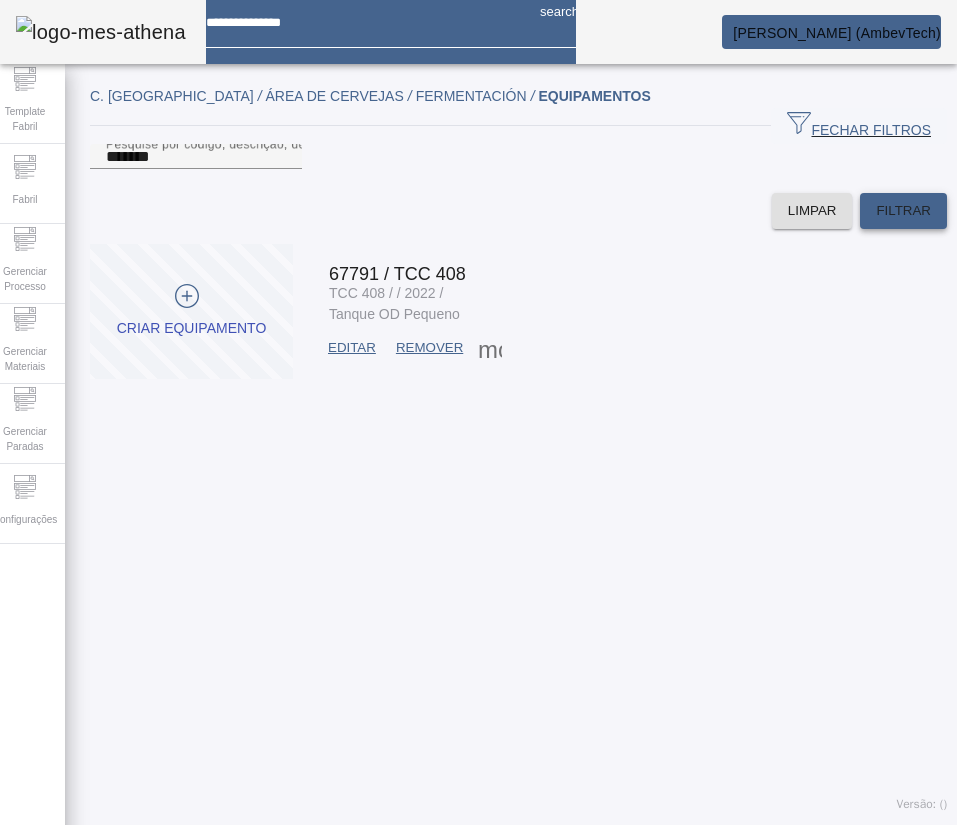 click 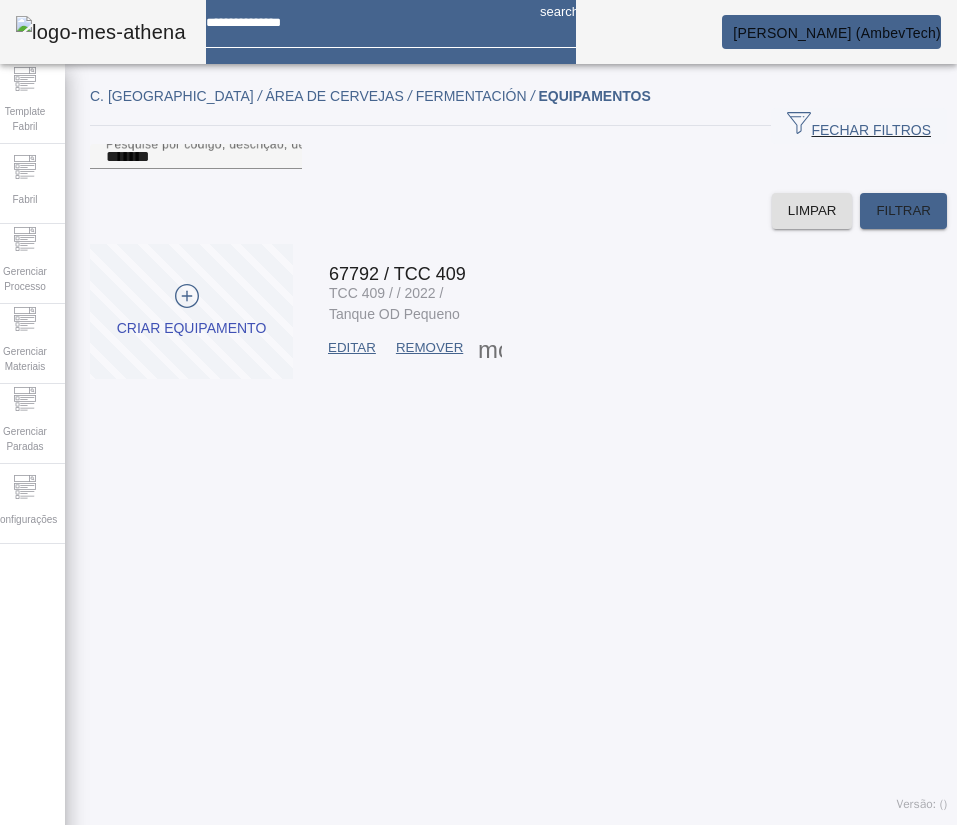 click at bounding box center [352, 348] 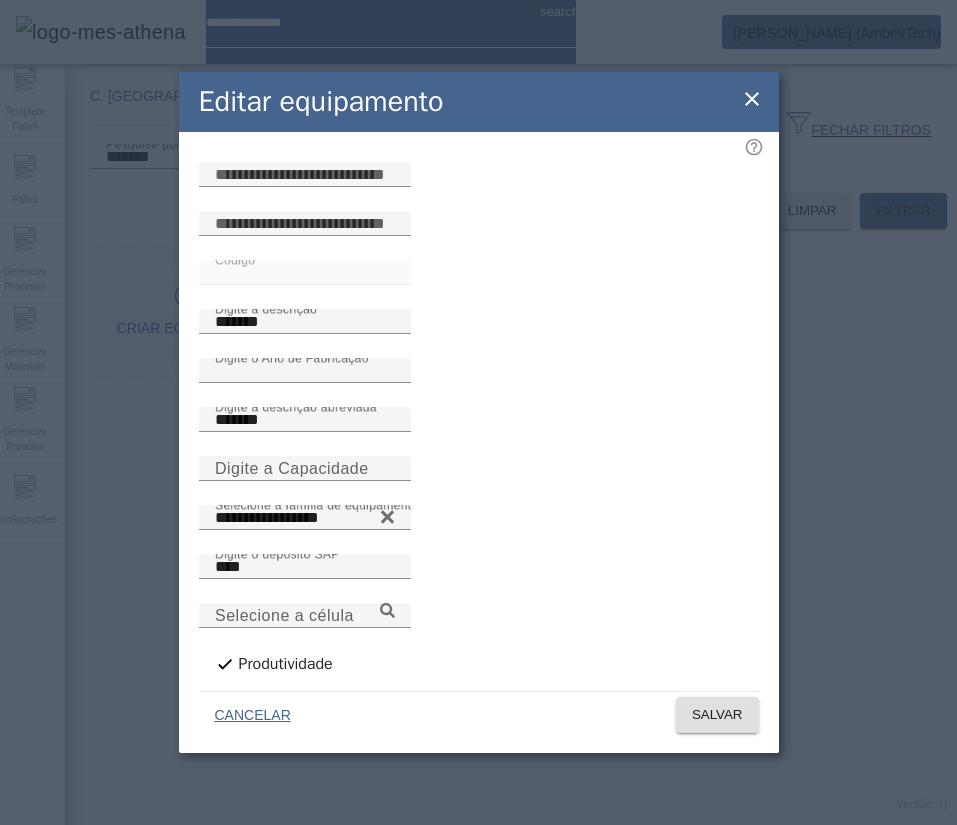 click on "**********" 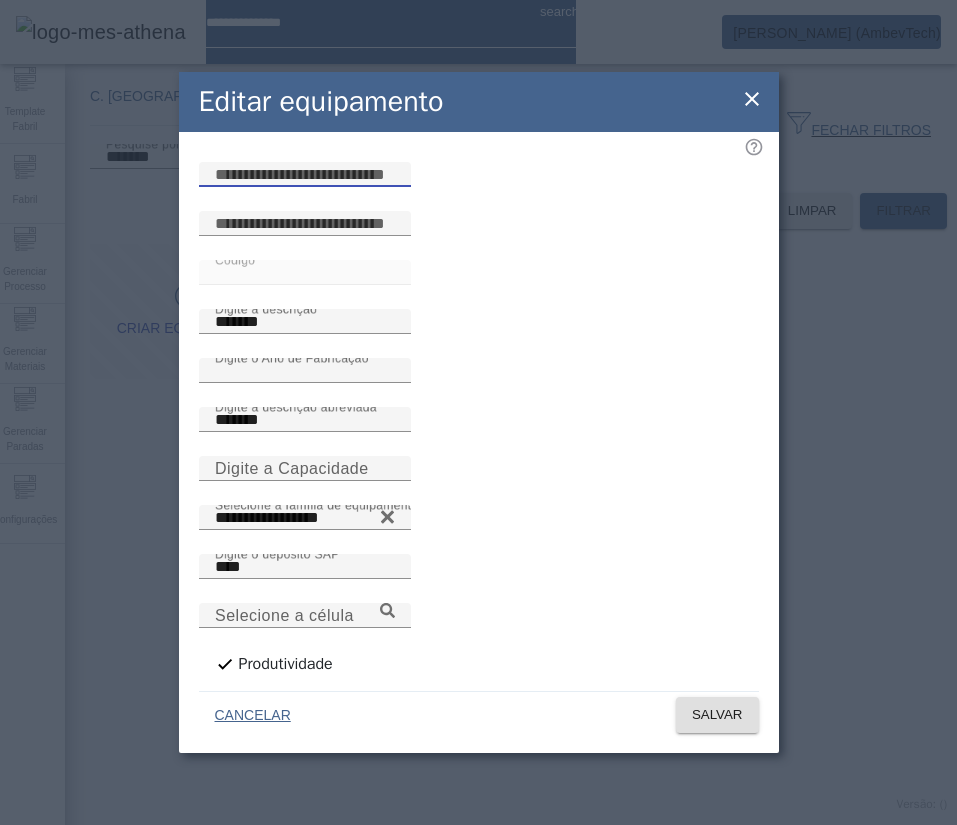 click at bounding box center (305, 175) 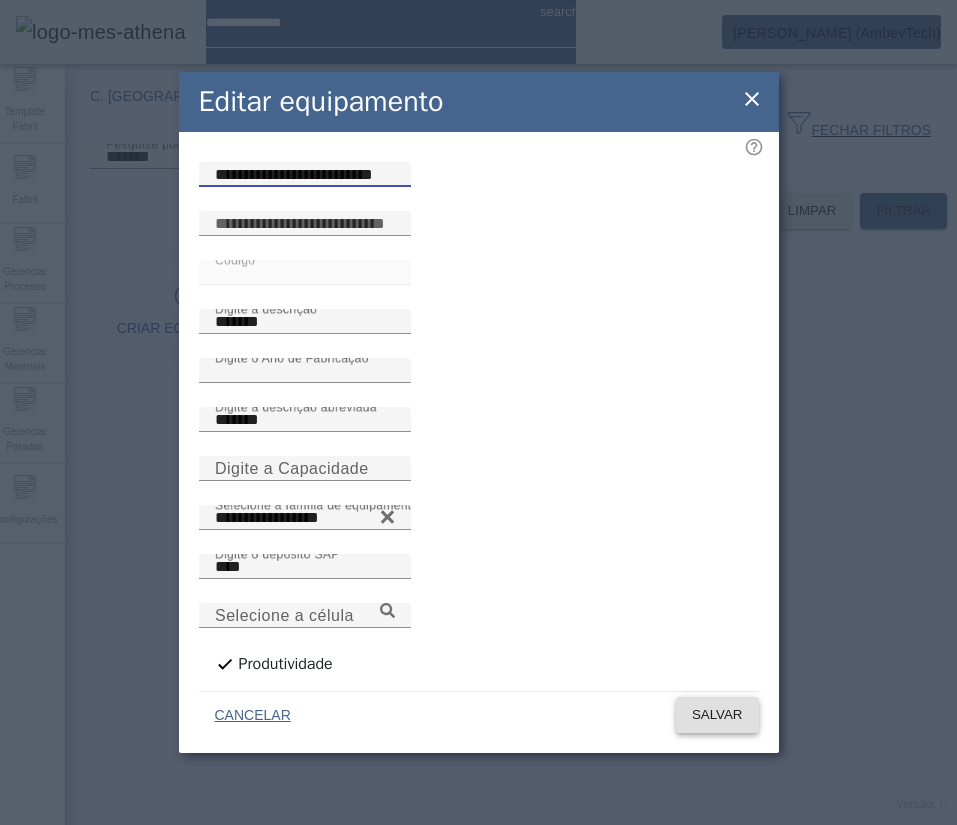 type on "**********" 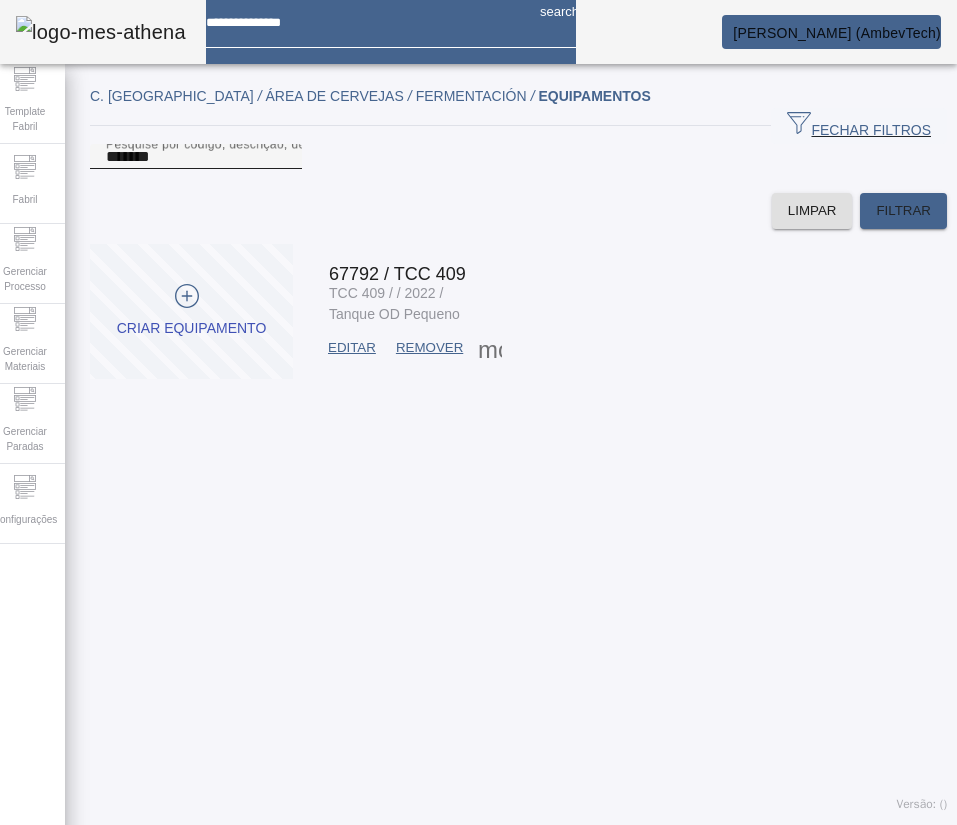 click on "*******" at bounding box center [196, 157] 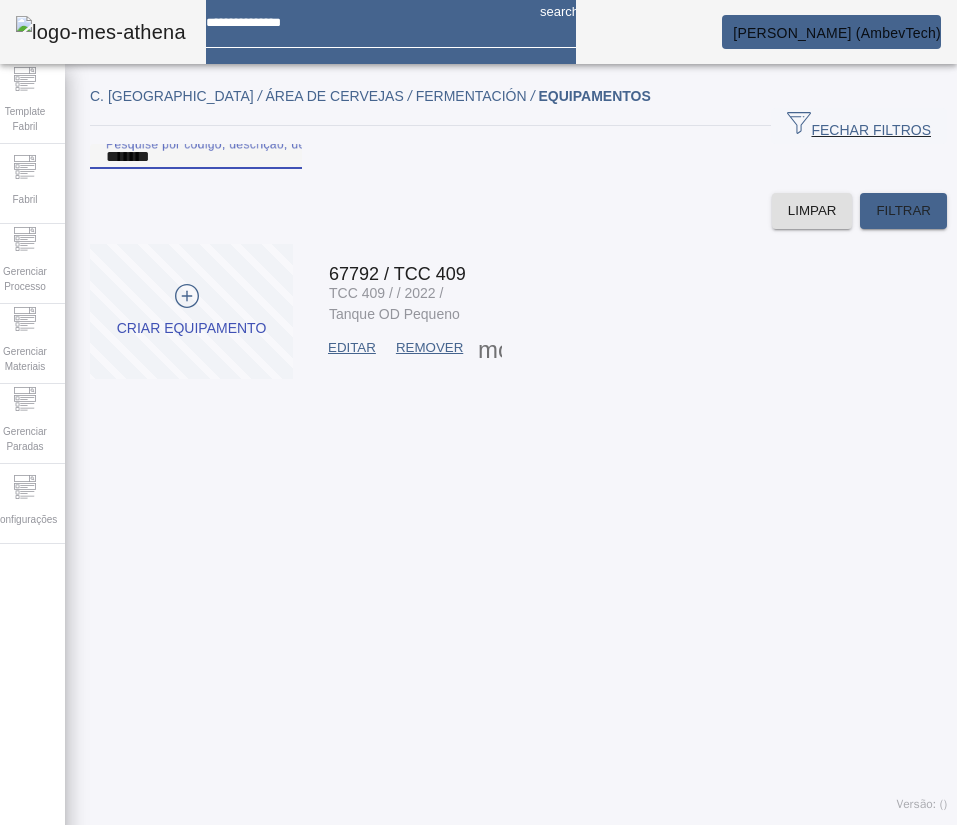 paste 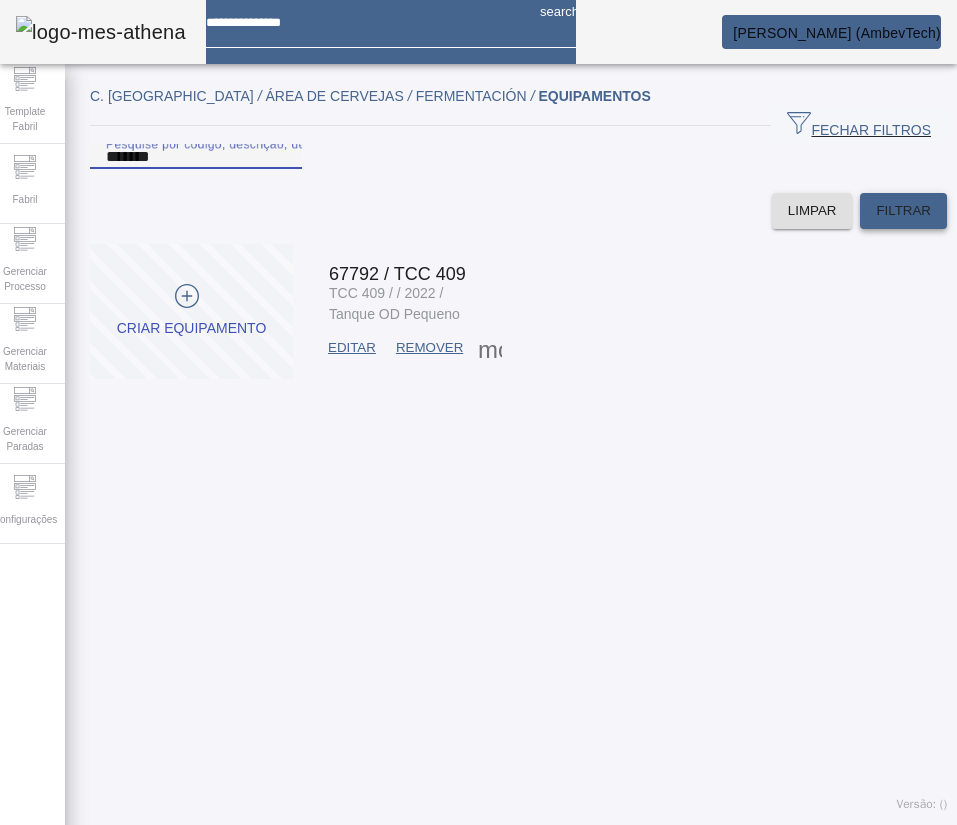 type on "*******" 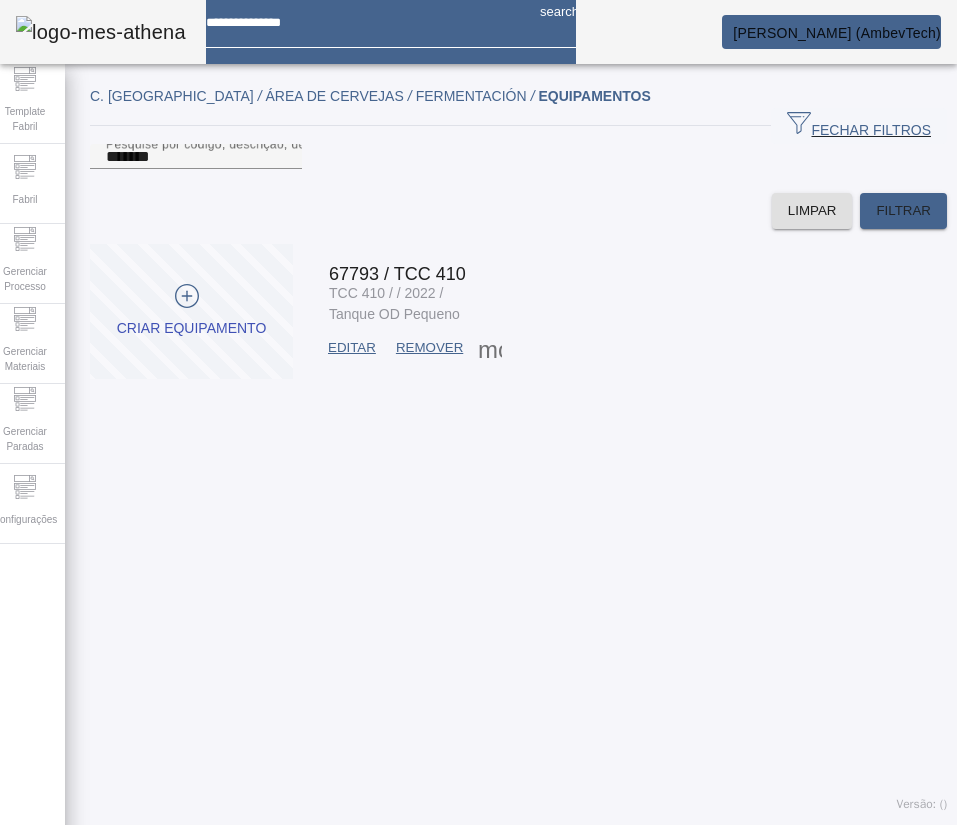 click on "EDITAR" at bounding box center (352, 348) 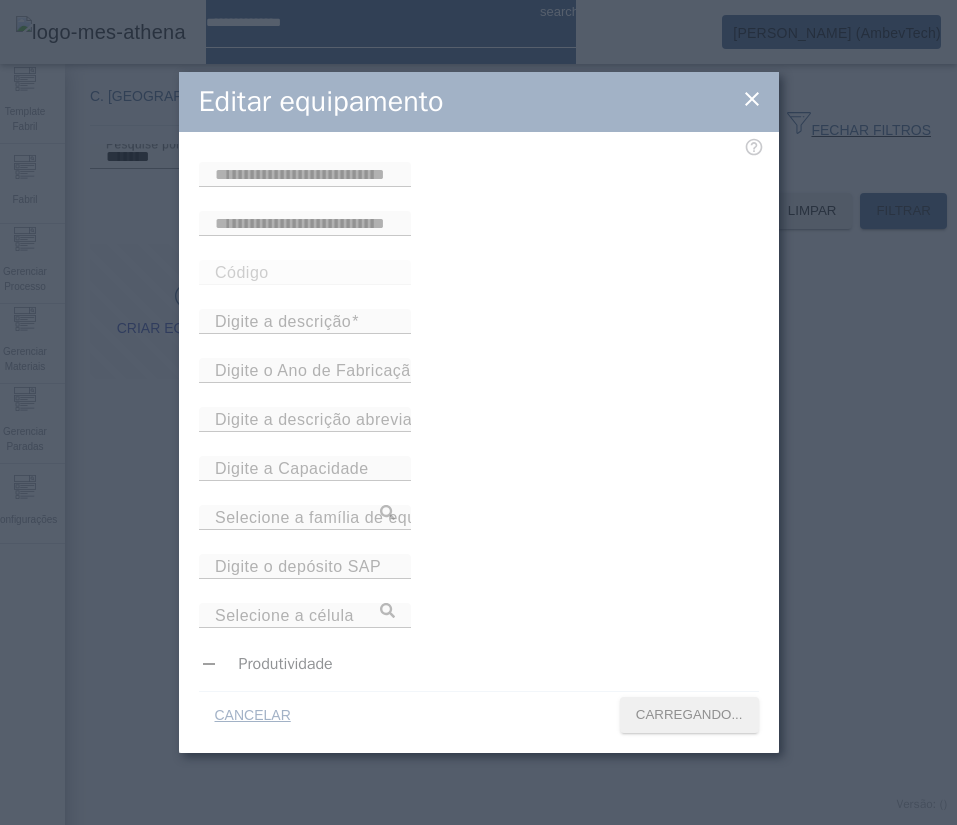 type on "*****" 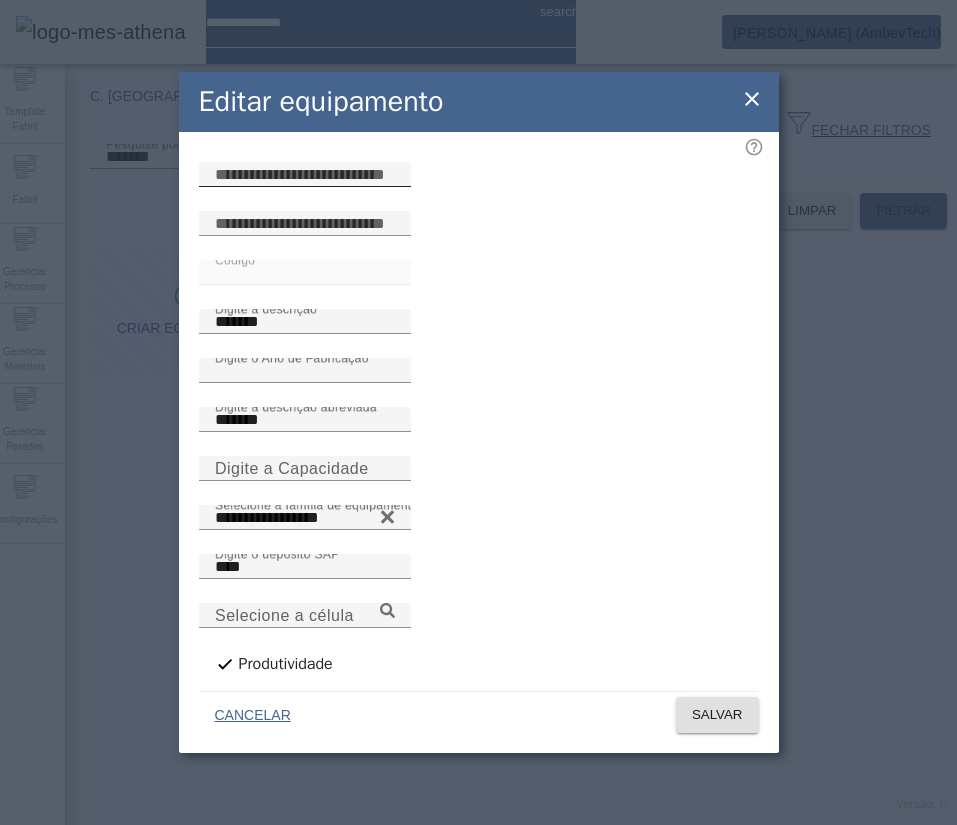 click at bounding box center [305, 175] 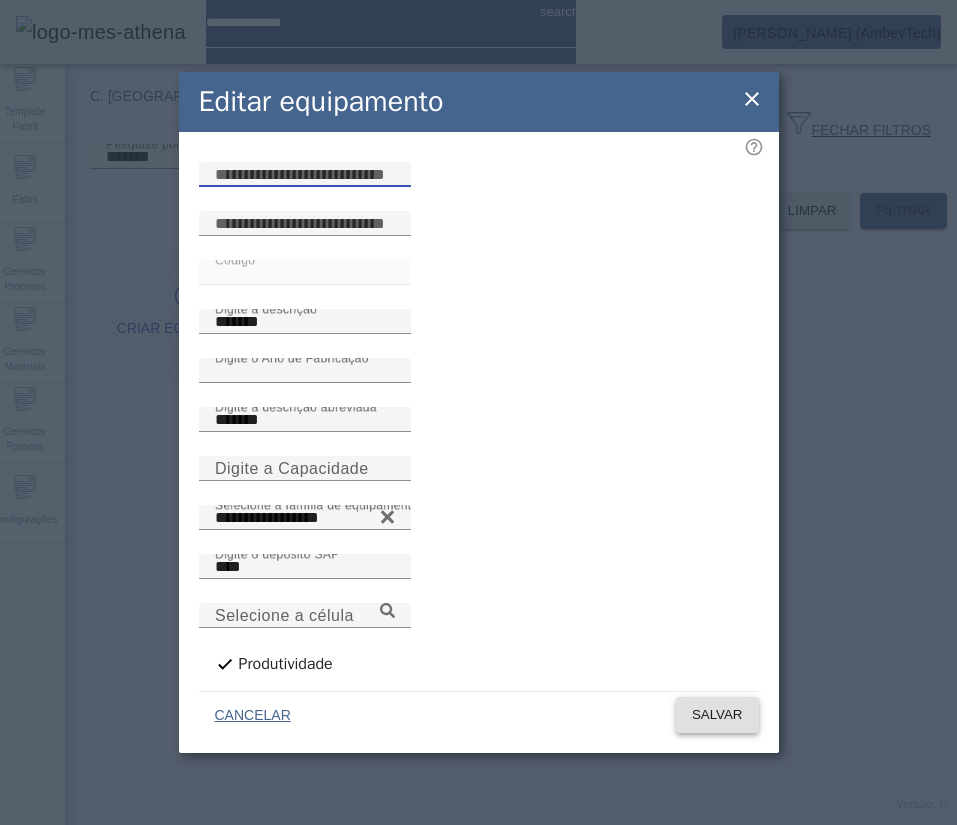 paste on "**********" 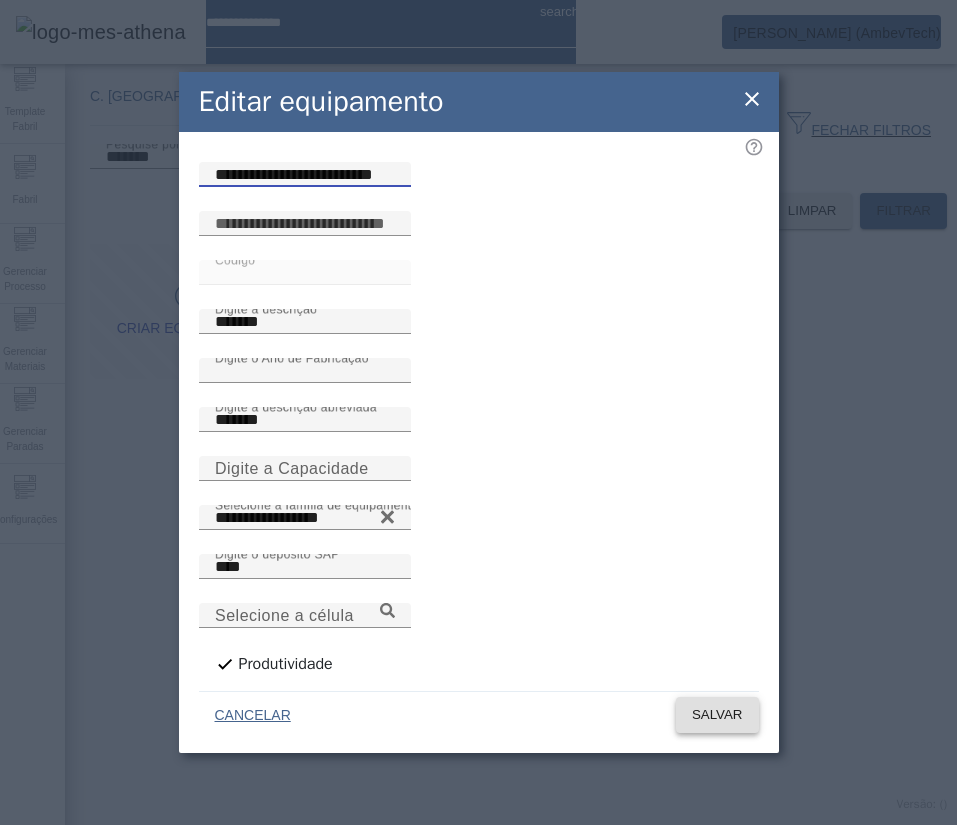 type on "**********" 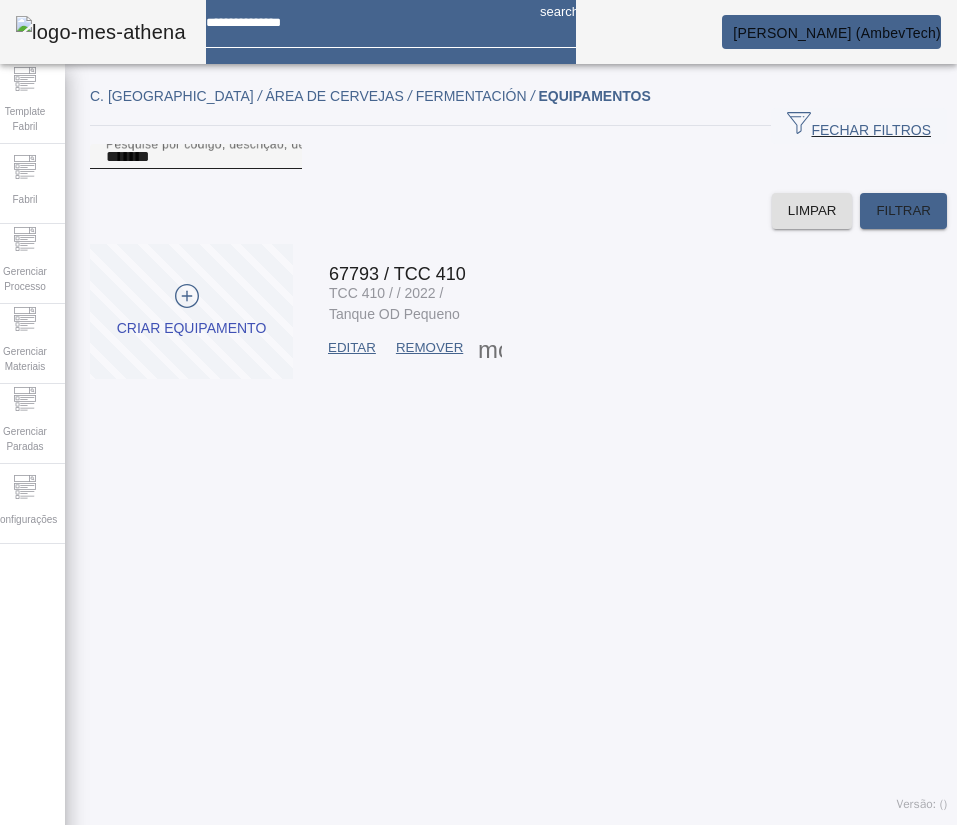 click on "*******" at bounding box center (196, 157) 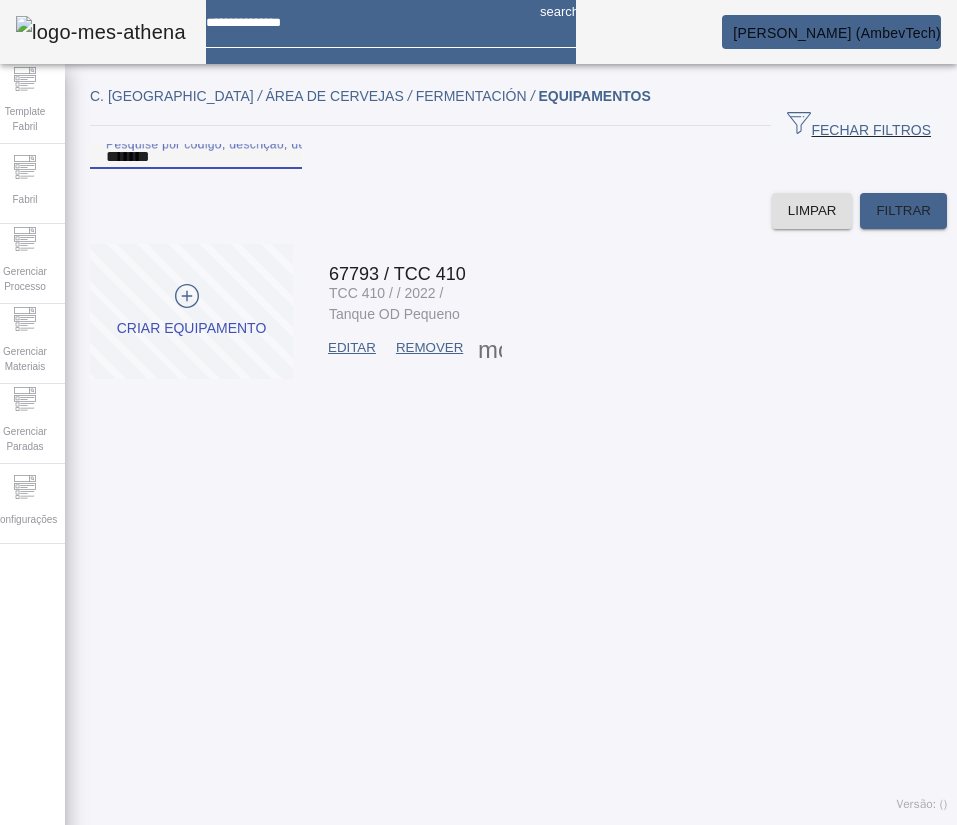 paste 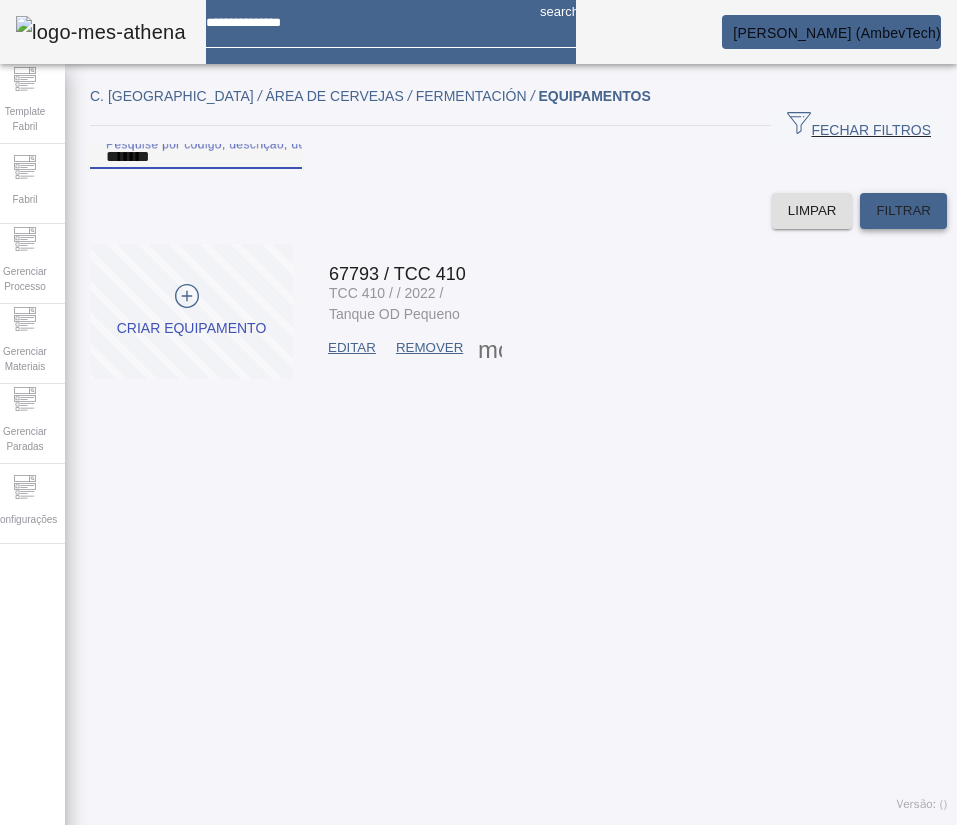 type on "*******" 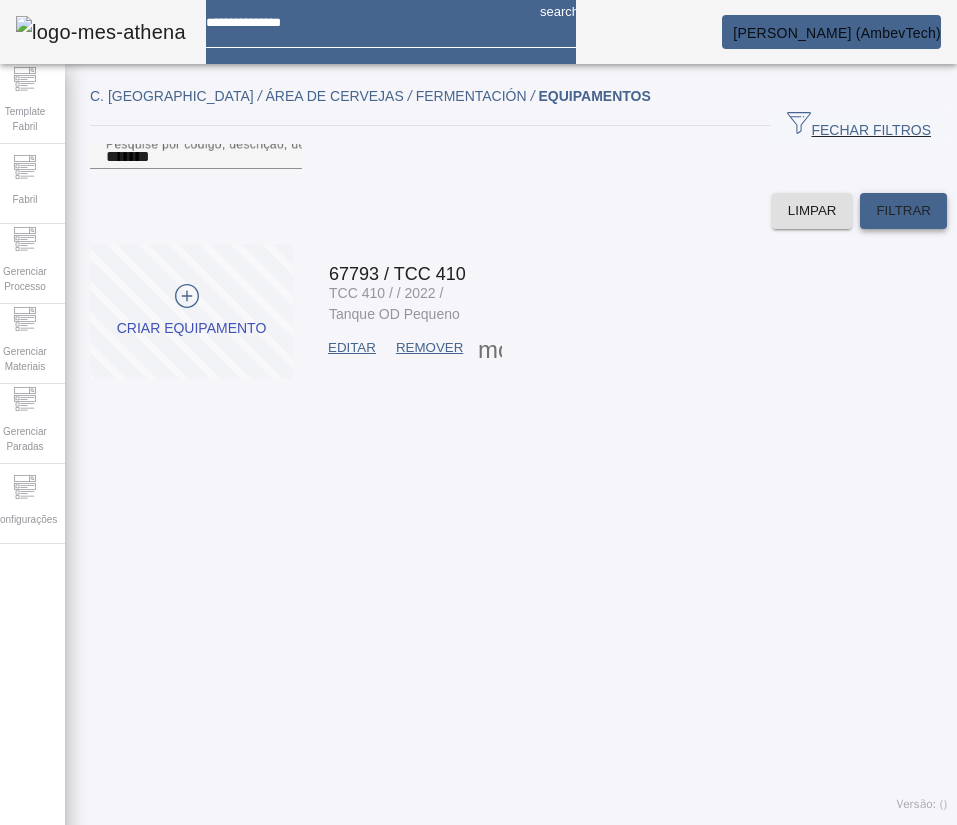 click 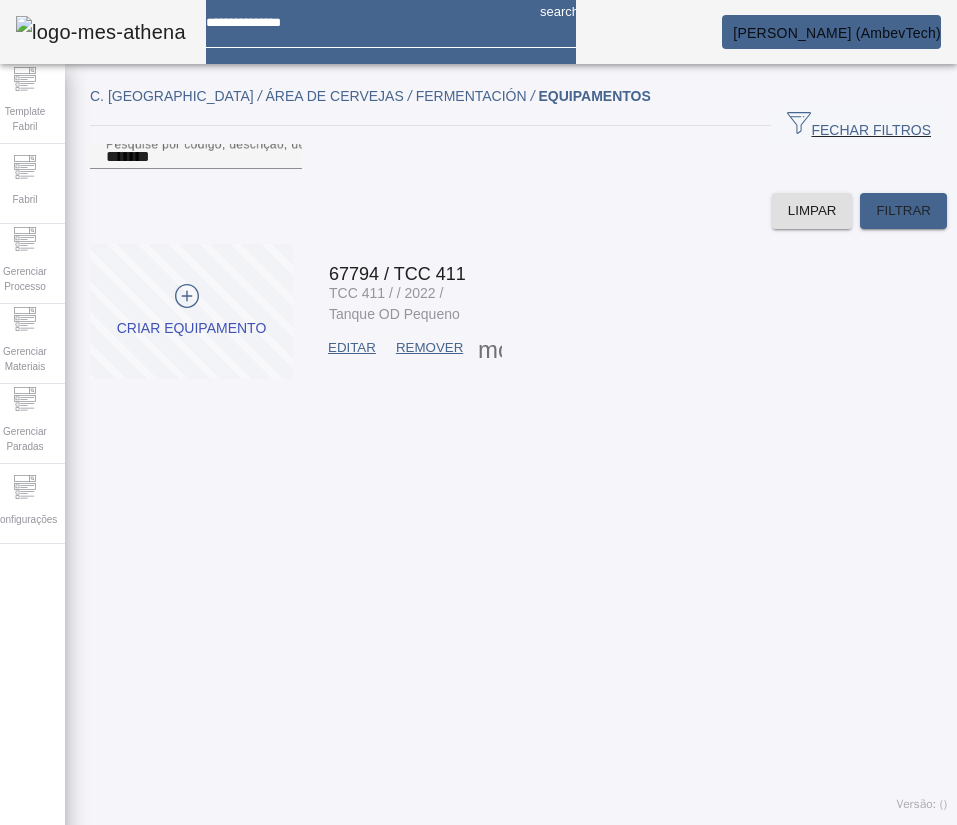 click on "EDITAR" at bounding box center [352, 348] 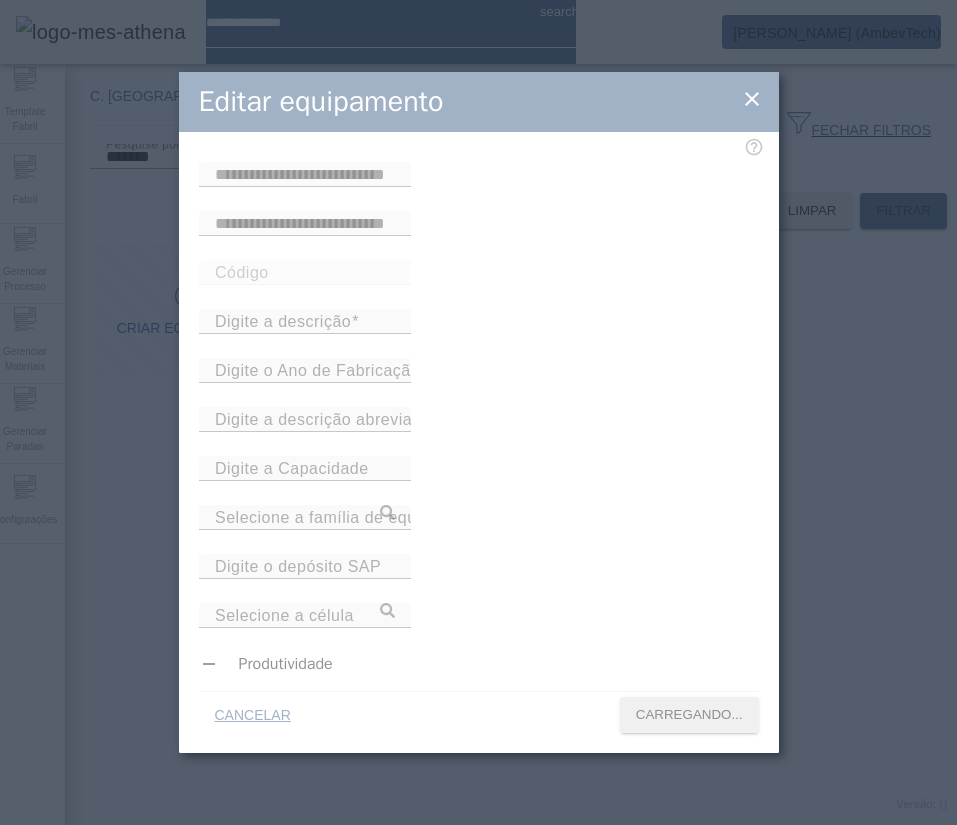 type on "*****" 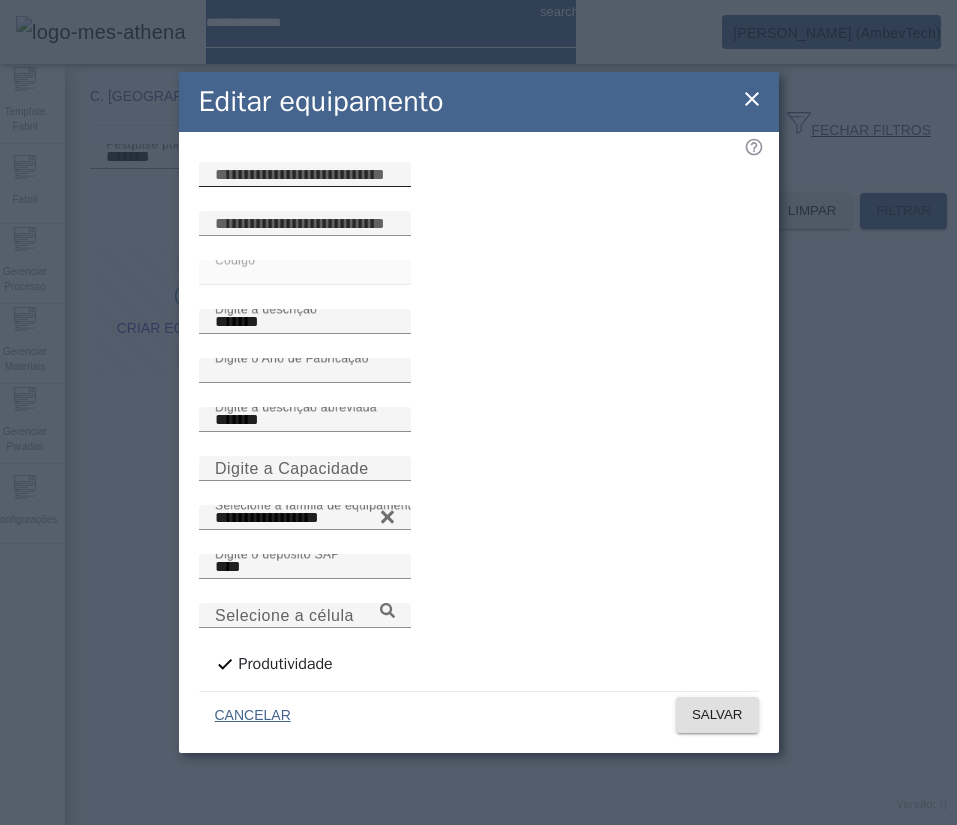 click 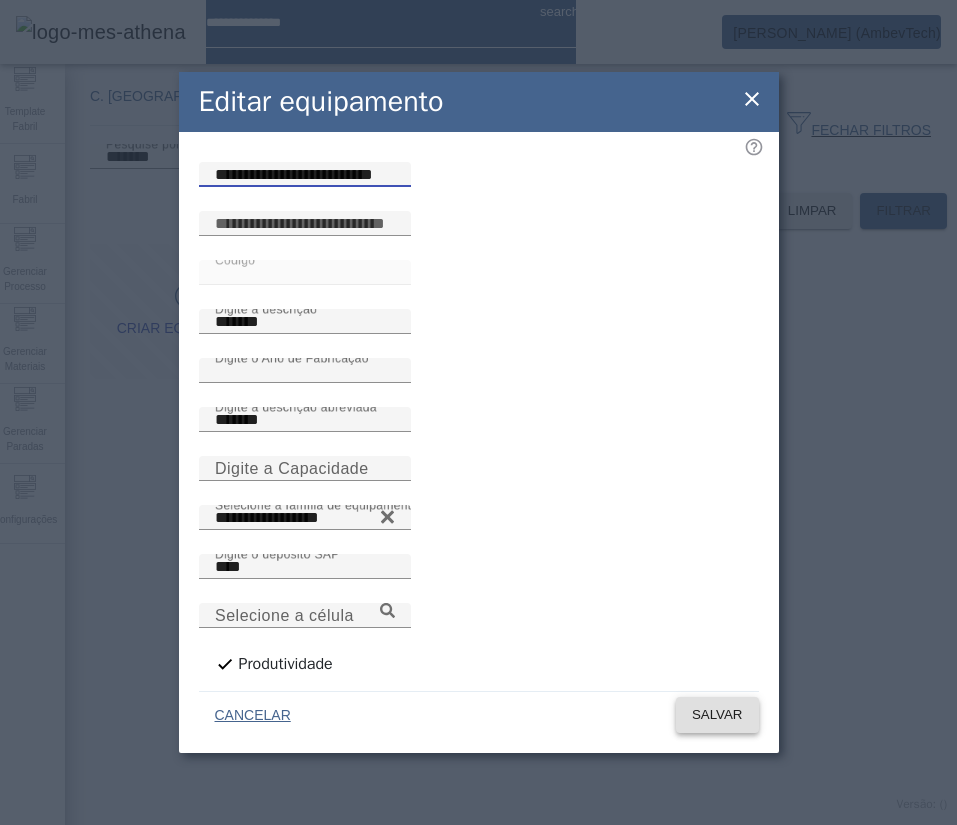 type on "**********" 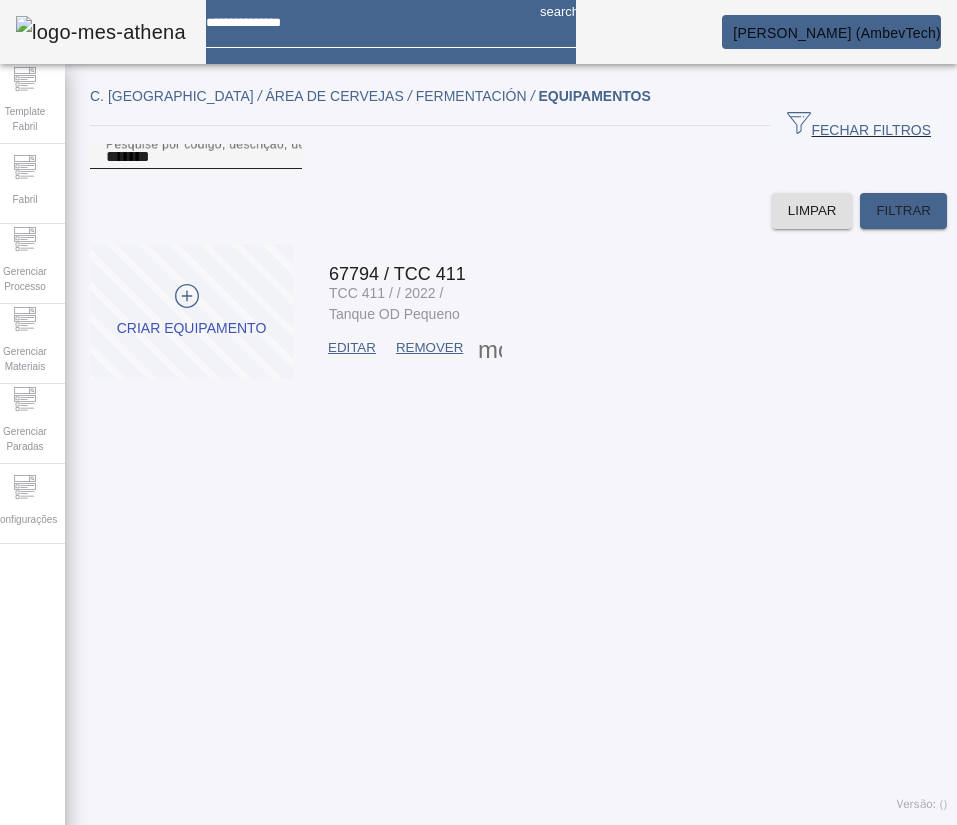 click on "*******" at bounding box center [196, 157] 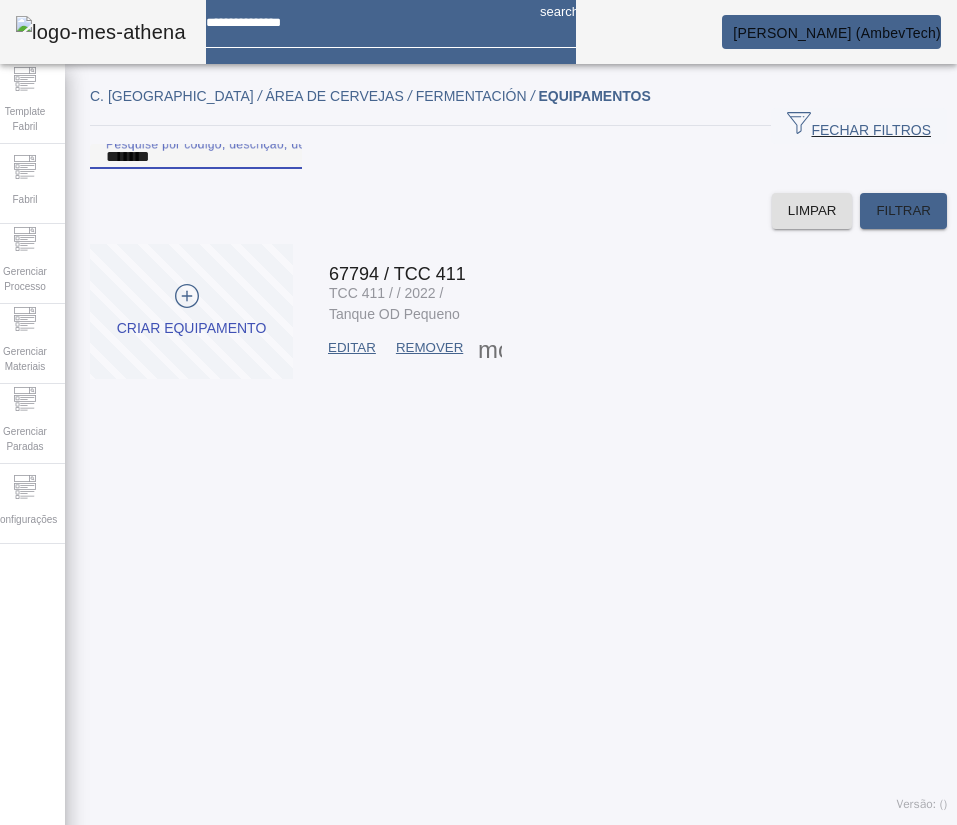 paste 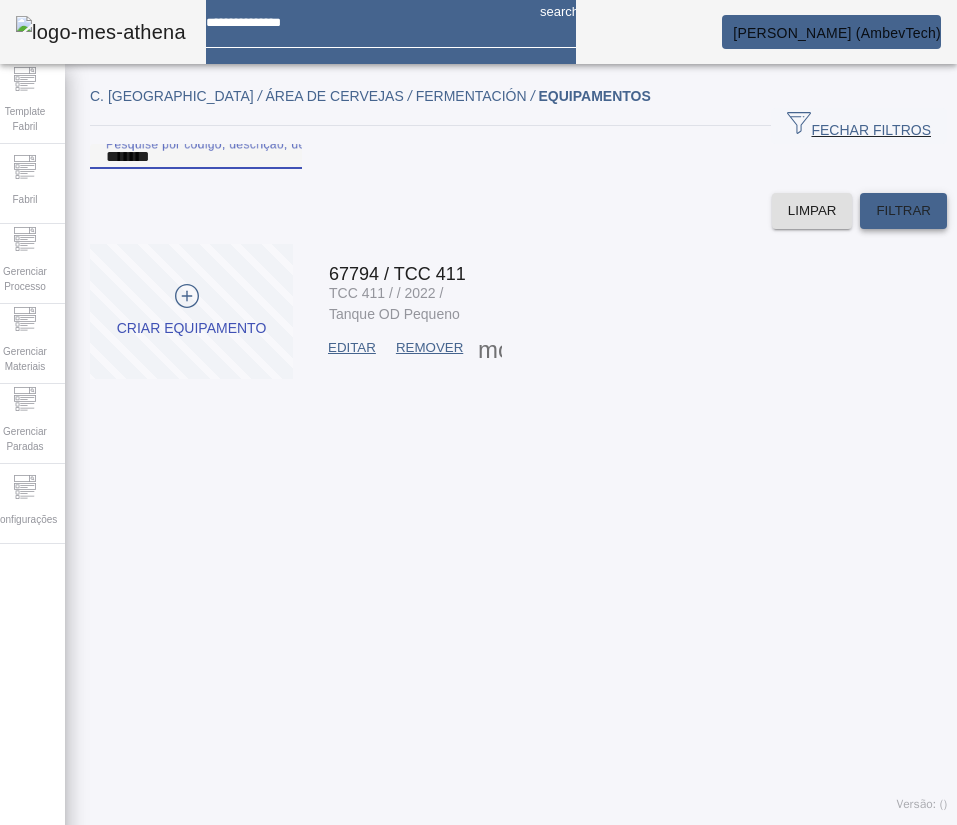 type on "*******" 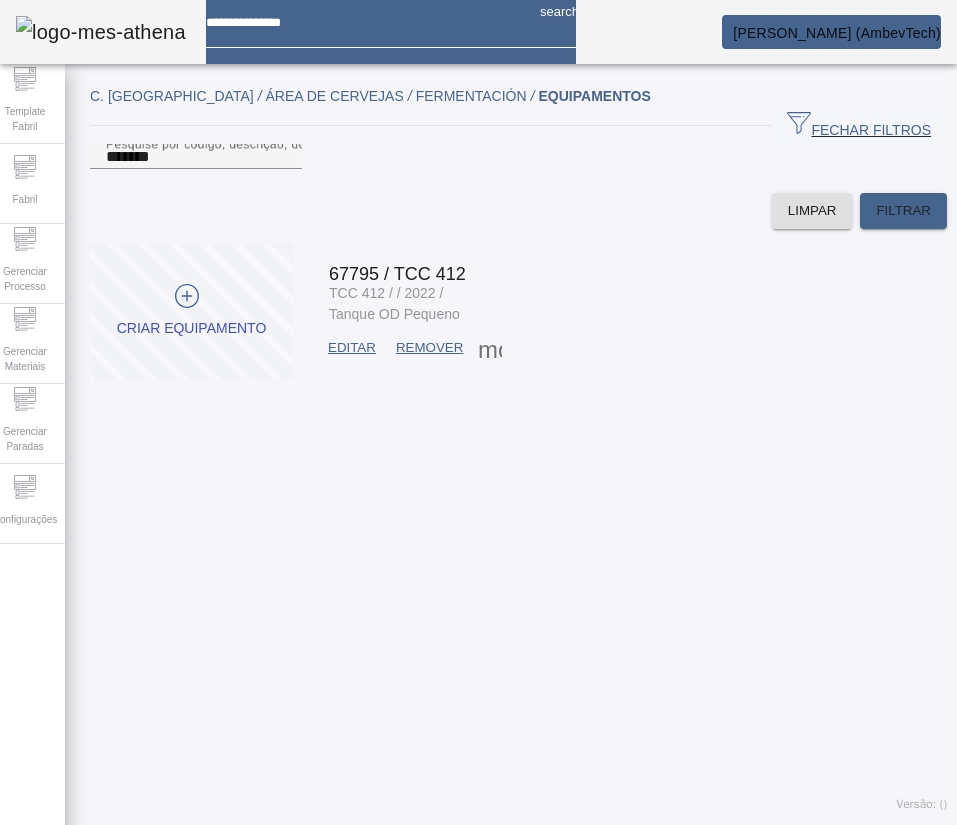 click at bounding box center (352, 348) 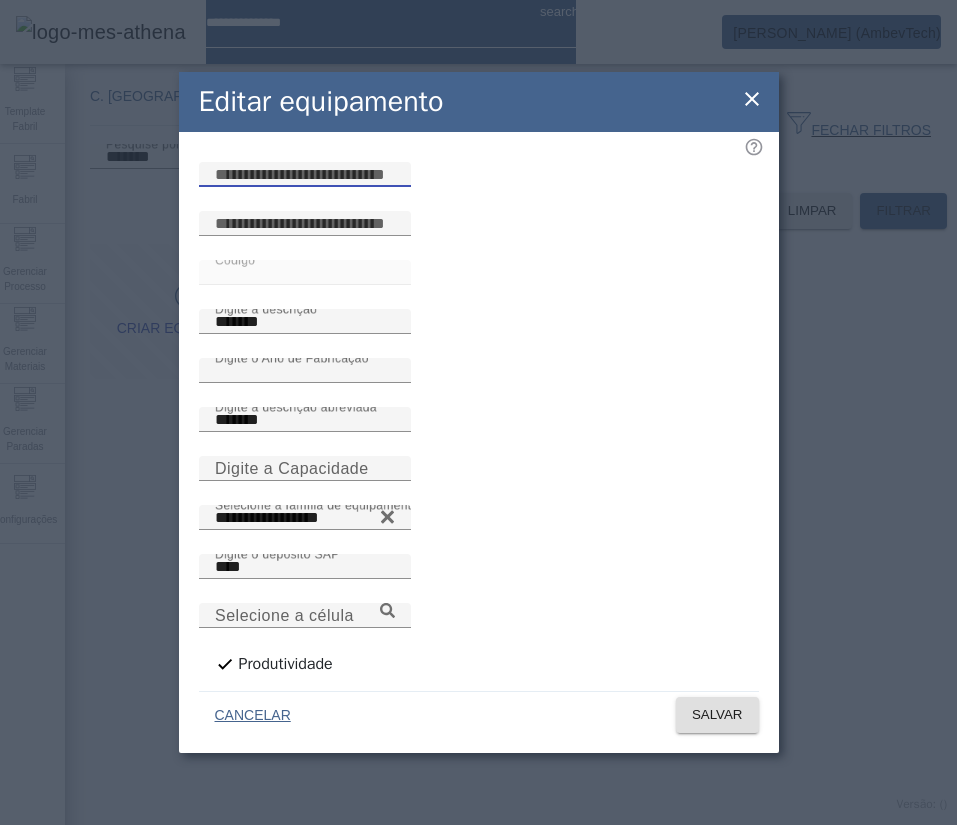 click at bounding box center [305, 175] 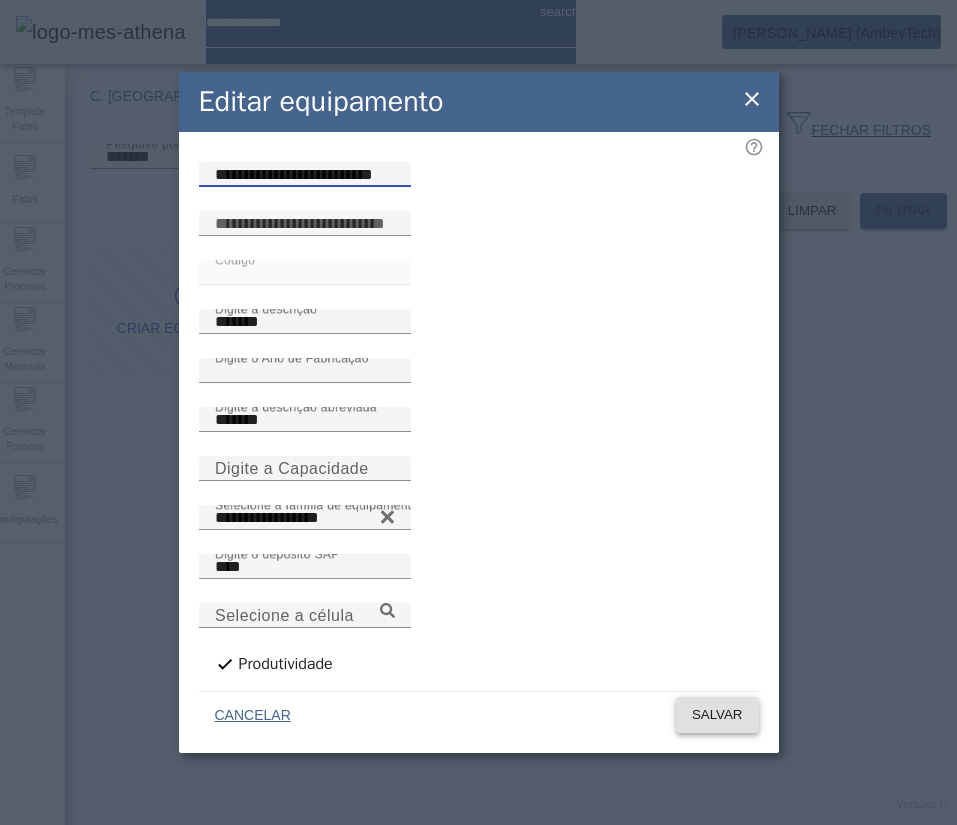 type on "**********" 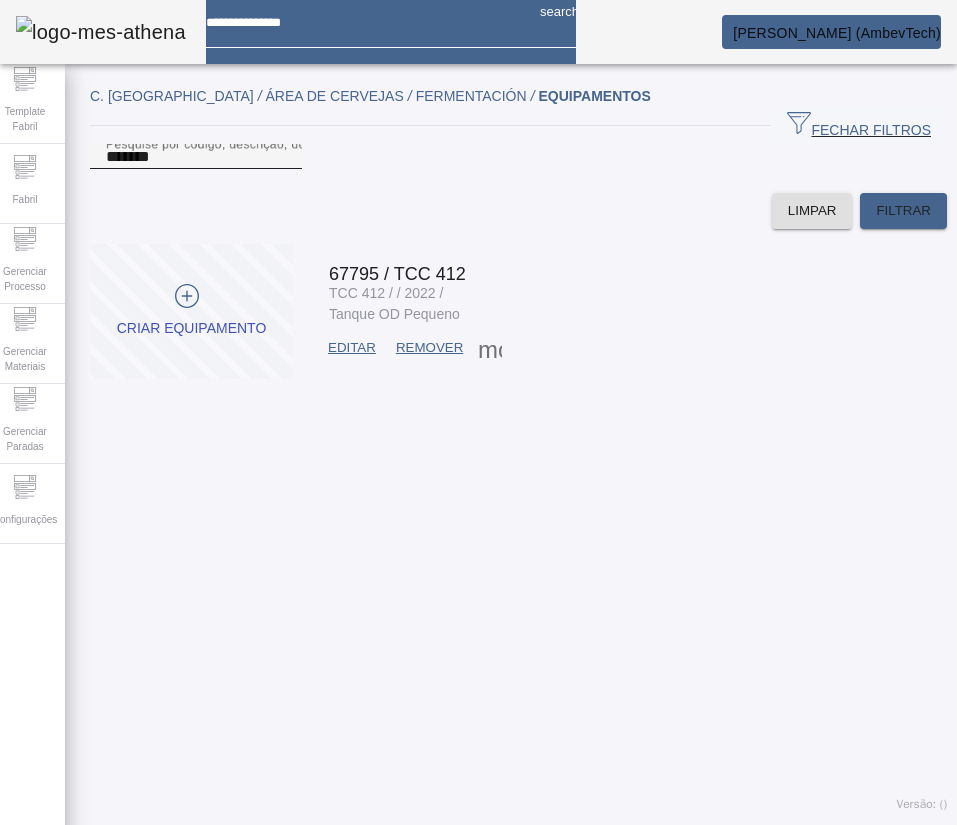 click on "*******" at bounding box center (196, 157) 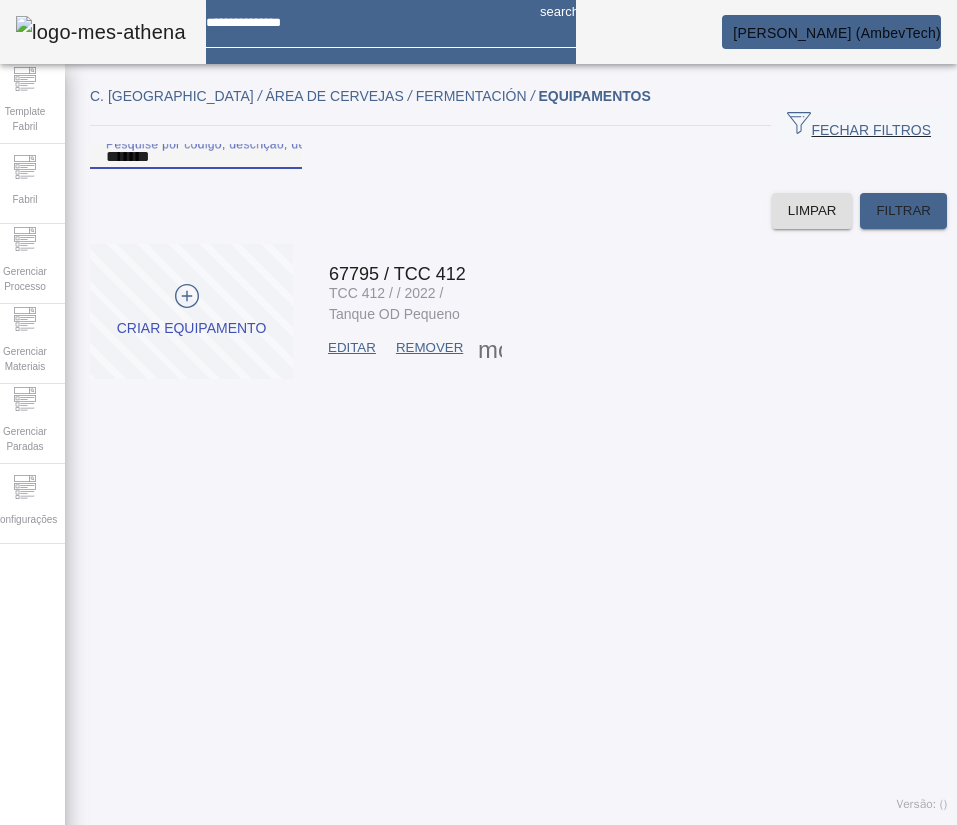 paste 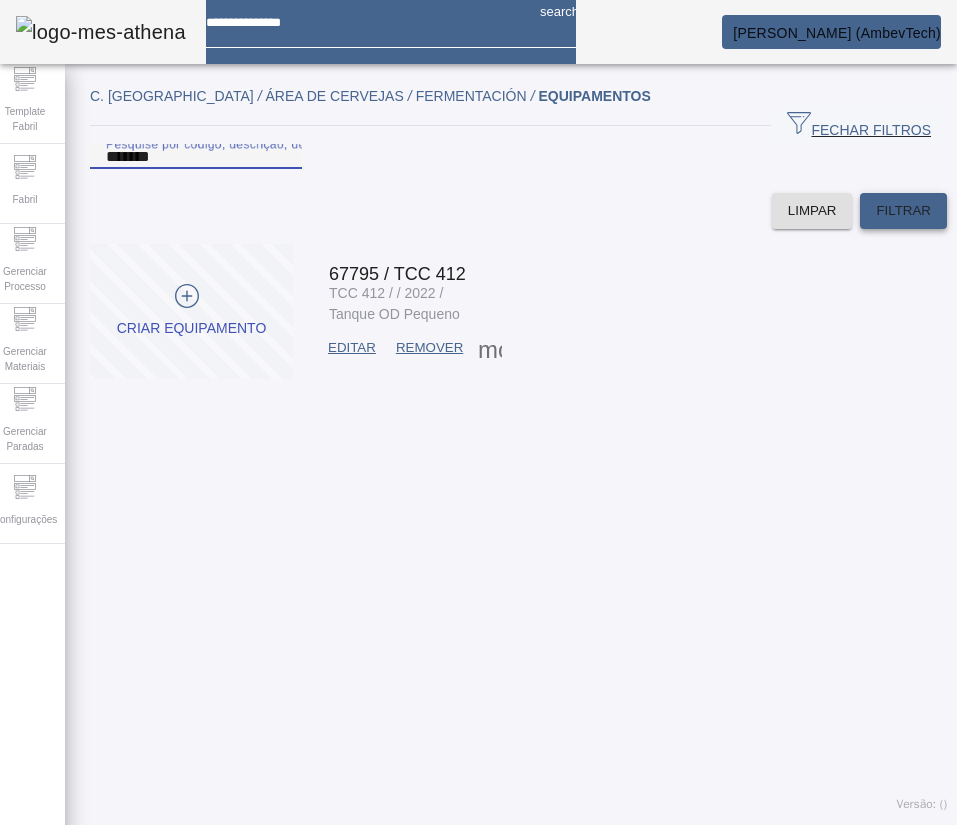 type on "*******" 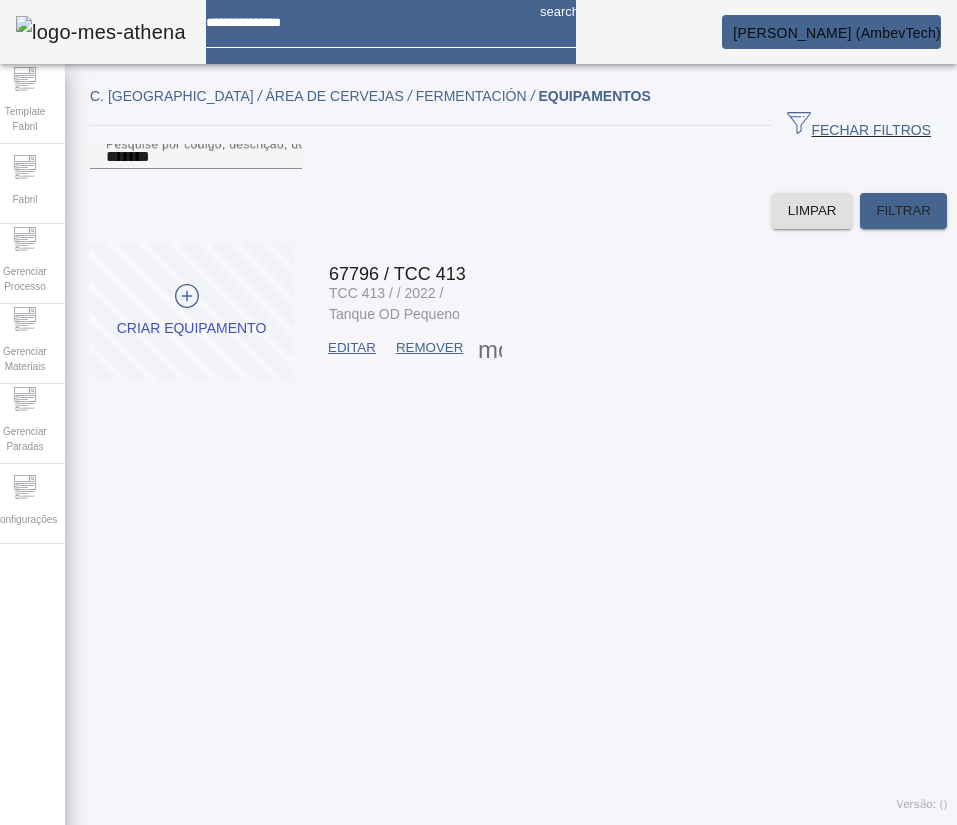 click at bounding box center [352, 348] 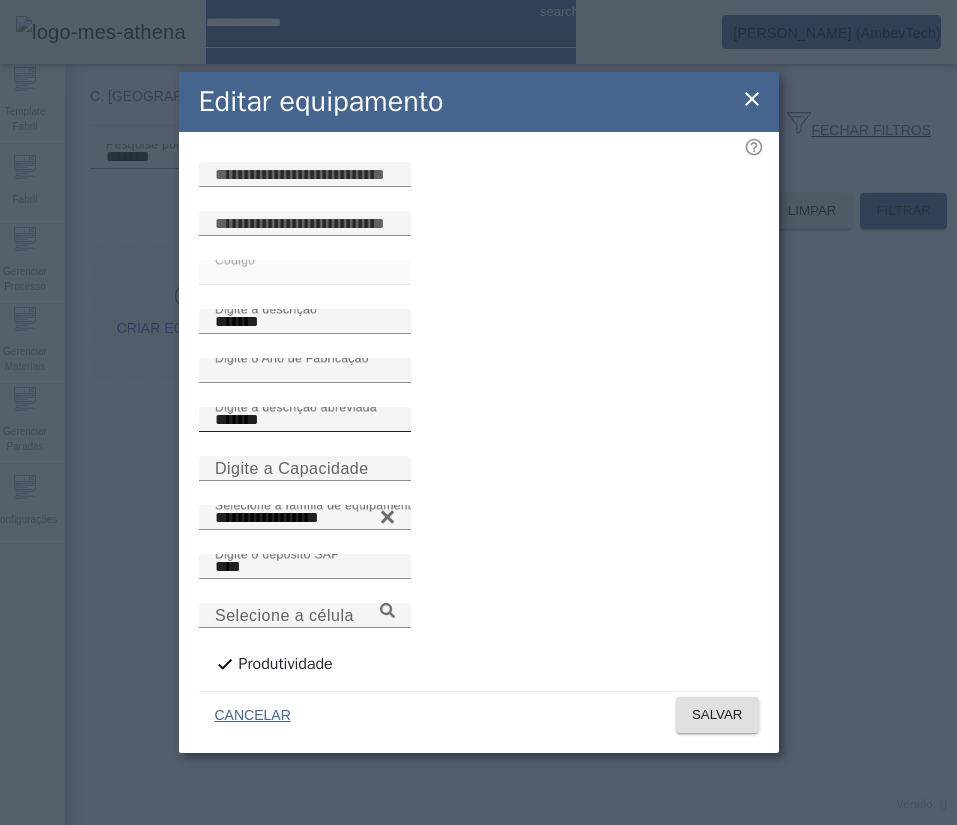 drag, startPoint x: 449, startPoint y: 209, endPoint x: 662, endPoint y: 459, distance: 328.43417 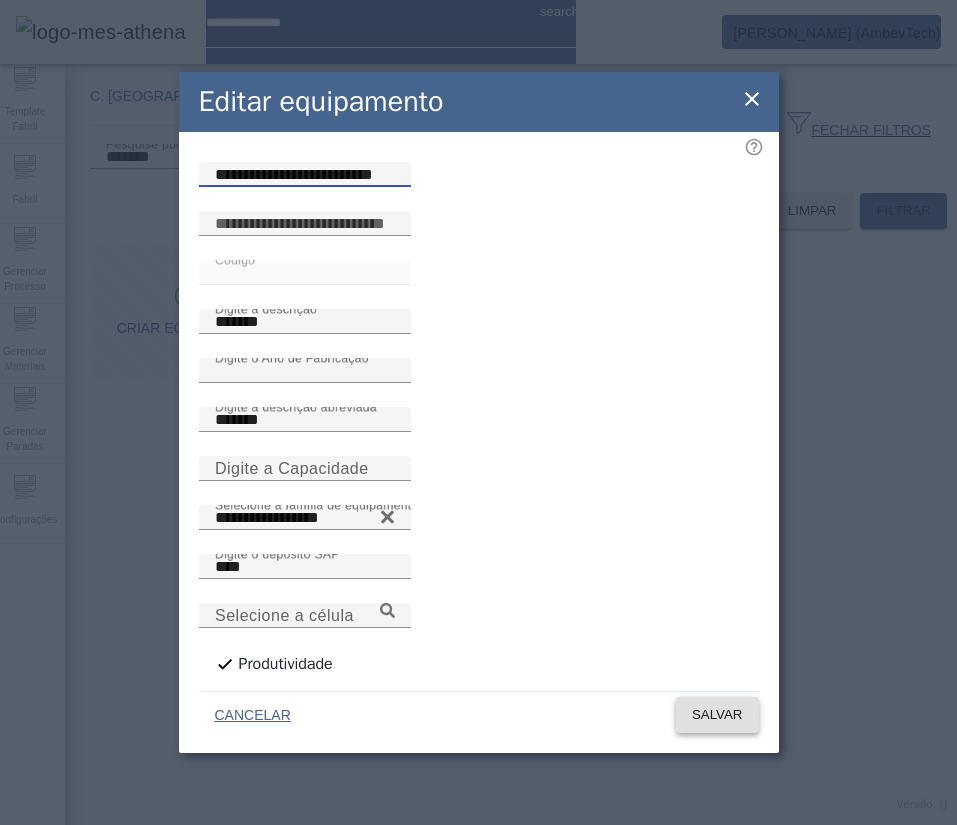type on "**********" 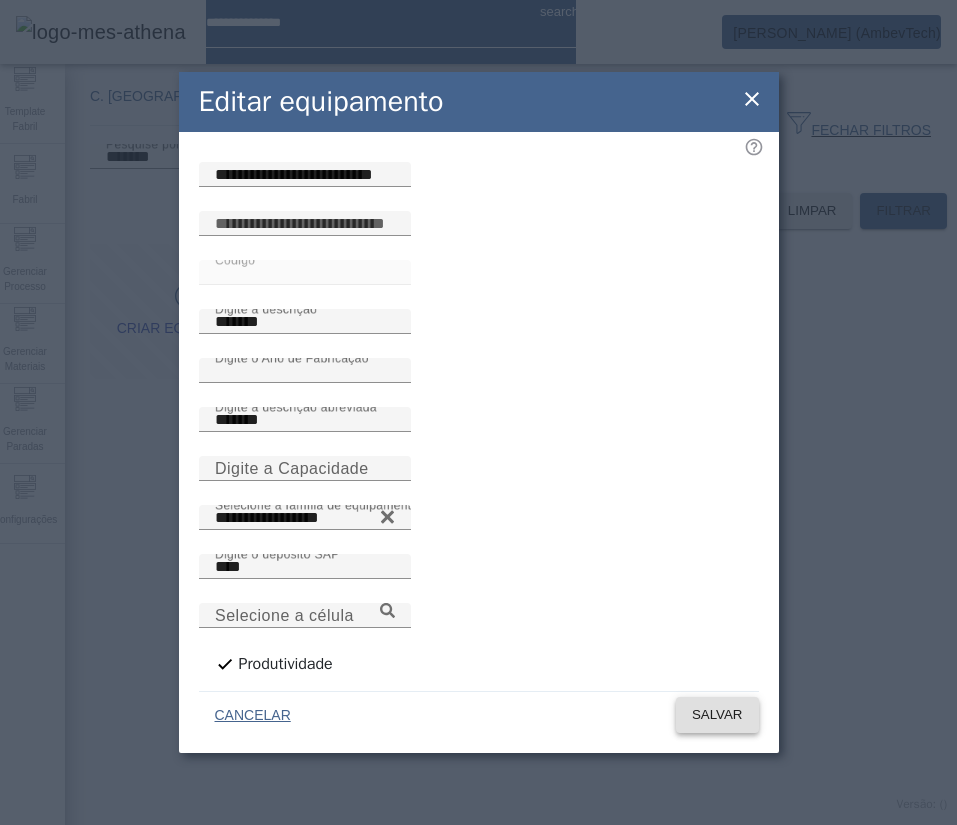 click on "SALVAR" 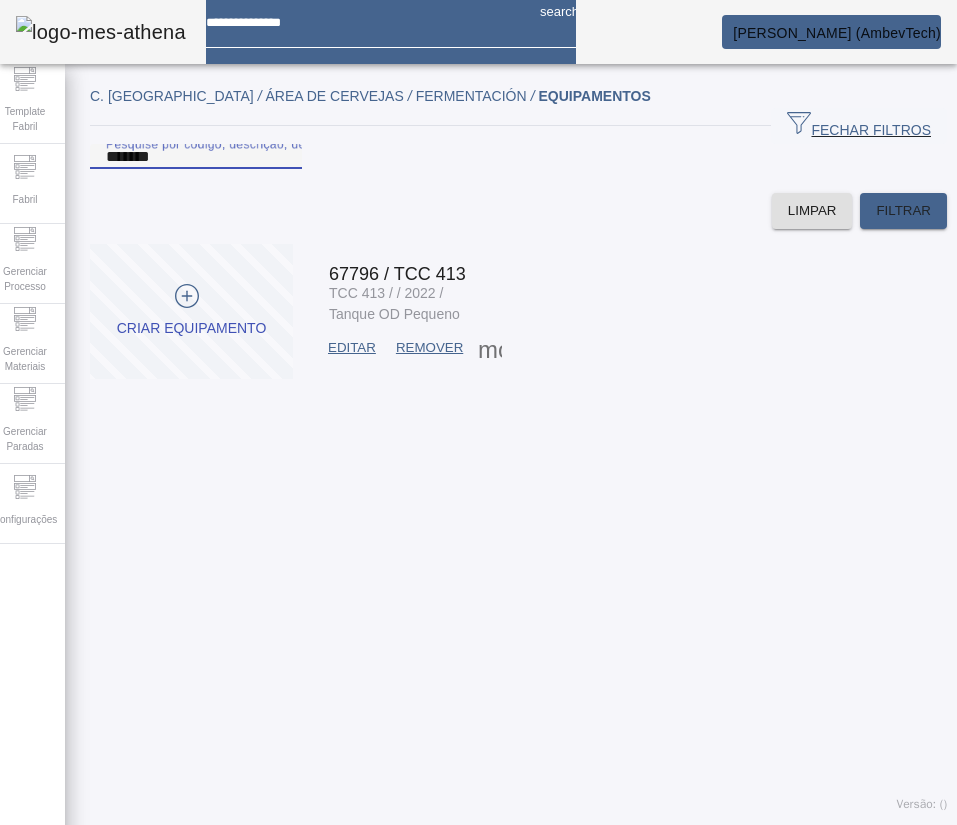 click on "*******" at bounding box center [196, 157] 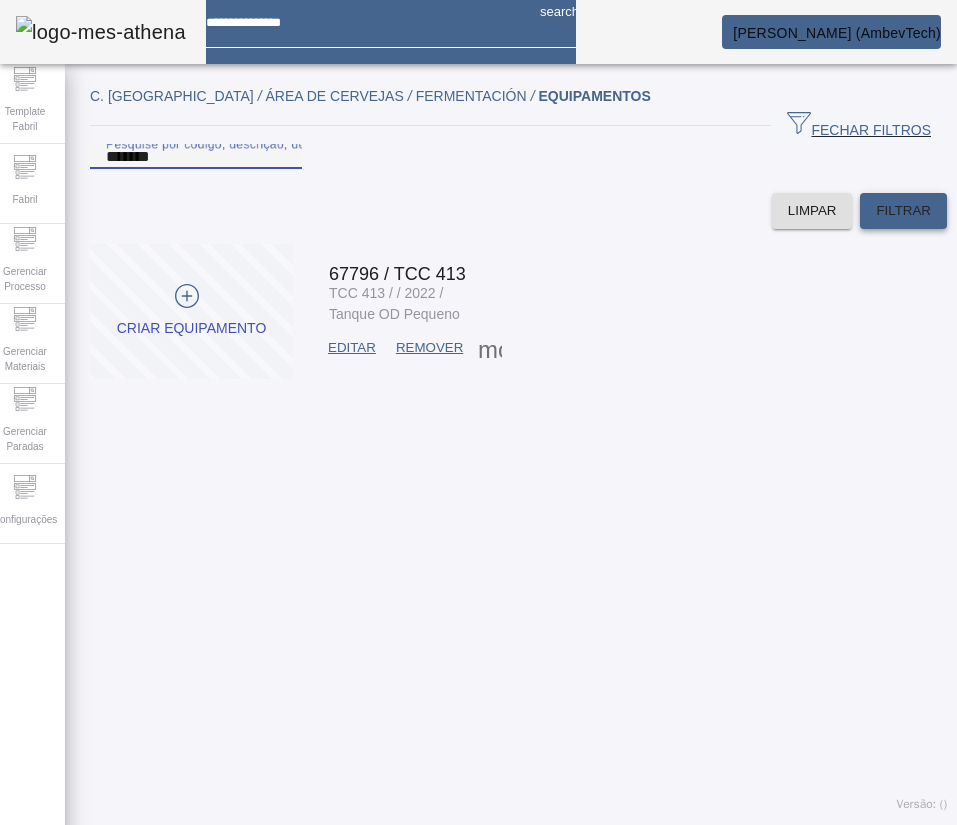type on "*******" 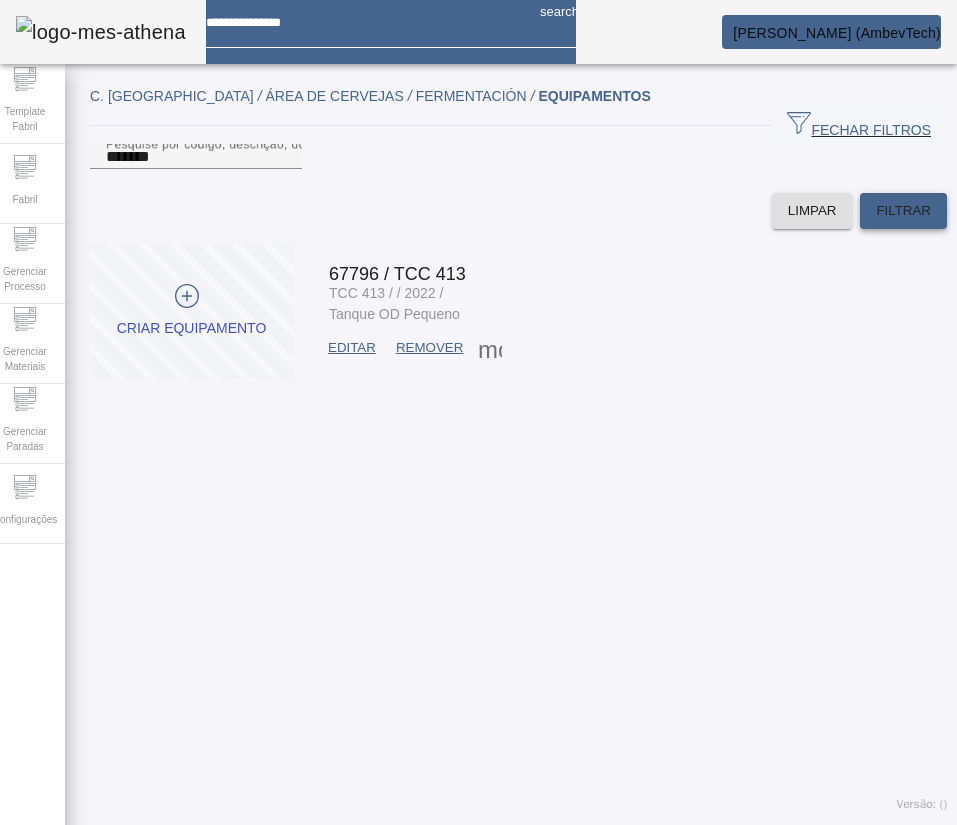 click on "FILTRAR" 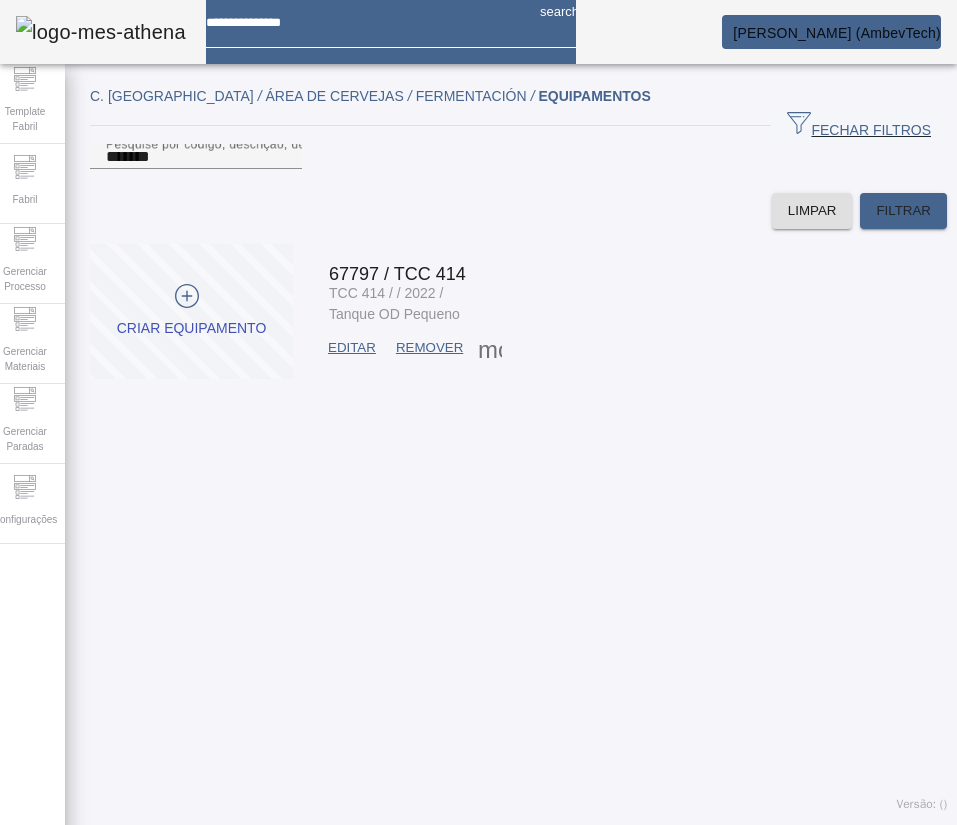 click on "EDITAR" at bounding box center [352, 348] 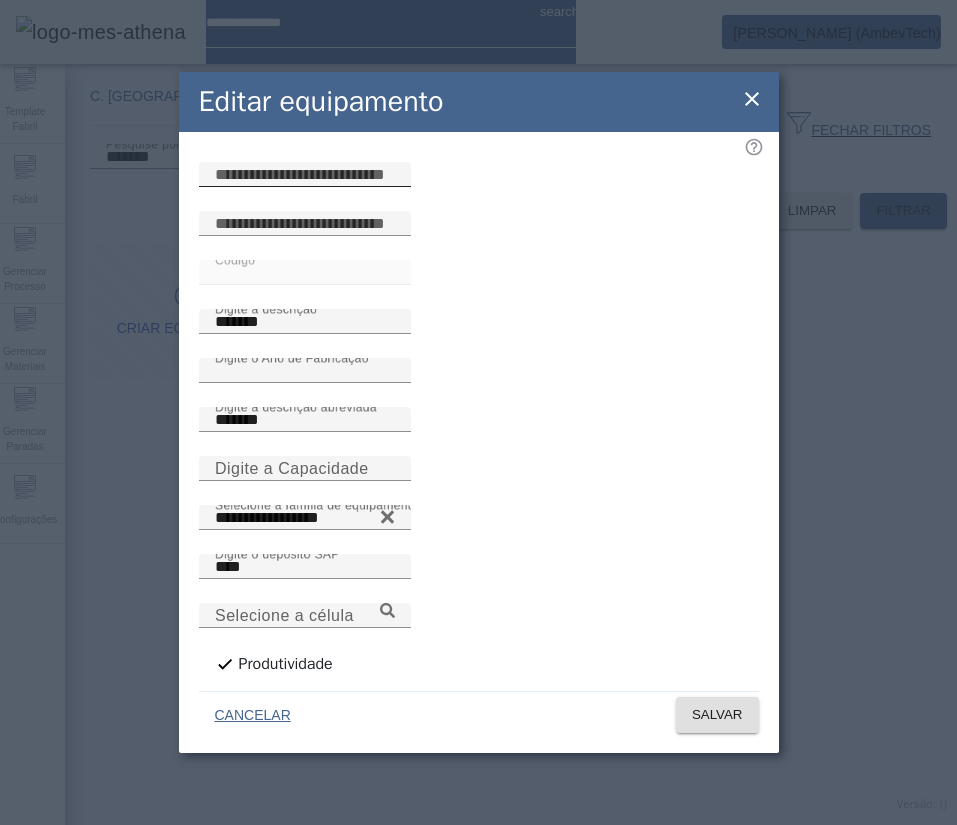 click at bounding box center (305, 175) 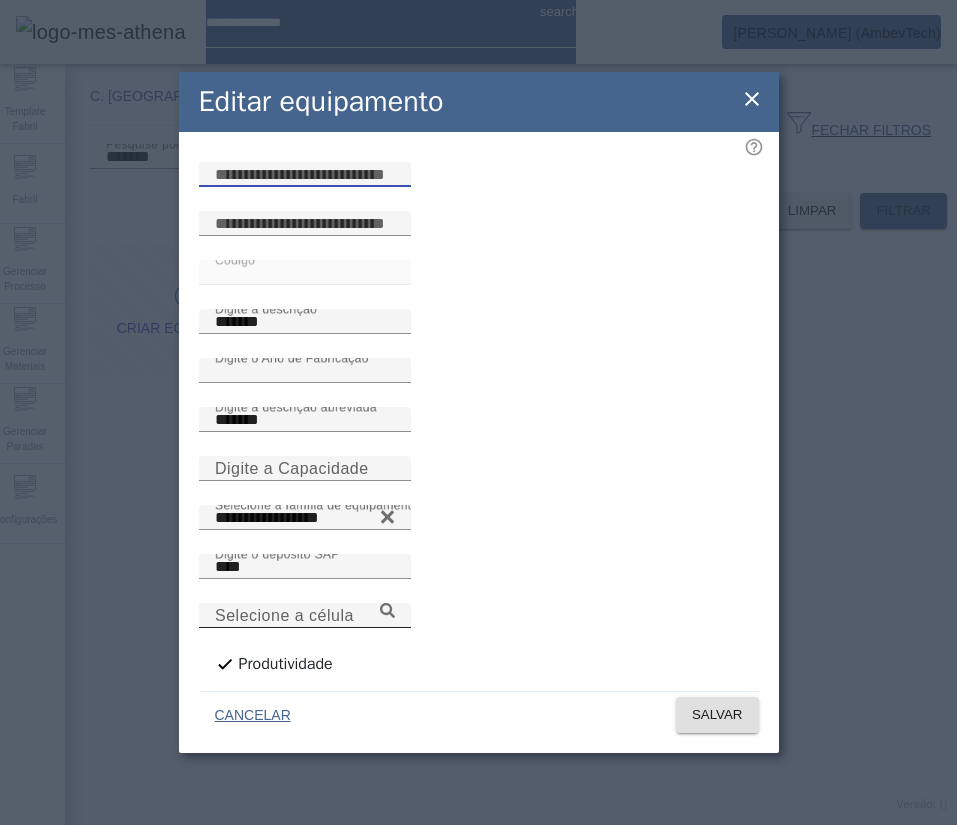 paste on "**********" 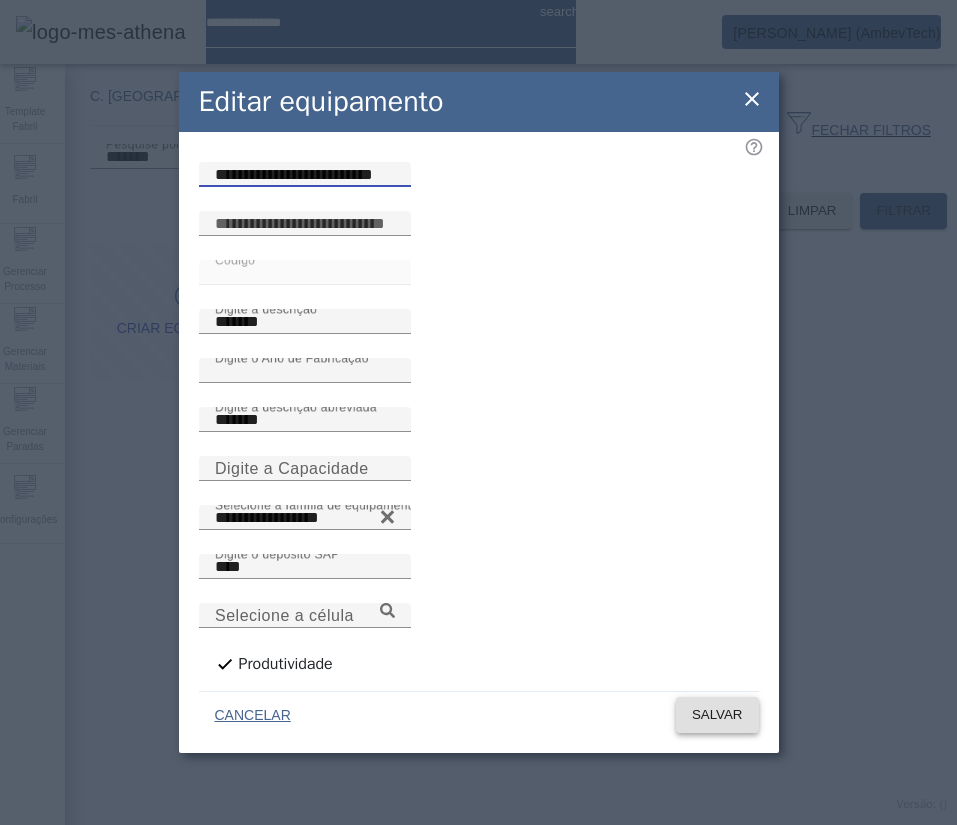 type on "**********" 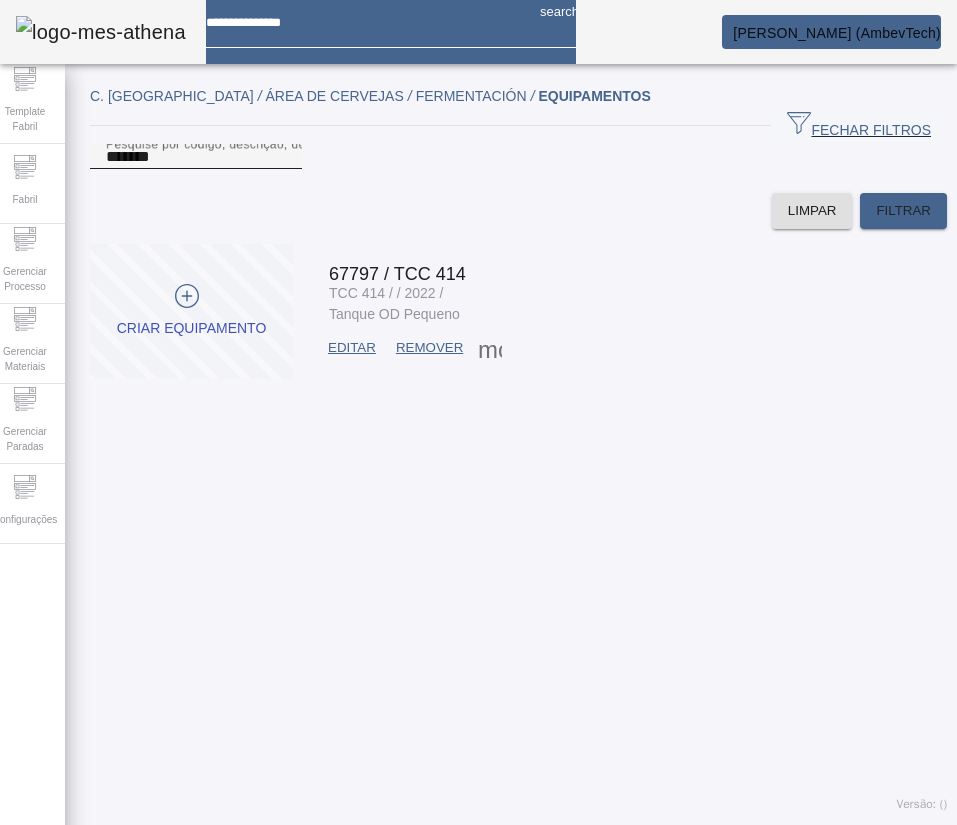 click on "*******" at bounding box center [196, 157] 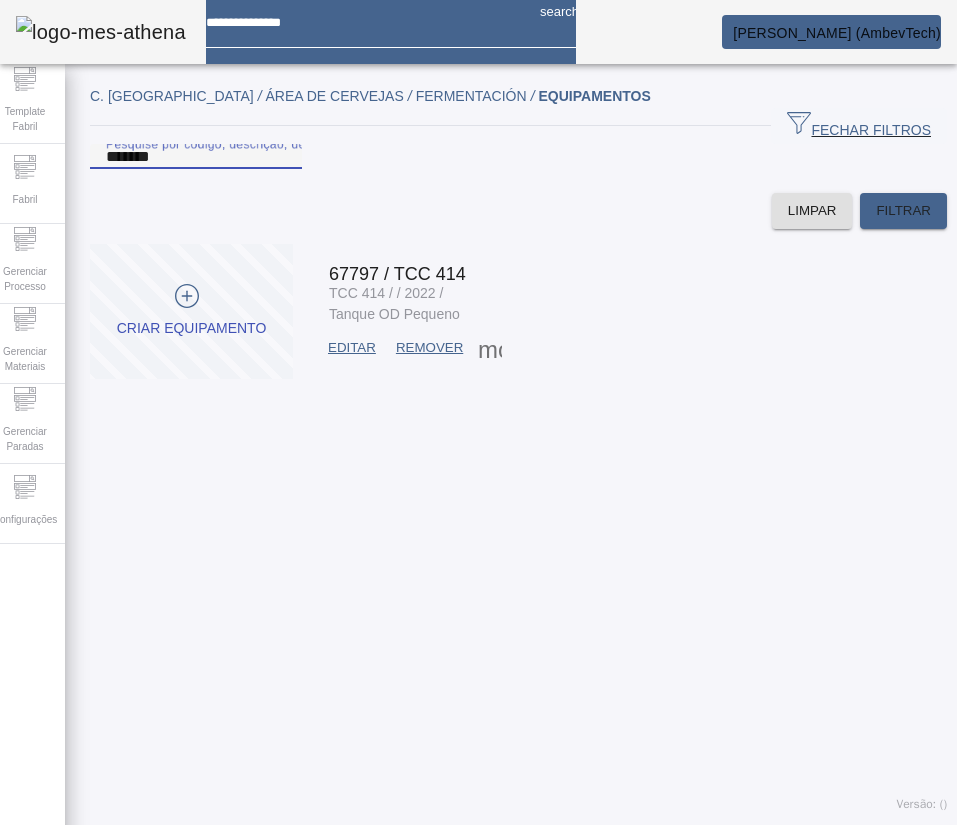 paste 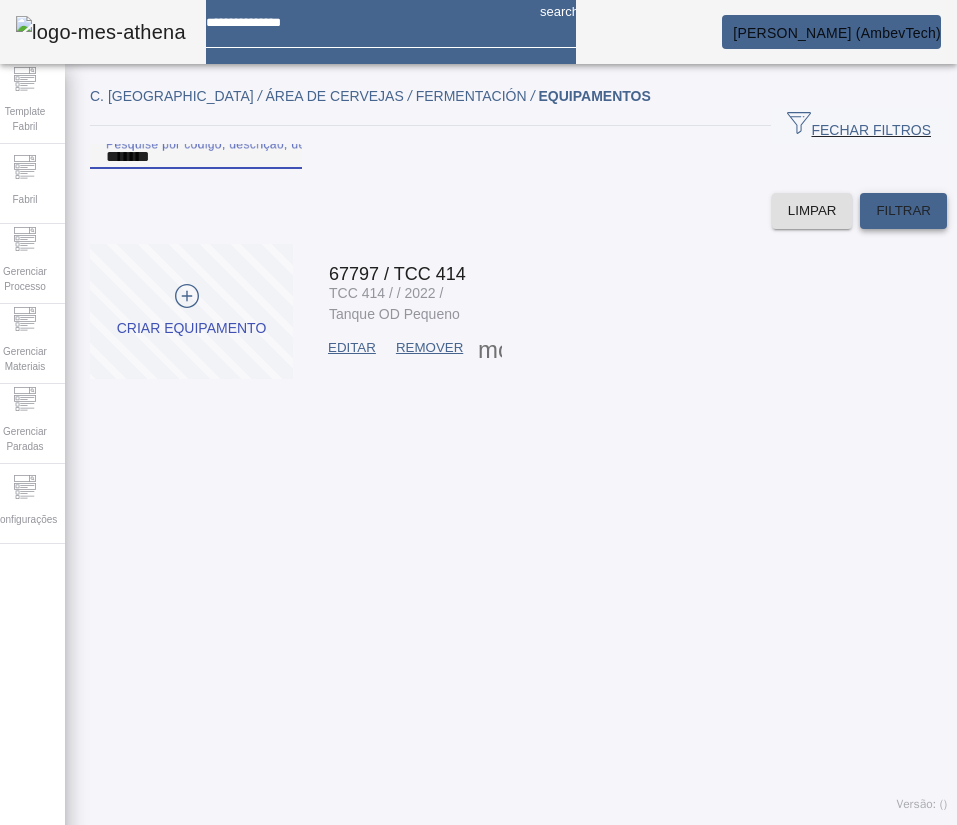 type on "*******" 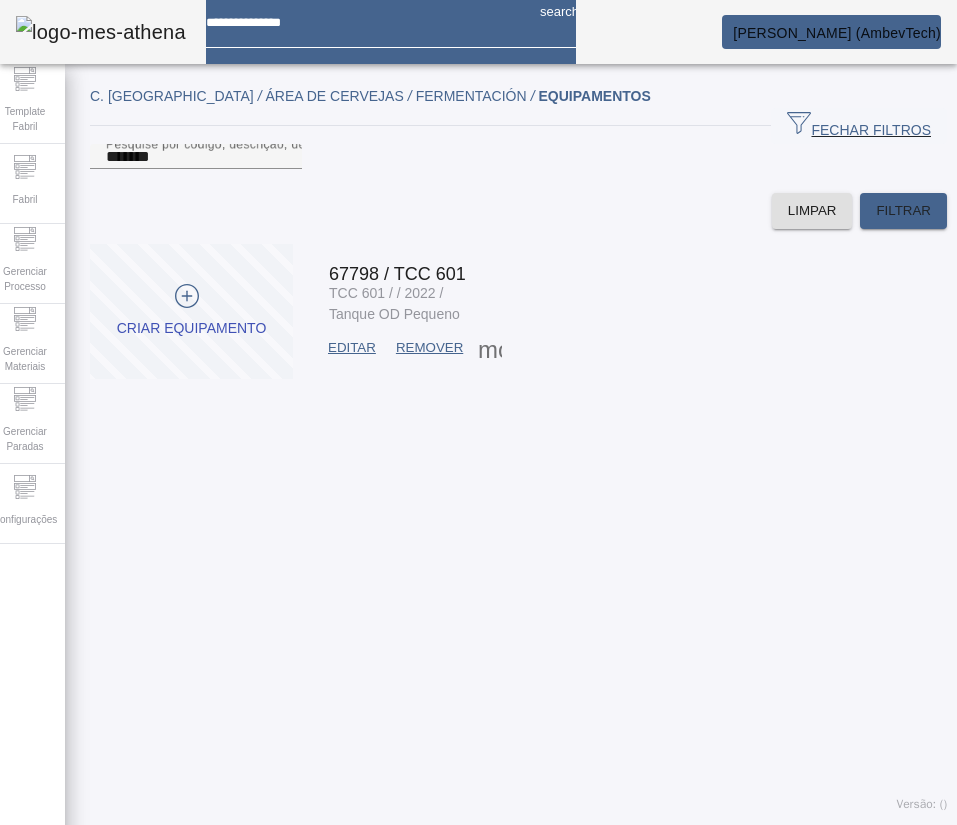 click on "EDITAR" at bounding box center [352, 348] 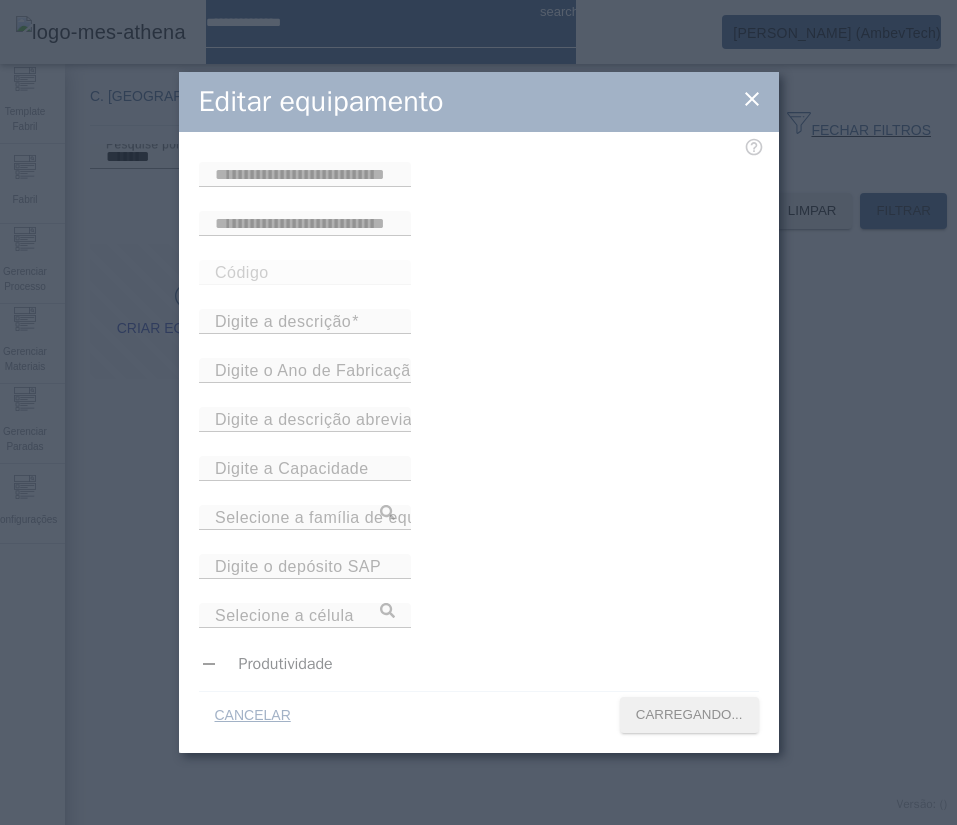 type on "*****" 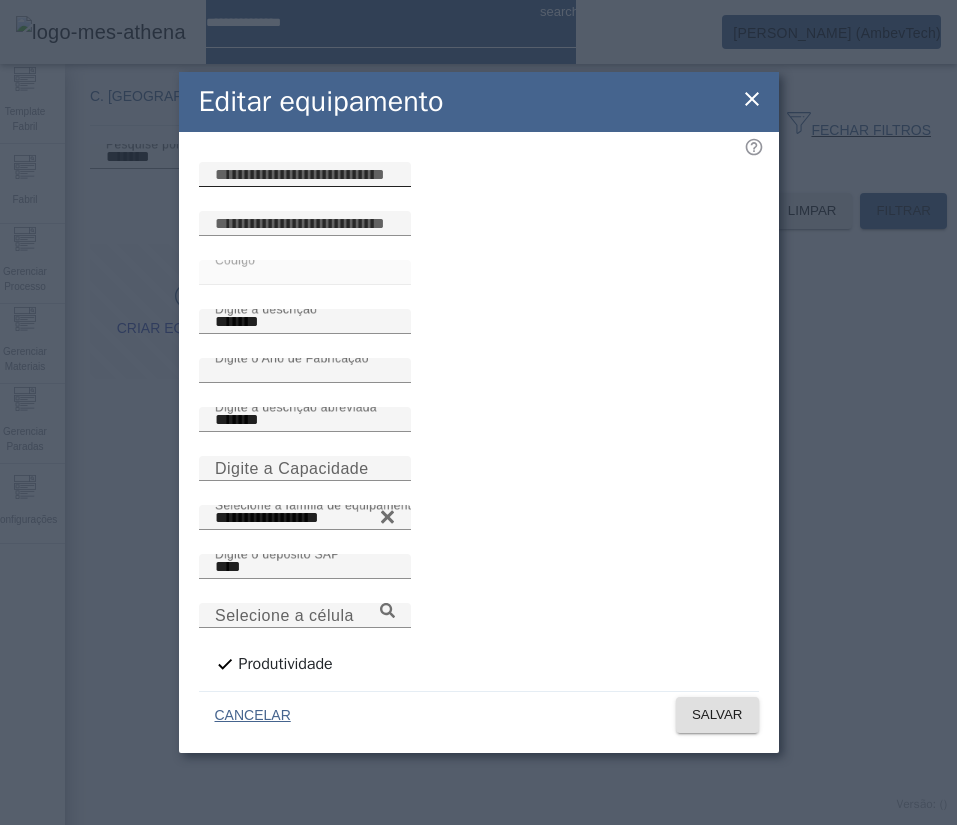 click 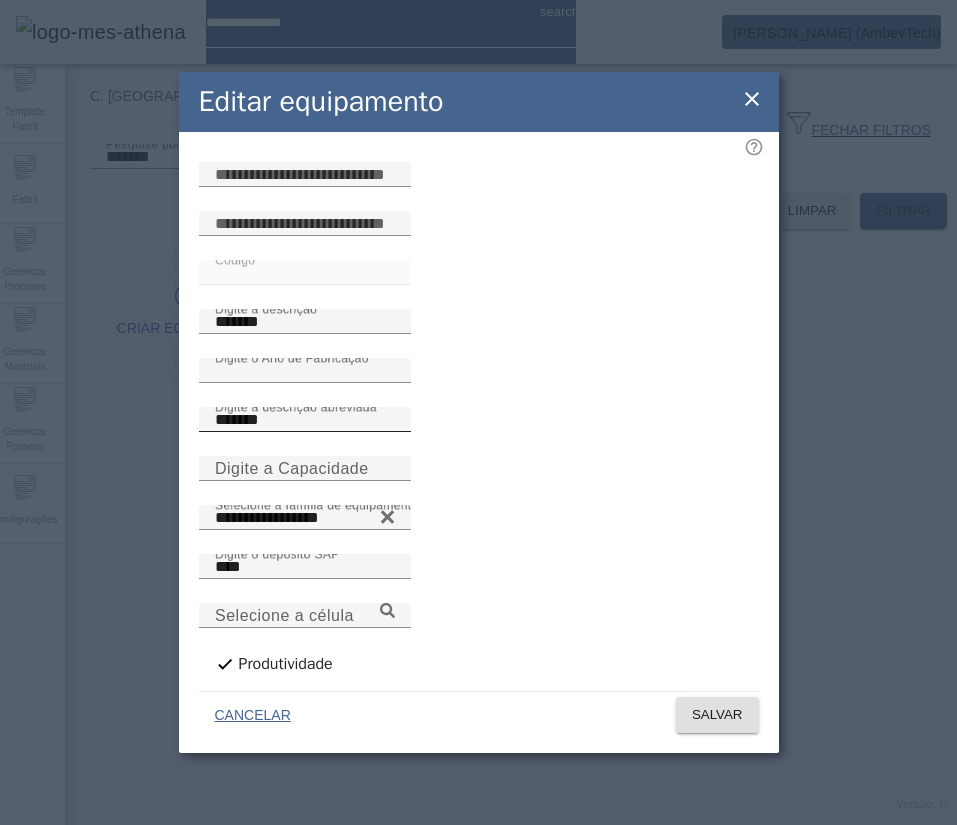 paste on "**********" 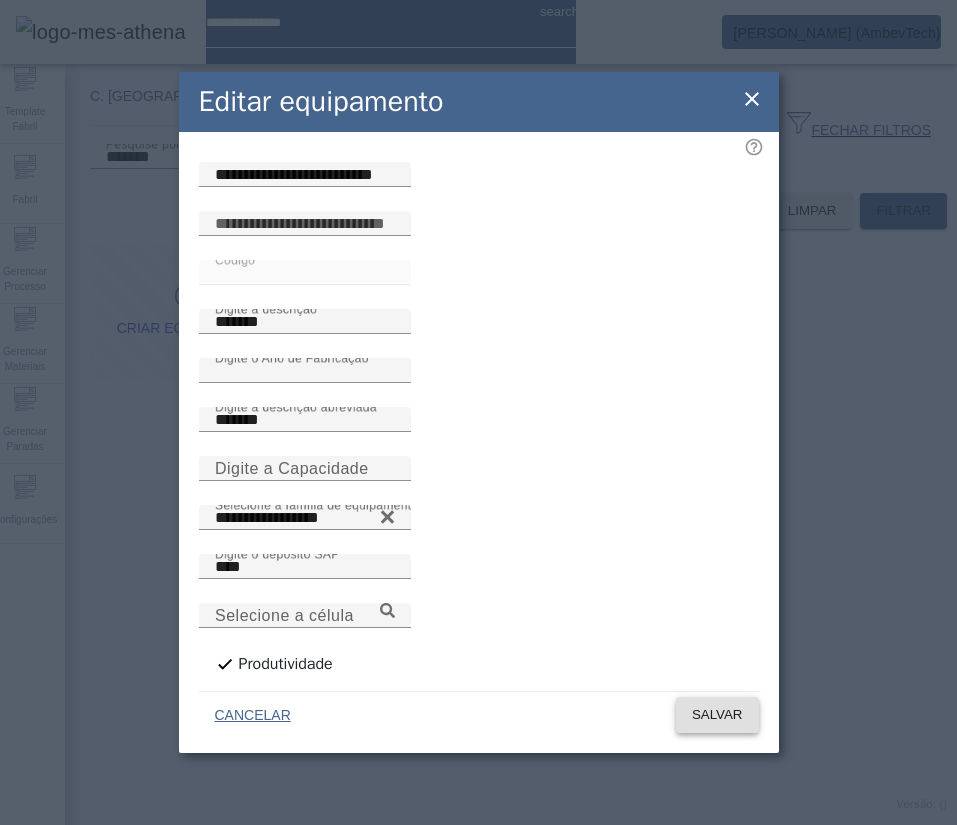 click on "SALVAR" 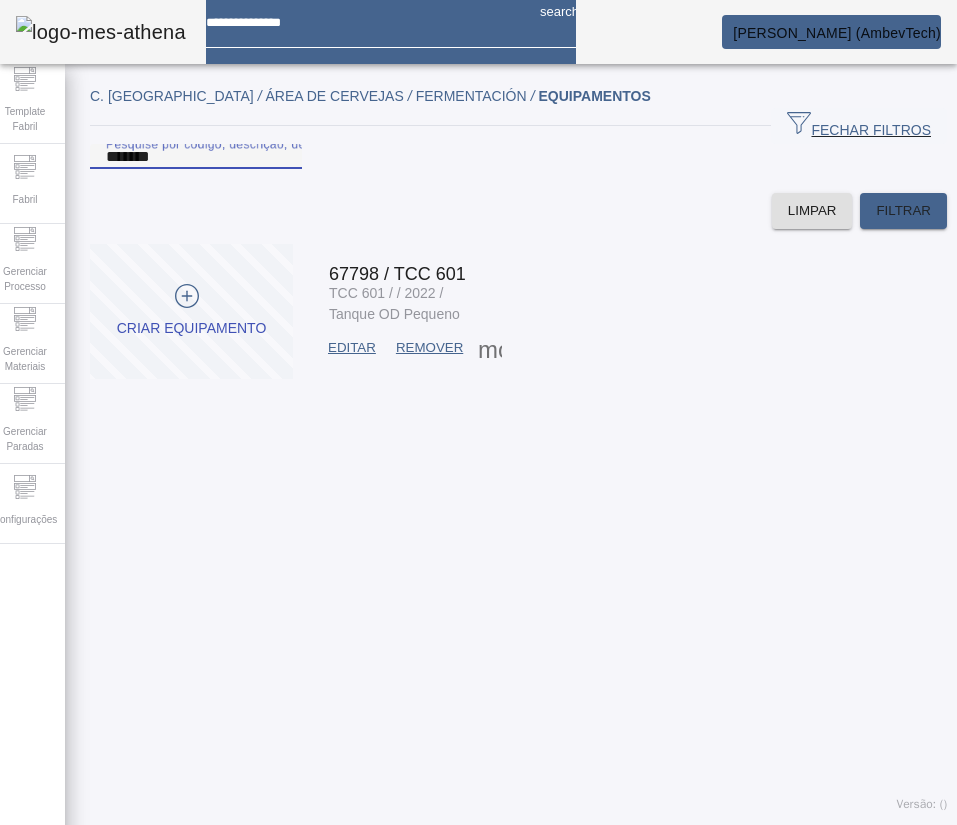 click on "*******" at bounding box center (196, 157) 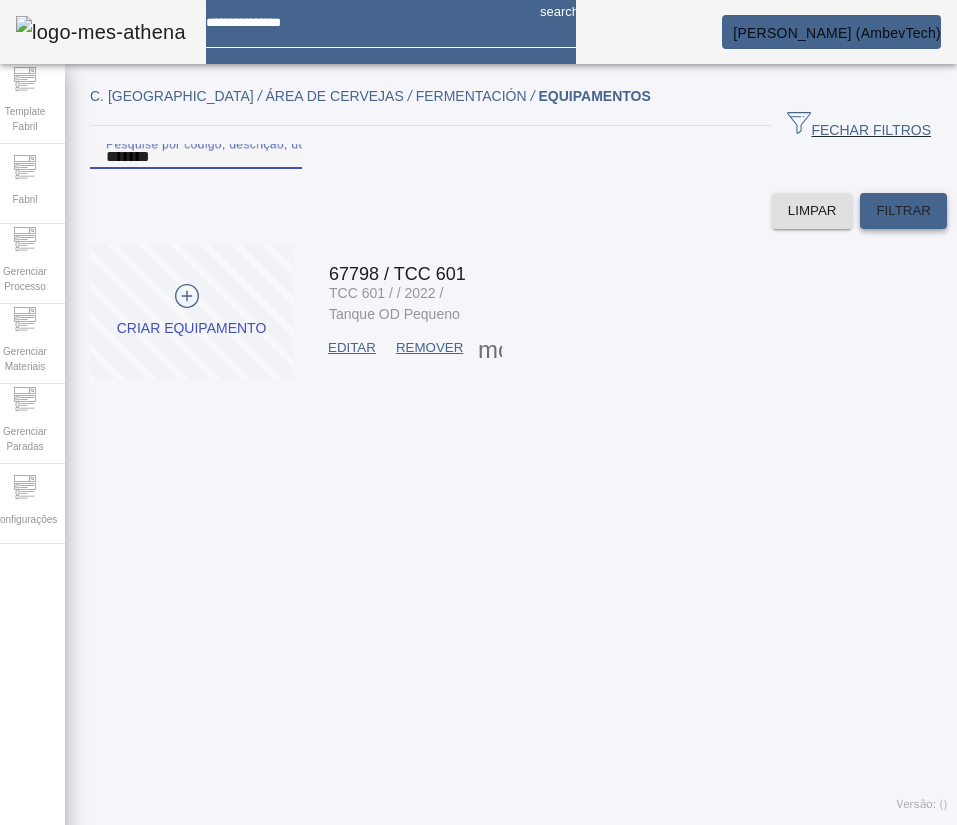 click 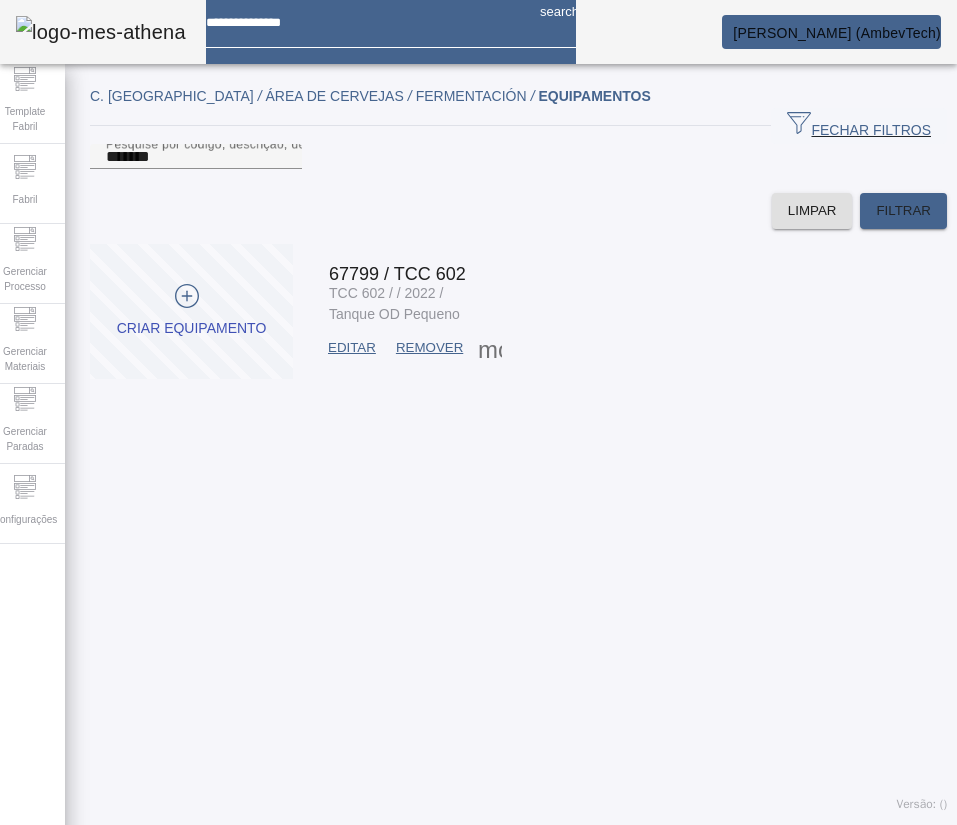 click on "EDITAR" at bounding box center (352, 348) 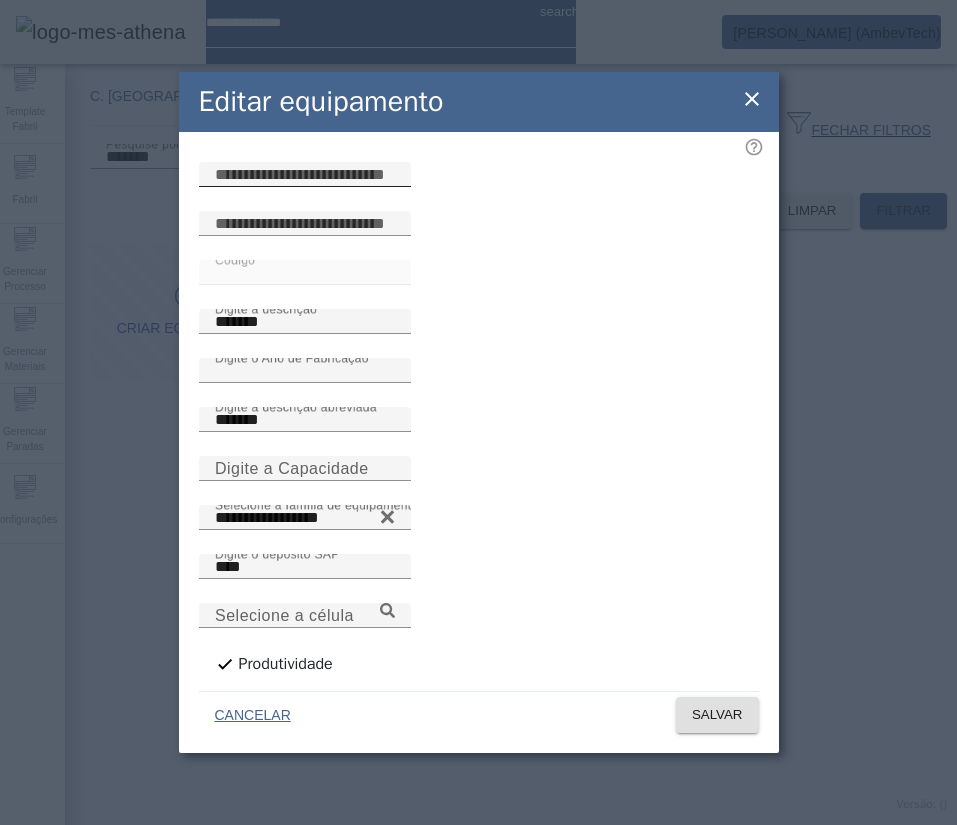 click 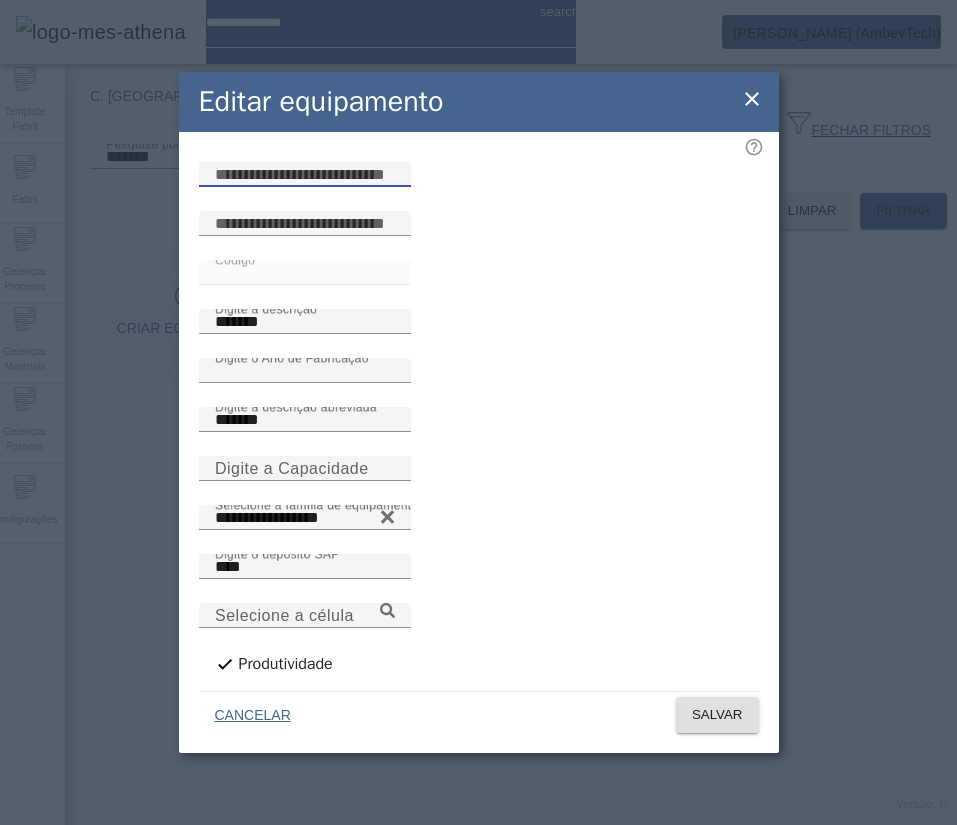 click at bounding box center [305, 175] 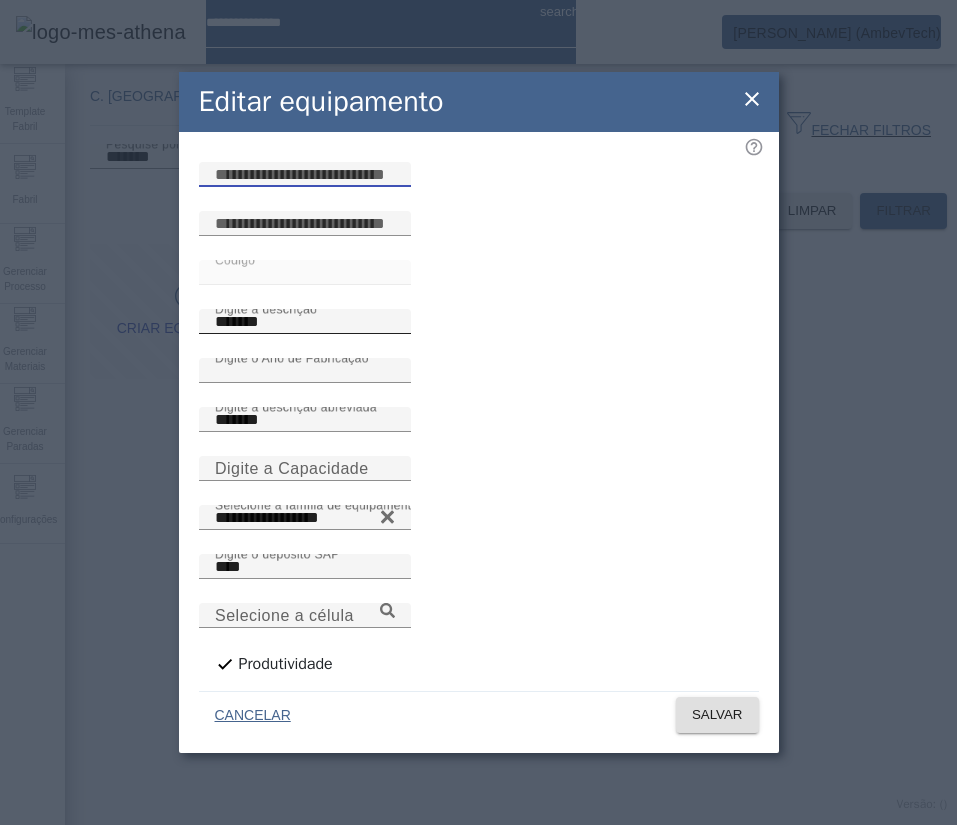 paste on "**********" 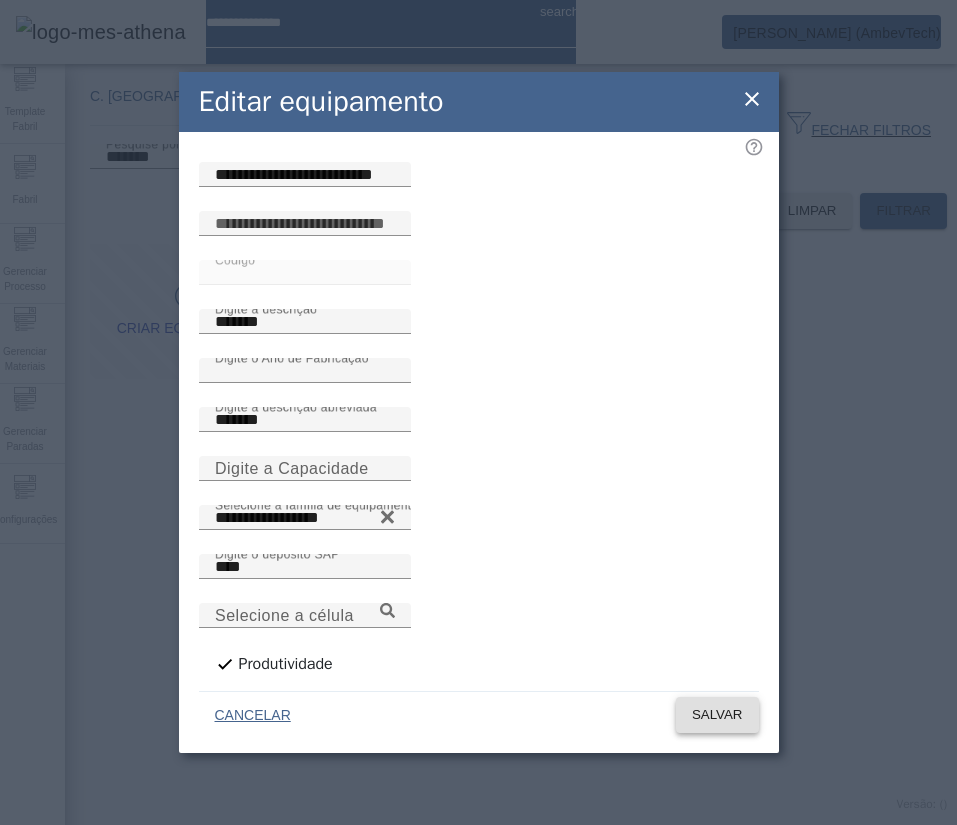 click 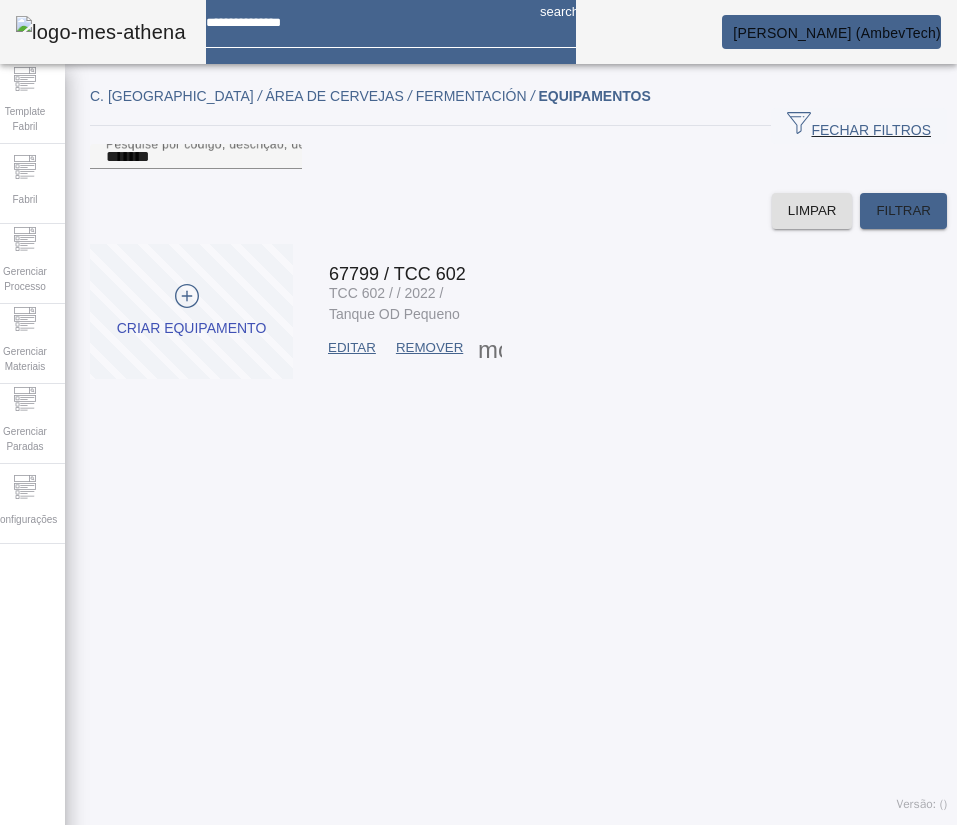 click 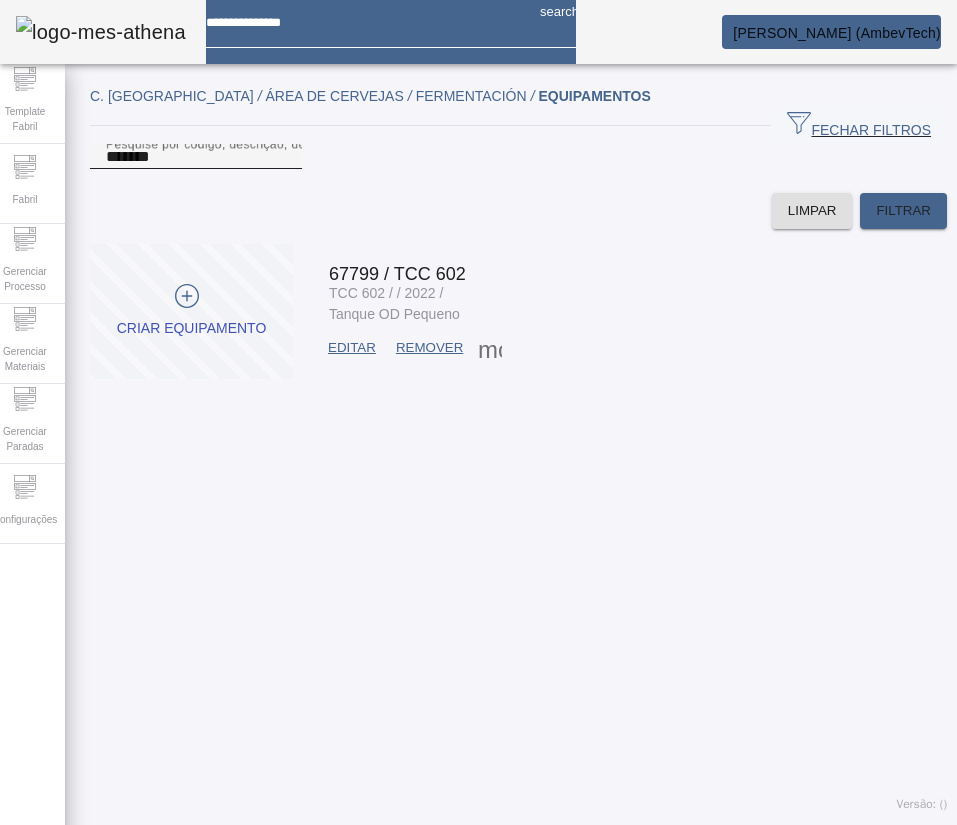 click on "Pesquise por
código,
descrição,
descrição abreviada,
capacidade
ou
ano de fabricação
*******" 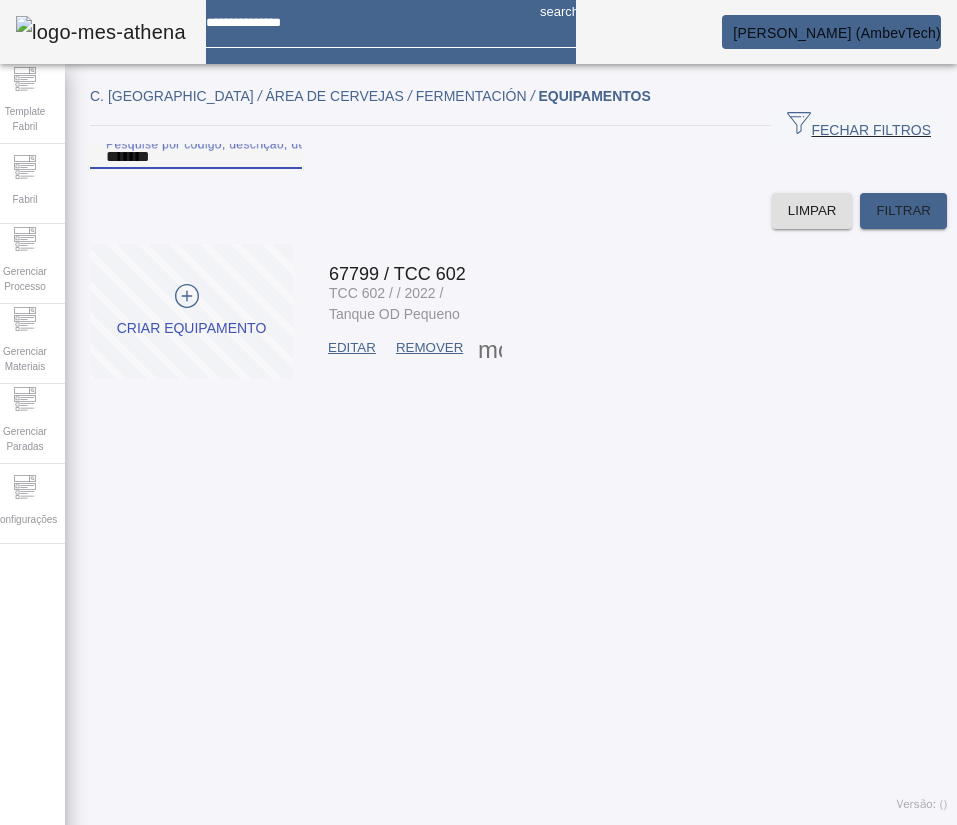 paste 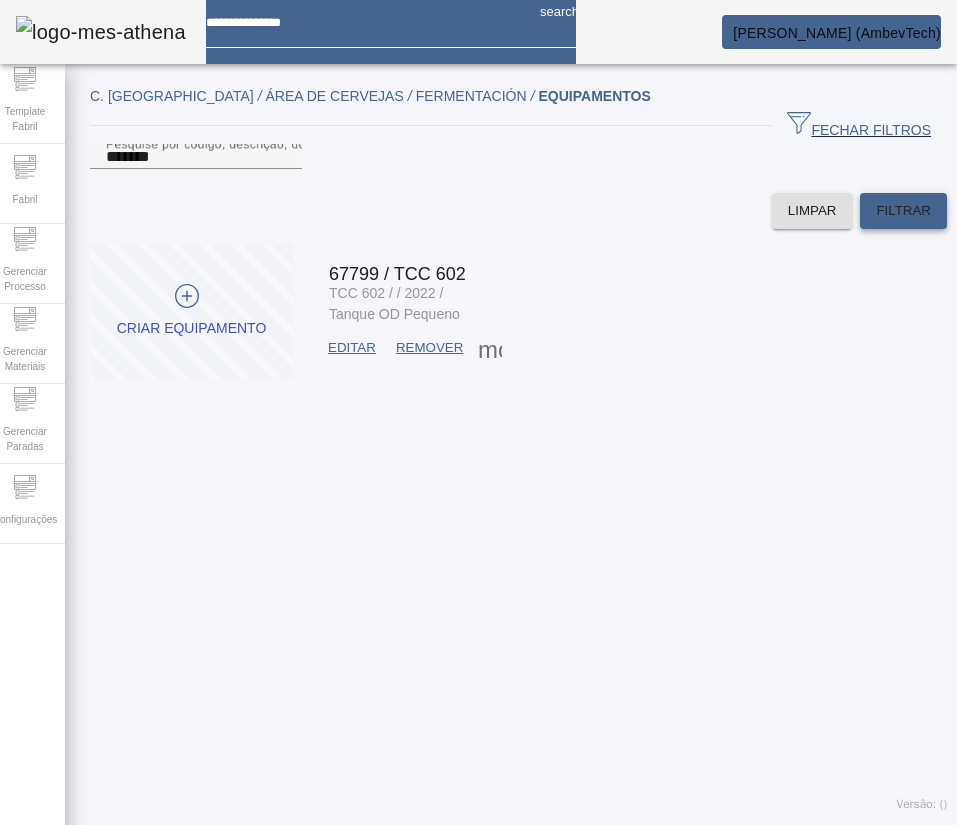 click 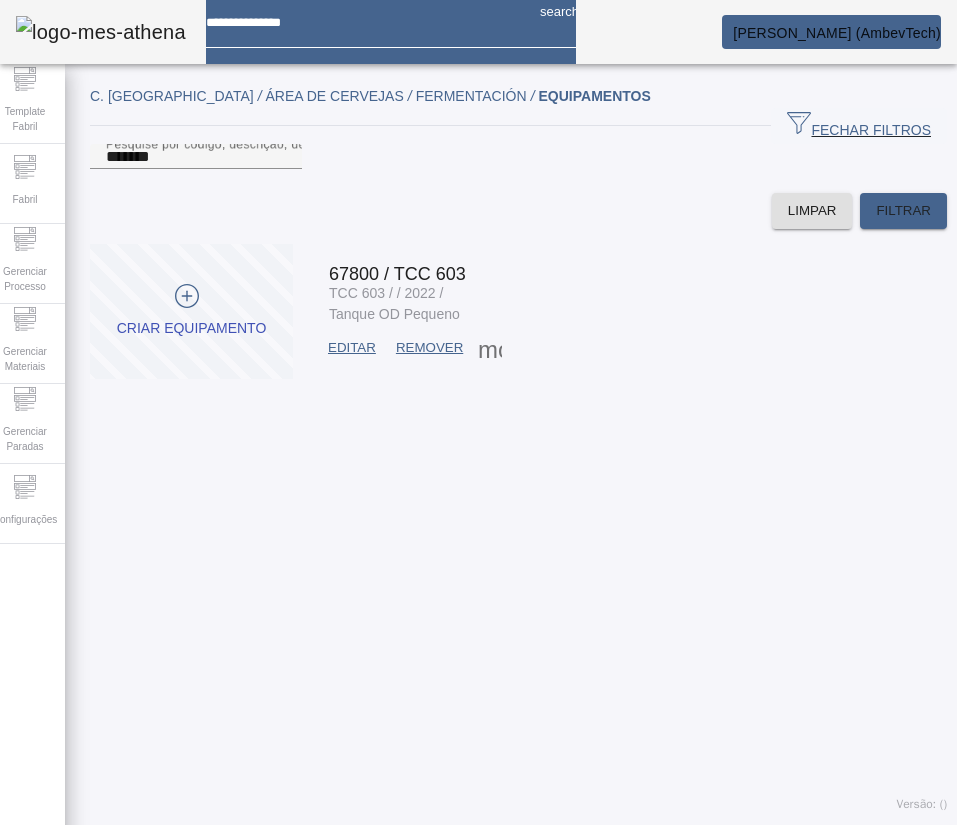 click at bounding box center (352, 348) 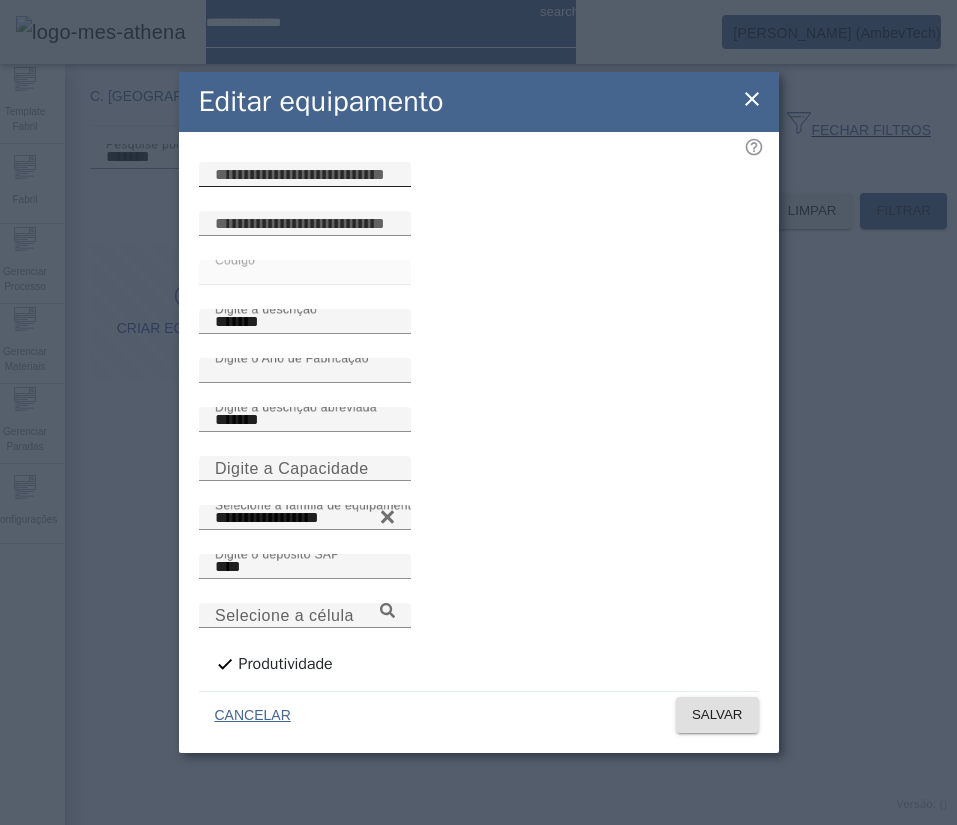 click at bounding box center (305, 175) 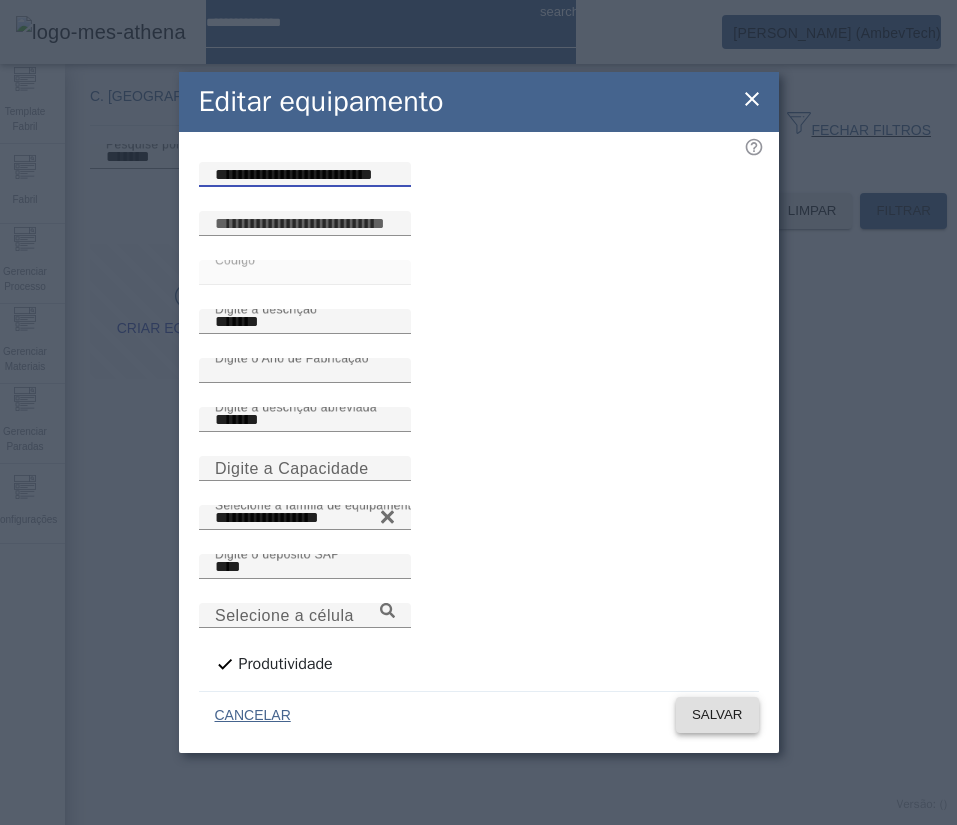 click on "SALVAR" 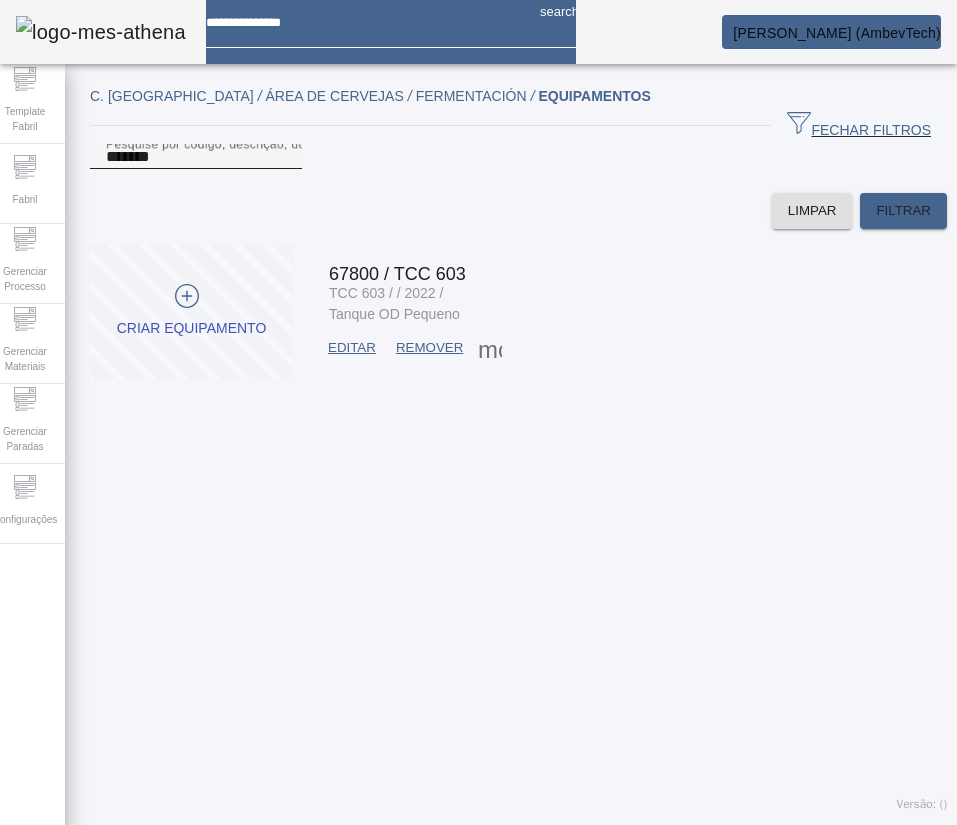click on "*******" at bounding box center (196, 157) 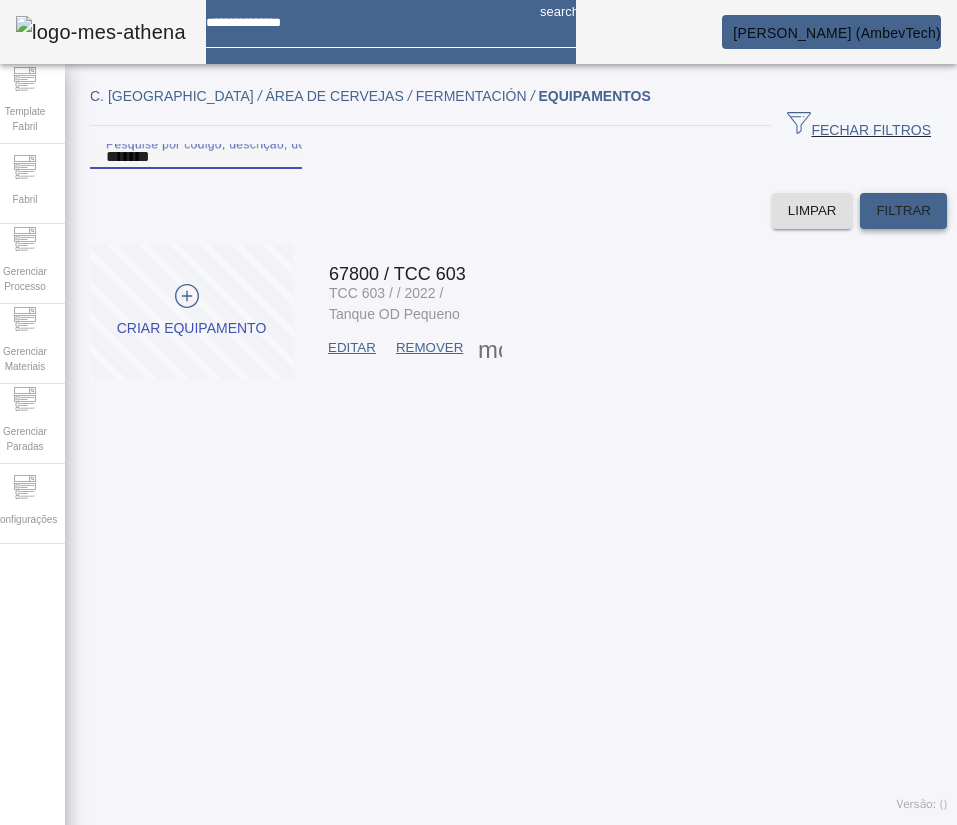 click 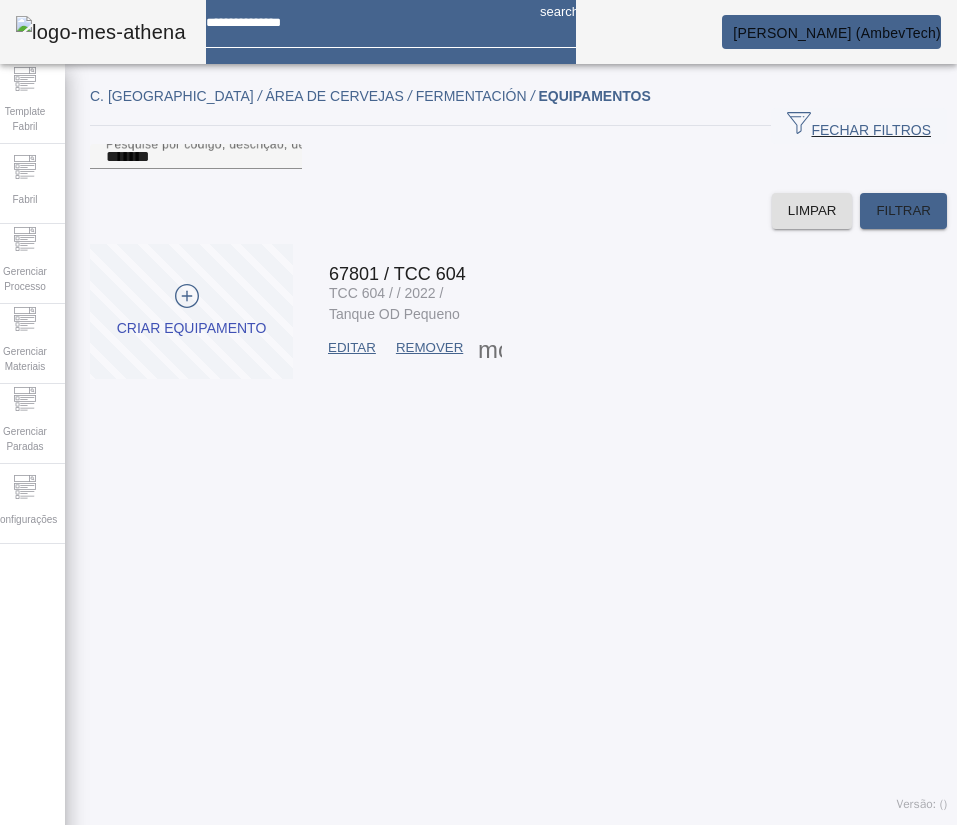 click at bounding box center [352, 348] 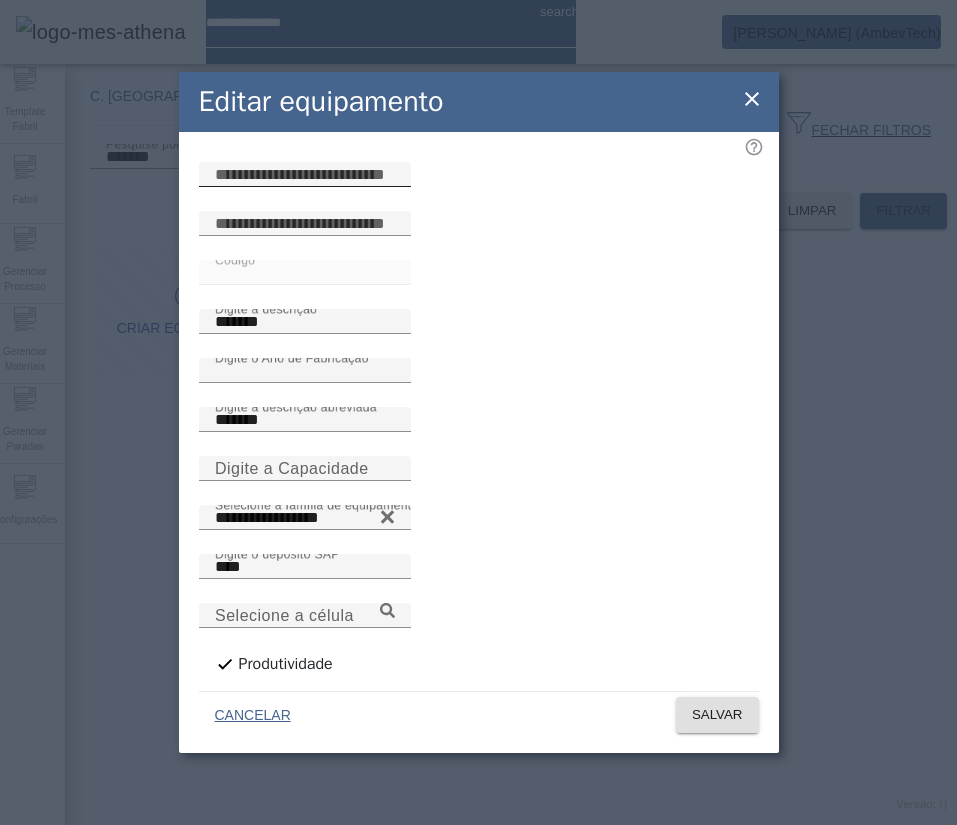 click at bounding box center [305, 175] 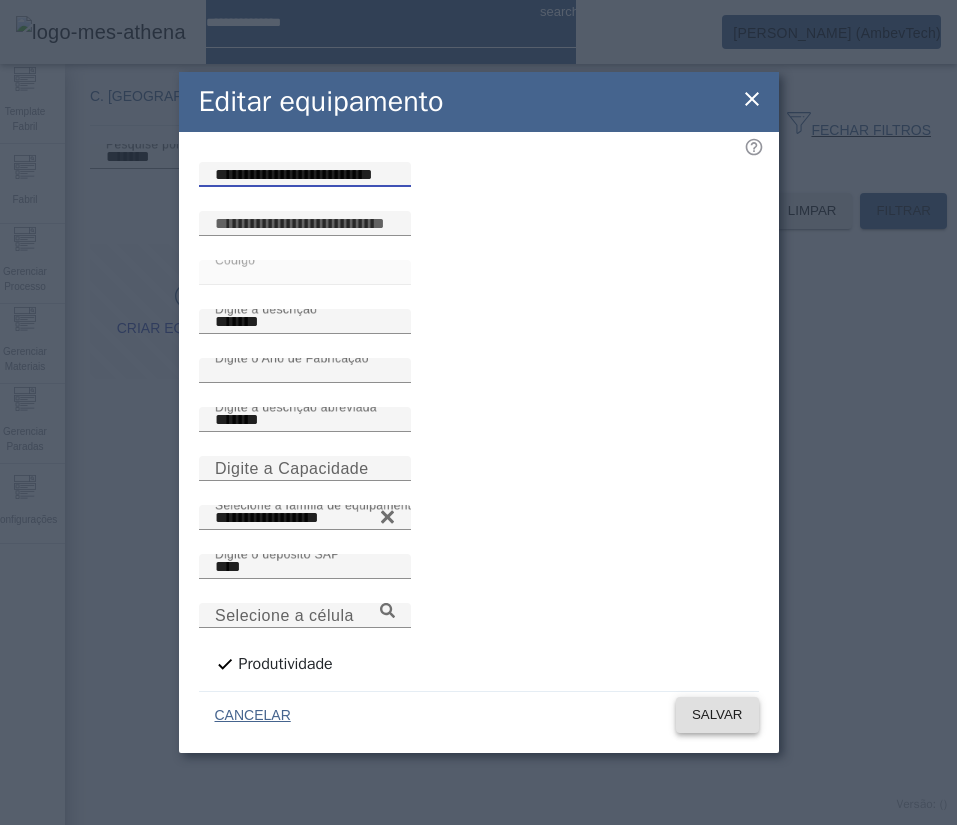 click on "SALVAR" 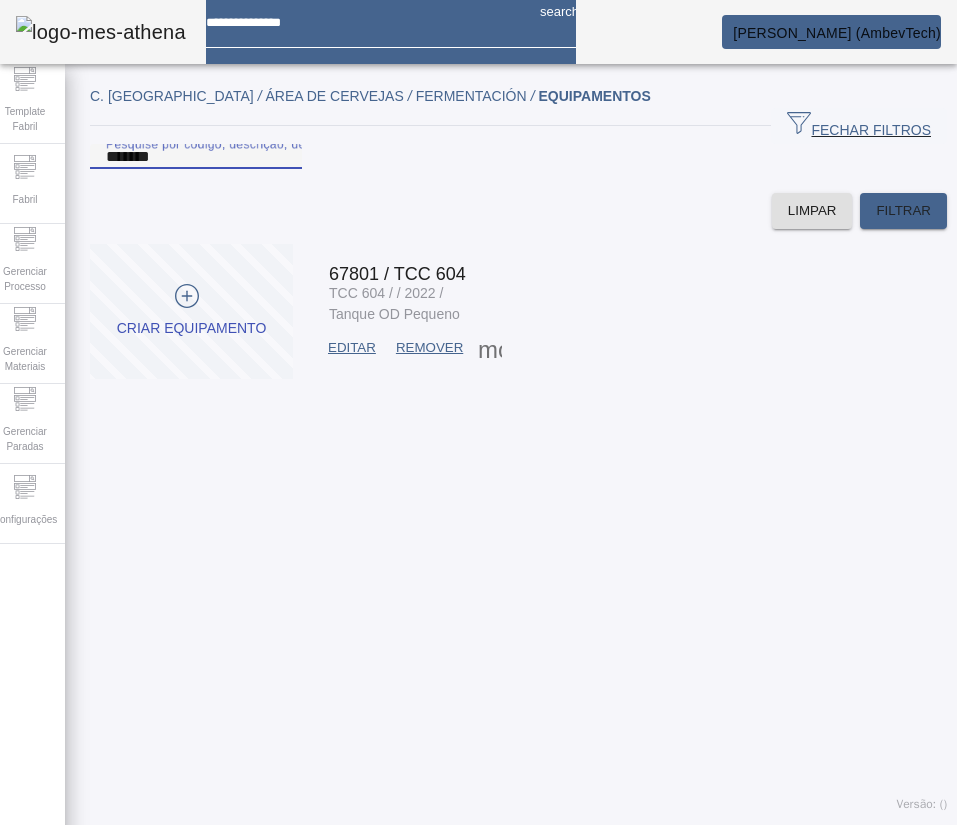 click on "*******" at bounding box center [196, 157] 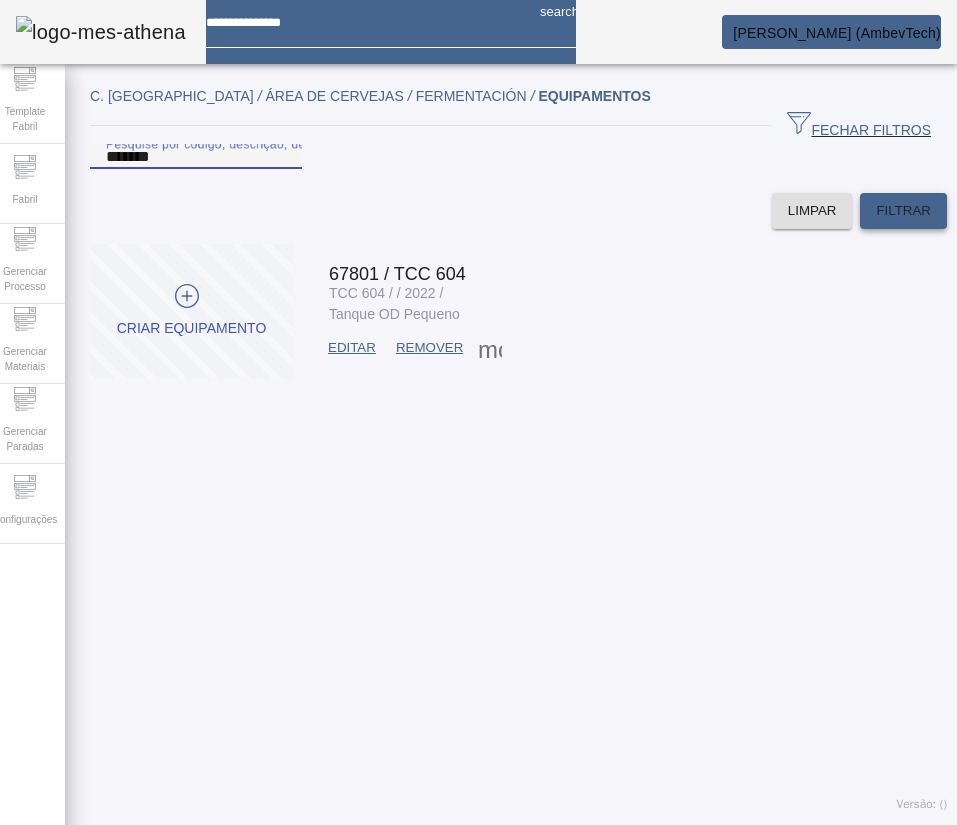 click 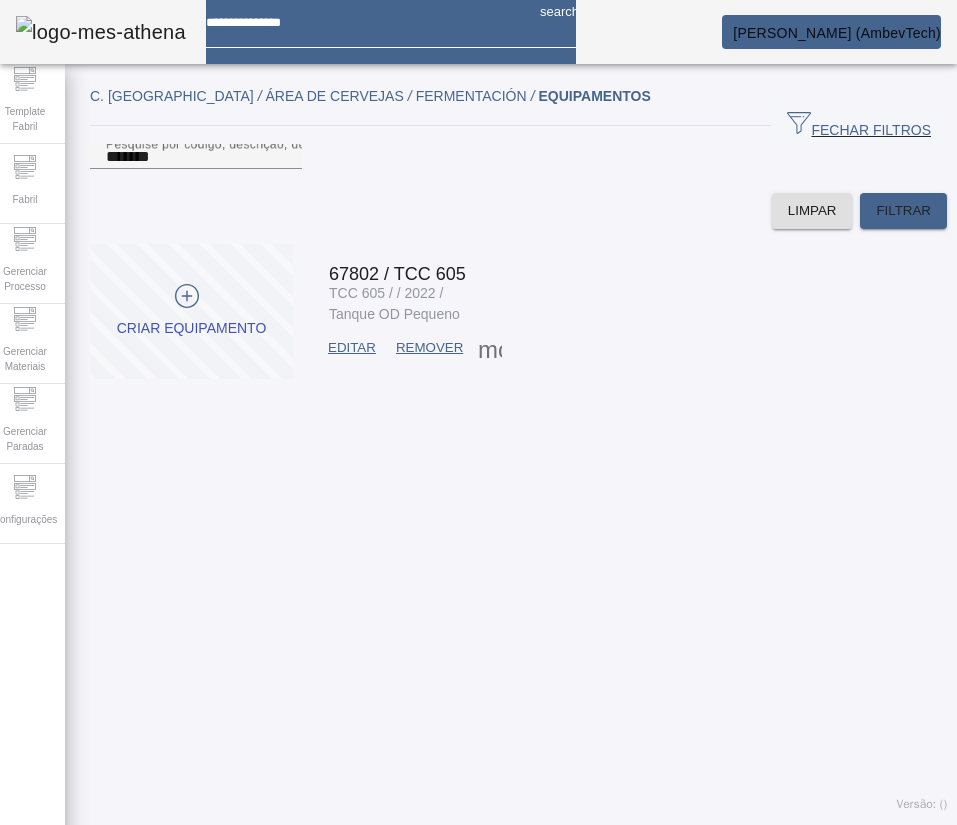 click at bounding box center (352, 348) 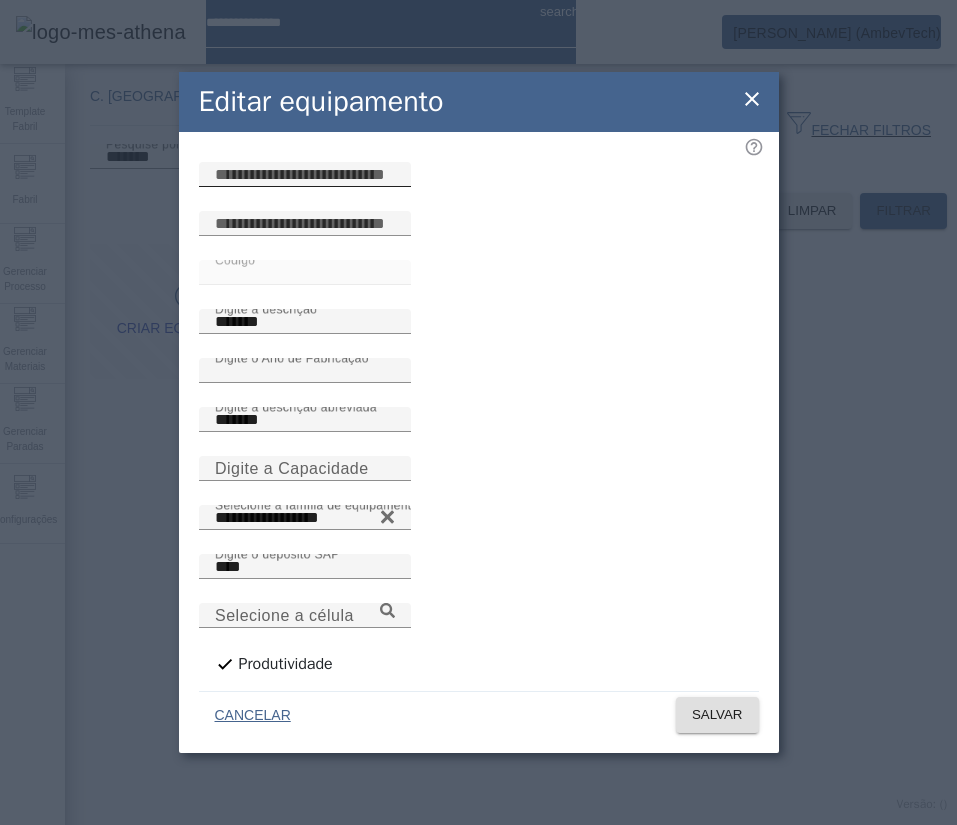 click at bounding box center [305, 175] 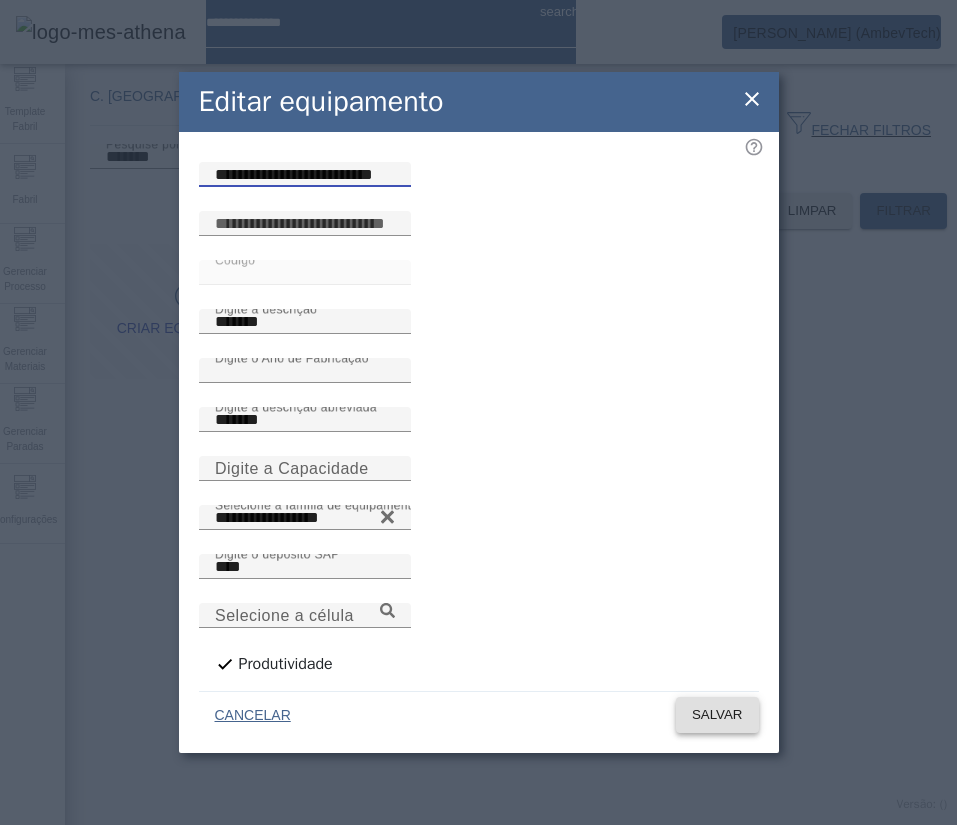 click on "SALVAR" 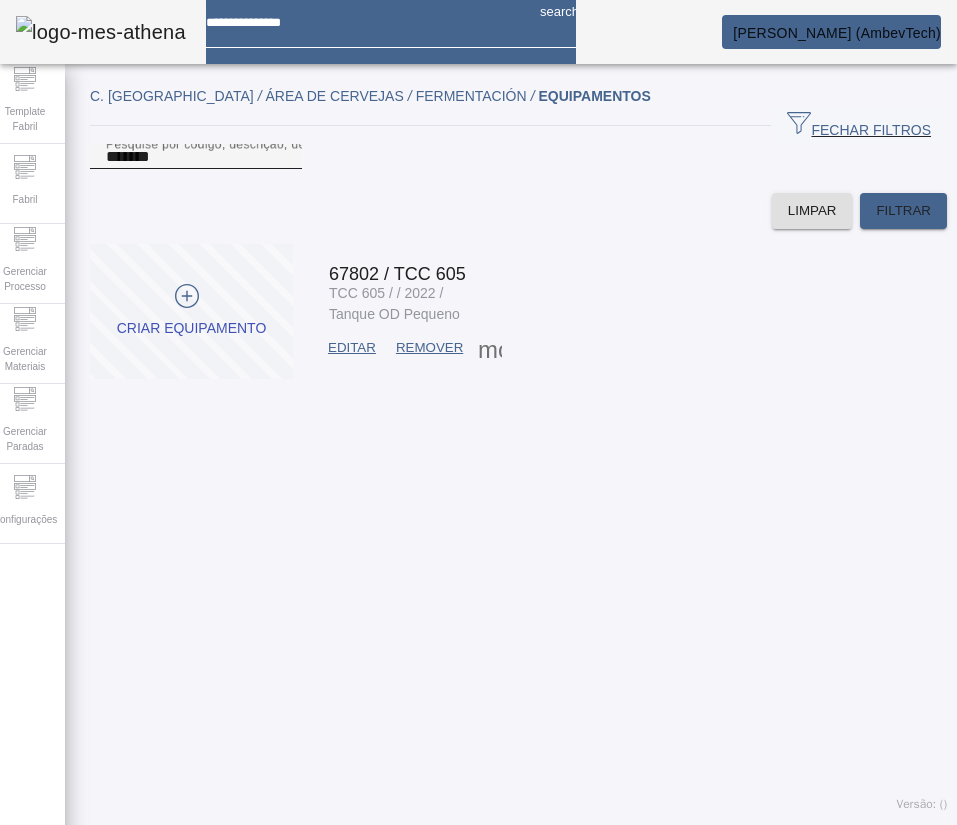 click on "Pesquise por
código,
descrição,
descrição abreviada,
capacidade
ou
ano de fabricação
*******" 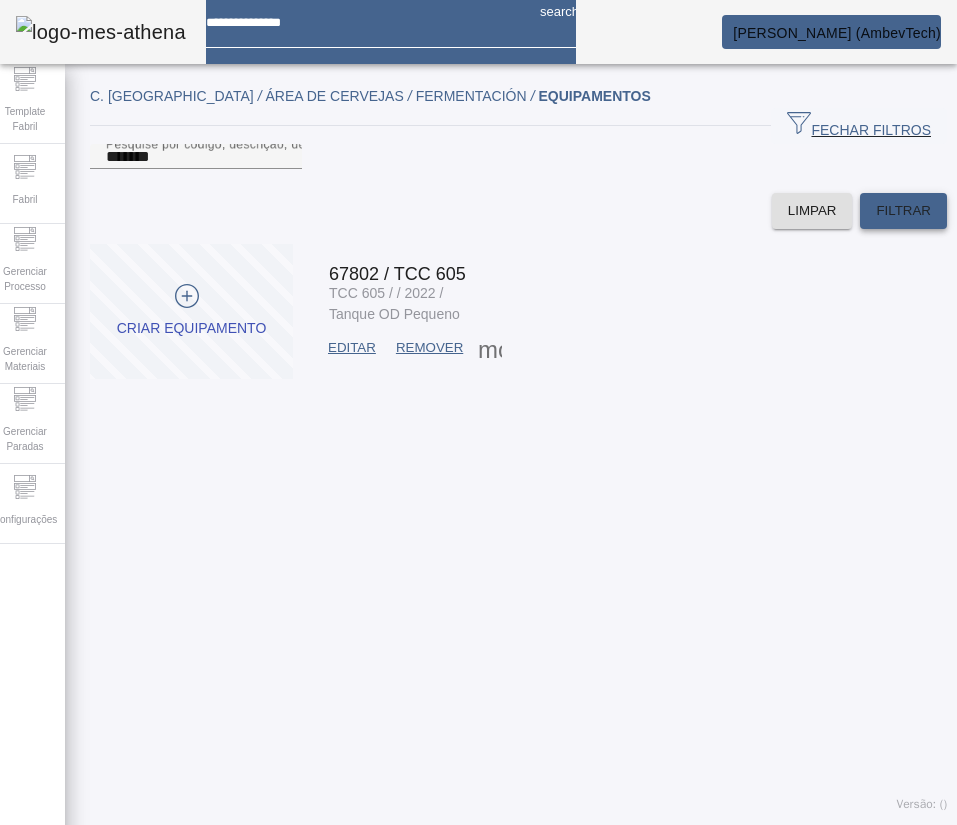 click 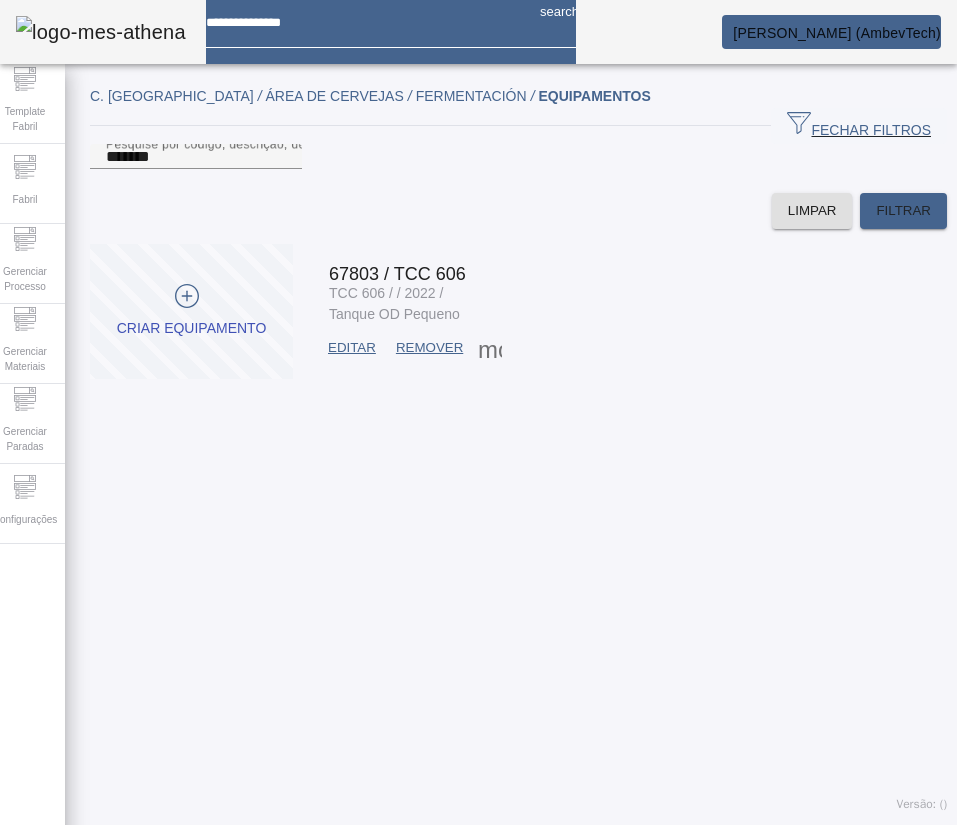 click on "67803 / TCC 606 TCC 606 /  / 2022 / Tanque OD Pequeno EDITAR REMOVER  more_vert" at bounding box center [409, 311] 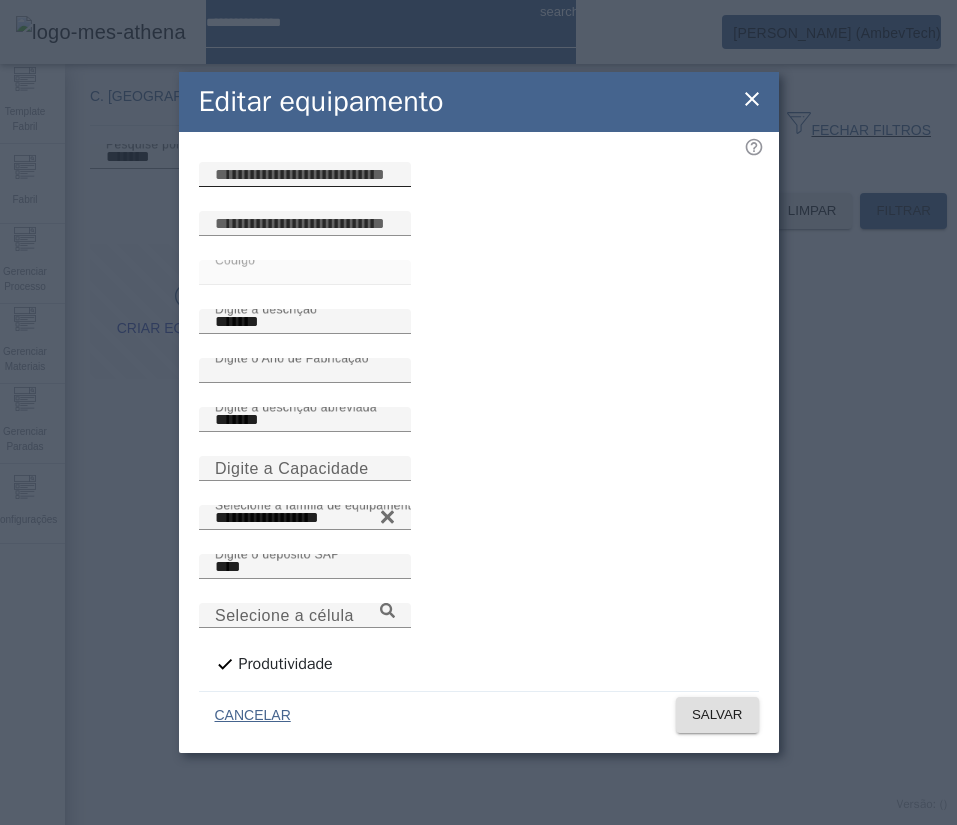 click at bounding box center (305, 175) 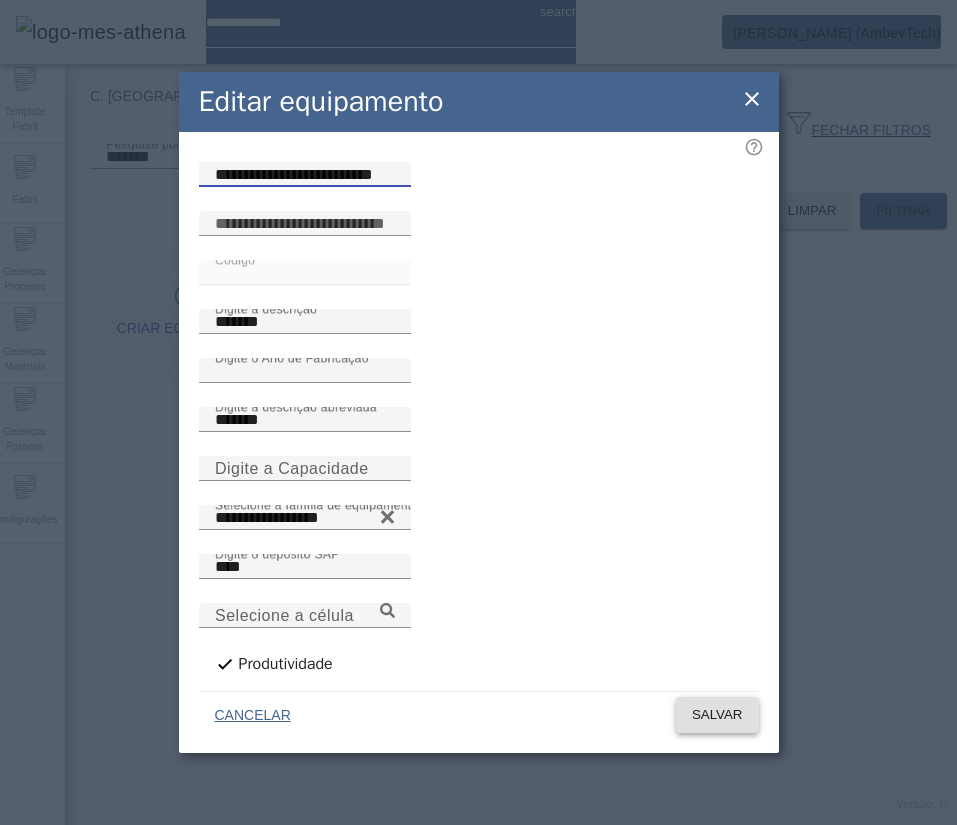 click on "SALVAR" 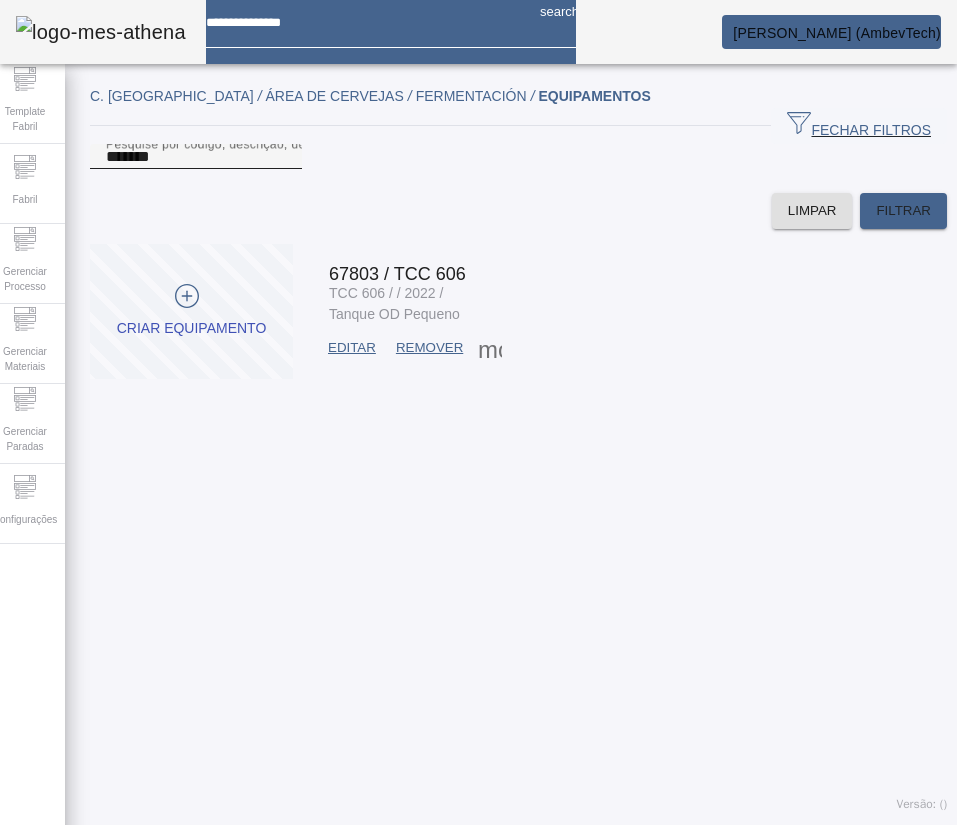 click on "*******" at bounding box center (196, 157) 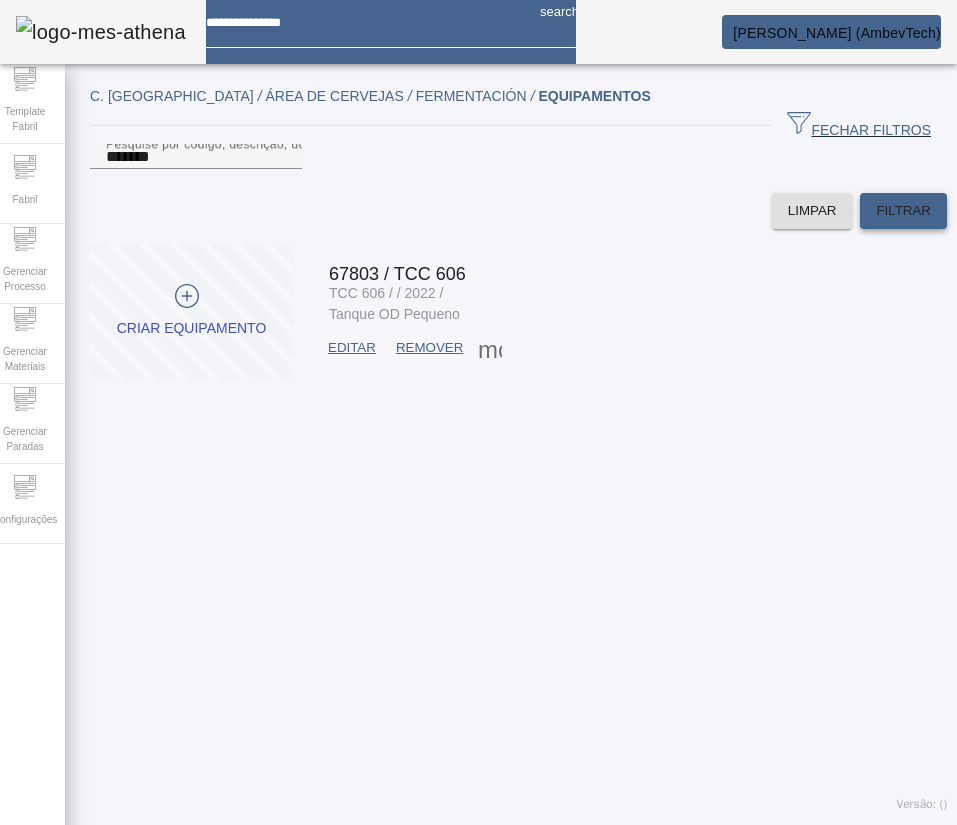click on "FILTRAR" 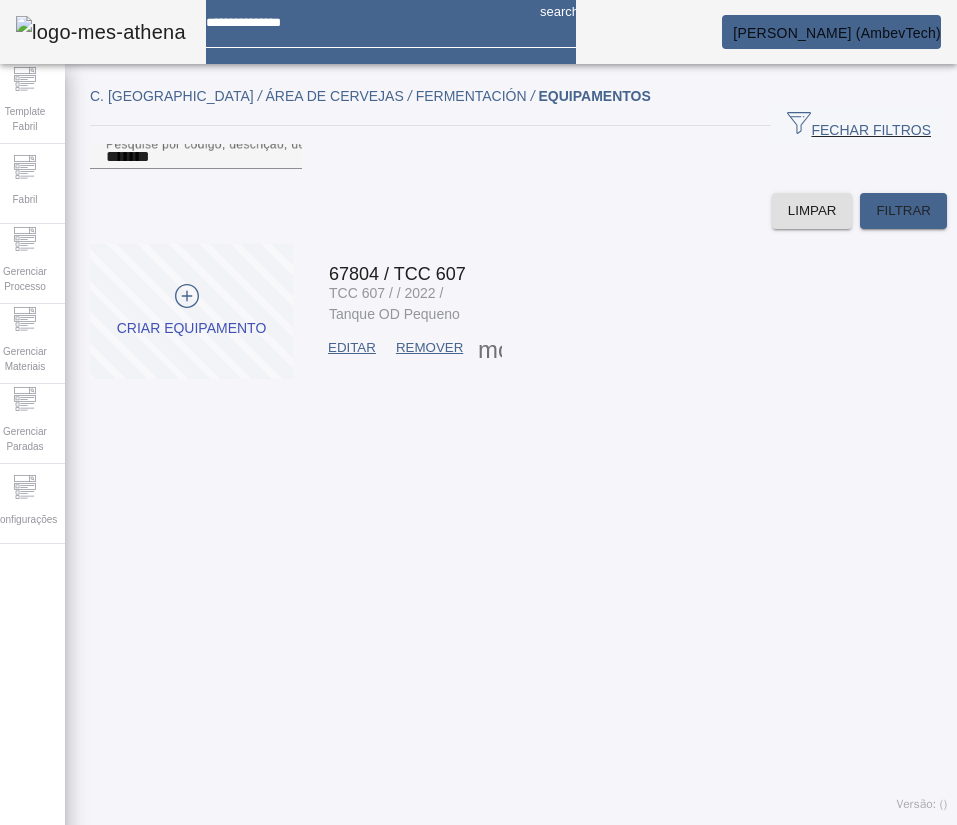 click on "EDITAR" at bounding box center [352, 348] 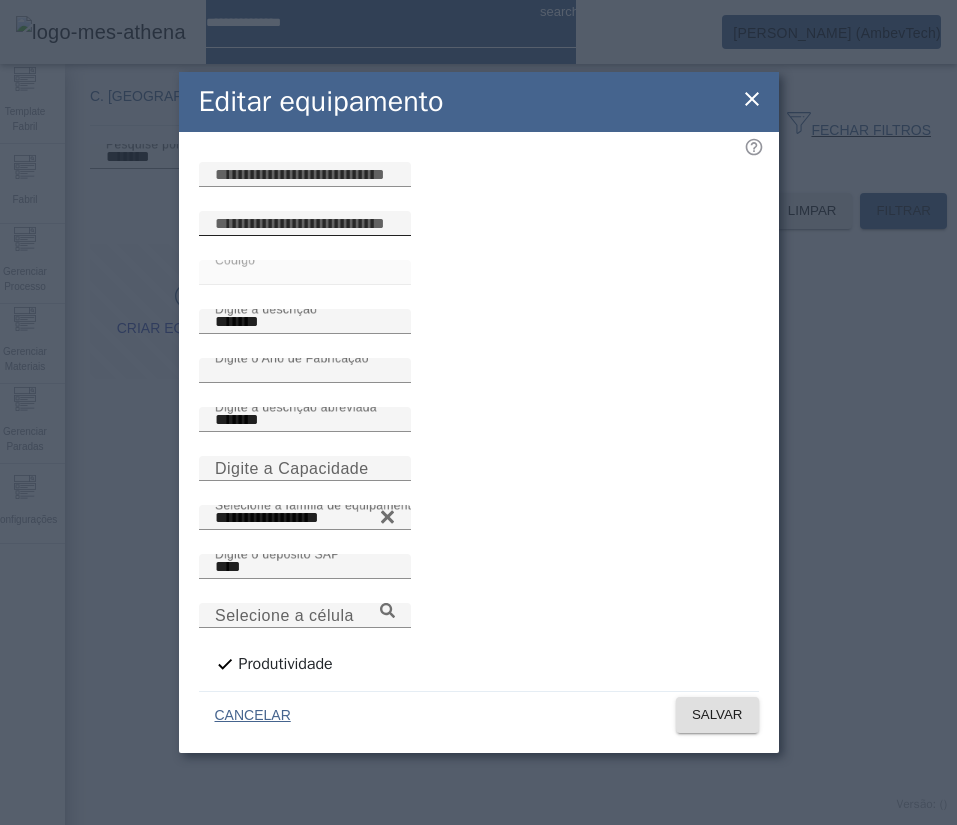 drag, startPoint x: 421, startPoint y: 203, endPoint x: 447, endPoint y: 262, distance: 64.4748 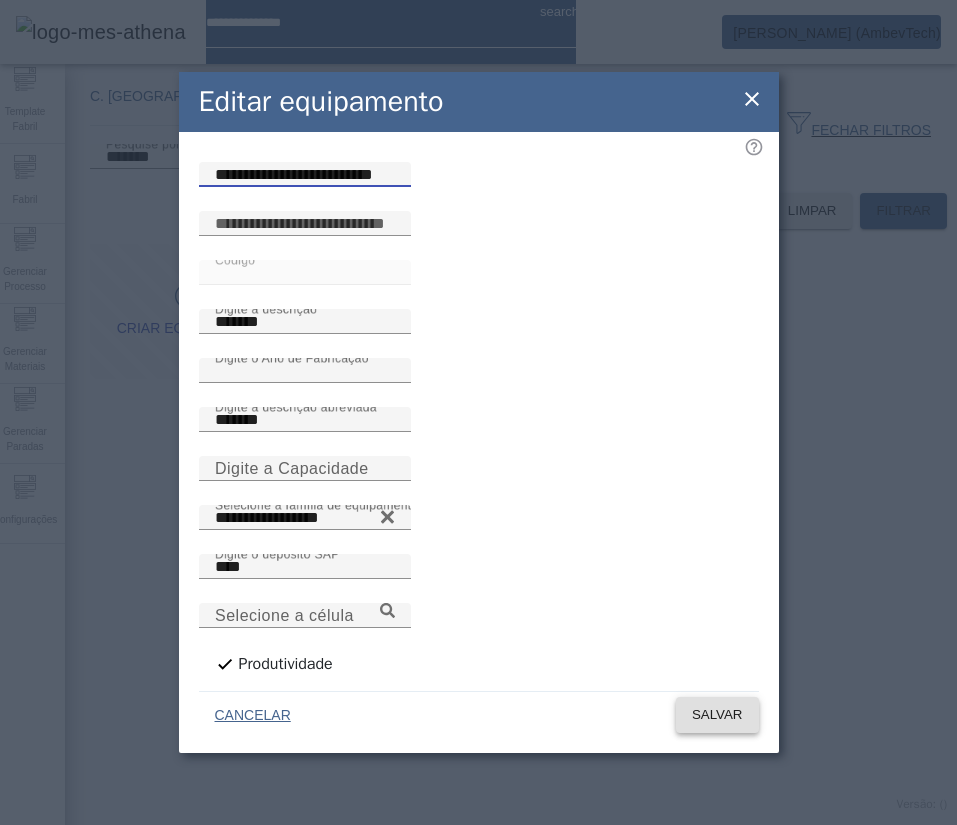 click on "SALVAR" 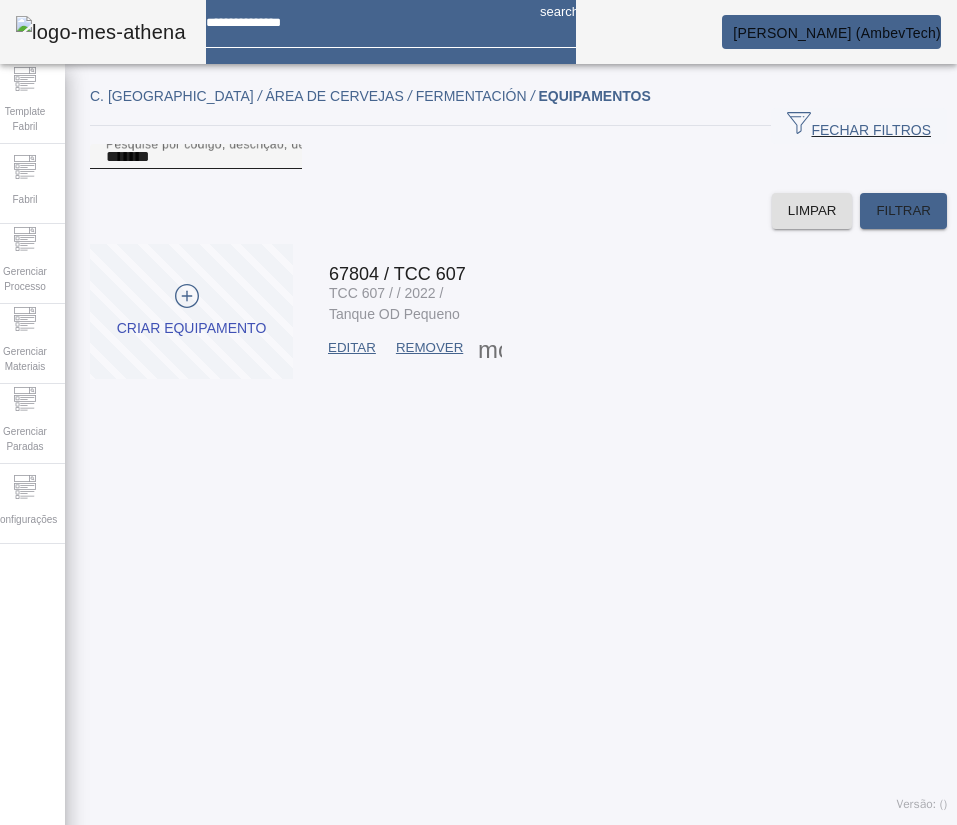click on "Pesquise por
código,
descrição,
descrição abreviada,
capacidade
ou
ano de fabricação" at bounding box center [354, 143] 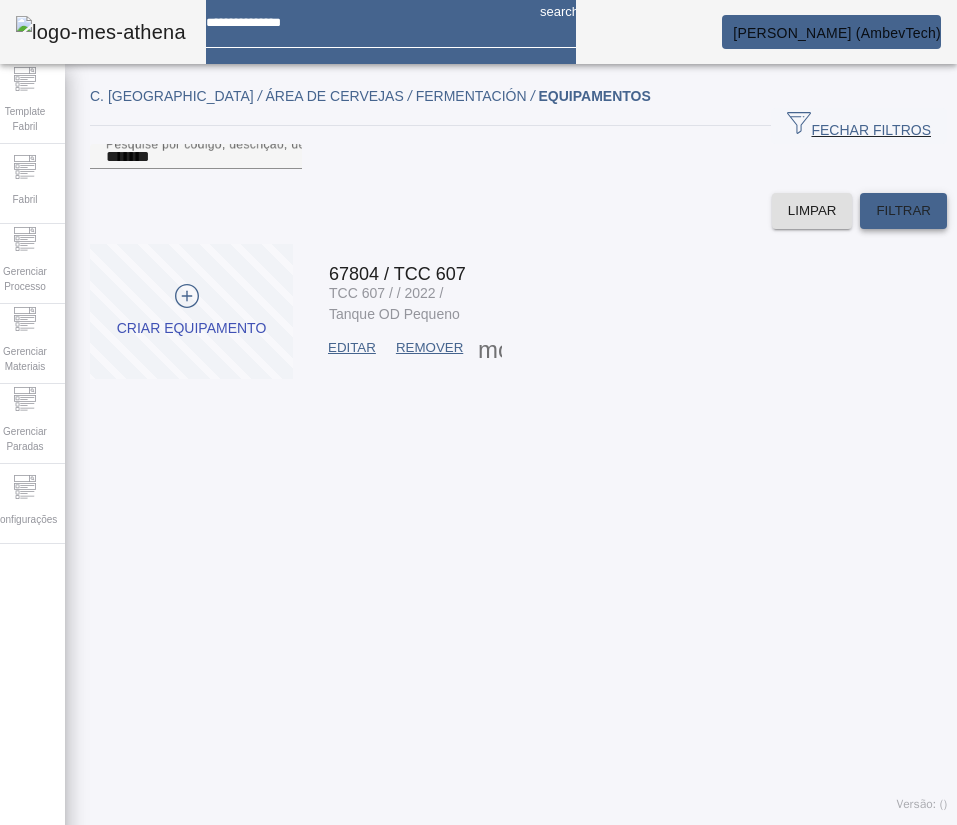 click on "FILTRAR" 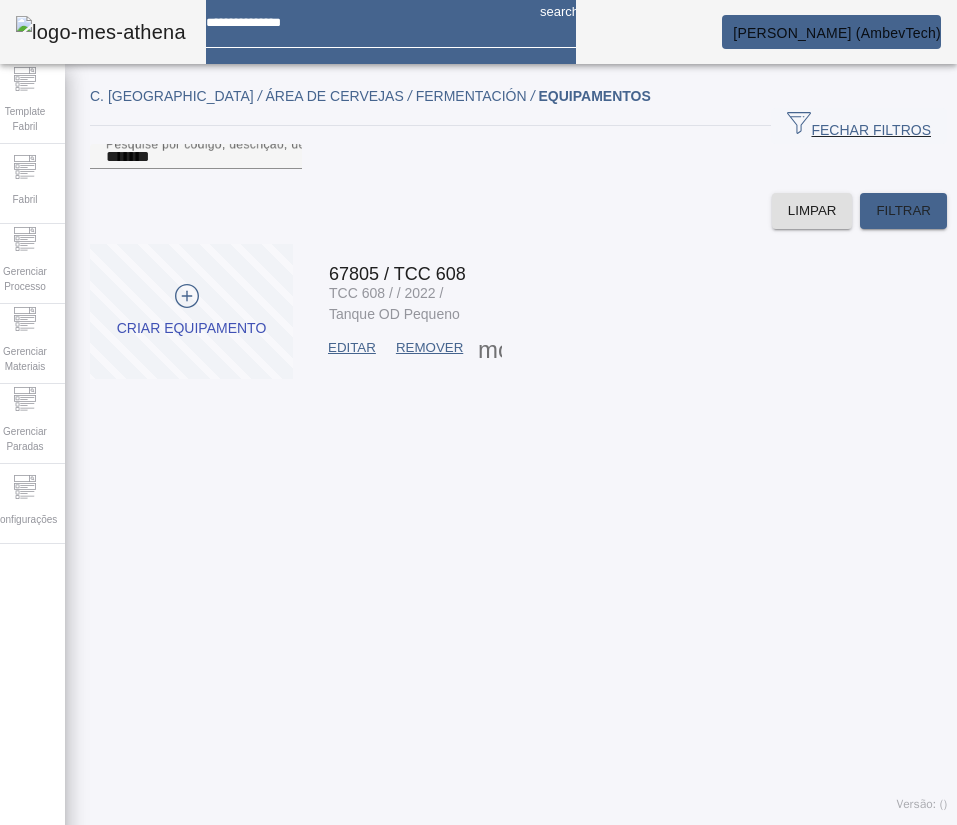 click on "EDITAR" at bounding box center (352, 348) 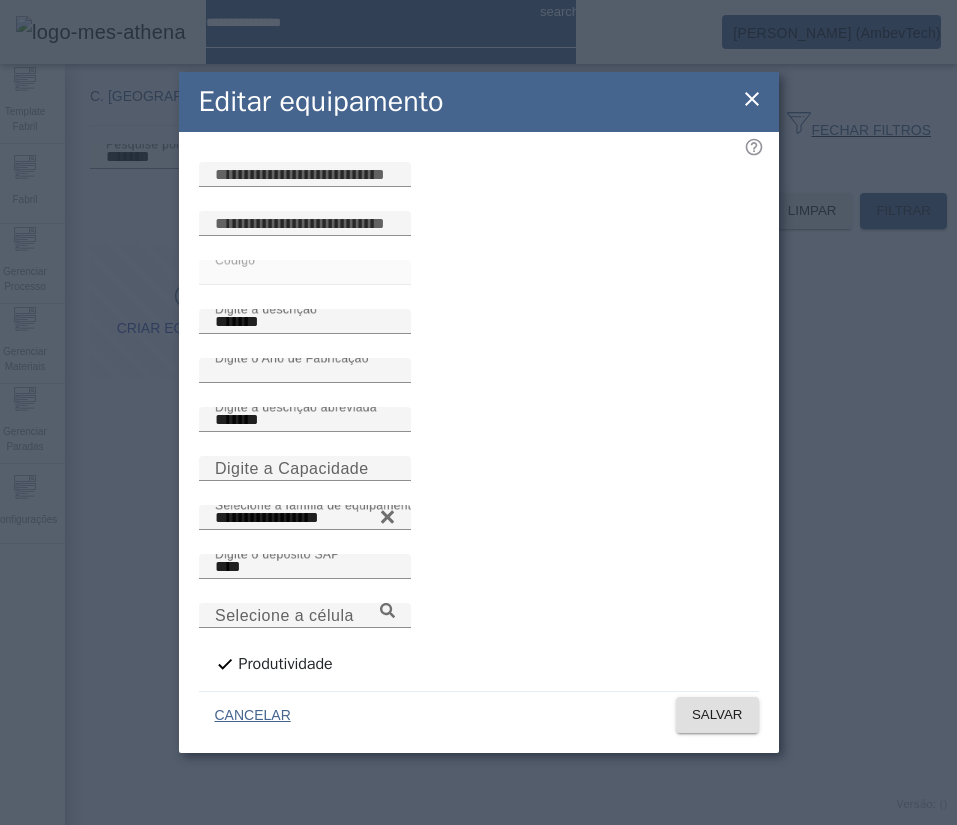 drag, startPoint x: 398, startPoint y: 214, endPoint x: 558, endPoint y: 399, distance: 244.59149 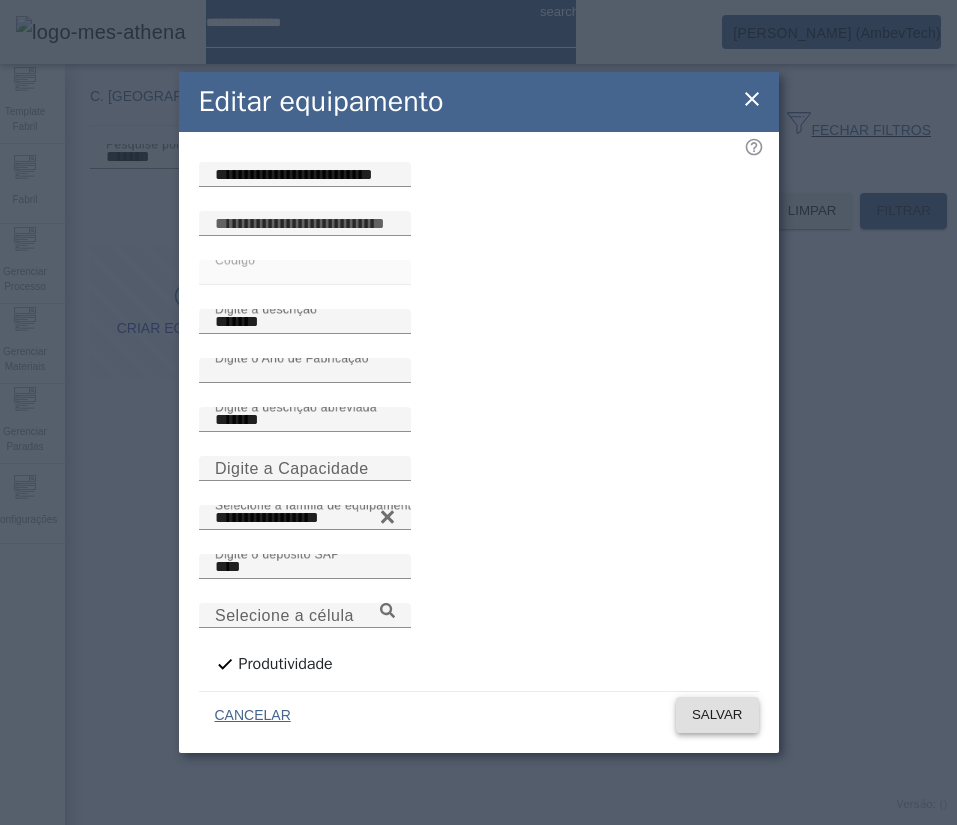 click on "SALVAR" 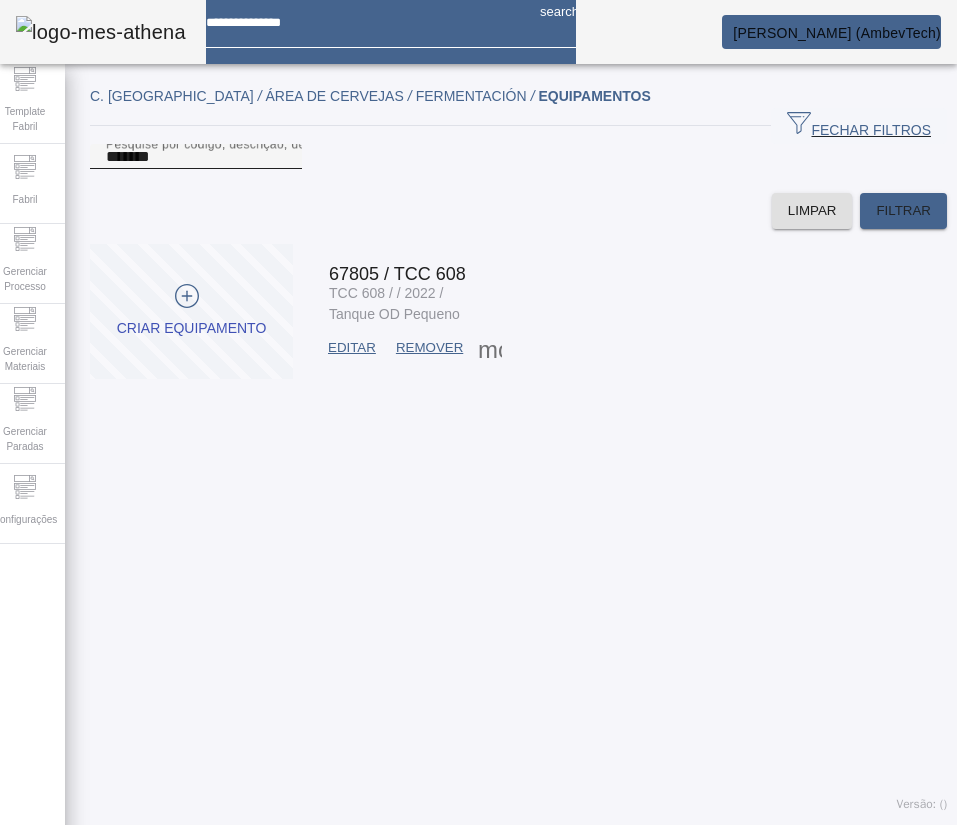 click on "*******" at bounding box center (196, 157) 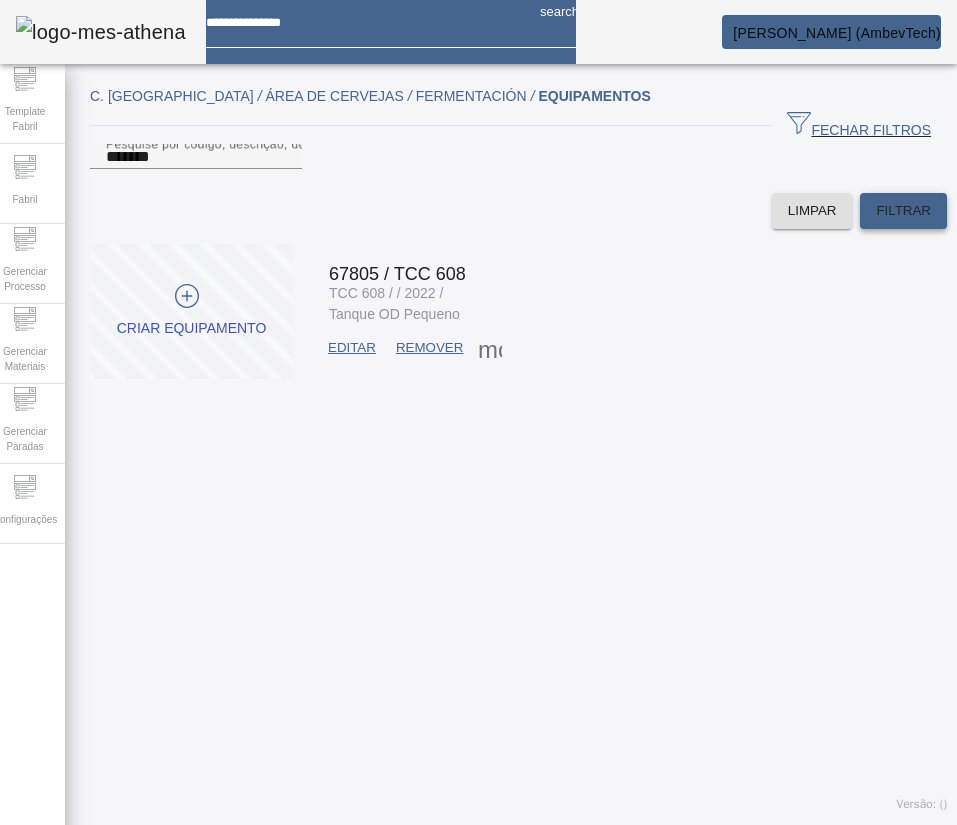 click 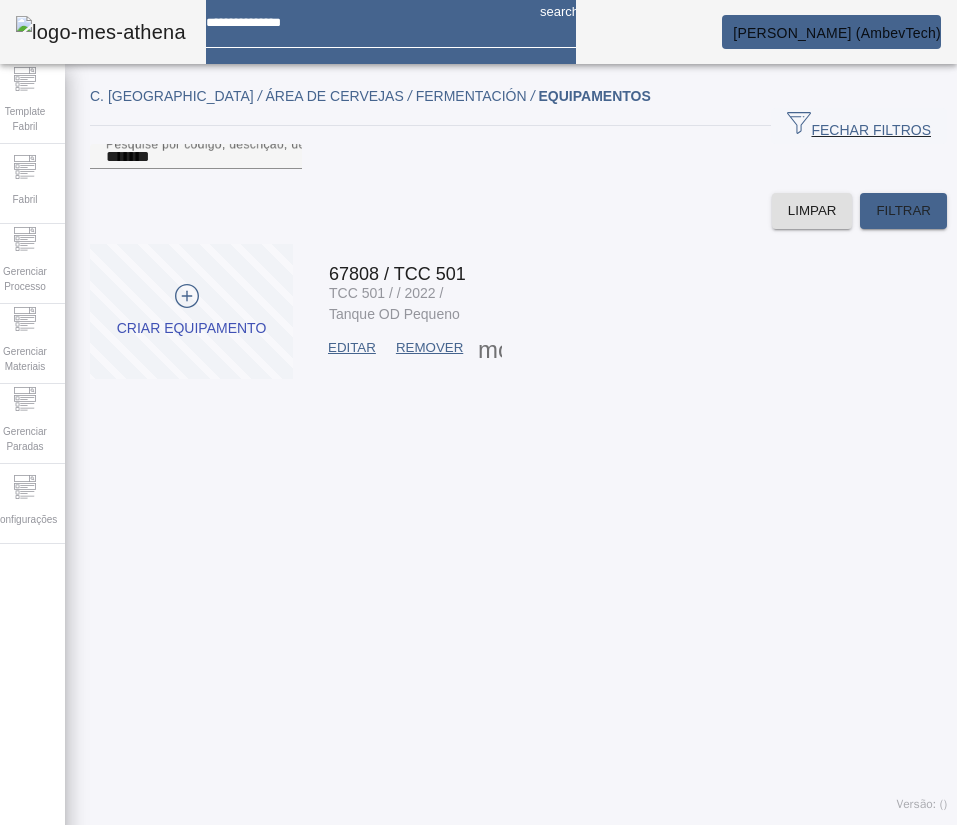 click on "EDITAR" at bounding box center [352, 348] 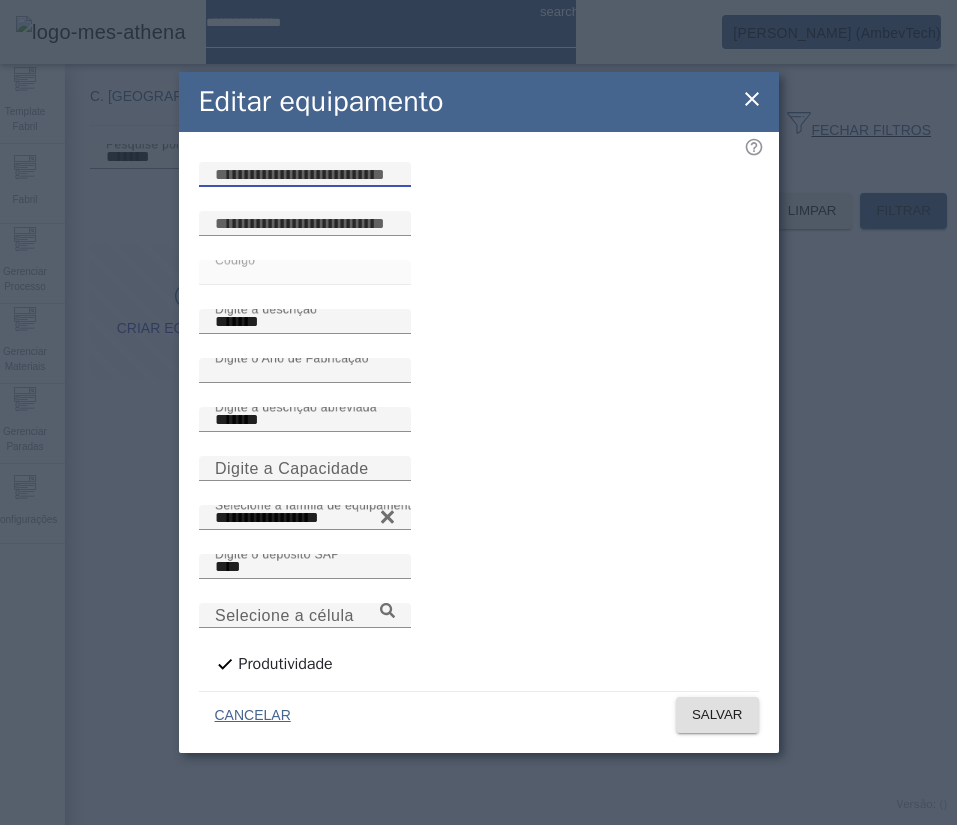 click at bounding box center (305, 175) 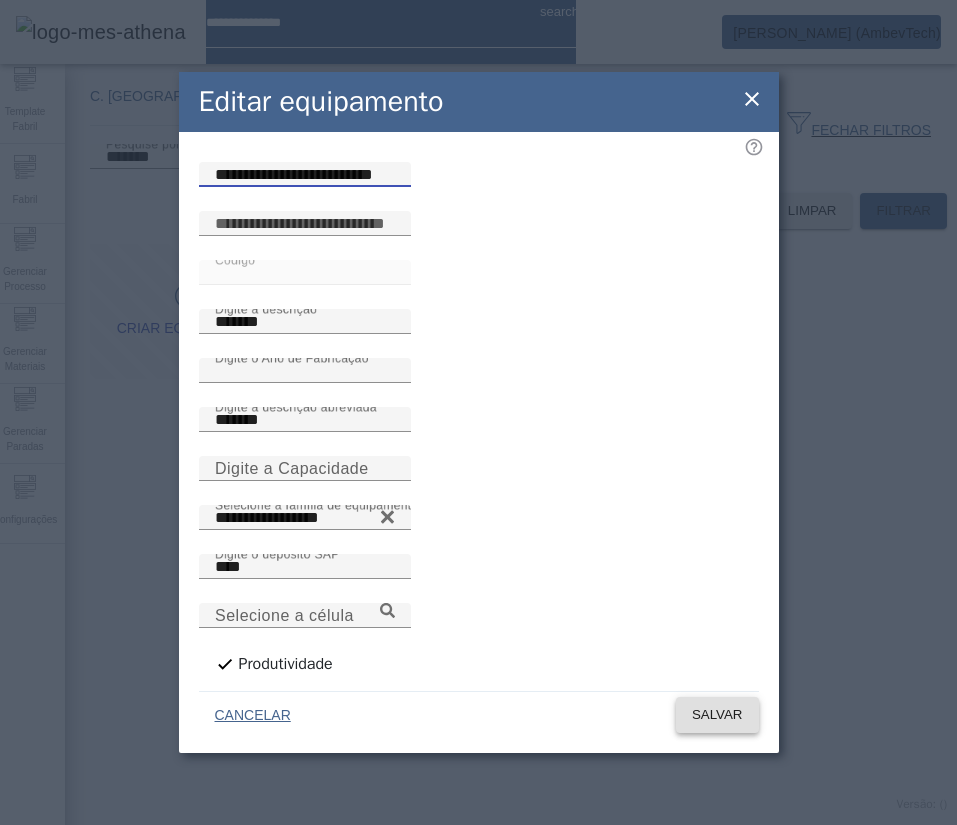 click on "SALVAR" 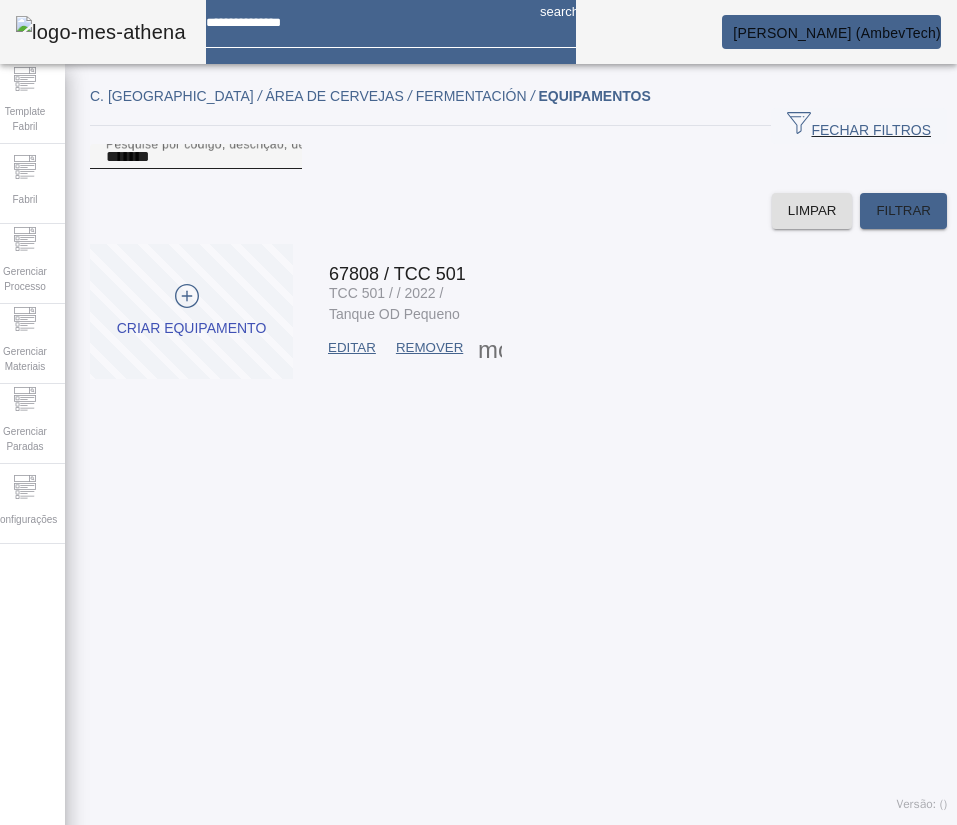 click on "*******" at bounding box center (196, 157) 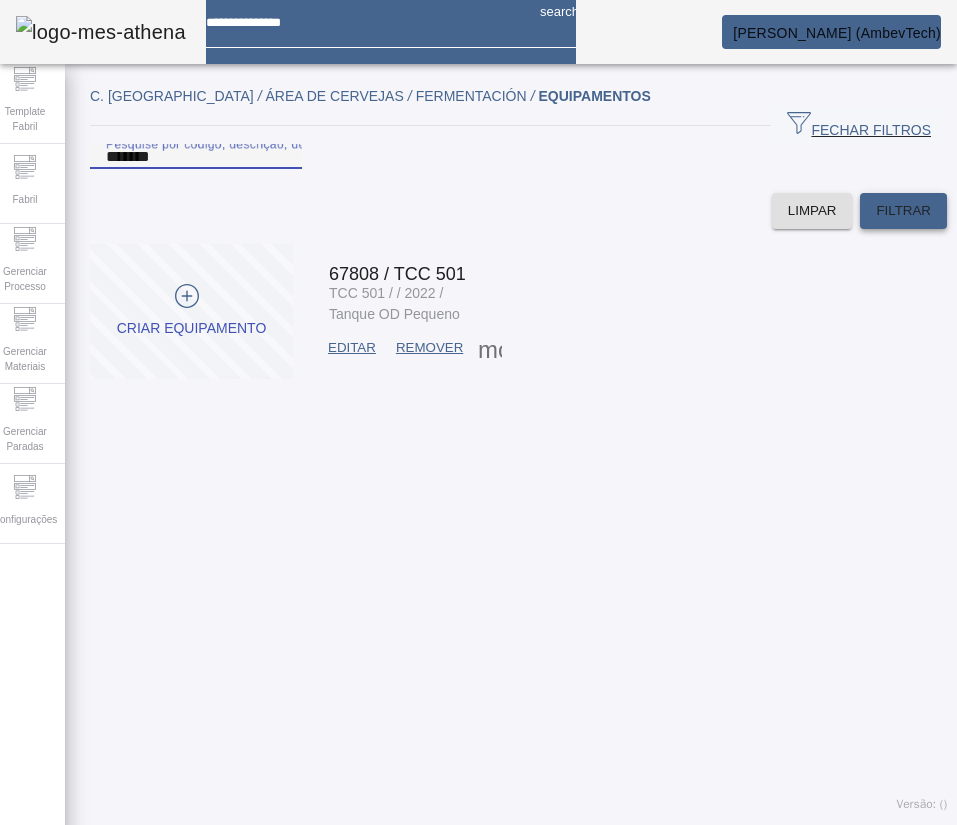 click on "FILTRAR" 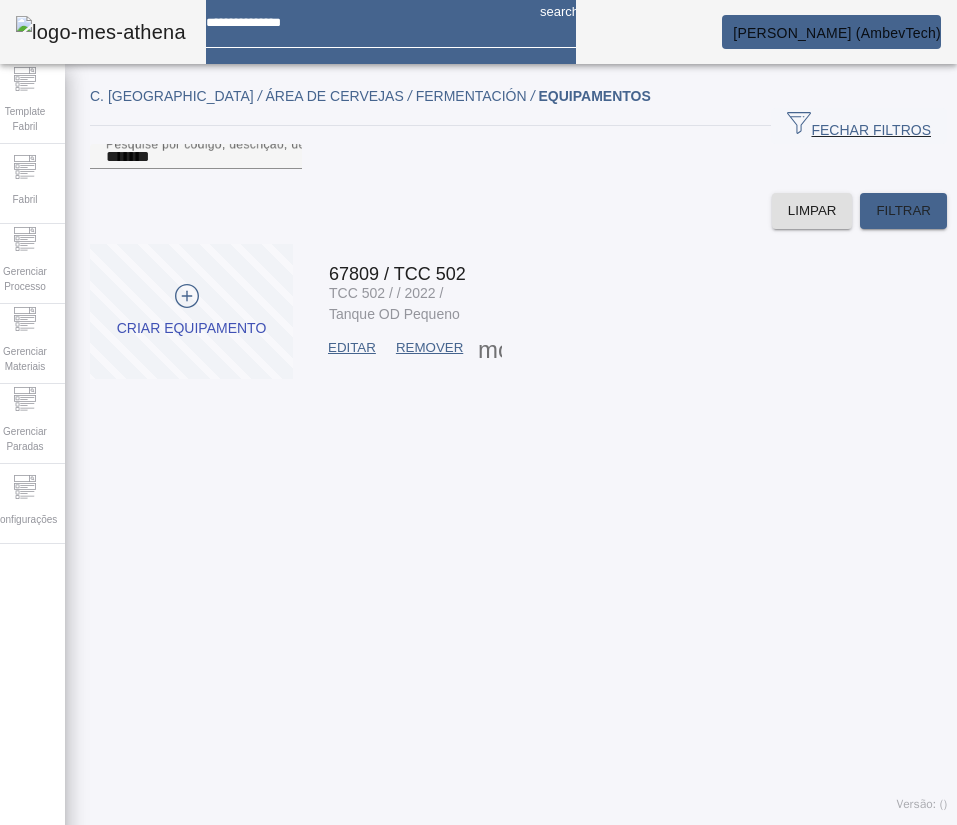 click at bounding box center (352, 348) 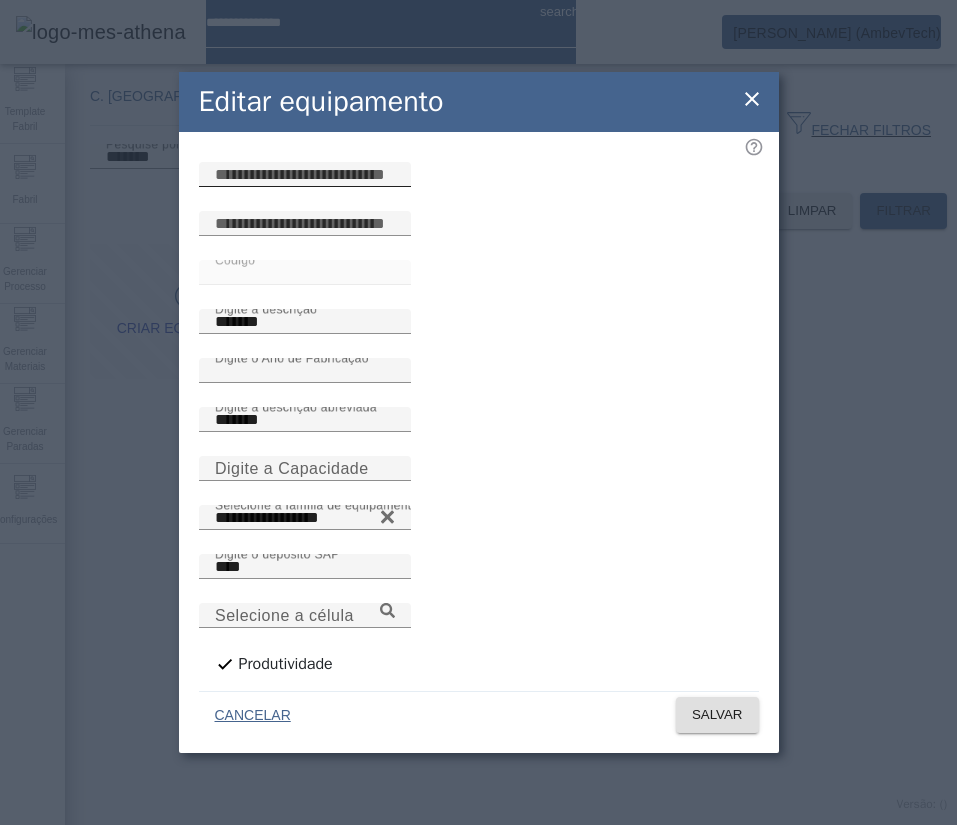 click at bounding box center [305, 175] 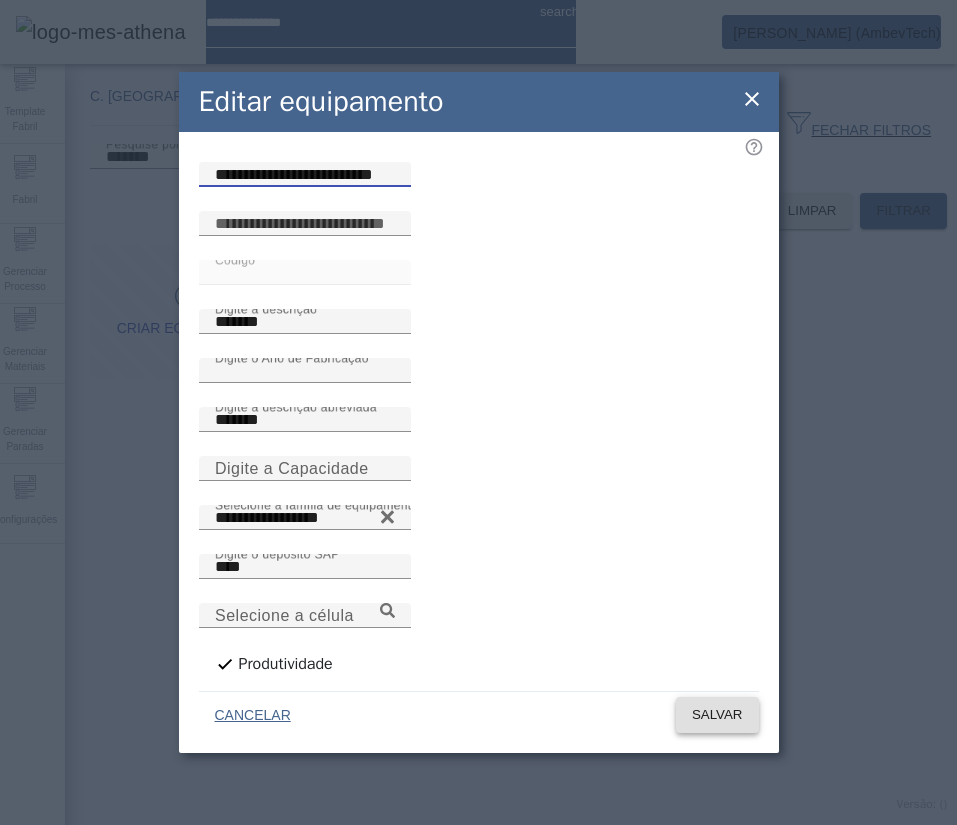 click 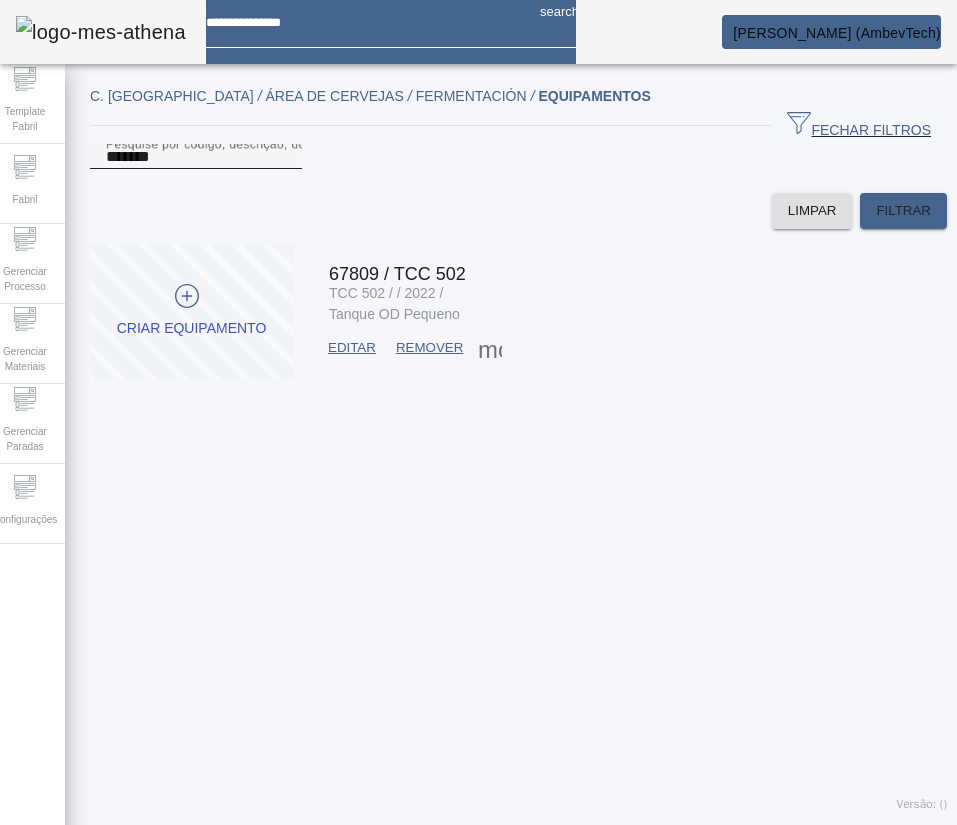 click on "*******" at bounding box center [196, 157] 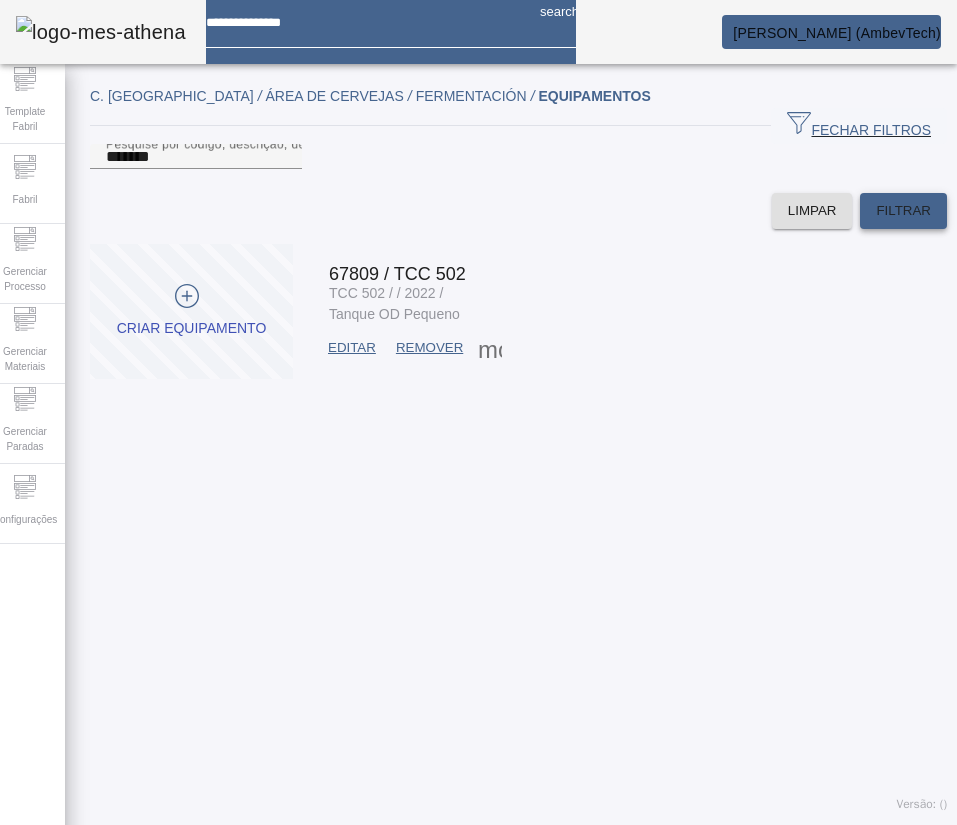 click on "FILTRAR" 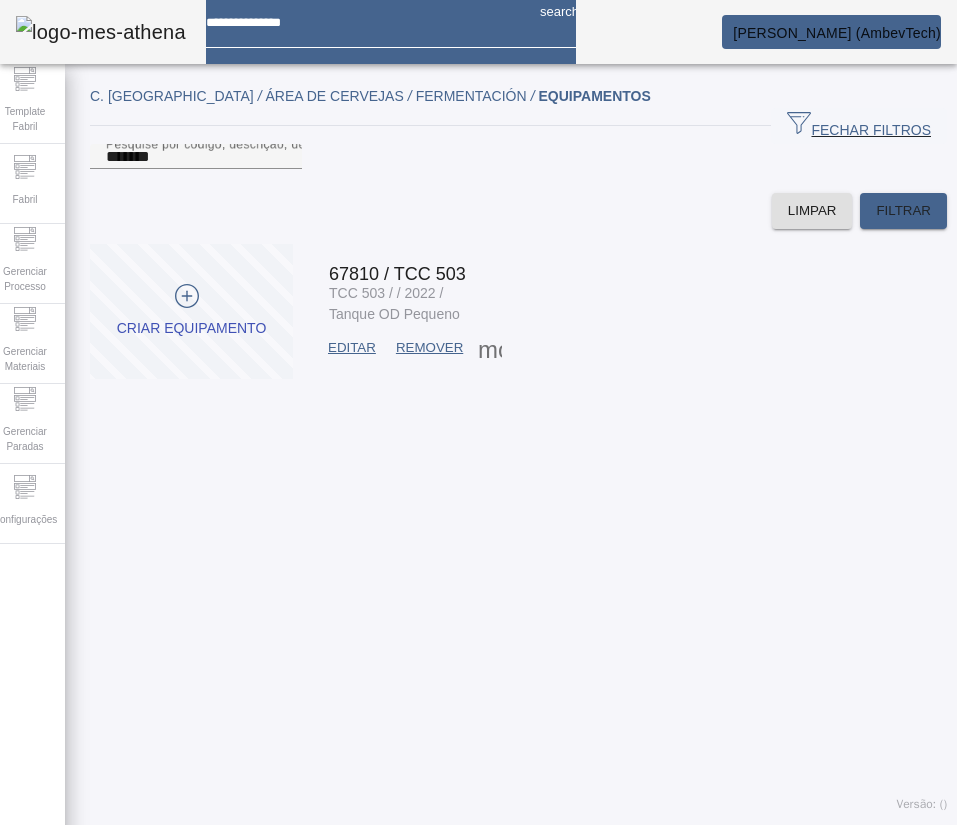 click on "EDITAR" at bounding box center (352, 348) 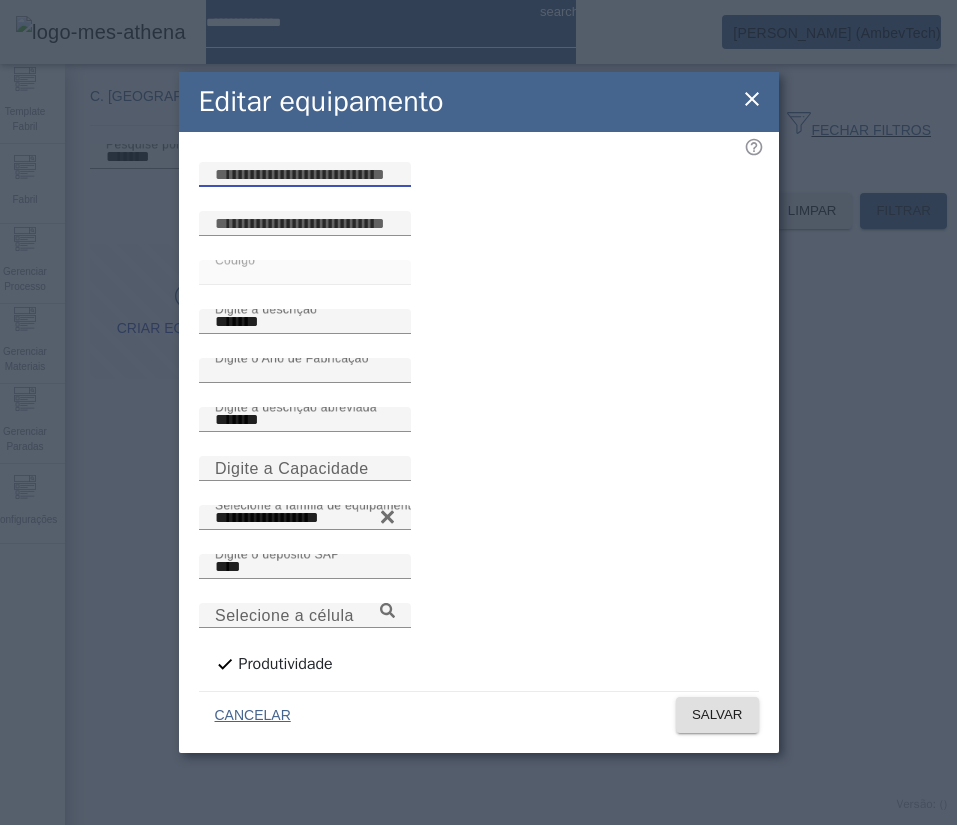 click at bounding box center (305, 175) 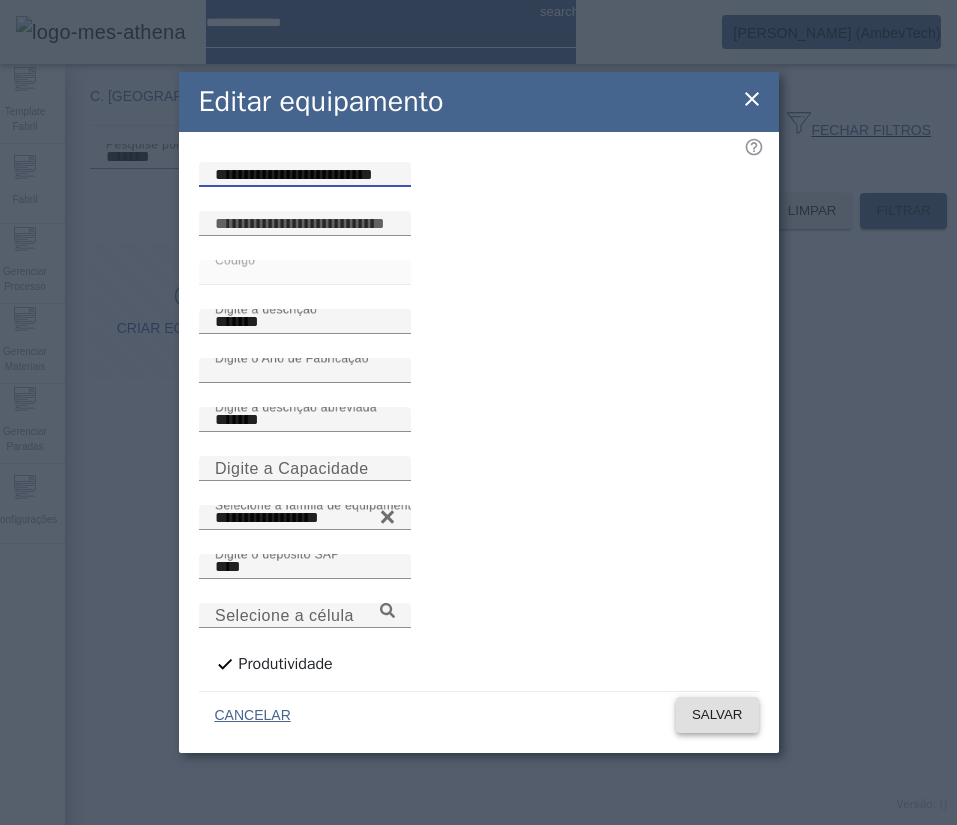 click 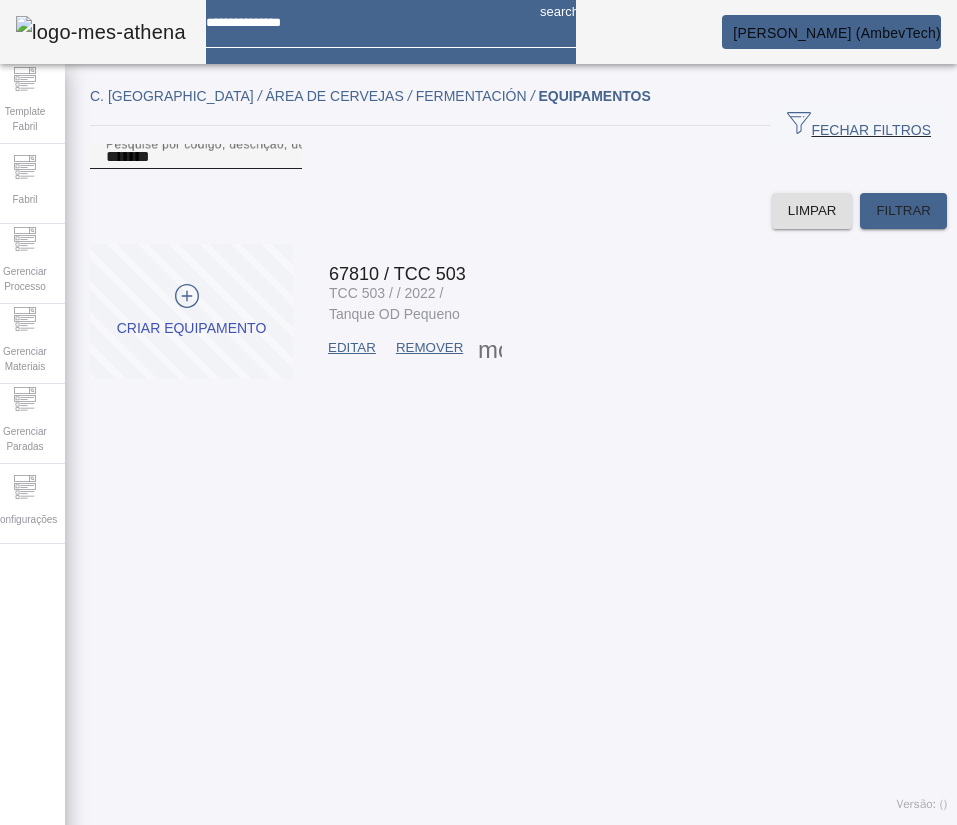 click on "*******" at bounding box center (196, 157) 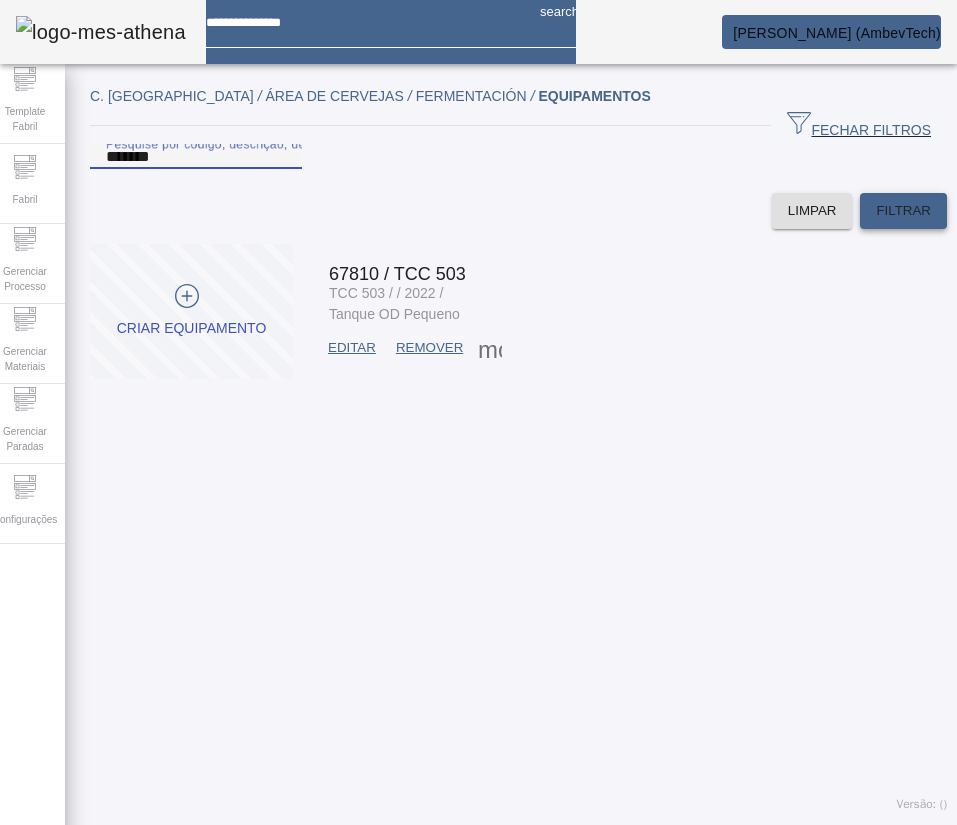 click 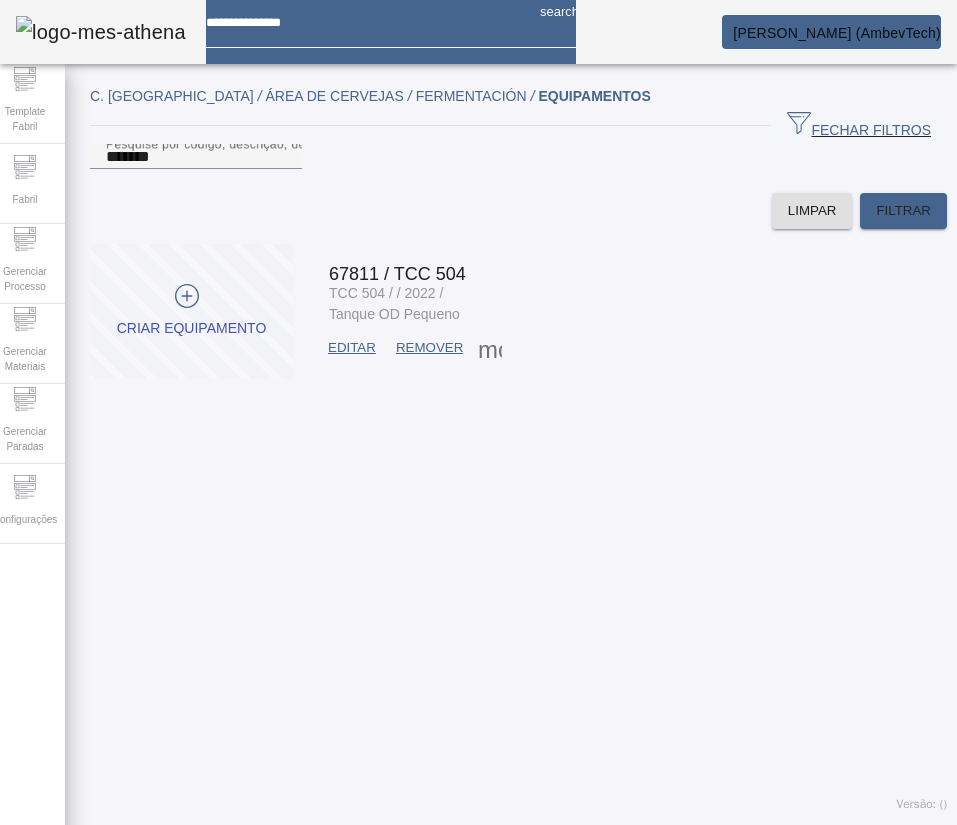 click on "EDITAR" at bounding box center [352, 348] 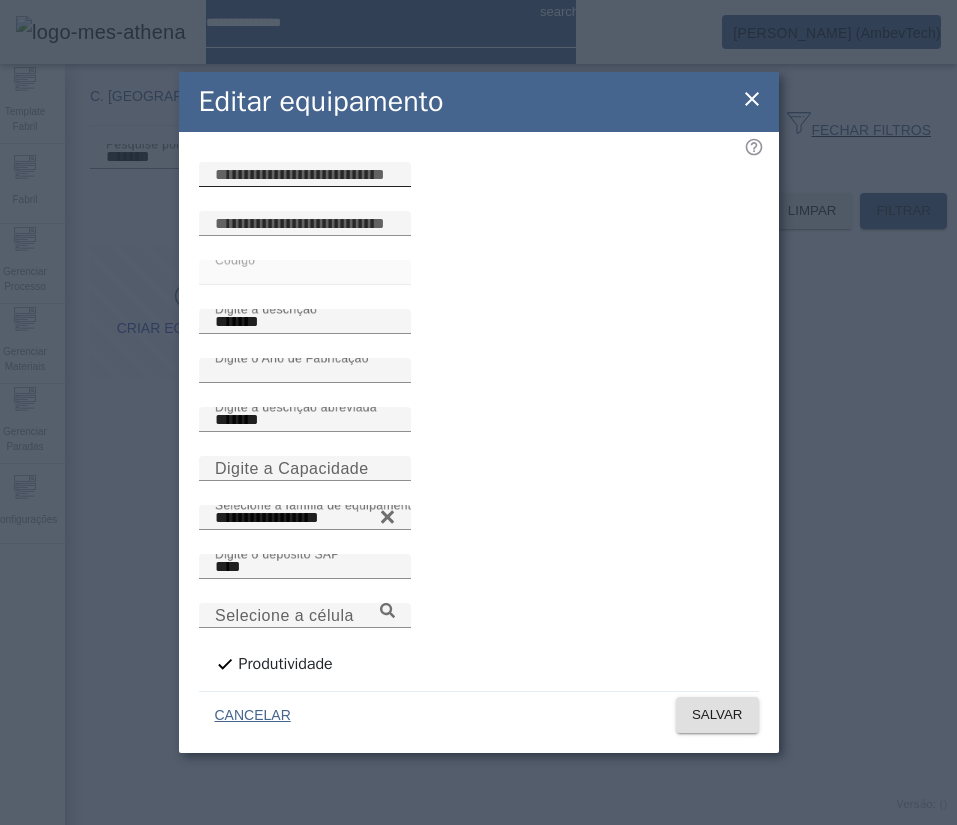 click at bounding box center [305, 175] 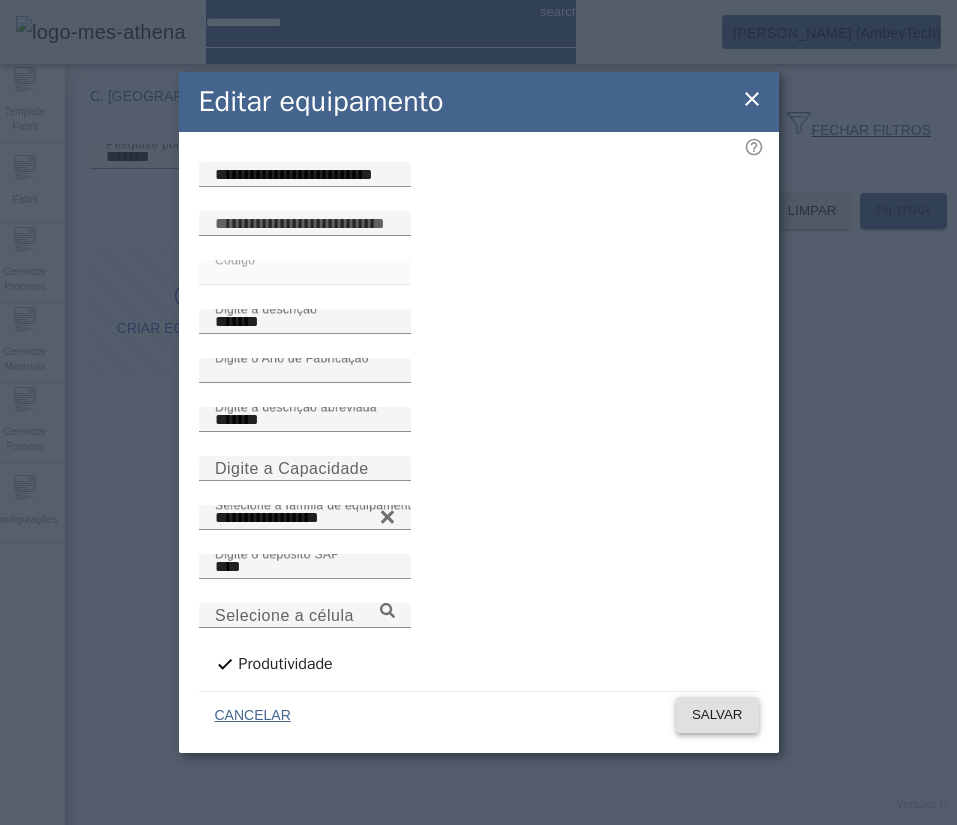click 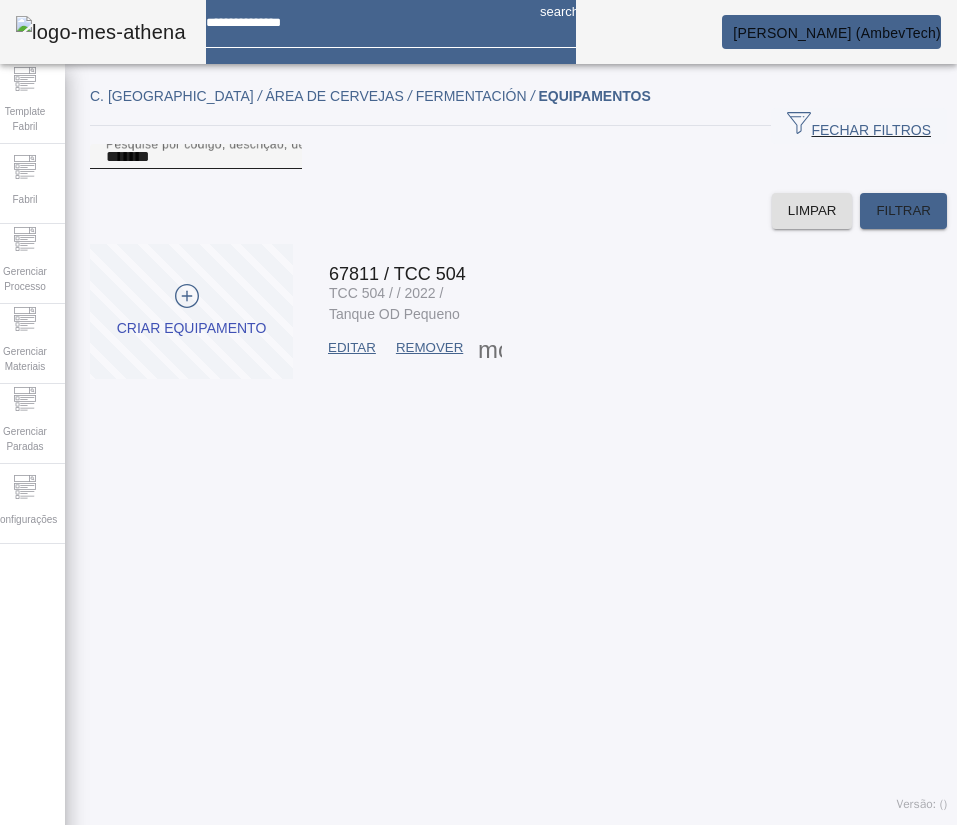 click on "*******" at bounding box center [196, 157] 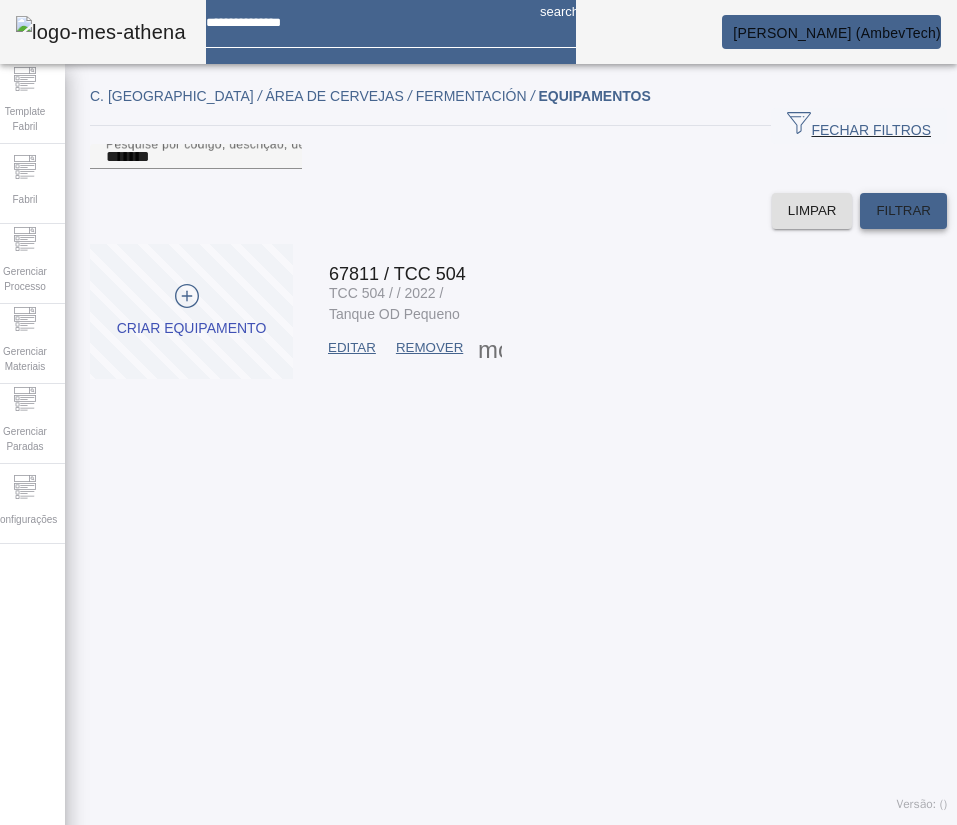 click on "FILTRAR" 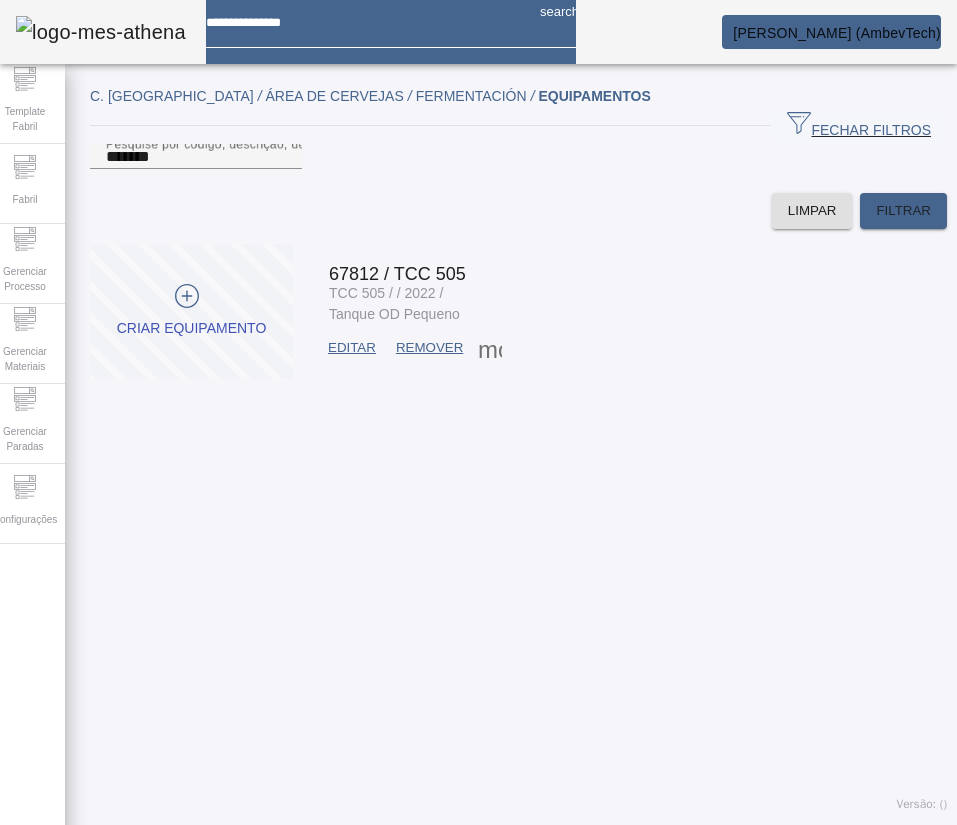 click at bounding box center [352, 348] 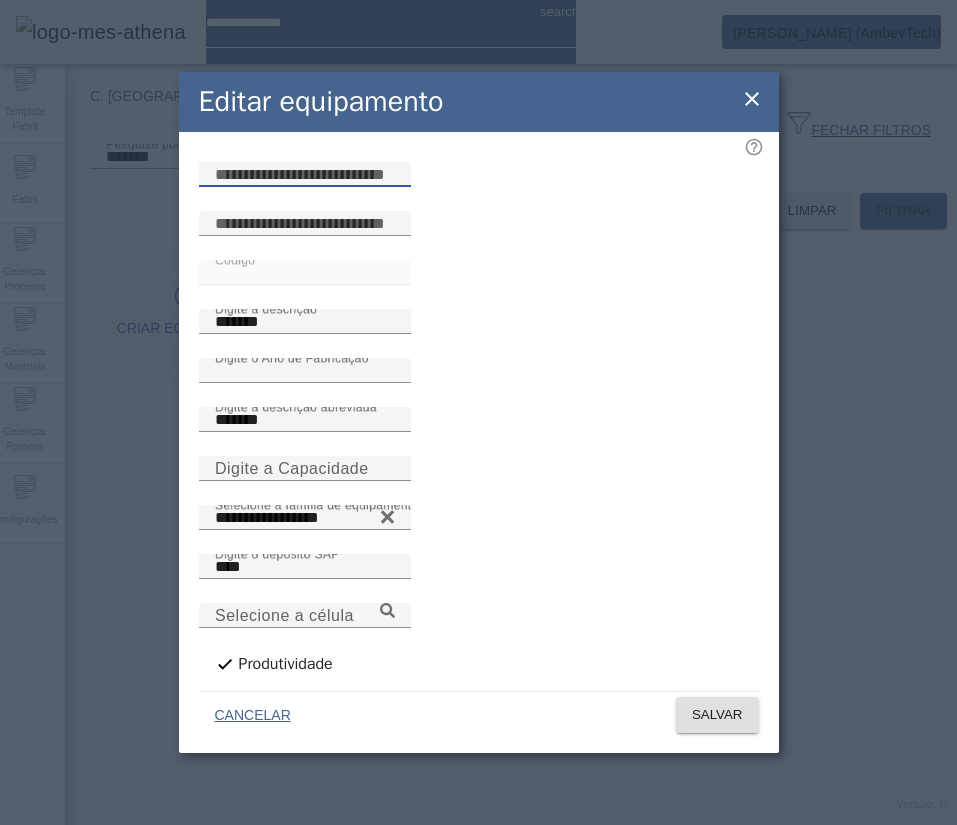 click at bounding box center (305, 175) 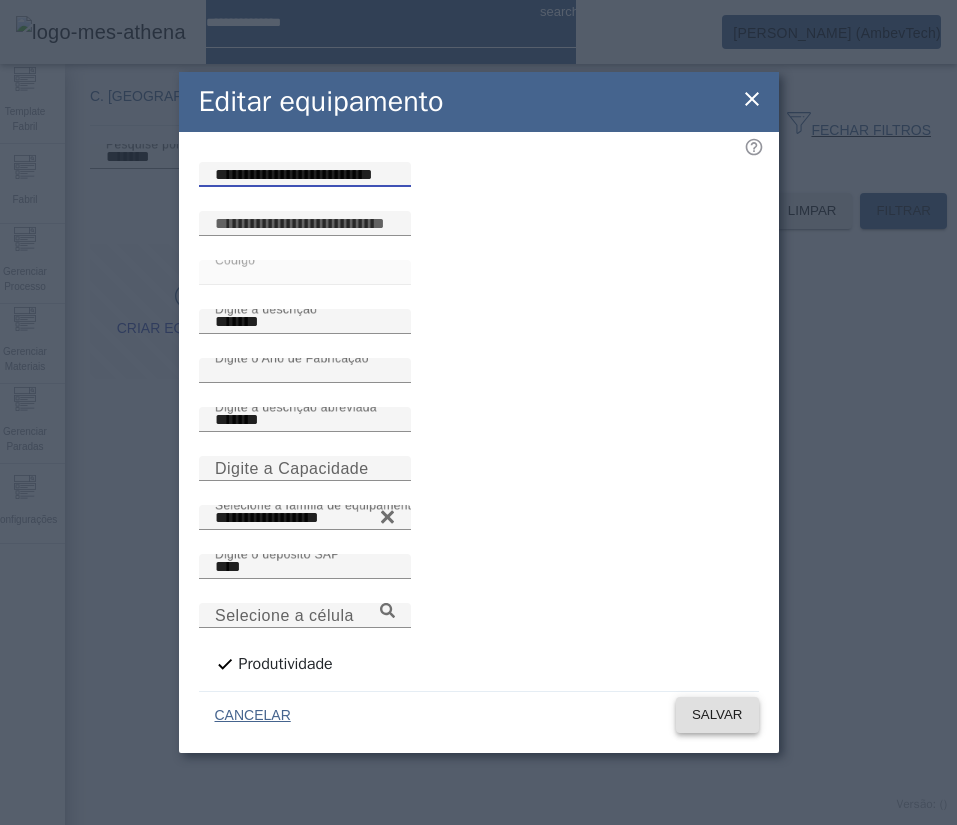click on "SALVAR" 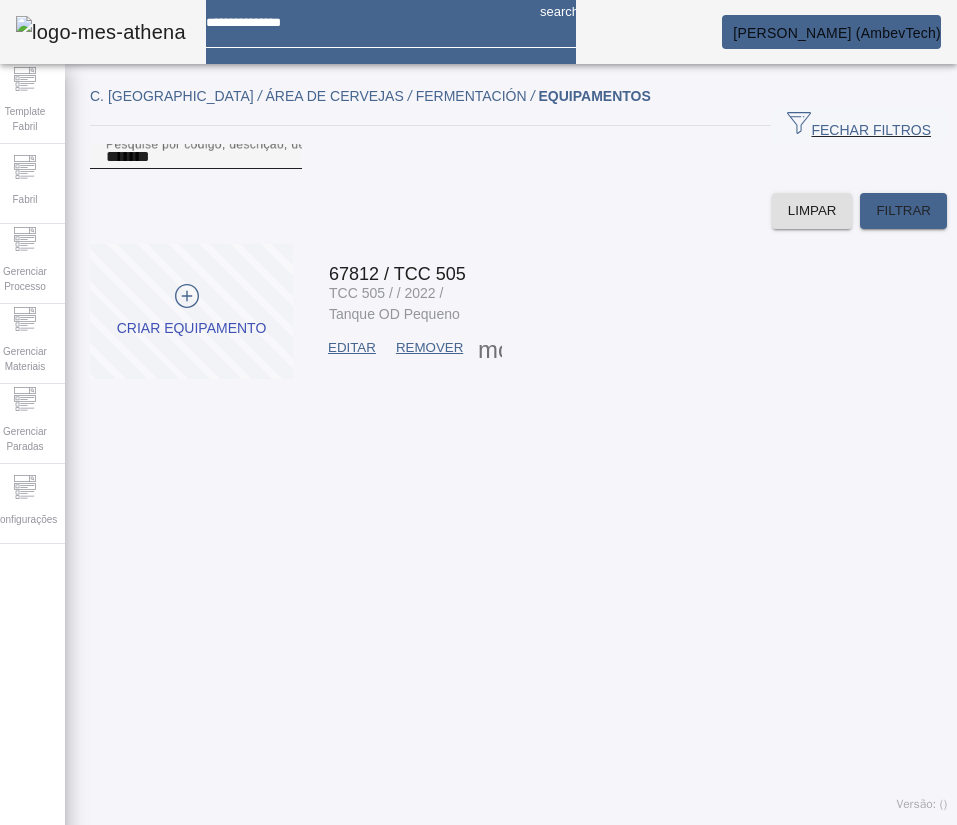 click on "*******" at bounding box center [196, 157] 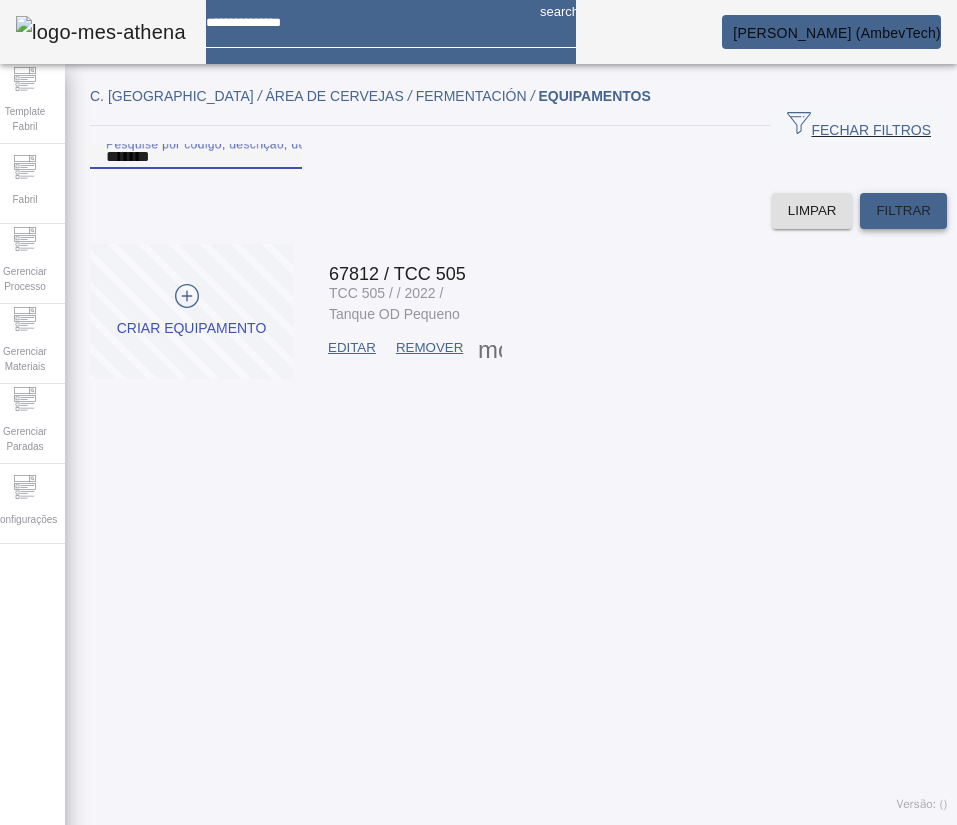 click on "FILTRAR" 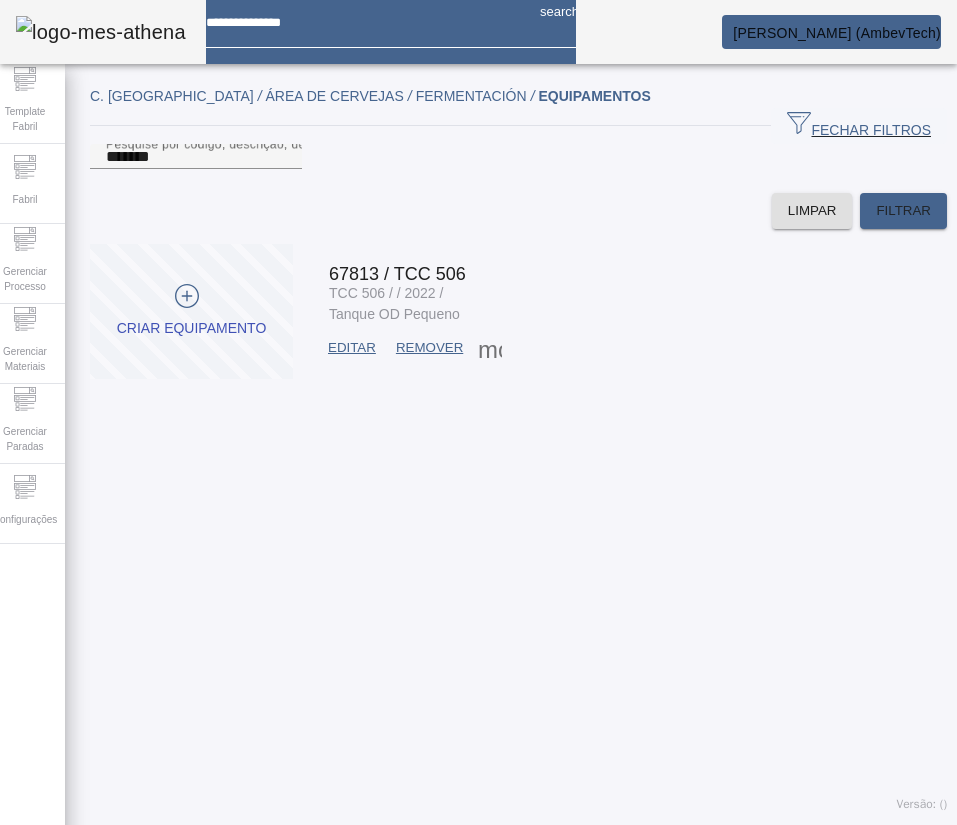click on "EDITAR" at bounding box center [352, 348] 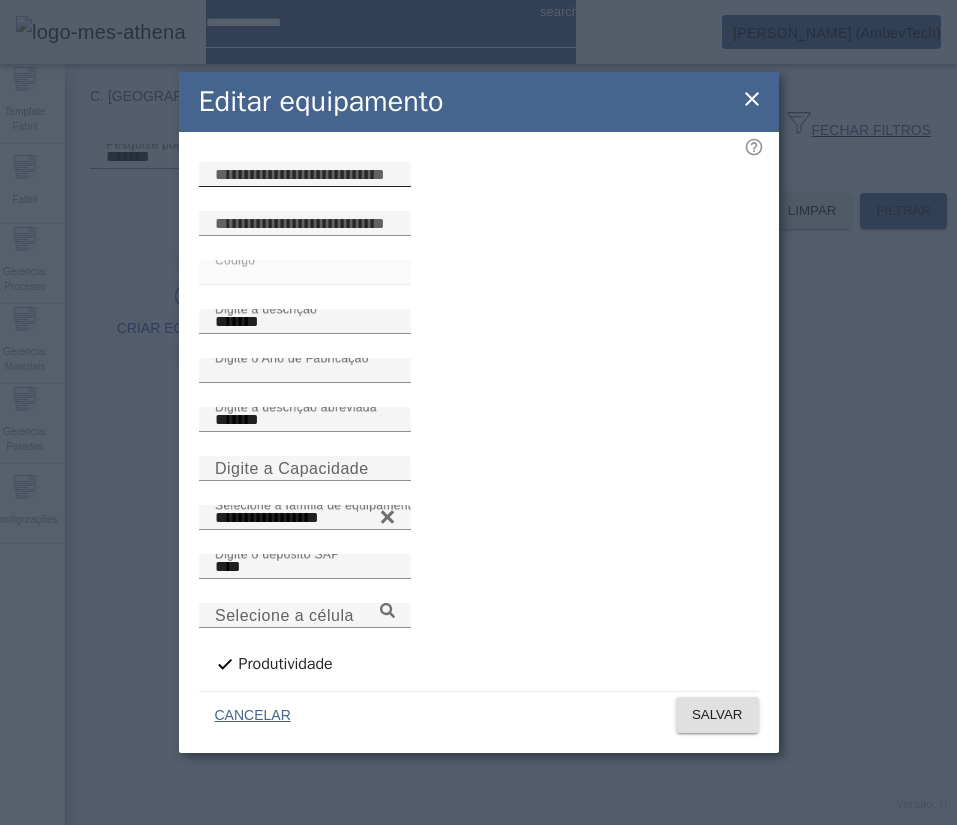 click at bounding box center [305, 175] 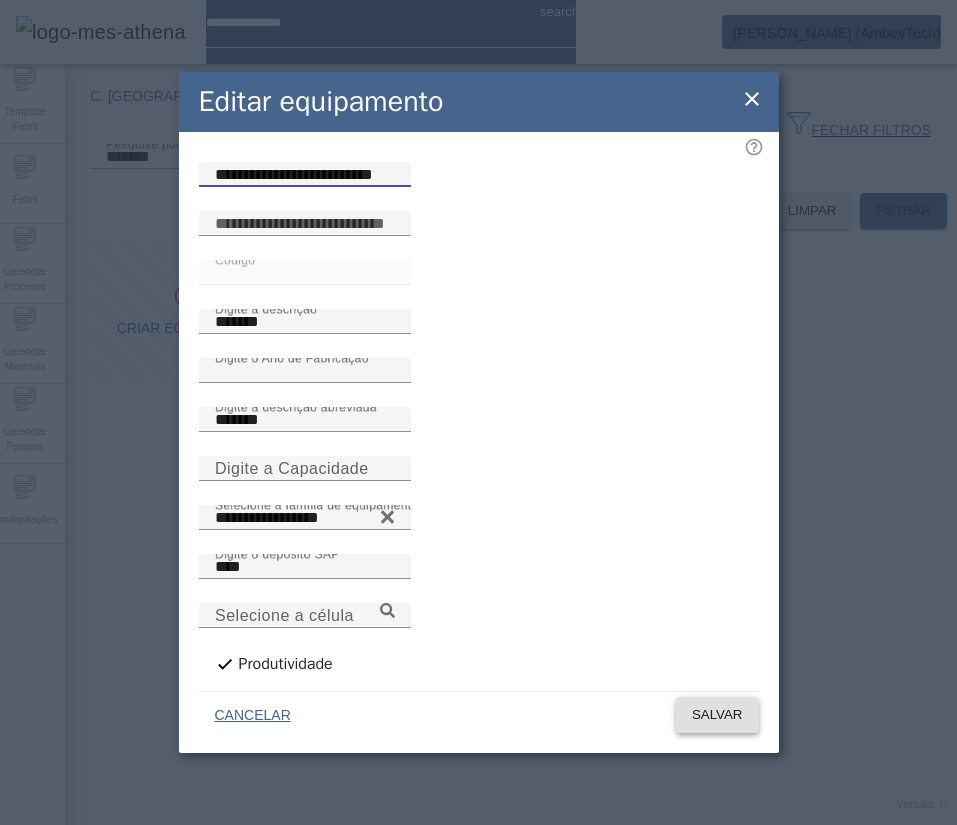 click on "SALVAR" 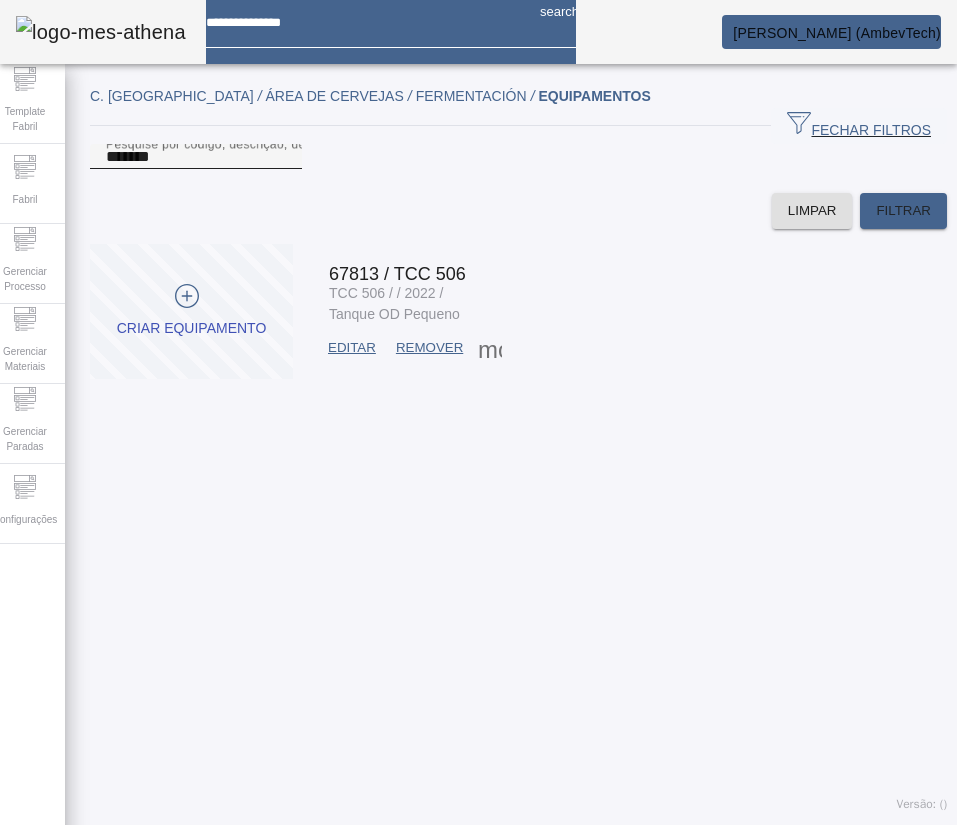 click on "*******" at bounding box center (196, 157) 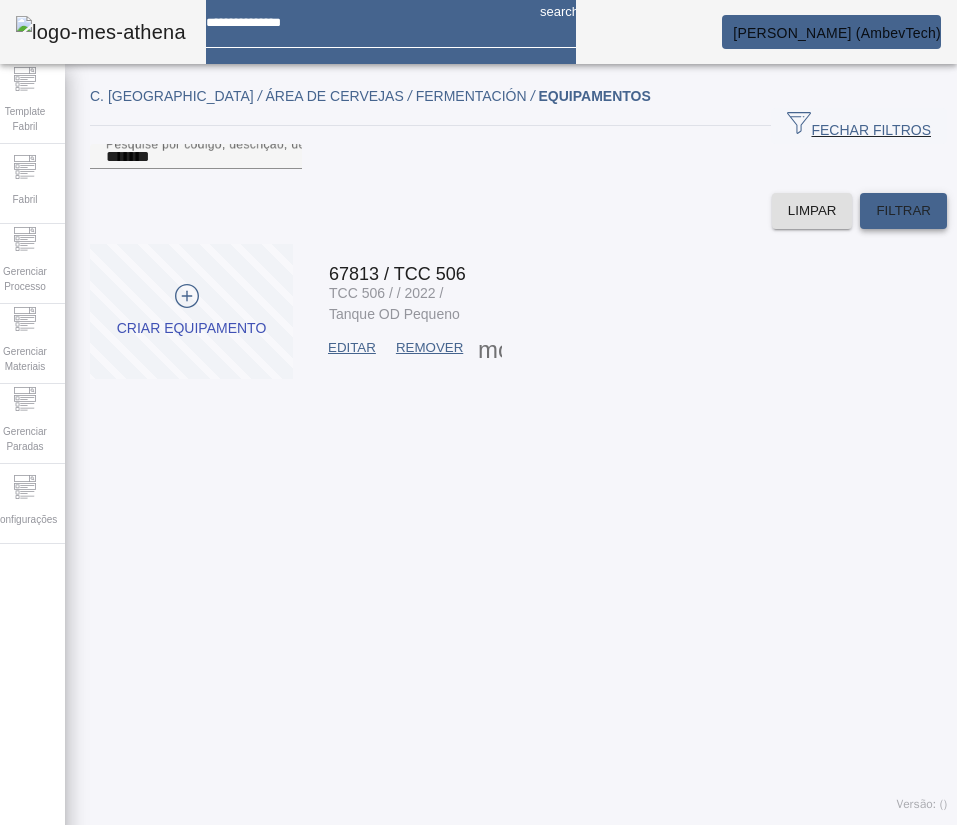 click on "FILTRAR" 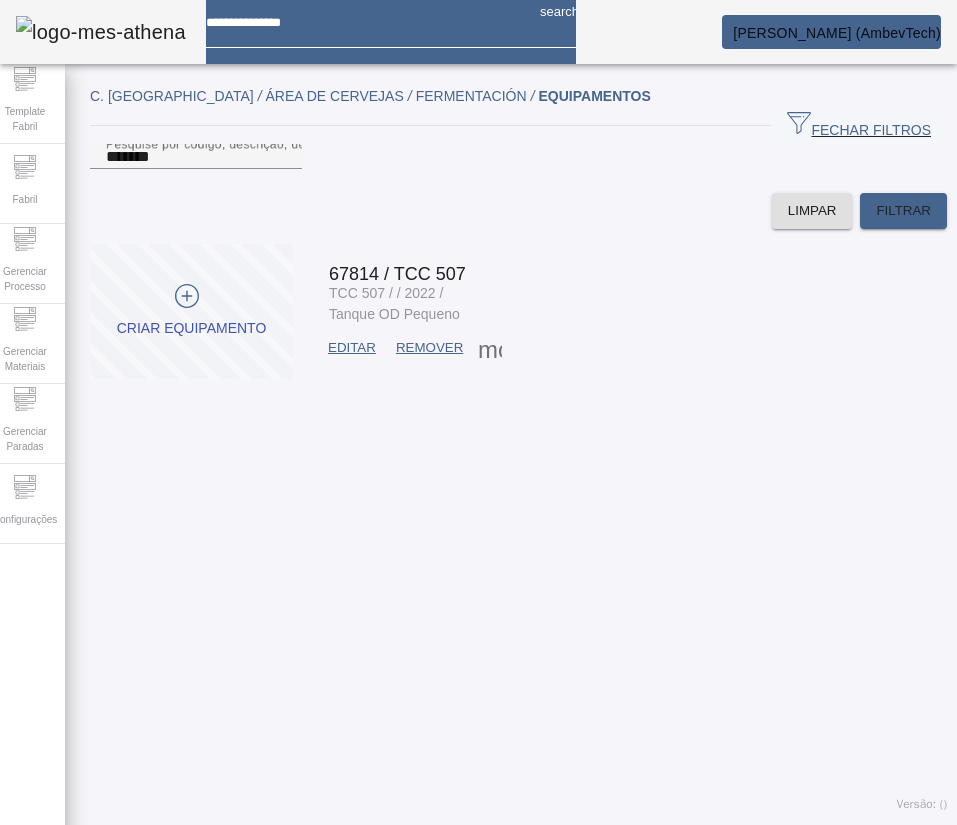 click on "EDITAR" at bounding box center (352, 348) 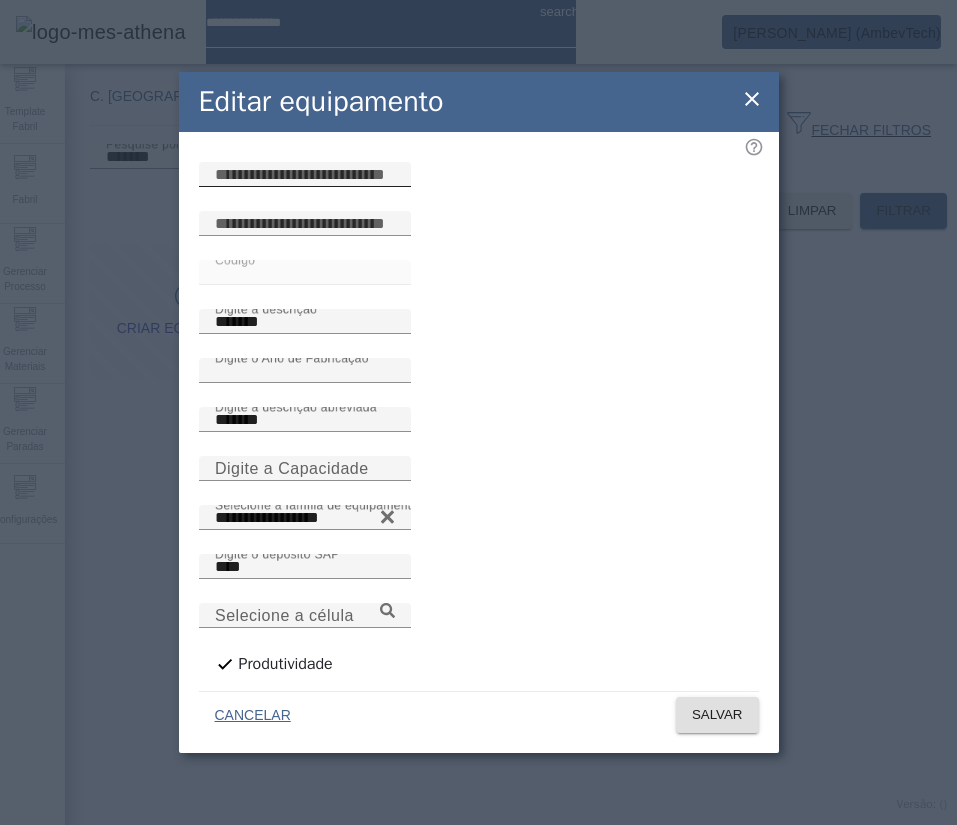 click at bounding box center (305, 175) 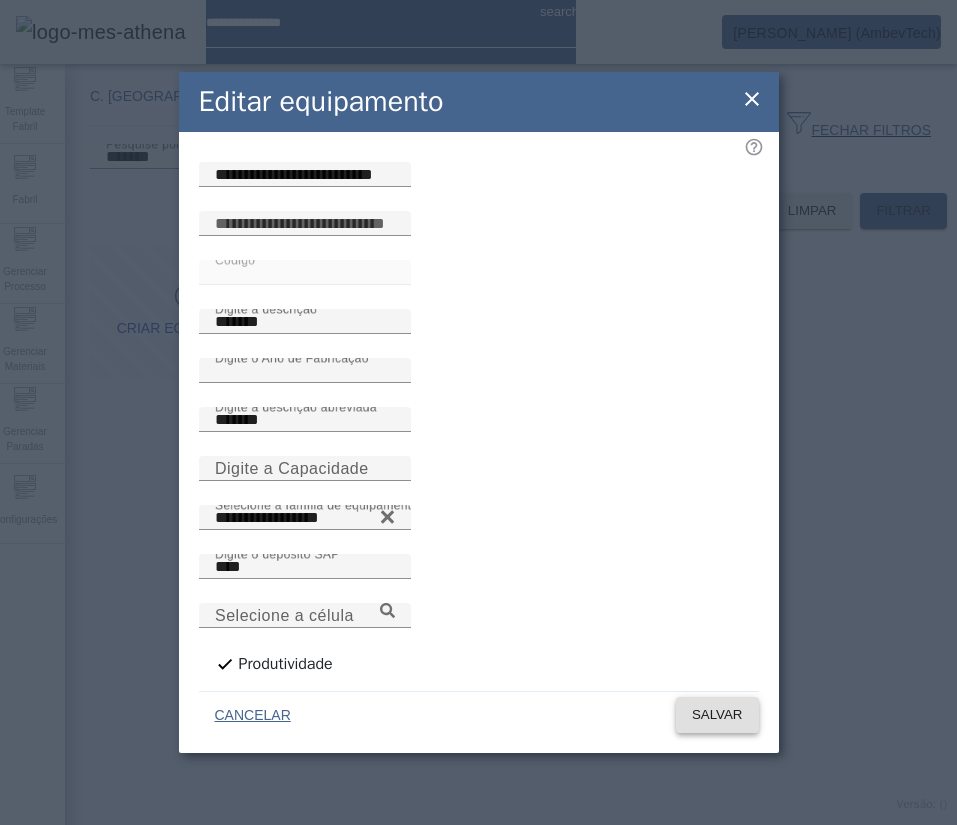 click on "SALVAR" 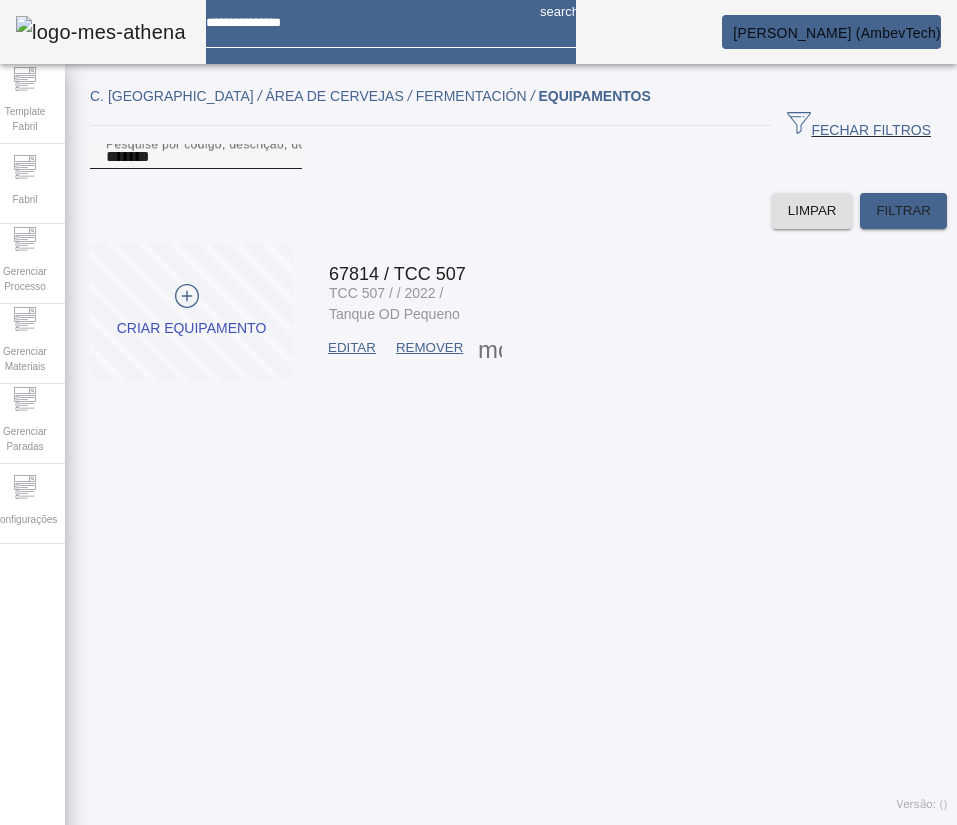 click on "*******" at bounding box center (196, 157) 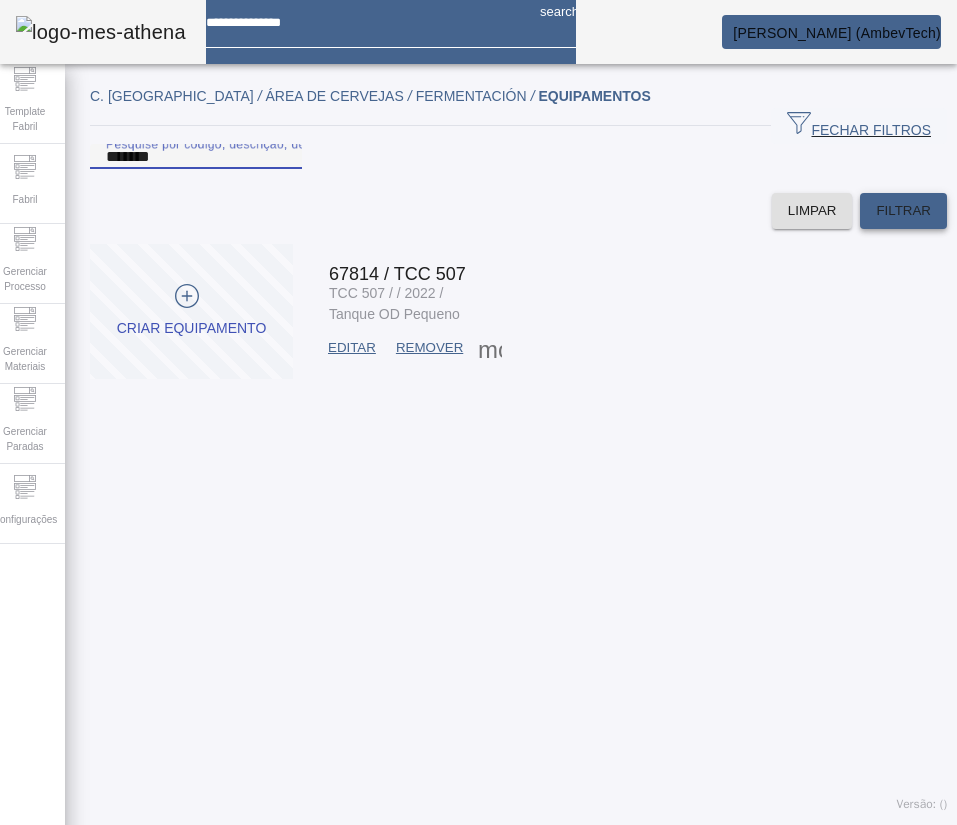 click on "FILTRAR" 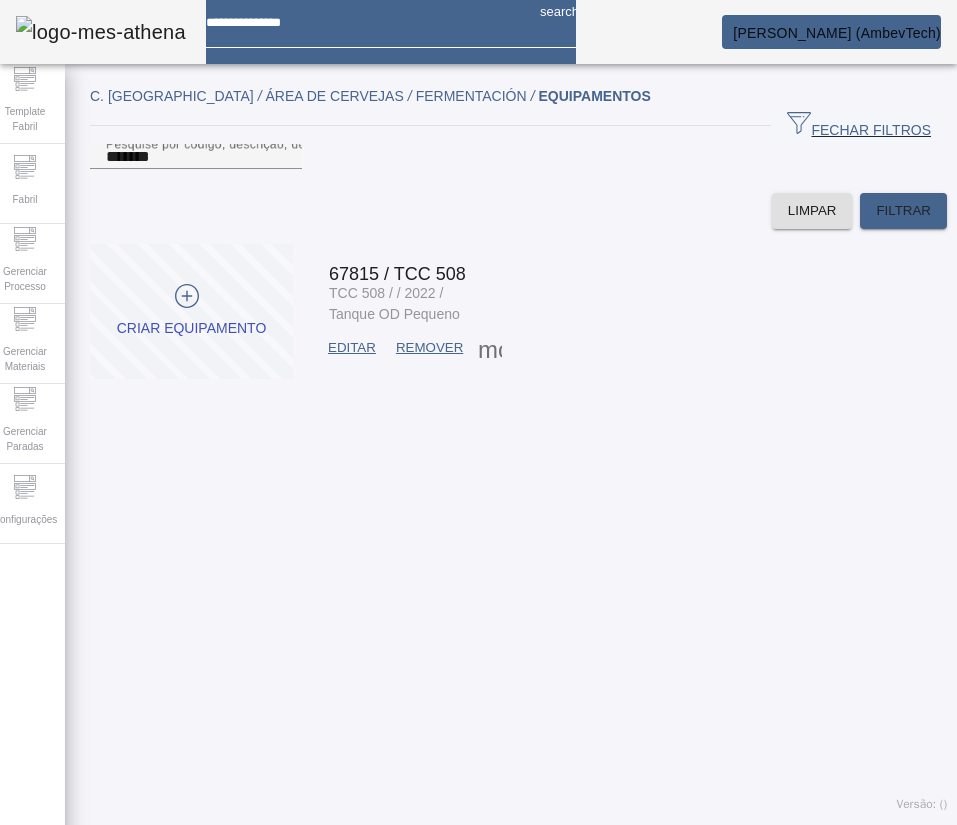 click on "EDITAR" at bounding box center (352, 348) 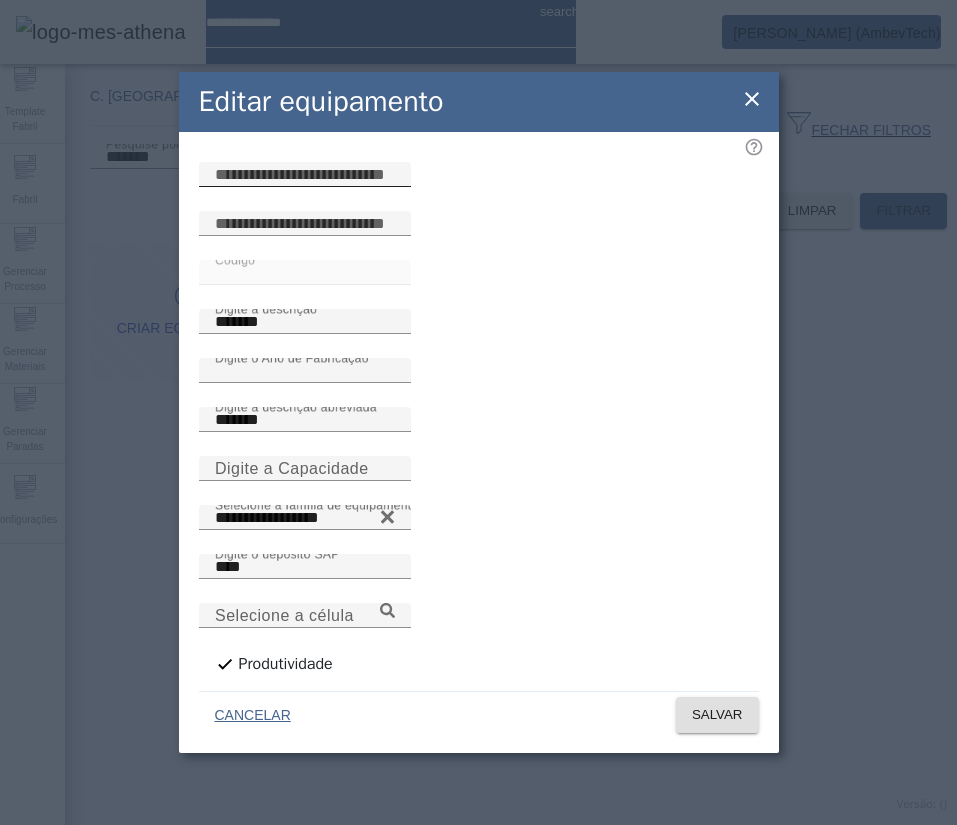 click 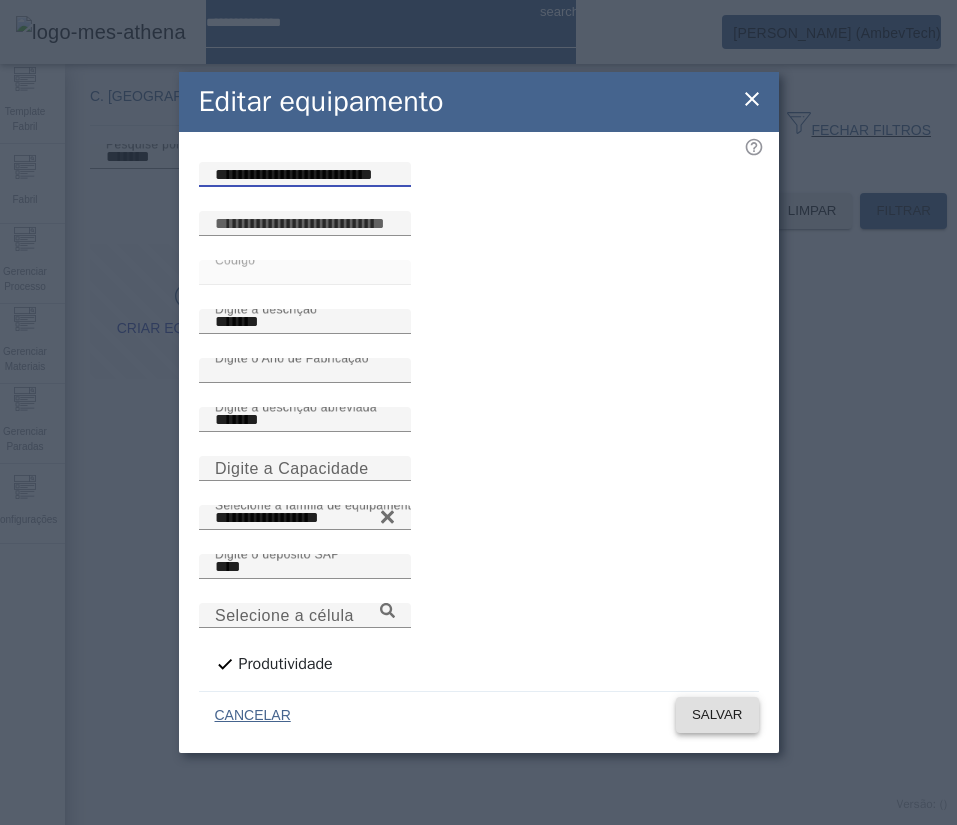 click on "SALVAR" 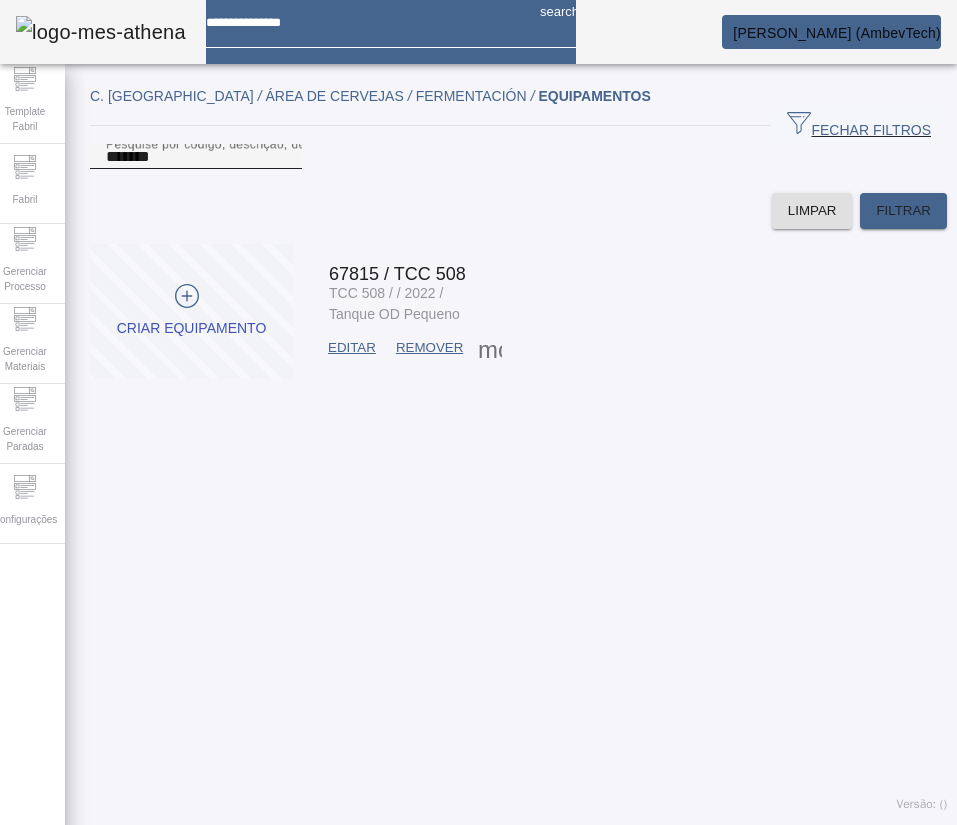 click on "Pesquise por
código,
descrição,
descrição abreviada,
capacidade
ou
ano de fabricação
*******" 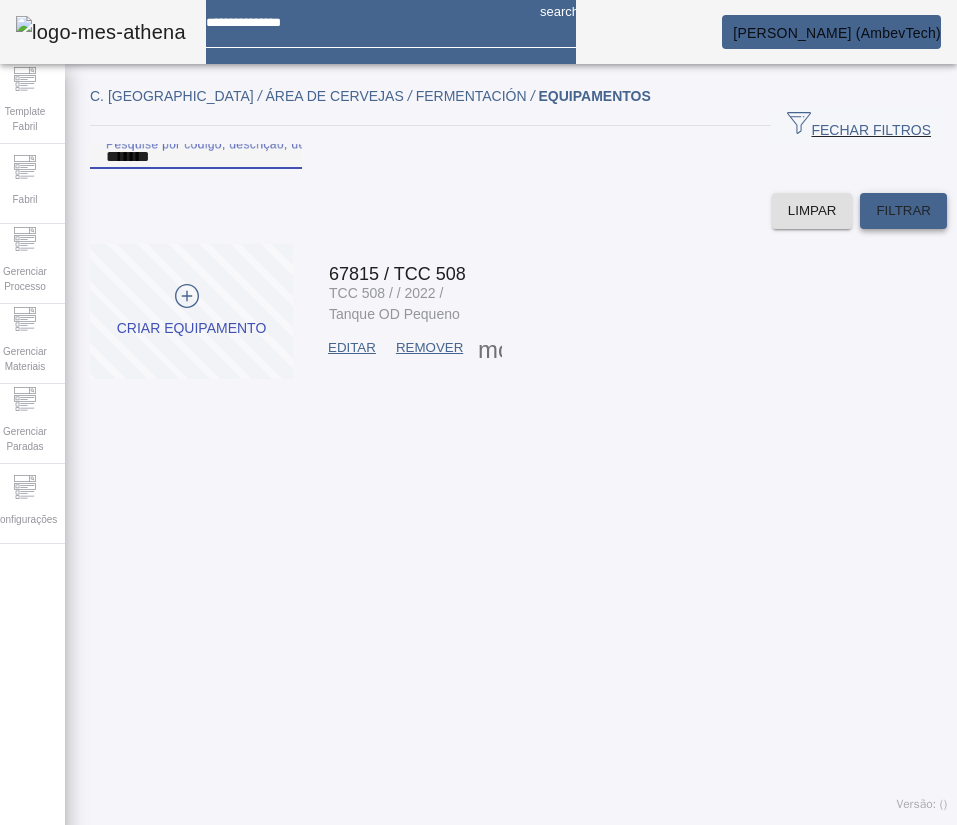 click on "FILTRAR" 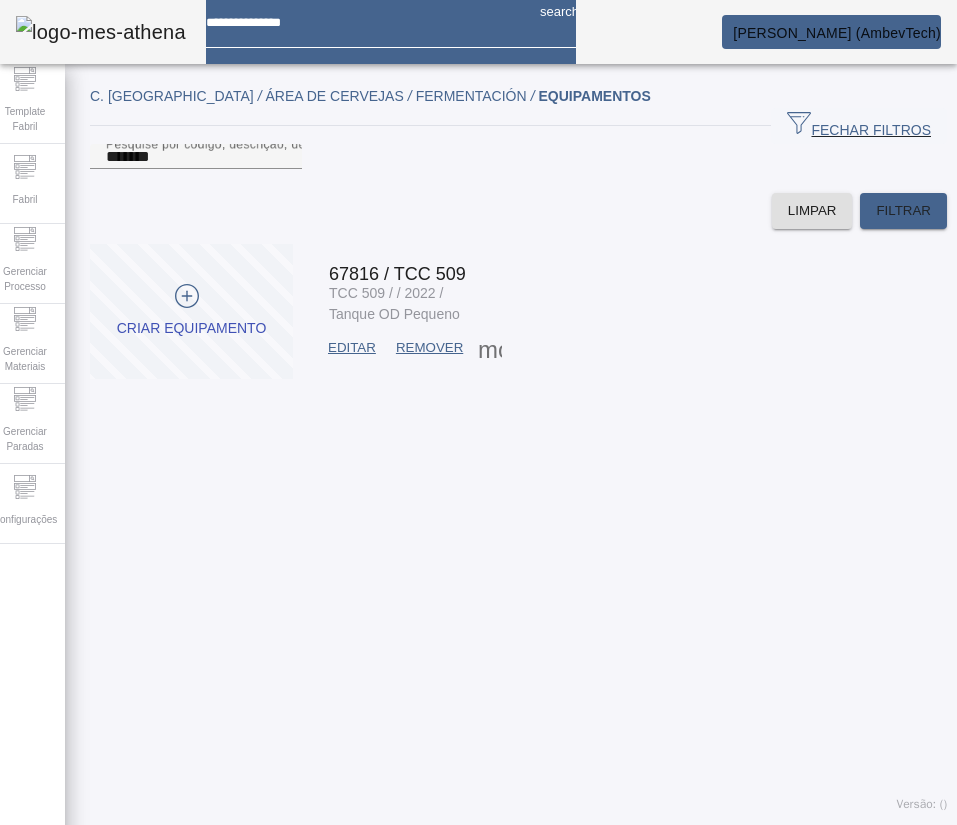 click at bounding box center [352, 348] 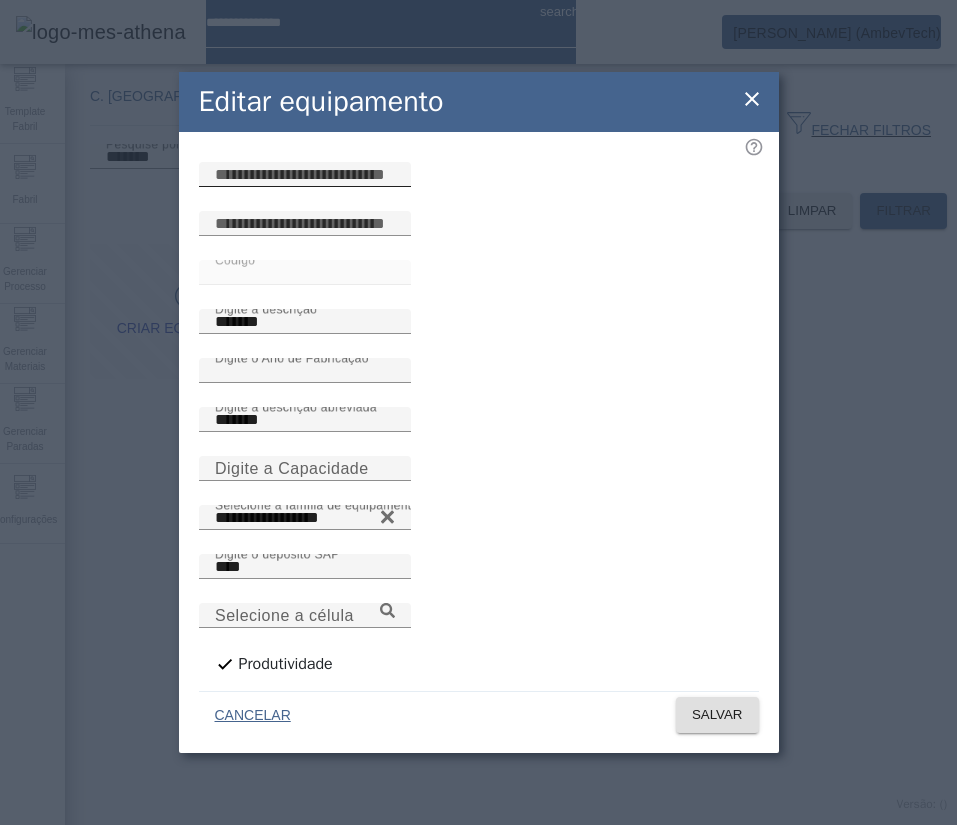 click 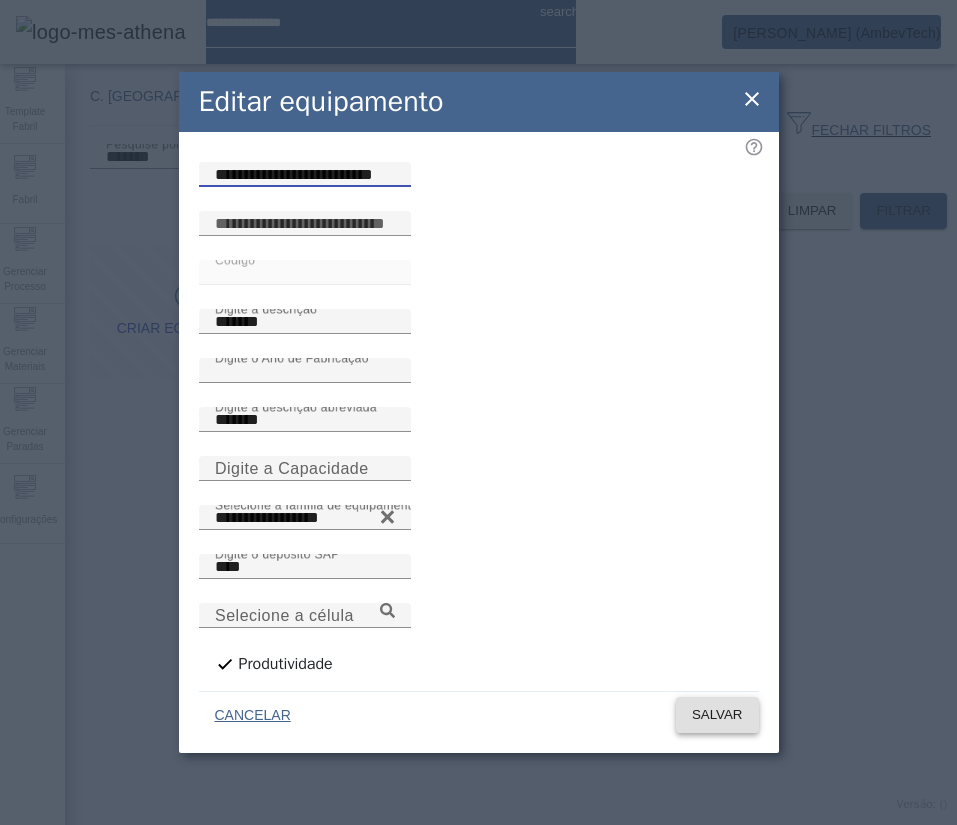 click 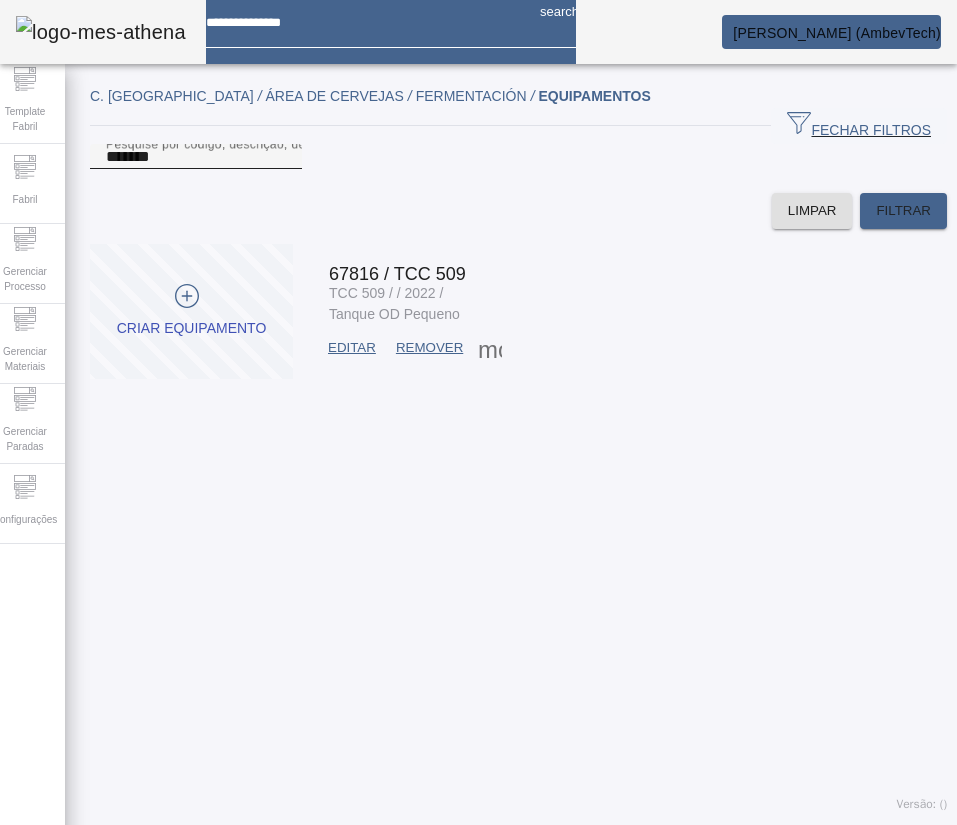 click on "*******" at bounding box center [196, 157] 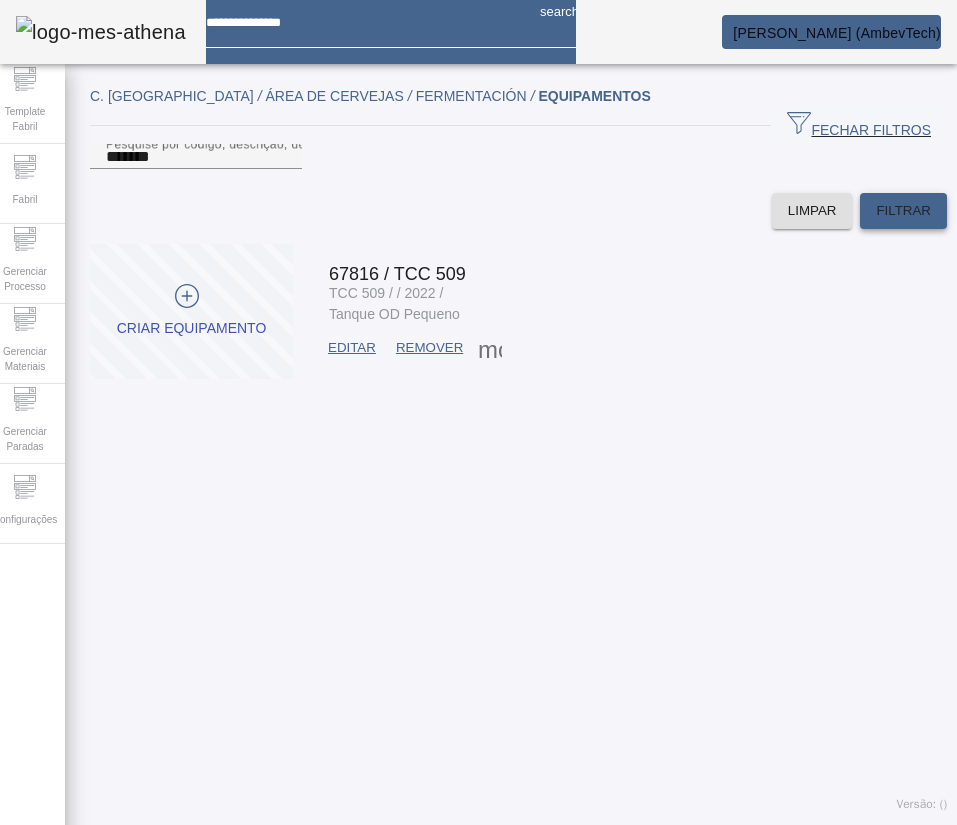 click on "FILTRAR" 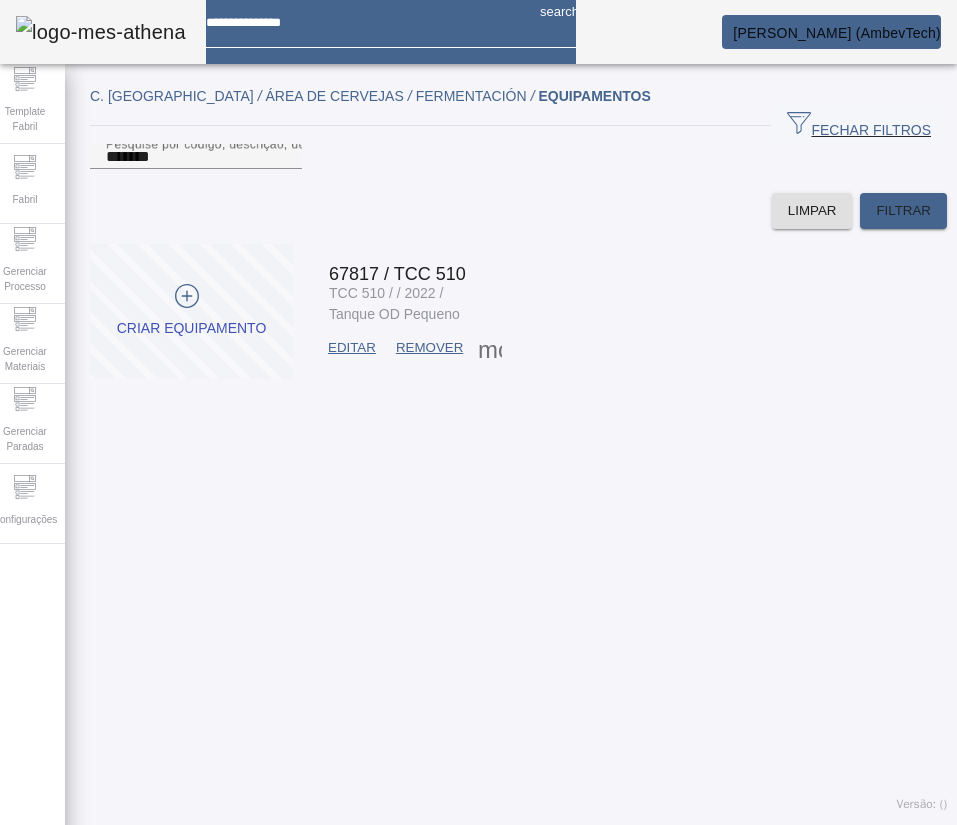 click on "EDITAR" at bounding box center [352, 348] 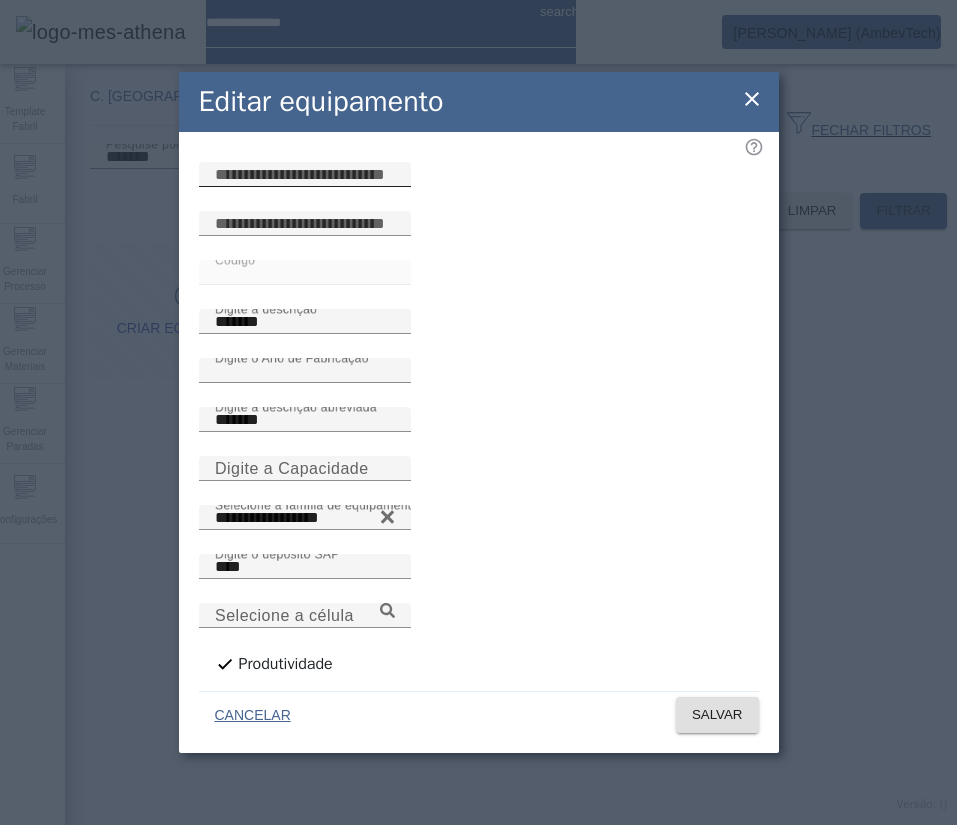 click at bounding box center (305, 175) 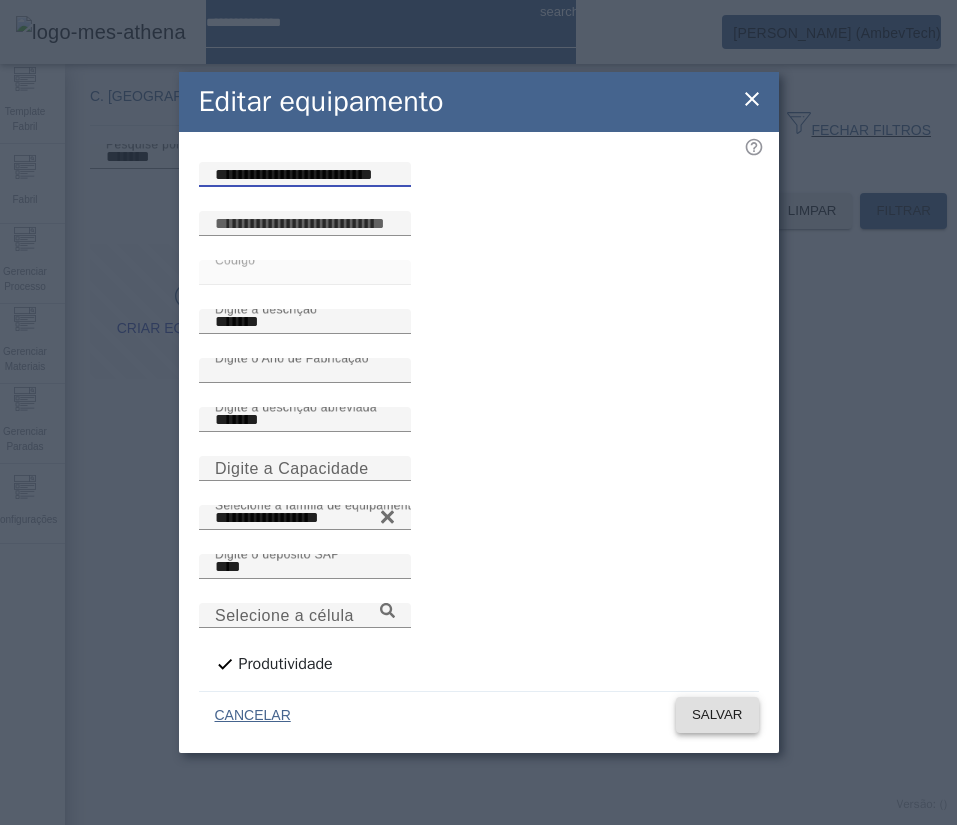 click on "SALVAR" 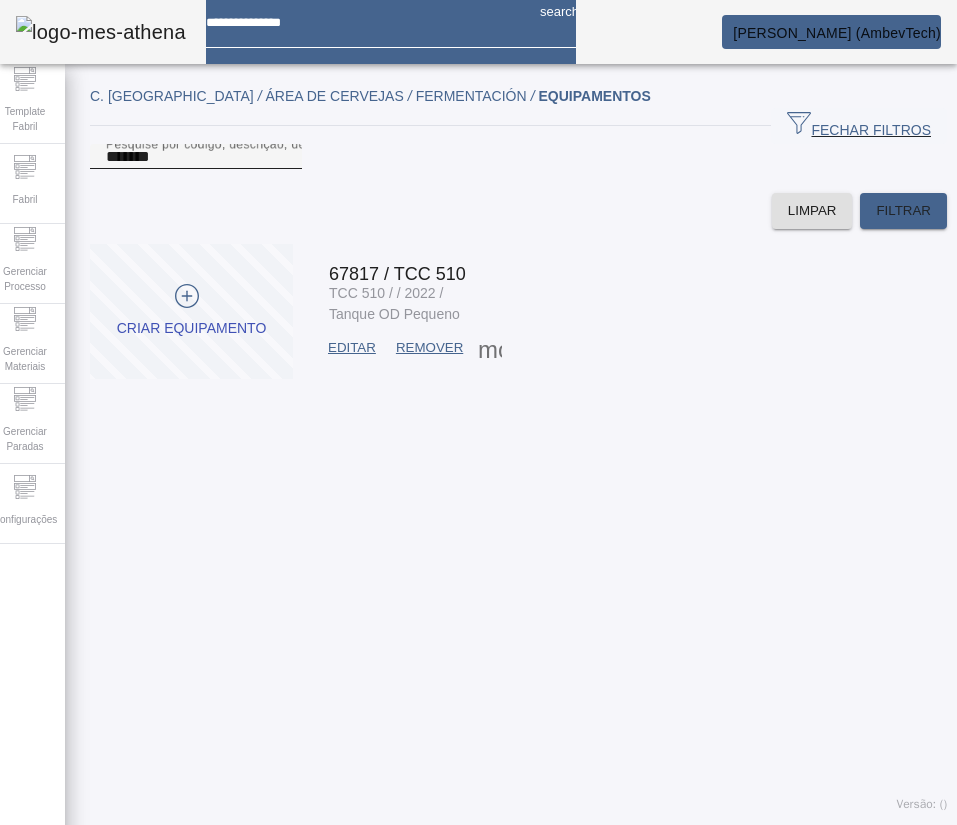 click on "*******" at bounding box center (196, 157) 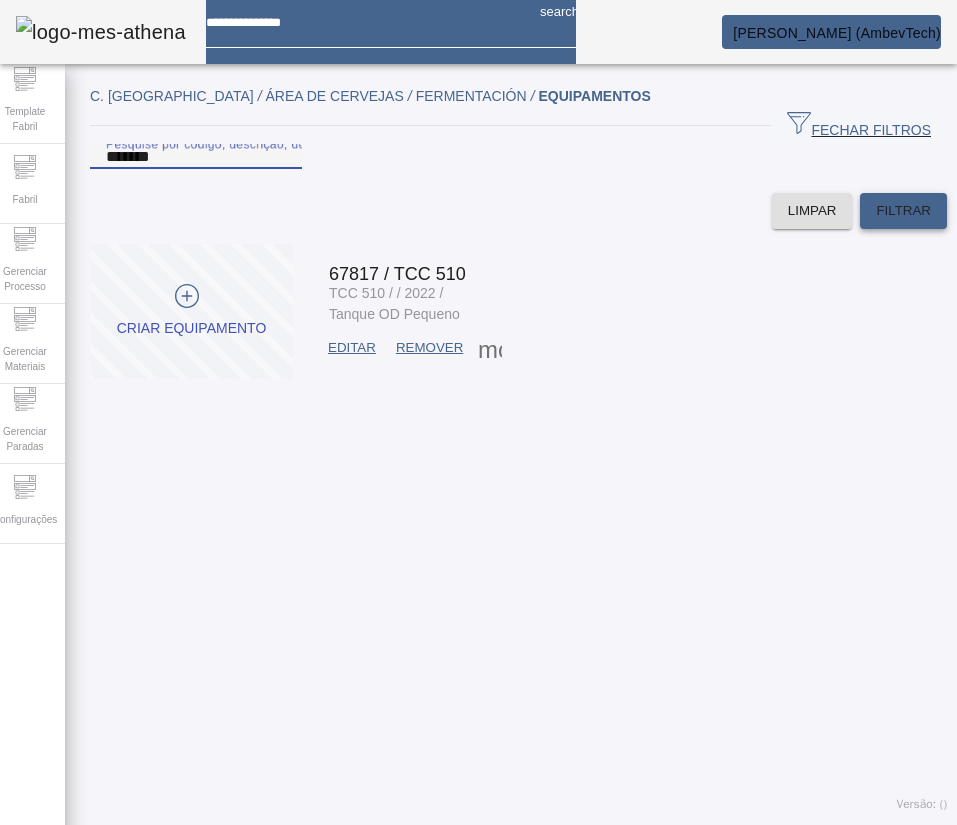 click 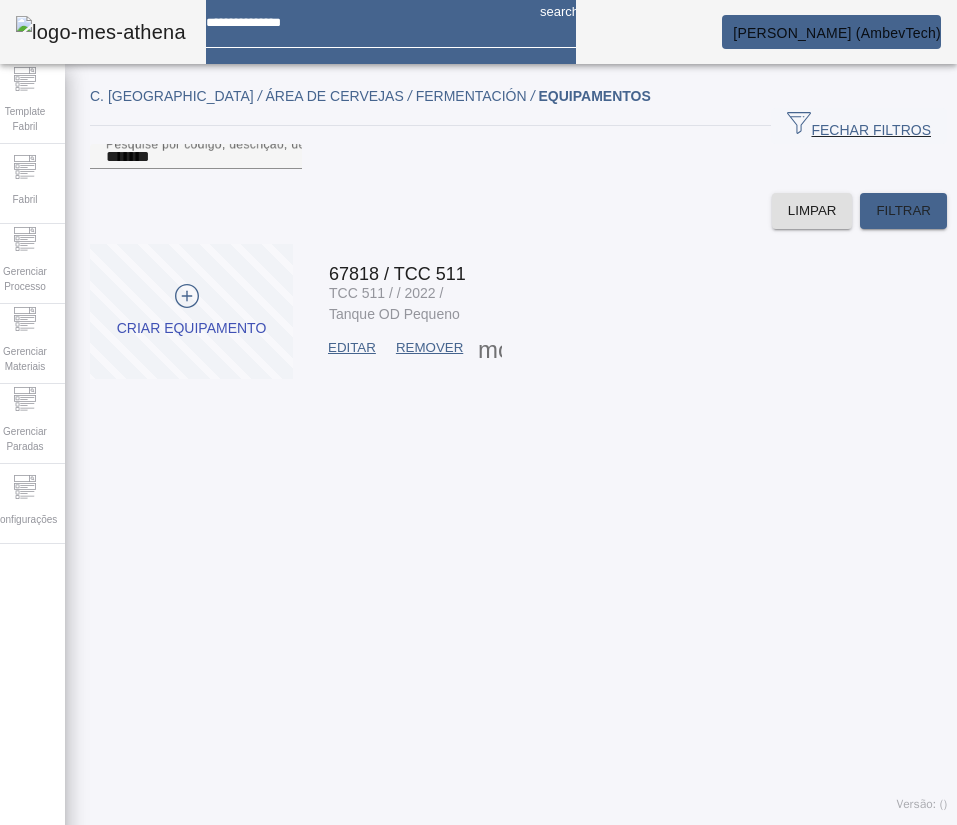 click at bounding box center (352, 348) 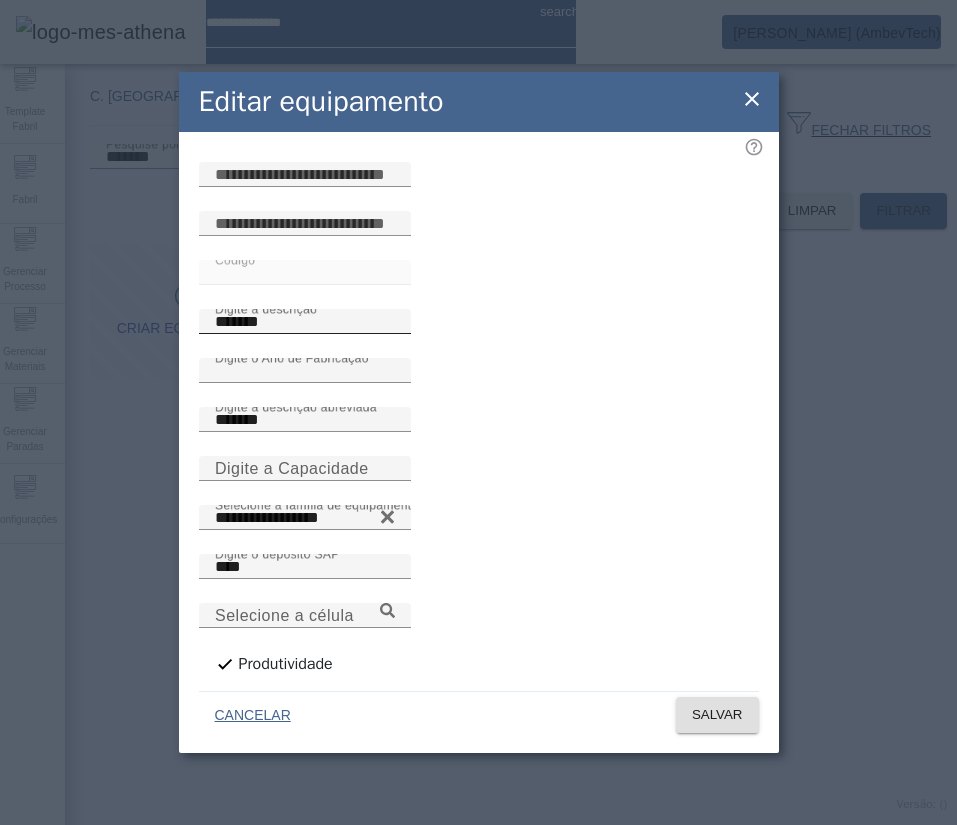 drag, startPoint x: 346, startPoint y: 207, endPoint x: 556, endPoint y: 351, distance: 254.62914 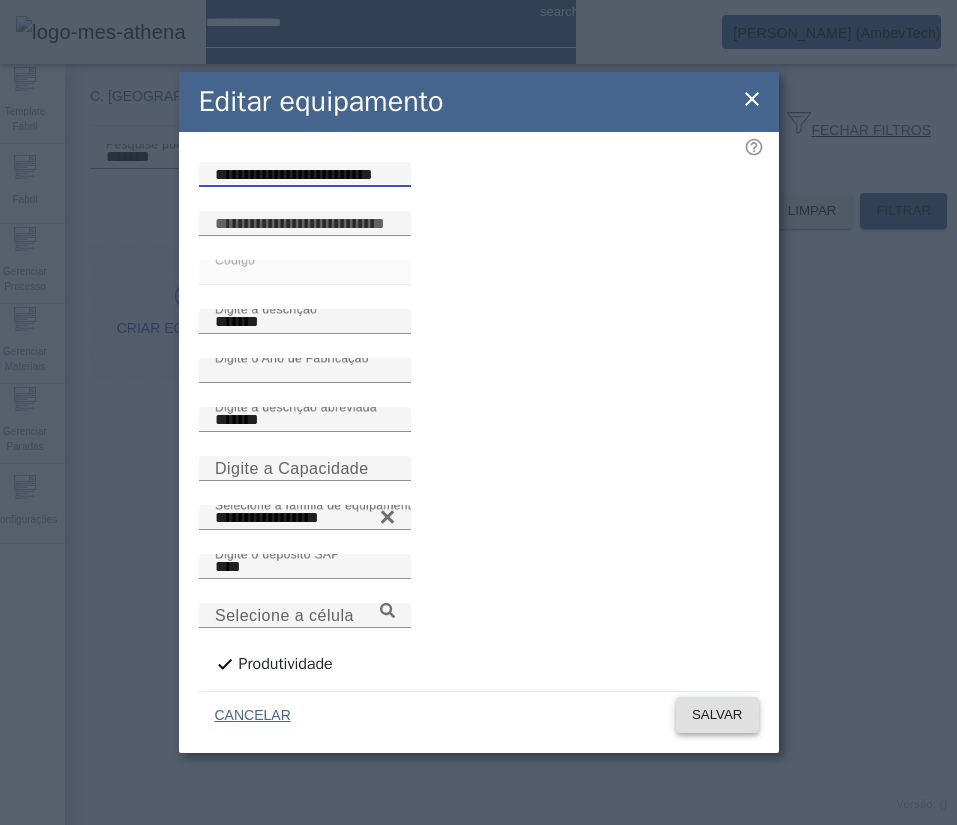click 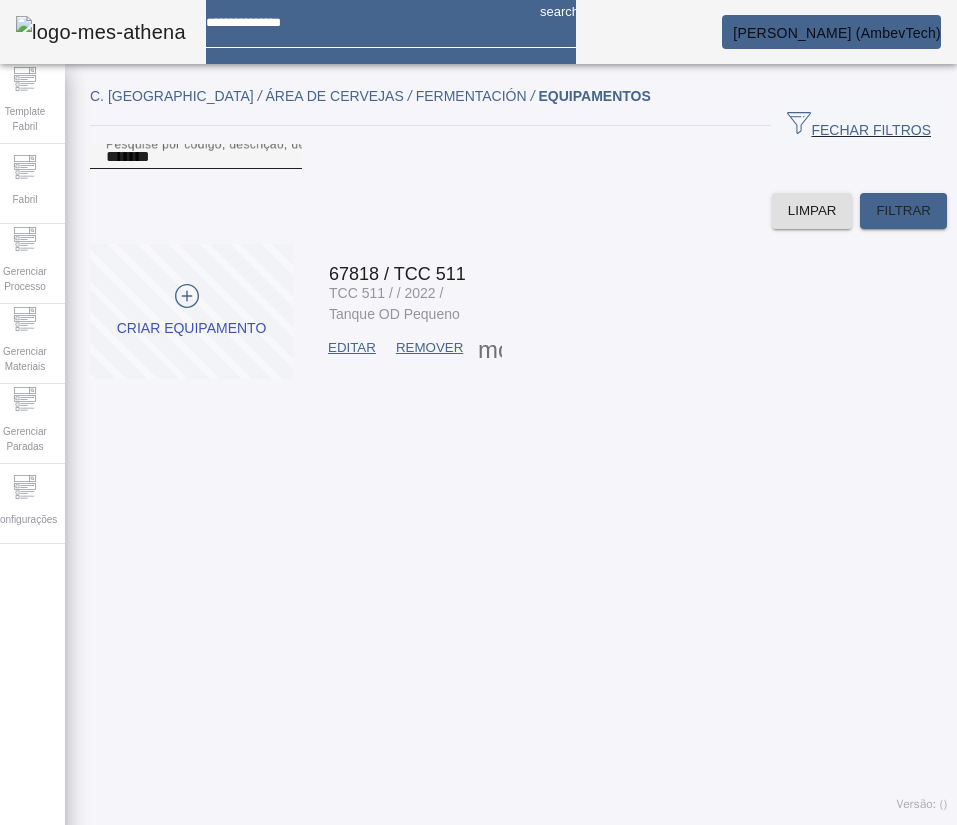 click on "*******" at bounding box center (196, 157) 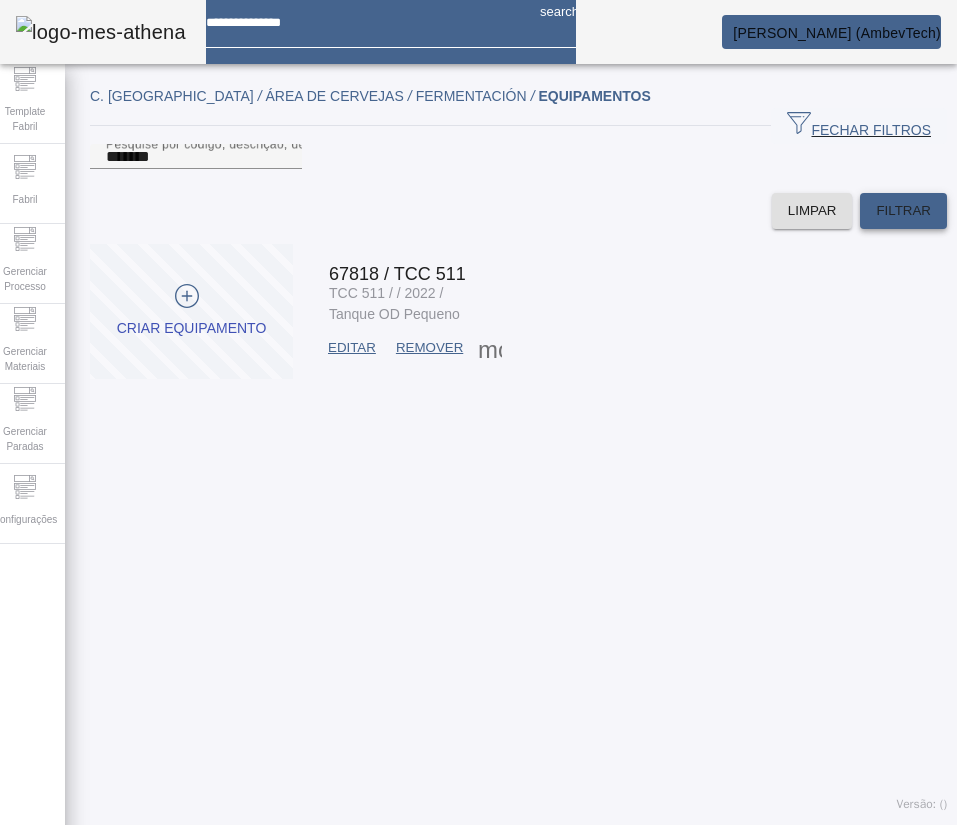 click on "FILTRAR" 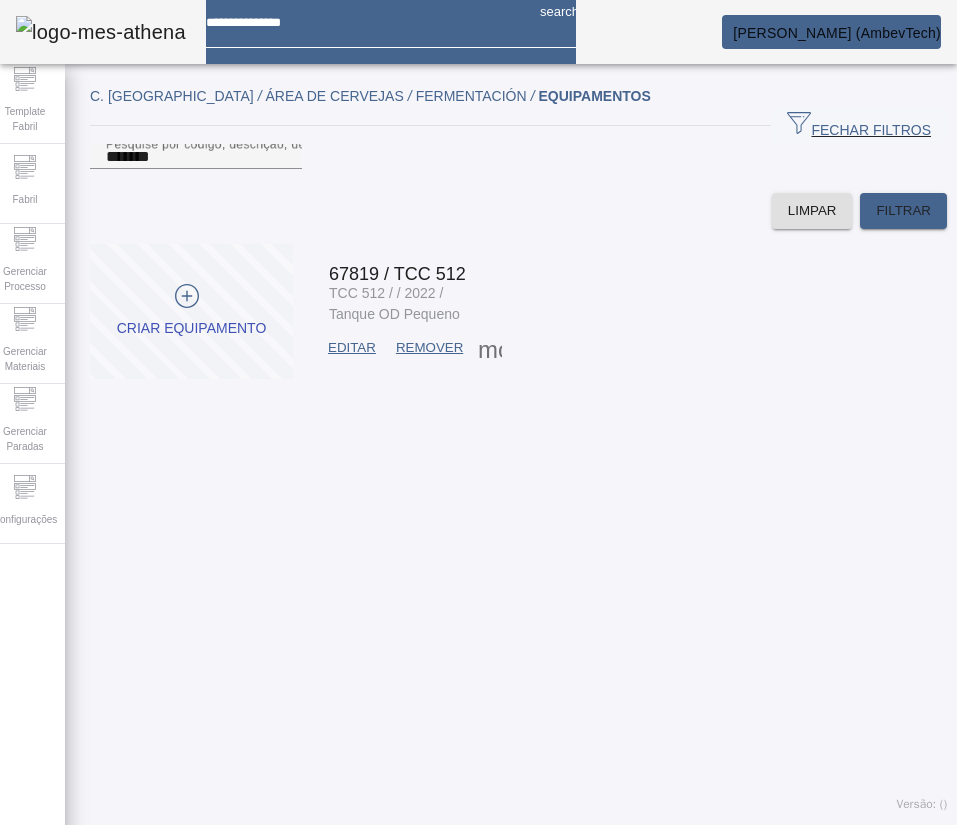 click at bounding box center [352, 348] 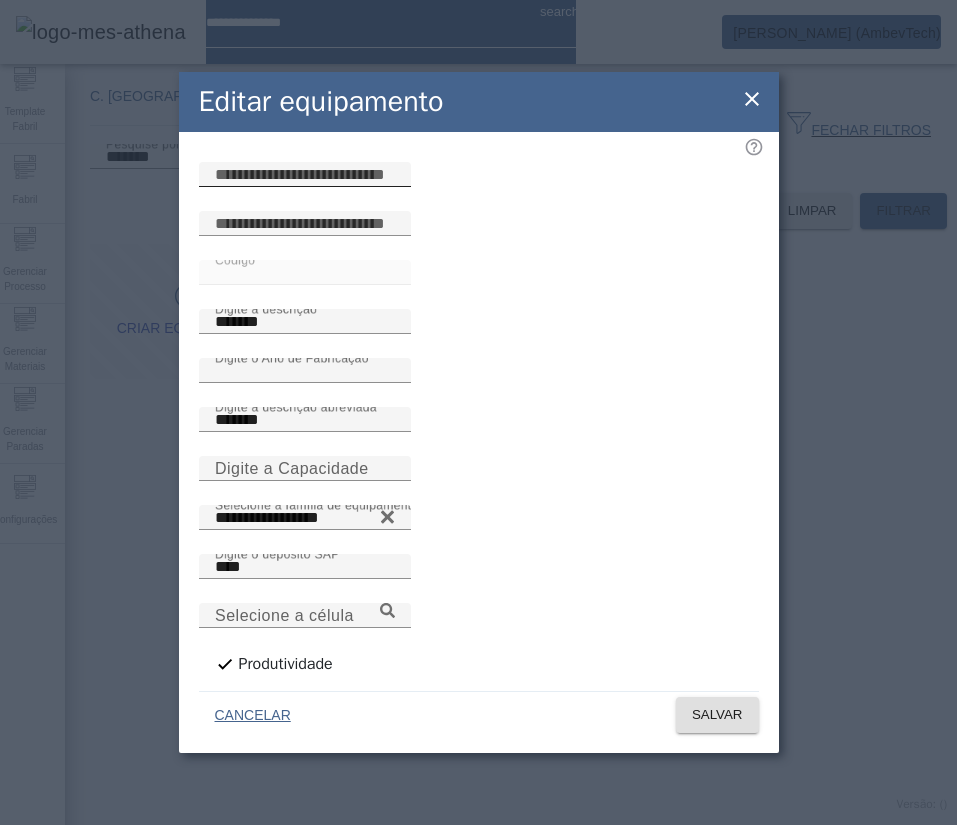 click 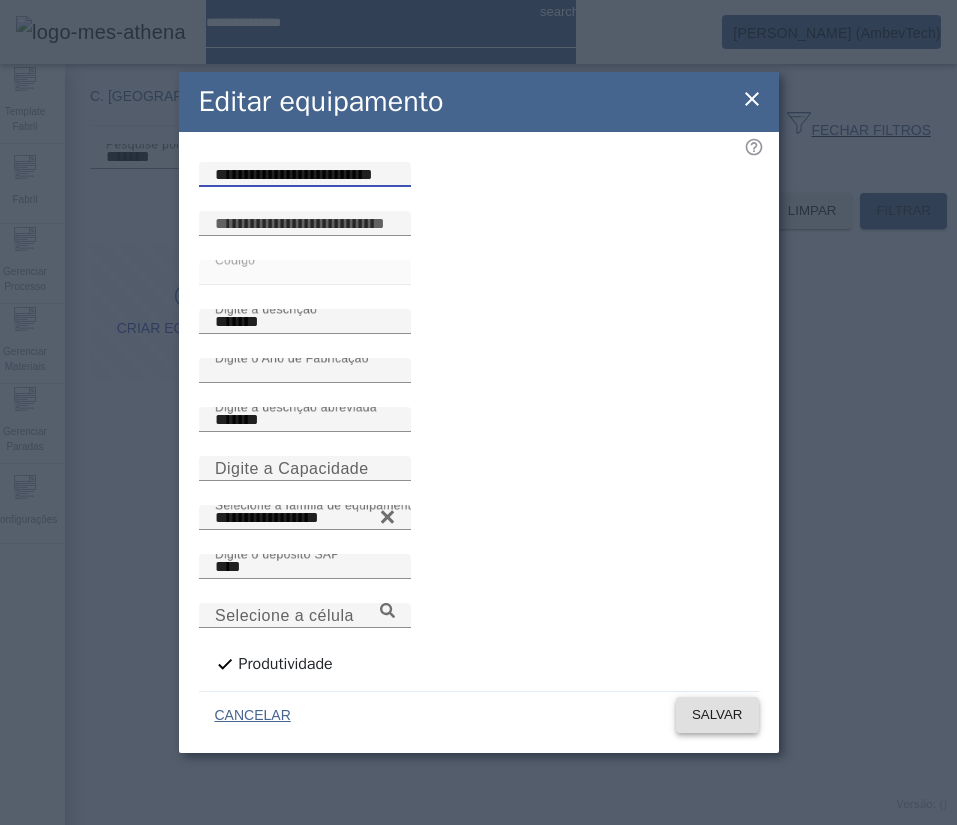 click on "SALVAR" 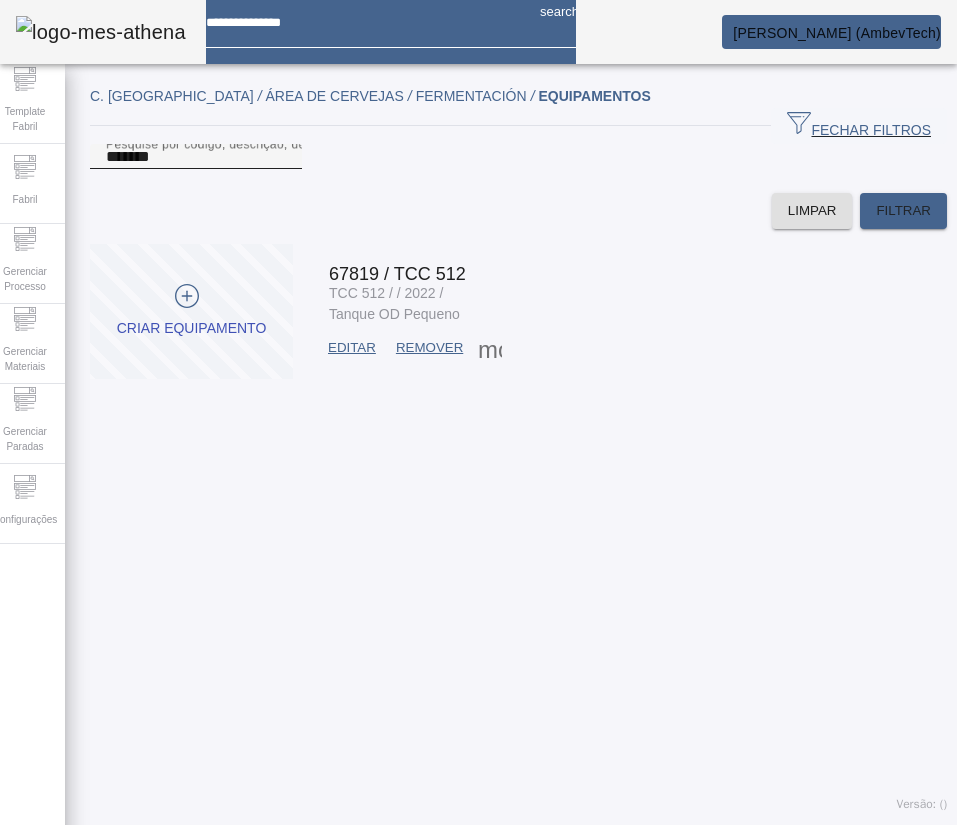 click on "*******" at bounding box center [196, 157] 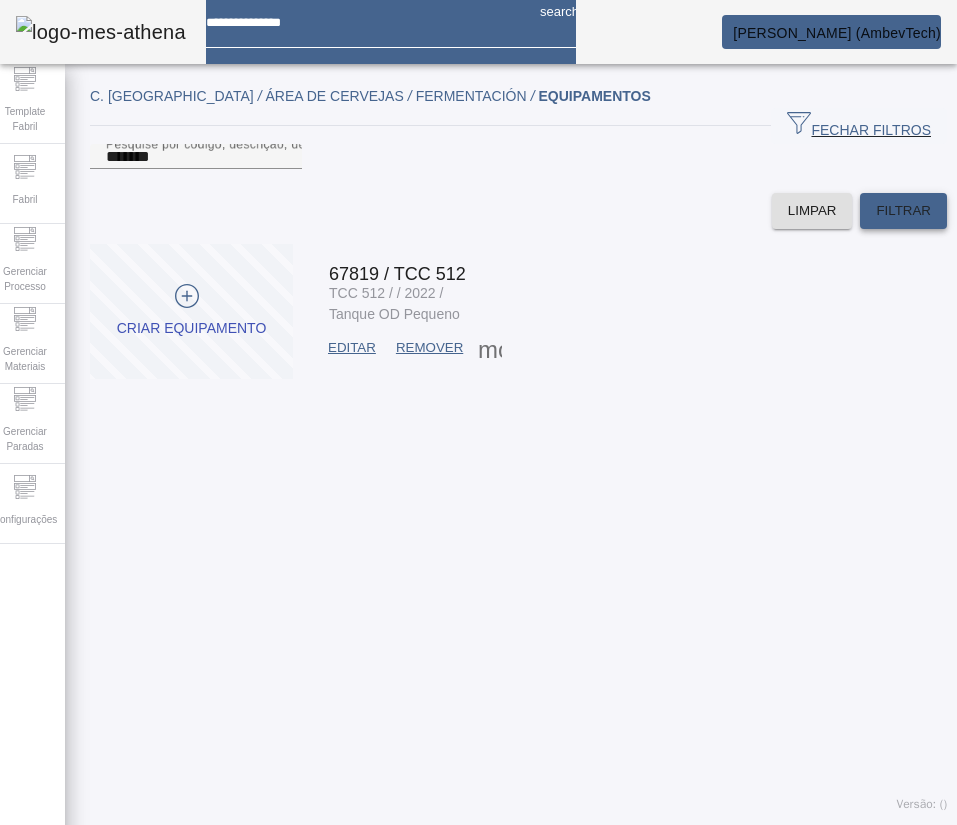 click 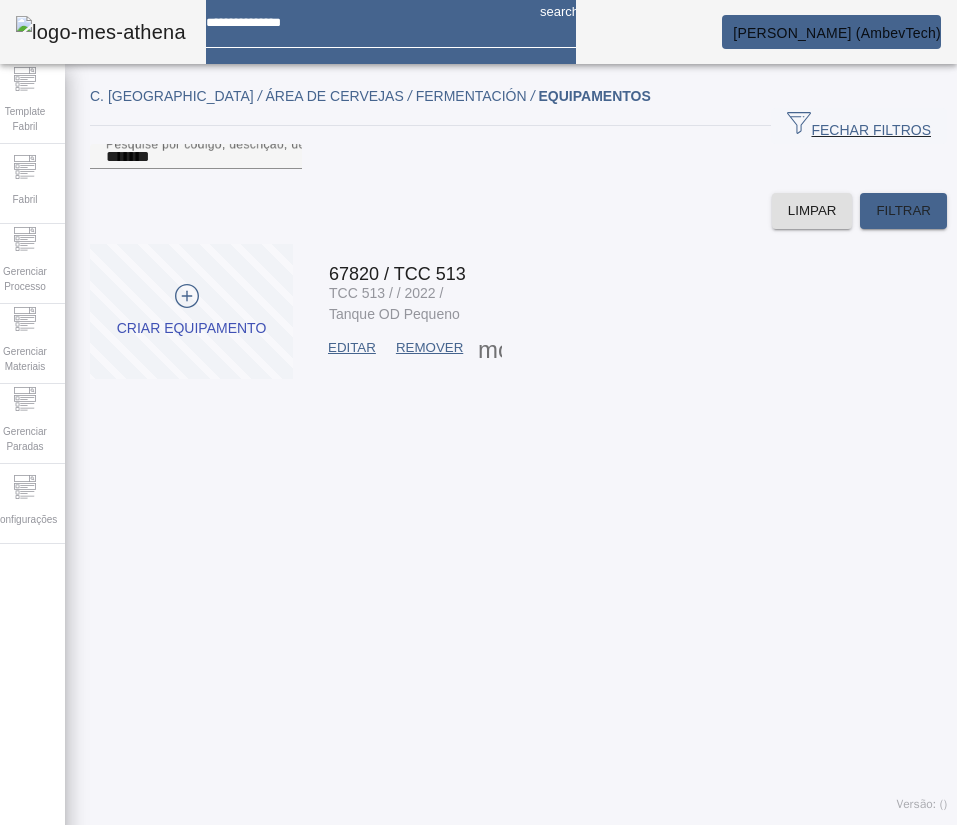 click at bounding box center [352, 348] 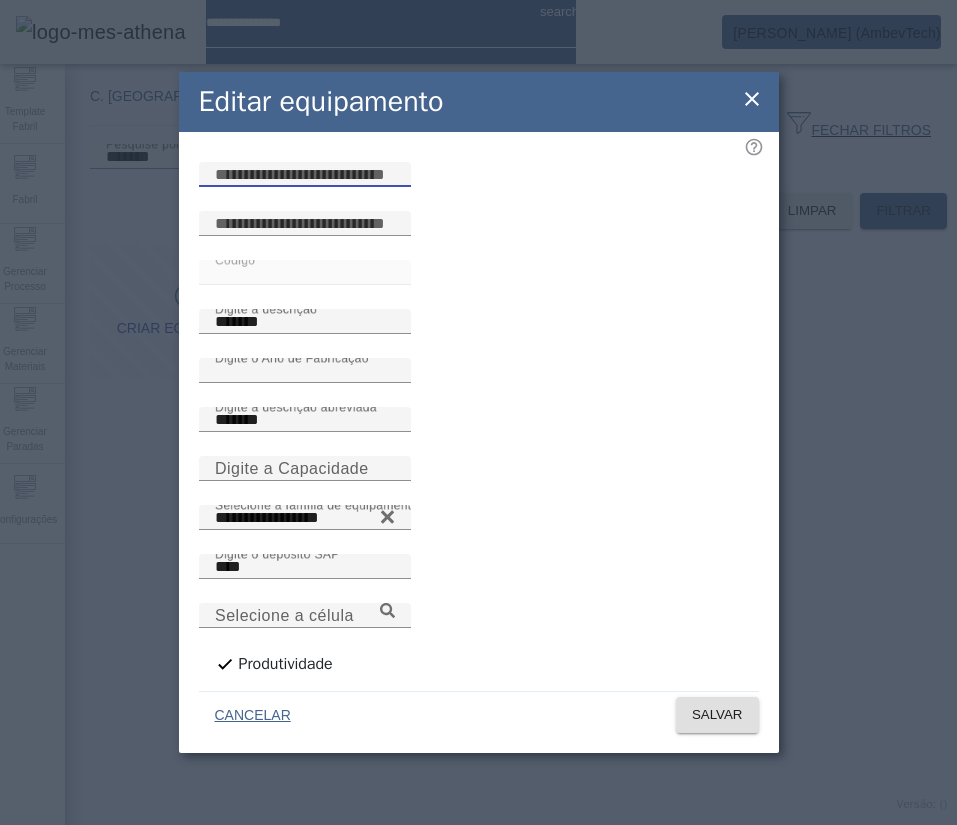 click at bounding box center (305, 175) 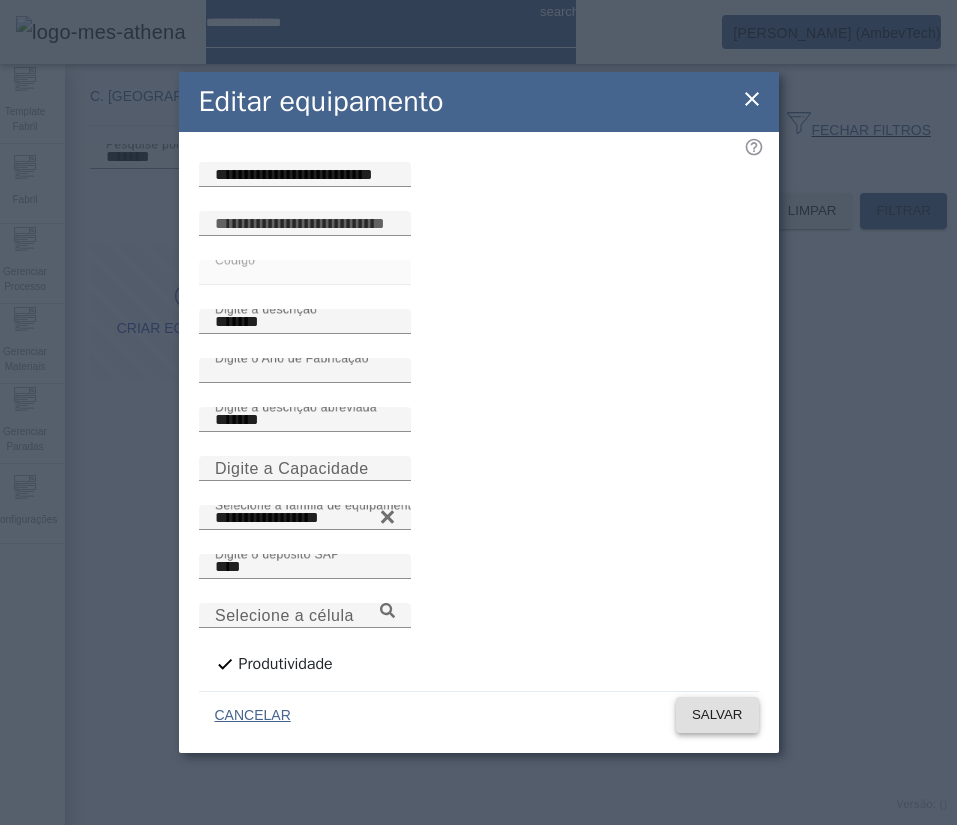 click on "SALVAR" 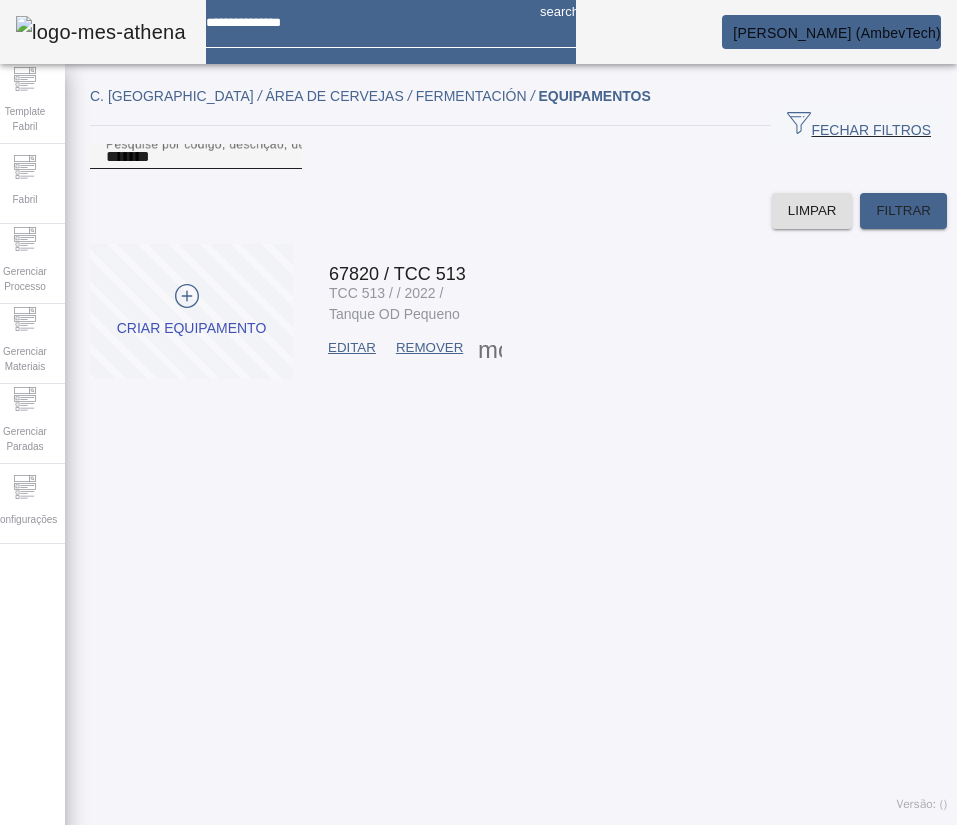 click on "*******" at bounding box center (196, 157) 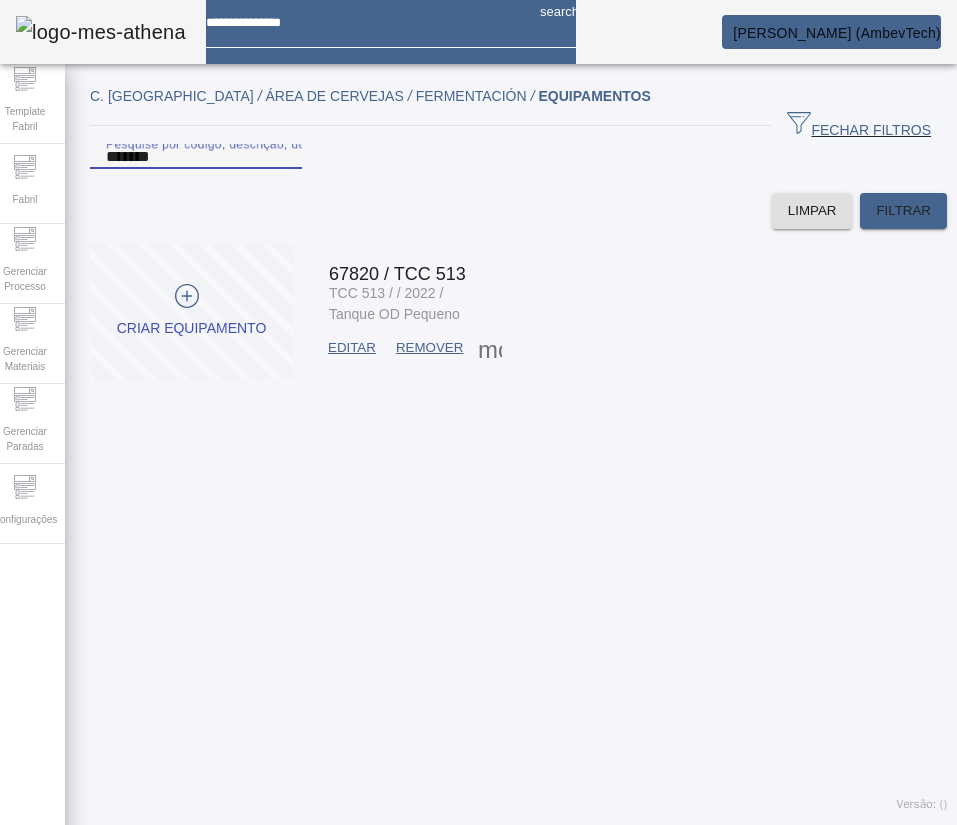 click on "*******" at bounding box center (196, 157) 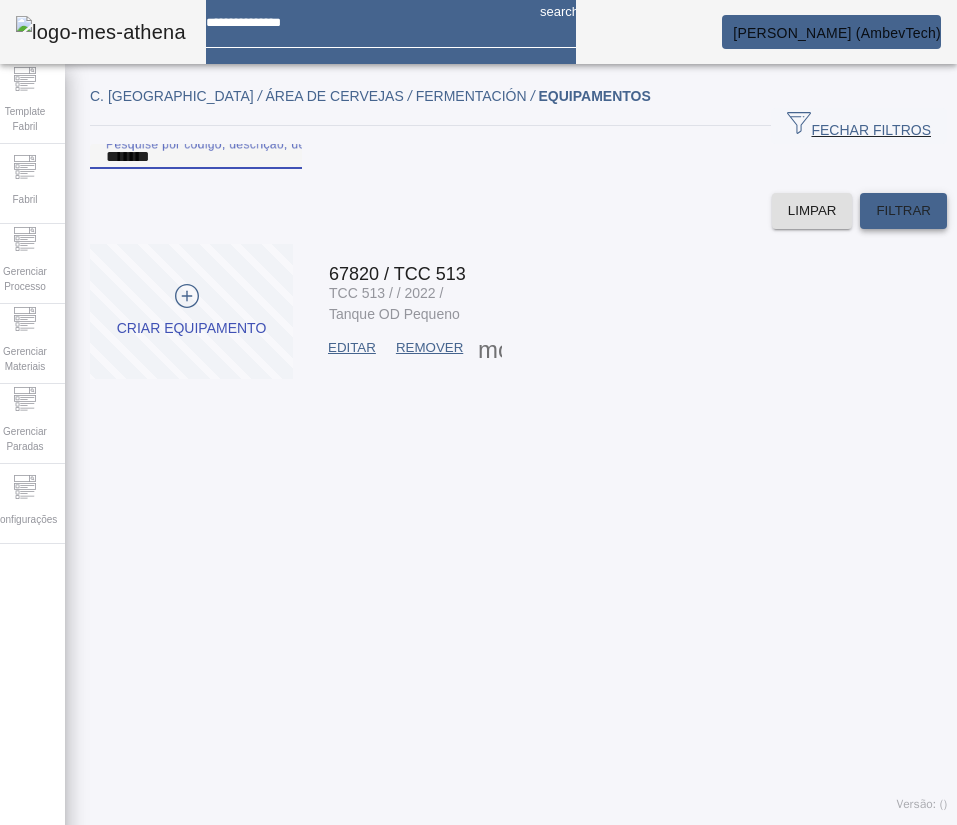 click on "FILTRAR" 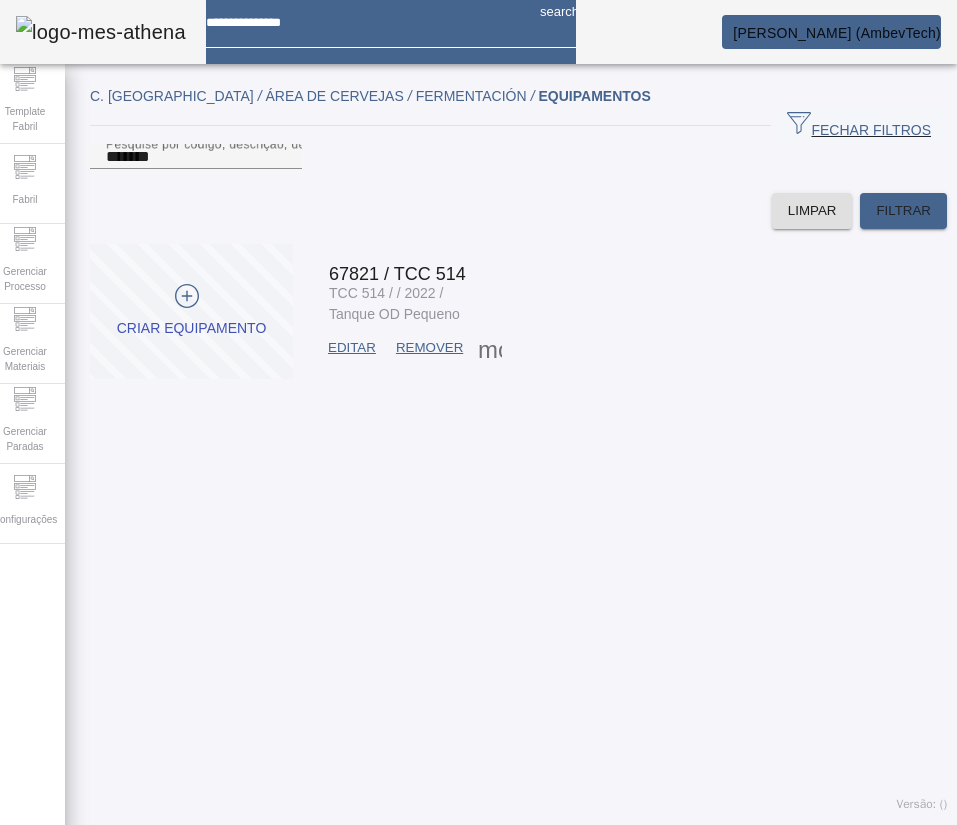 click on "EDITAR" at bounding box center (352, 348) 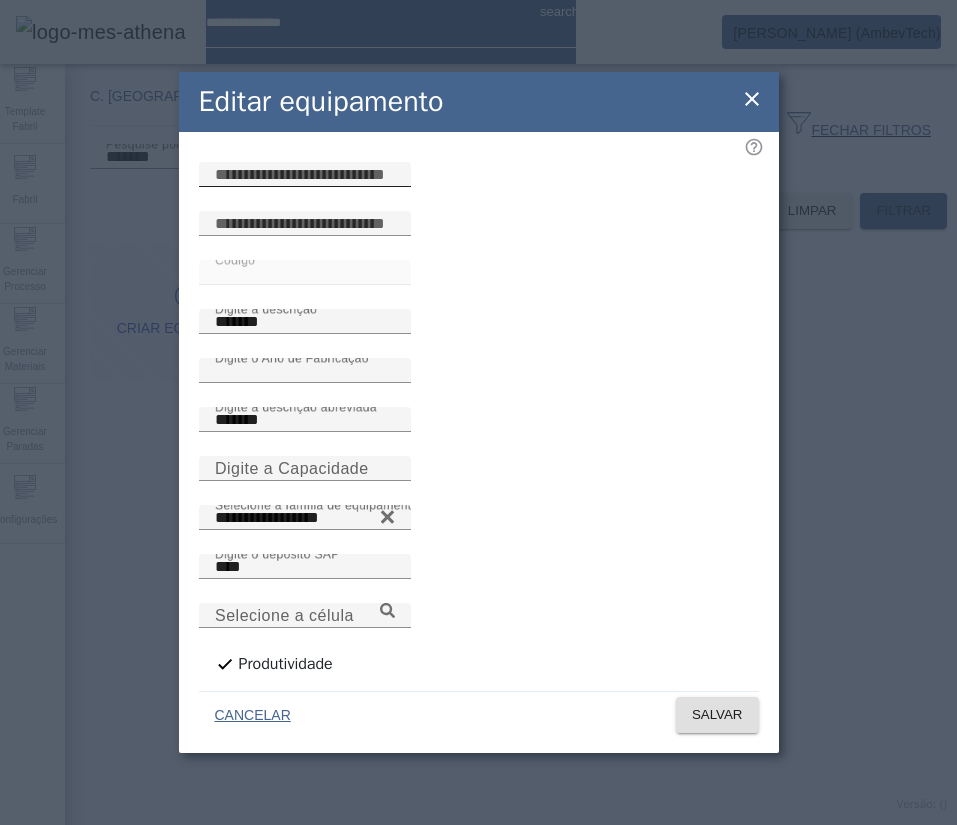 click 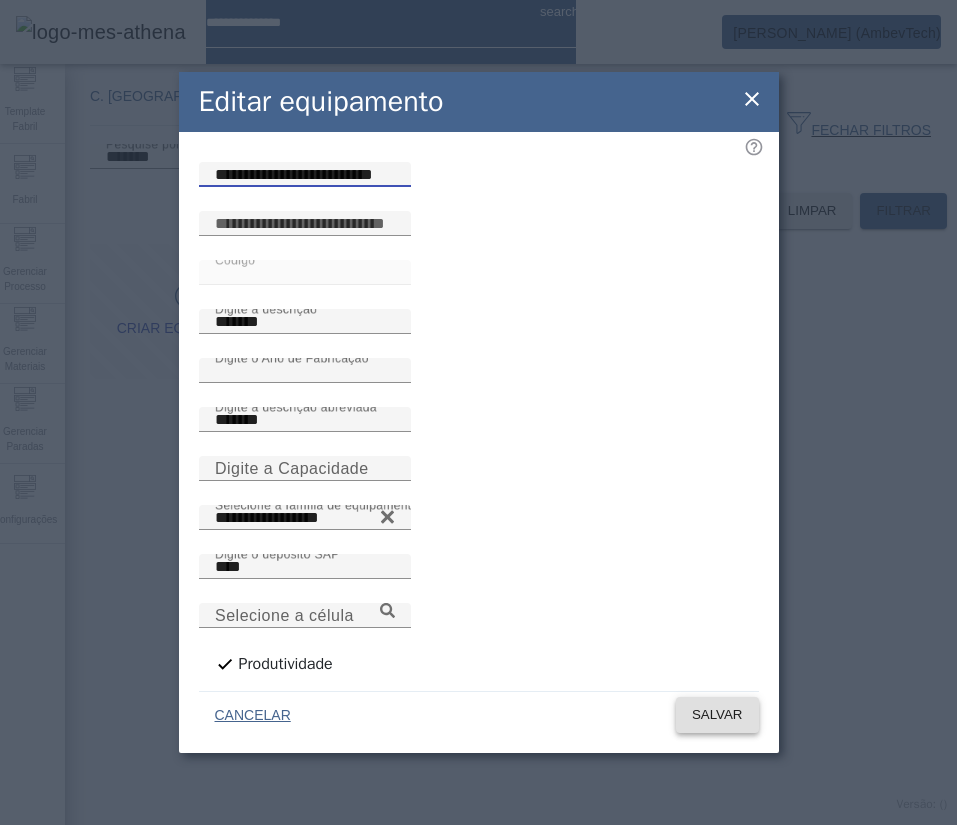 click 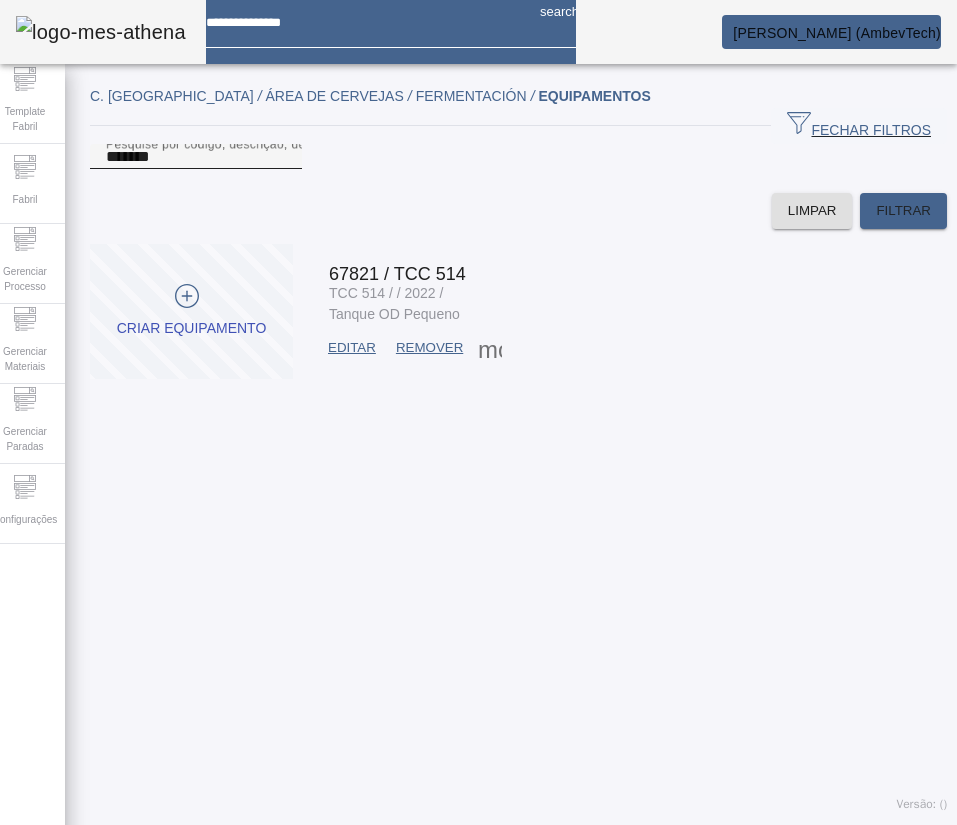 click on "*******" at bounding box center [196, 157] 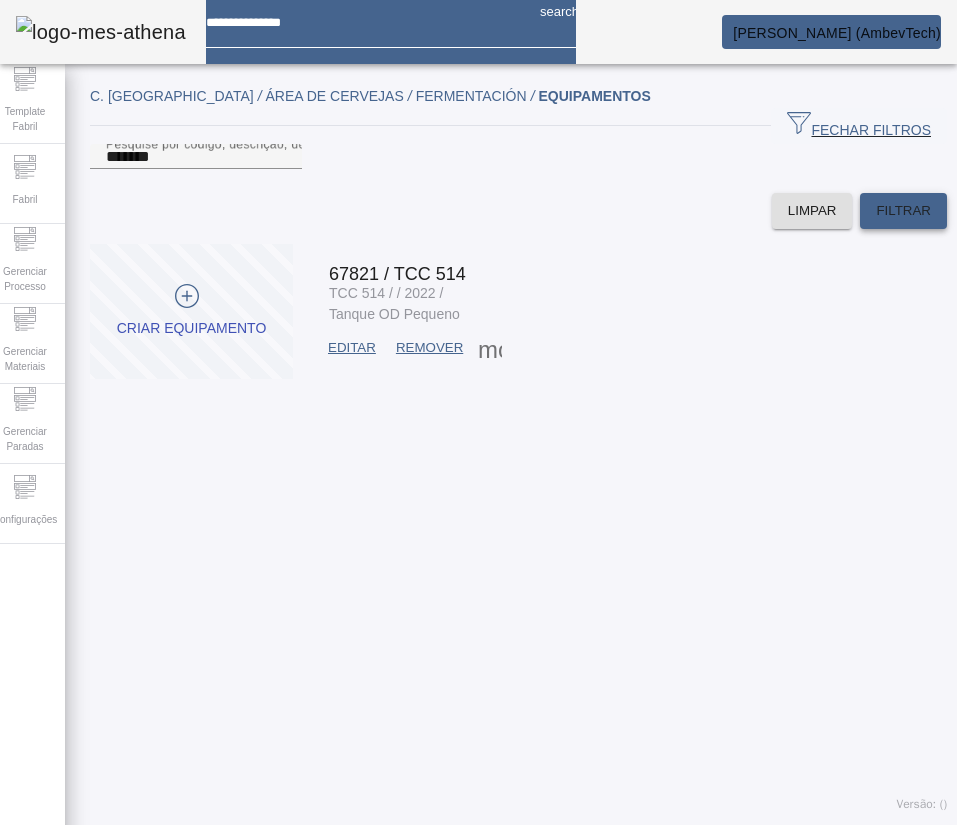 click on "FILTRAR" 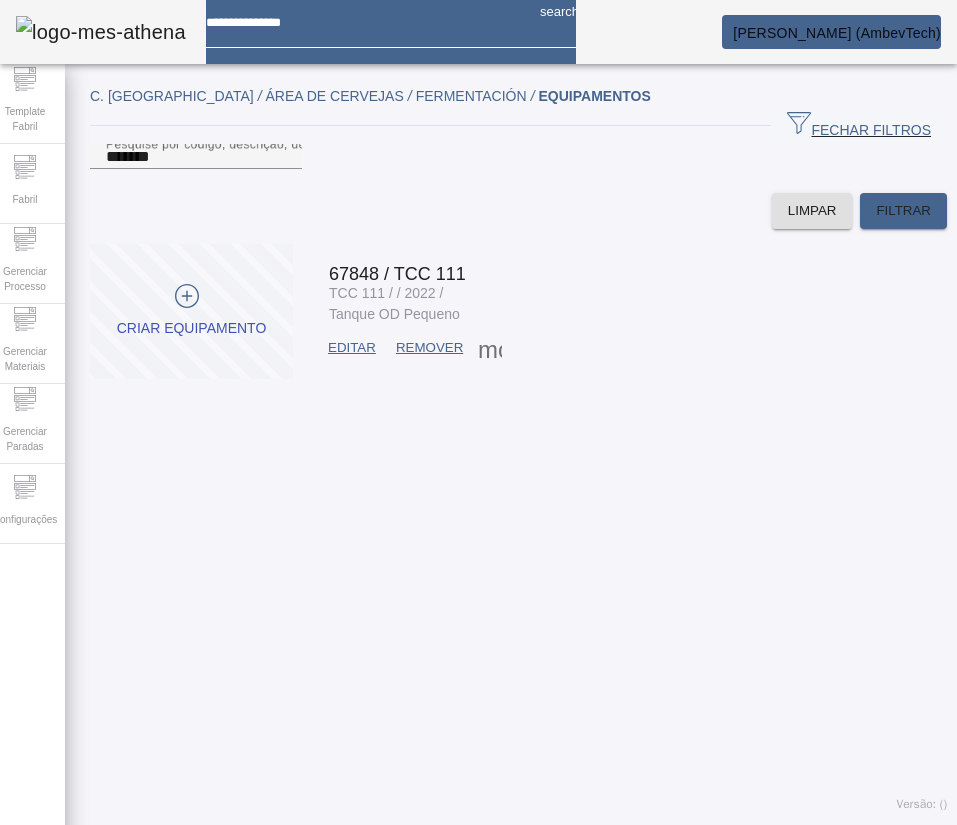 click at bounding box center (352, 348) 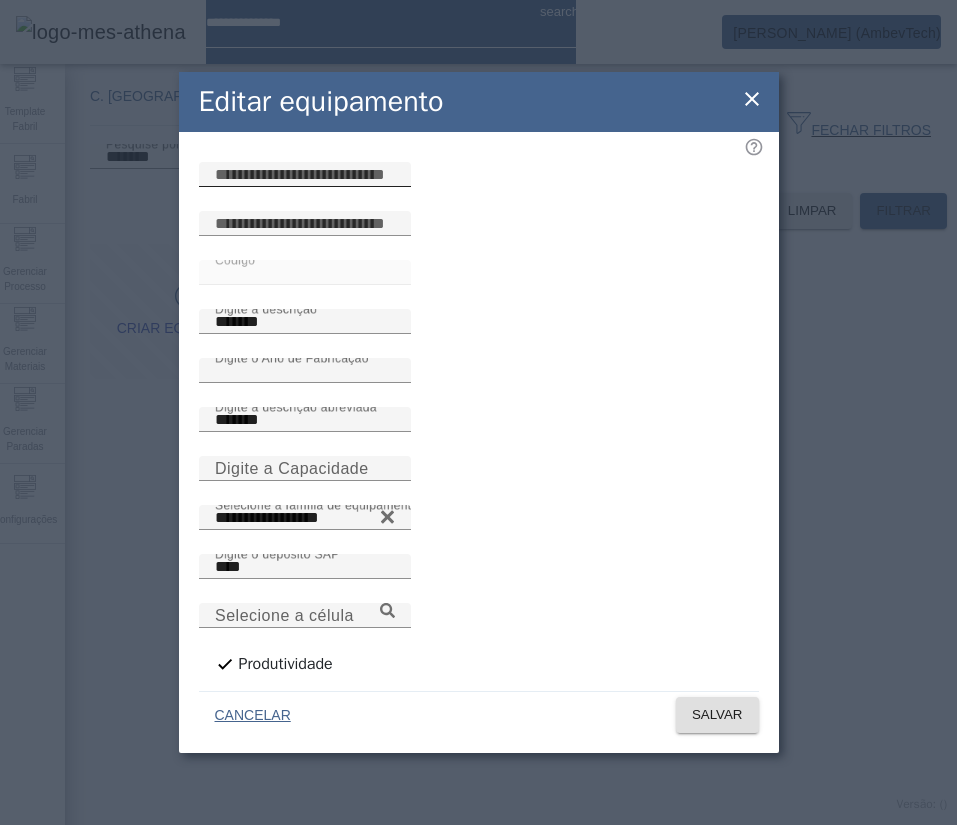 click at bounding box center [305, 175] 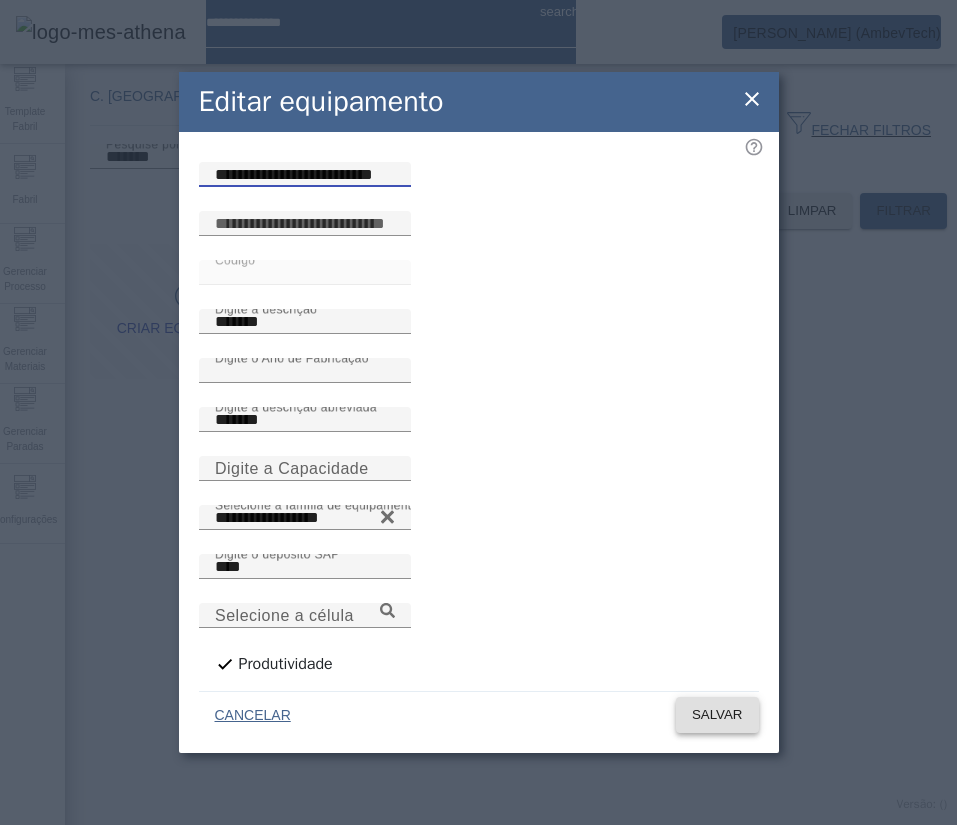 click 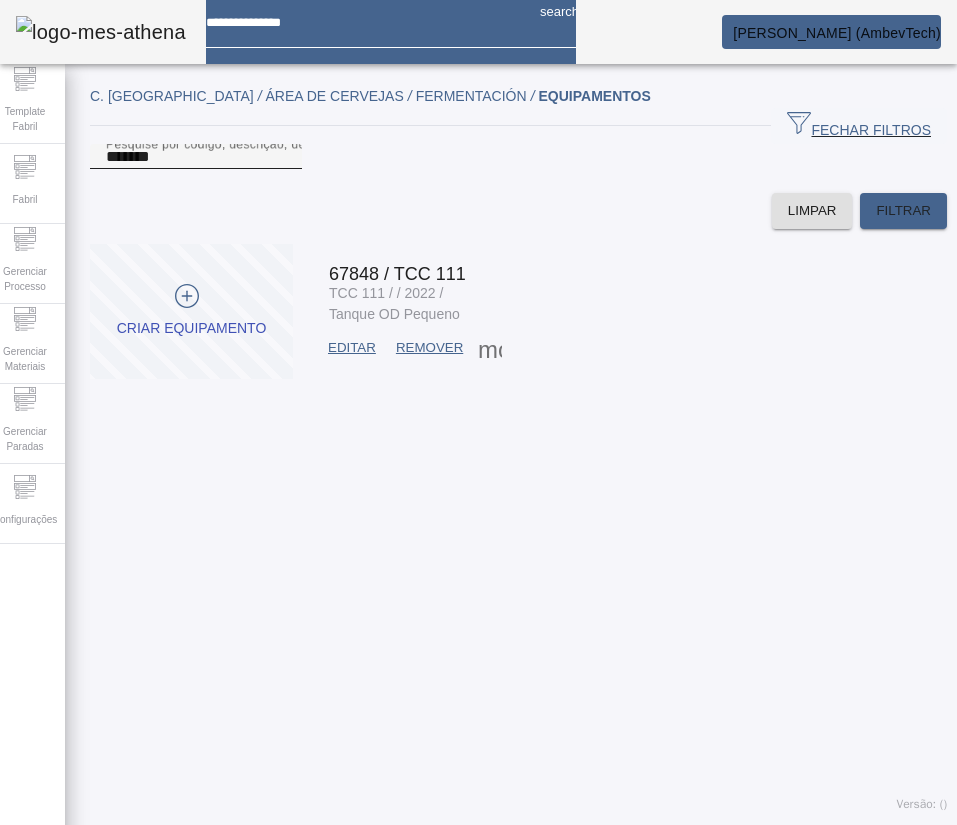 click on "*******" at bounding box center [196, 157] 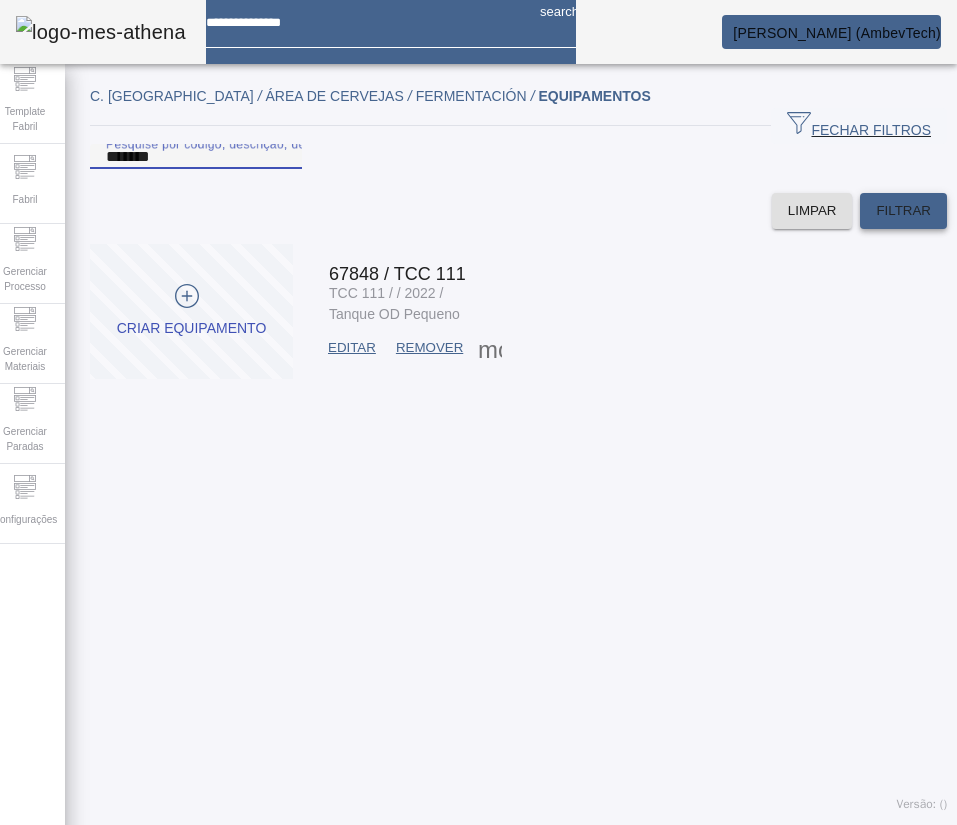 click on "FILTRAR" 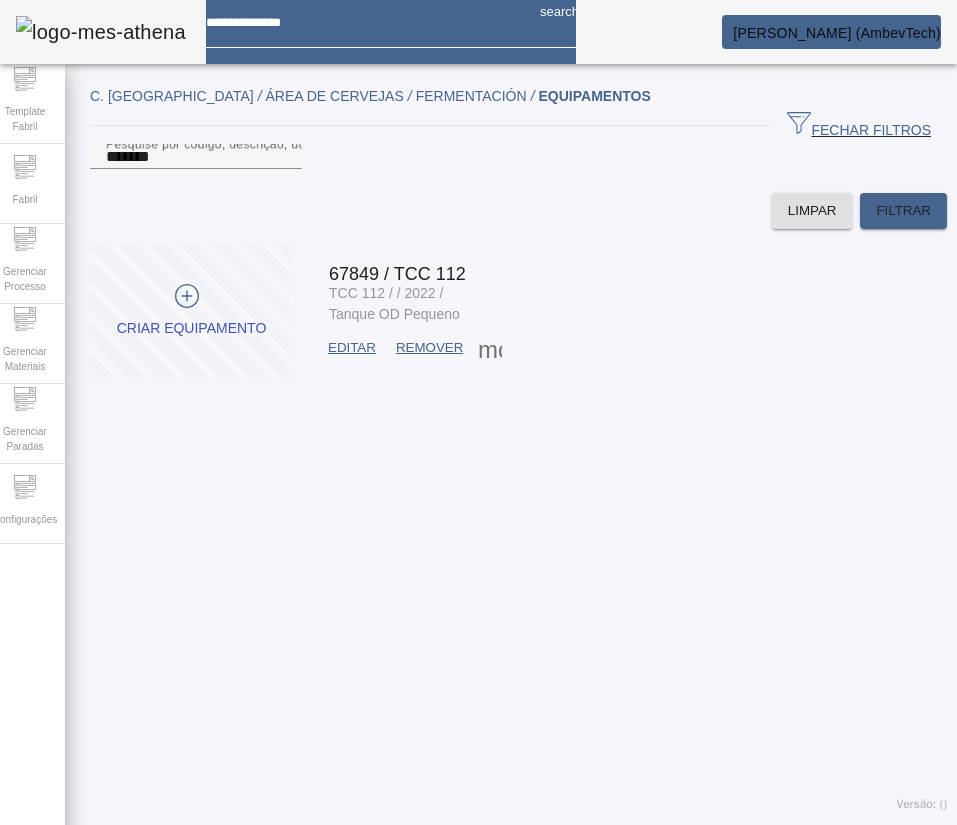 click on "EDITAR" at bounding box center [352, 348] 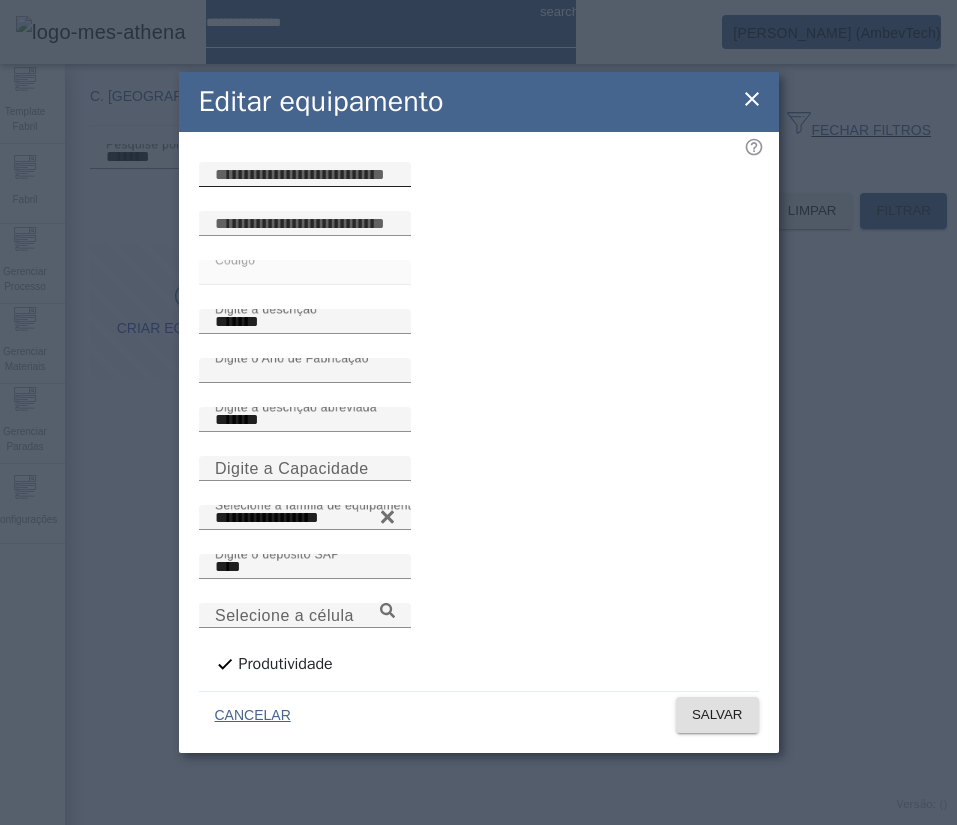 click 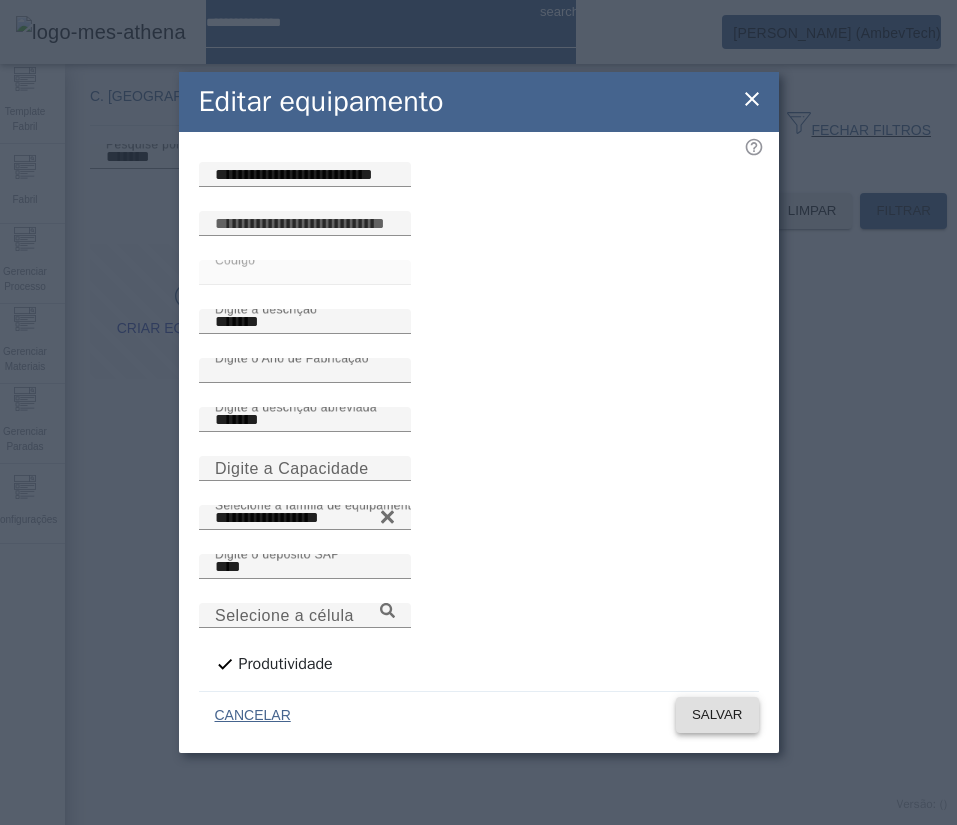click 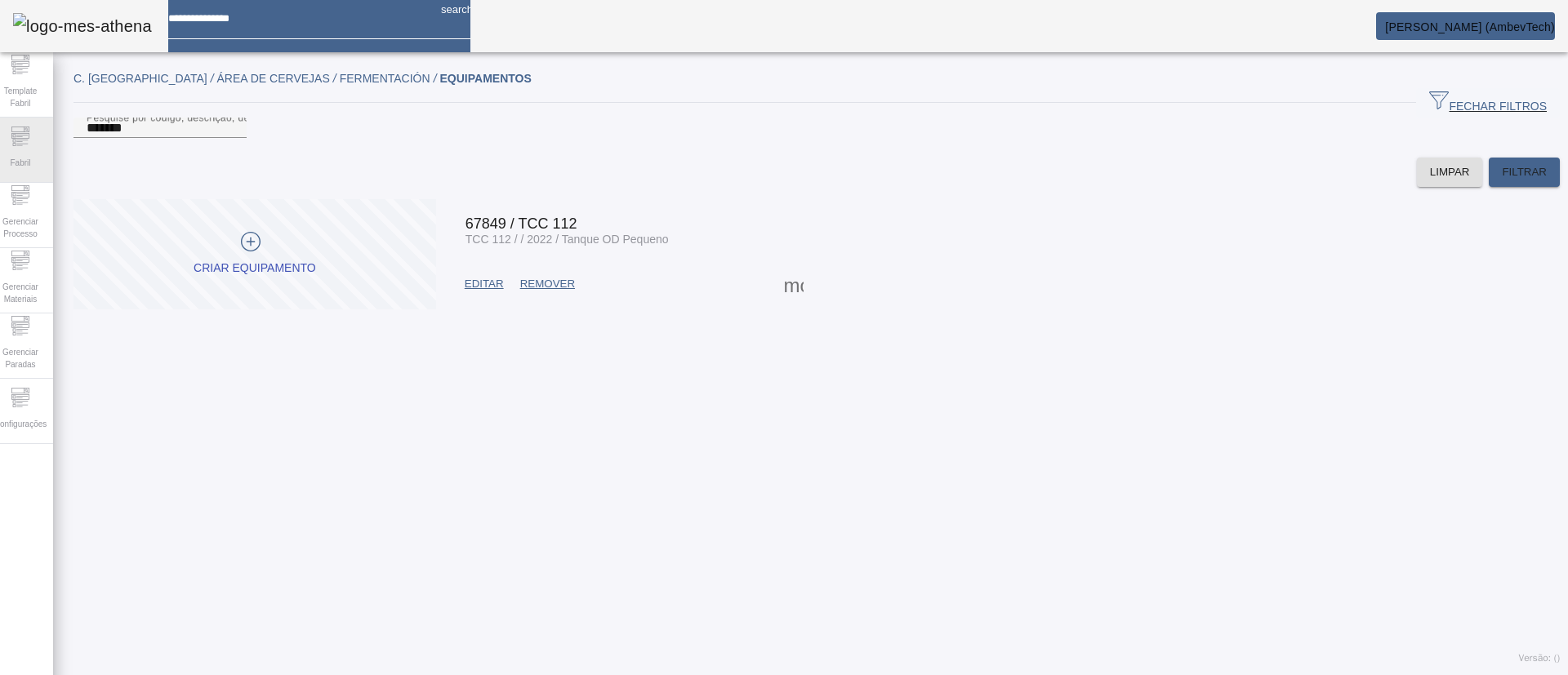 click on "Fabril" 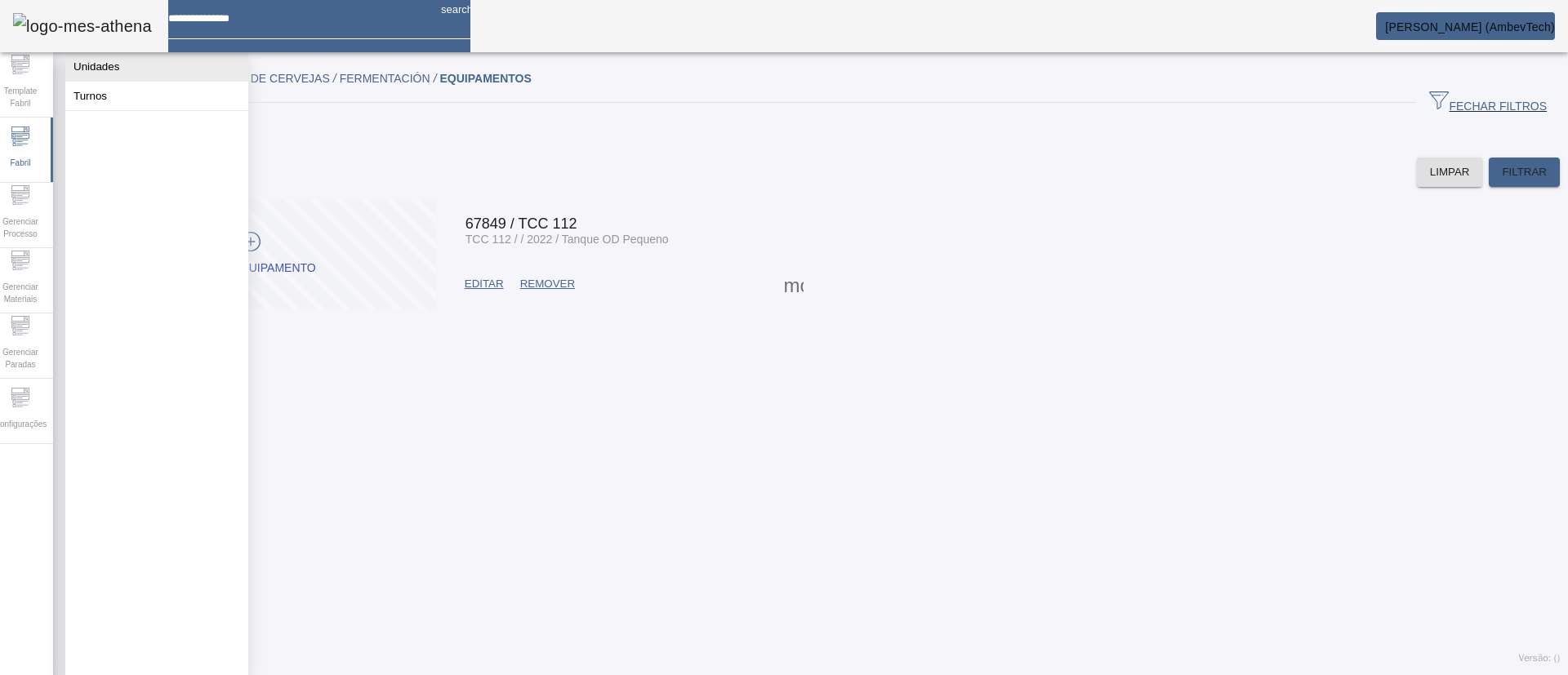 click on "Unidades" 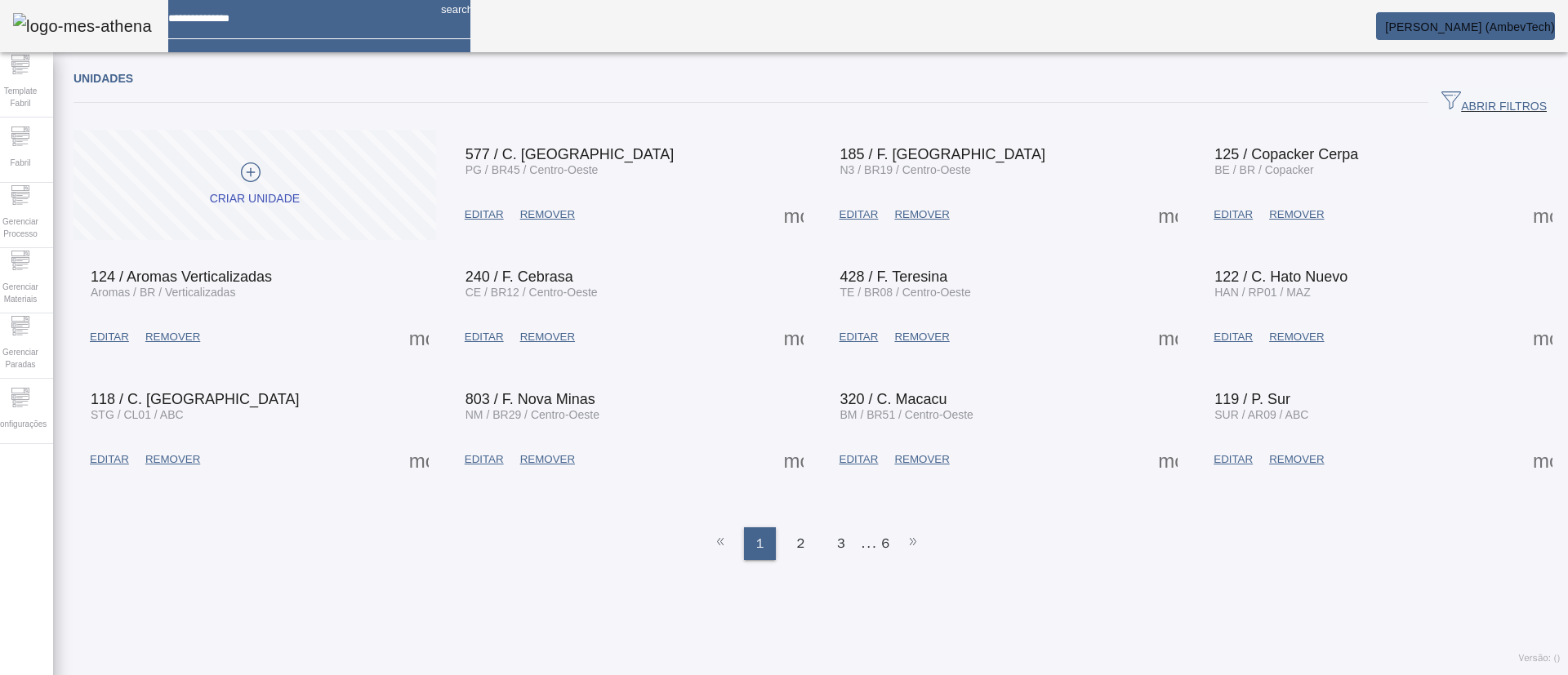 drag, startPoint x: 1471, startPoint y: 104, endPoint x: 1391, endPoint y: 85, distance: 82.2253 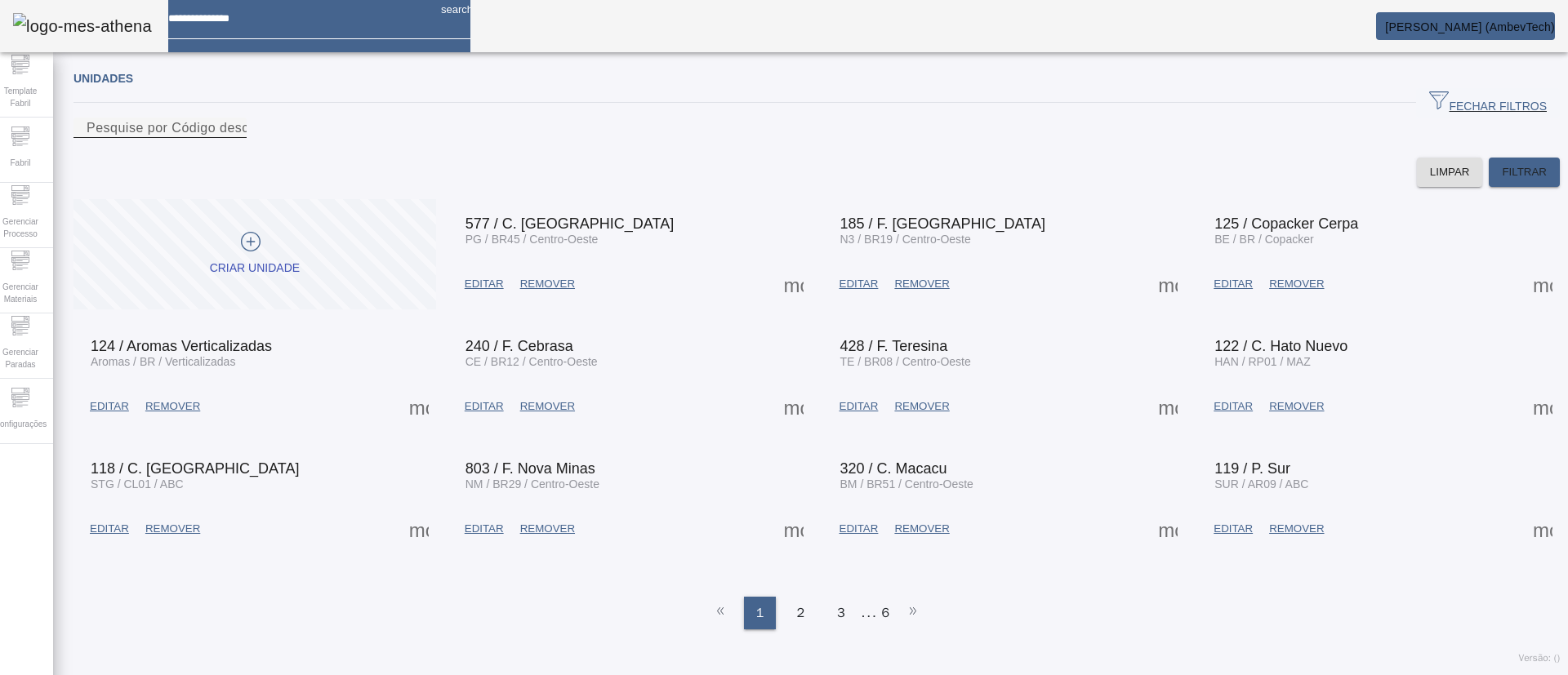 click on "Pesquise por Código descrição ou sigla" at bounding box center [160, 128] 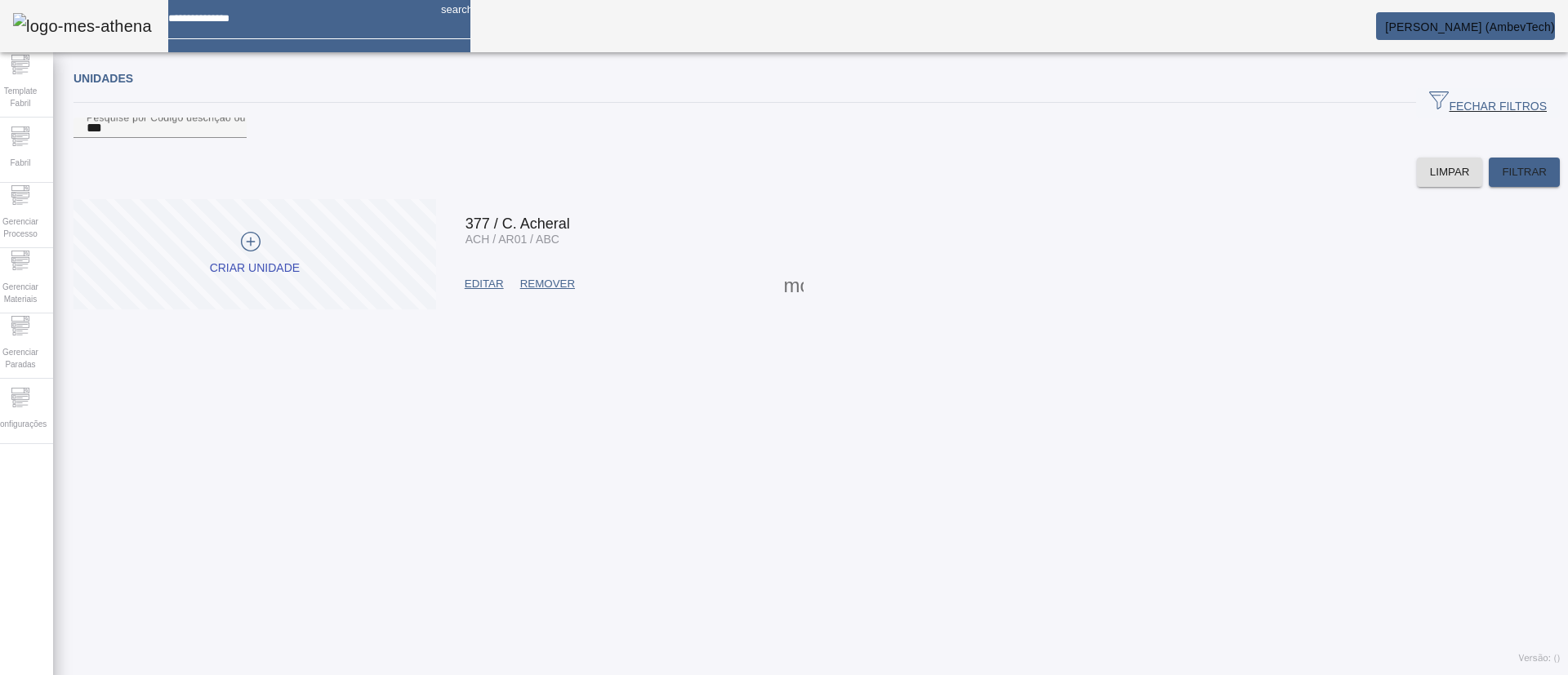 click at bounding box center (794, 284) 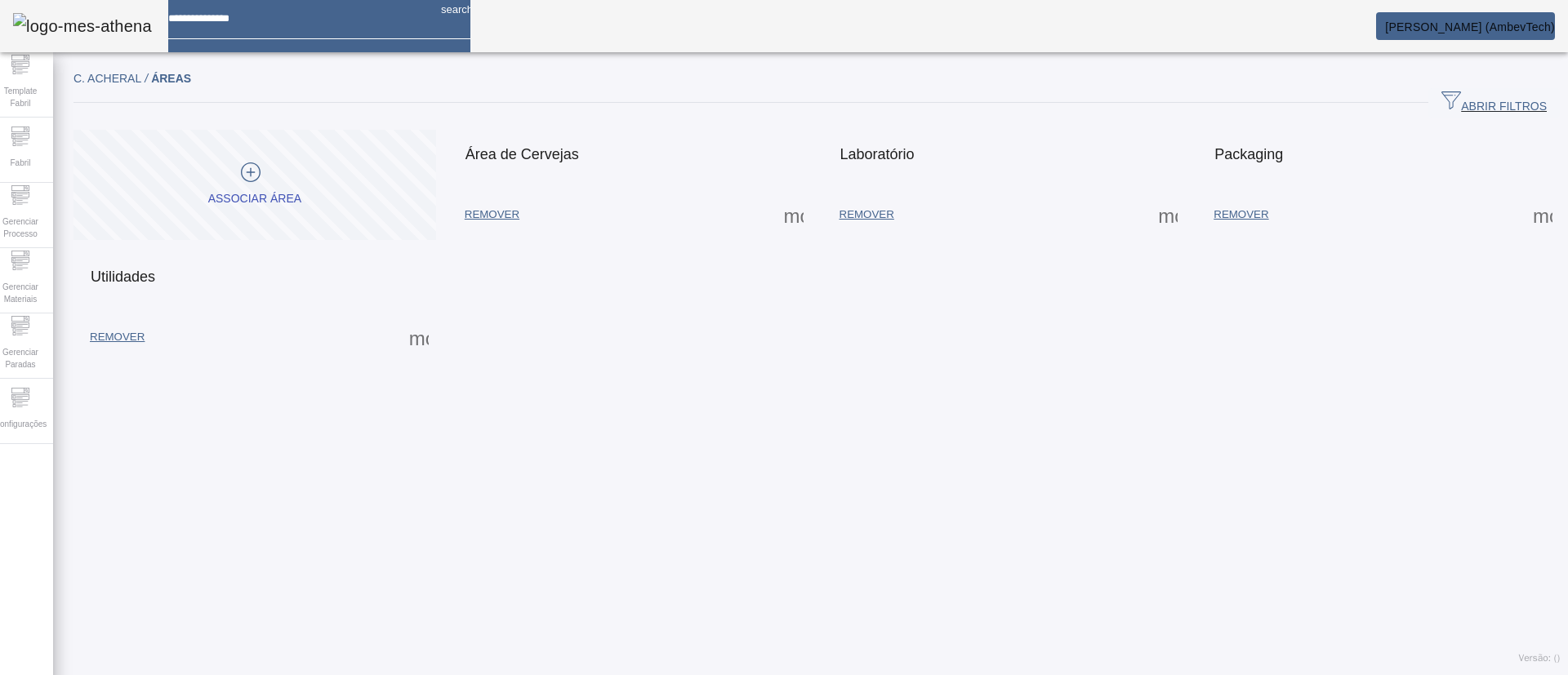 click at bounding box center (794, 215) 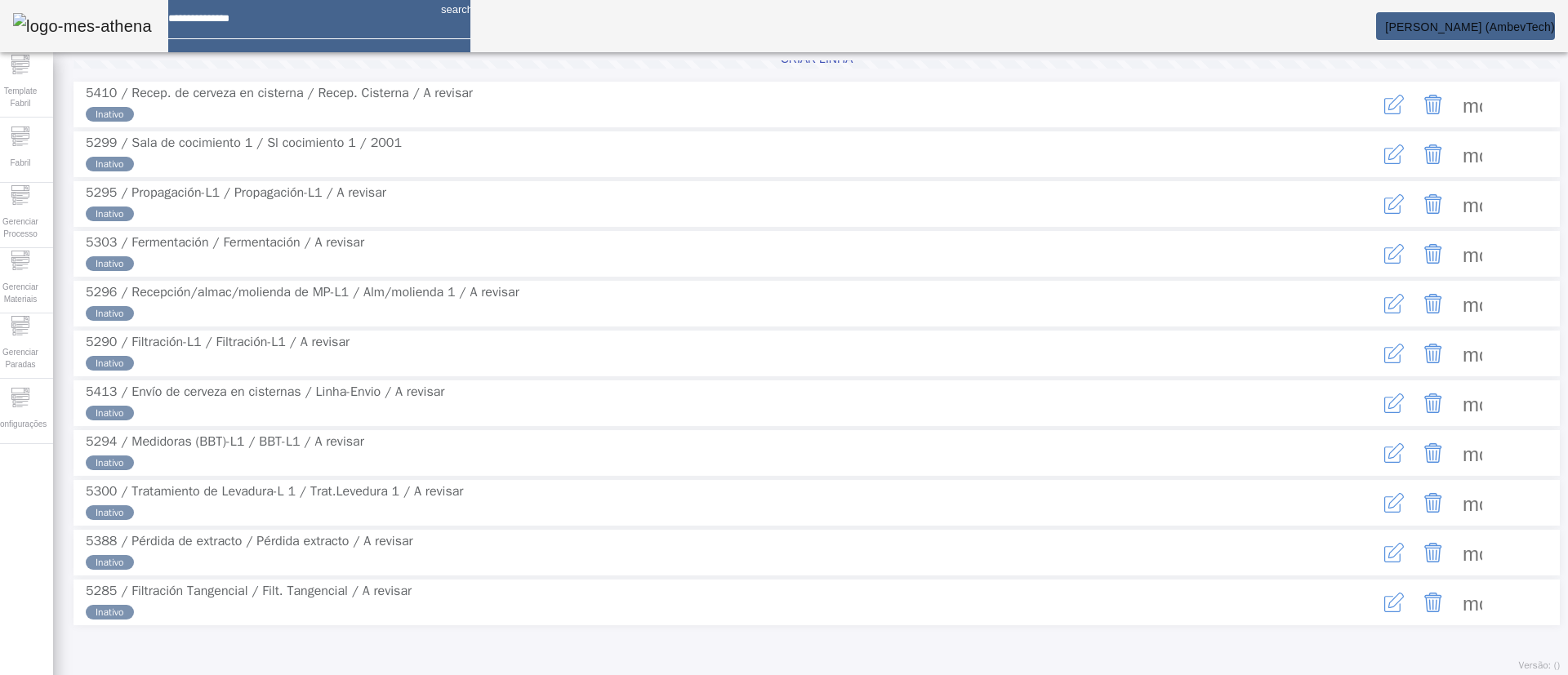 scroll, scrollTop: 122, scrollLeft: 0, axis: vertical 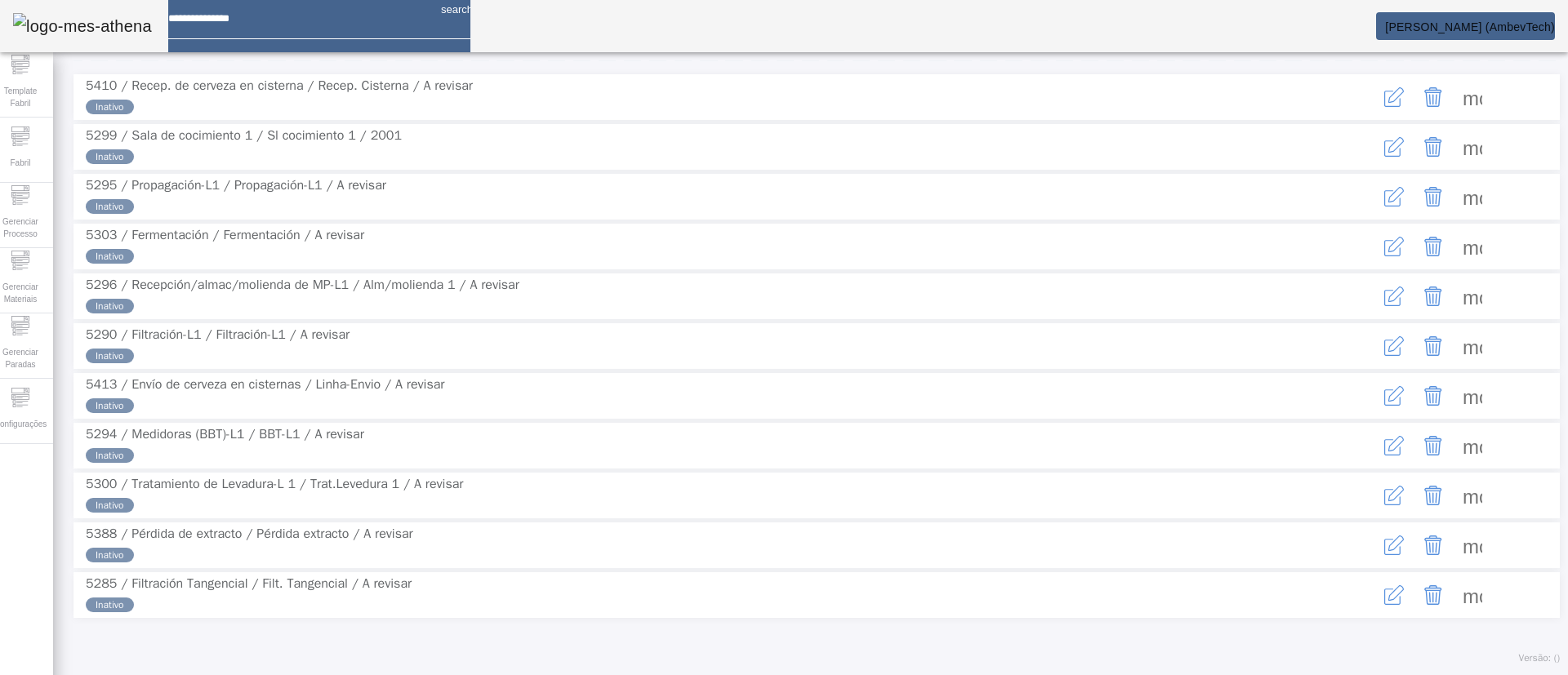 click on "more_vert" at bounding box center (1433, 346) 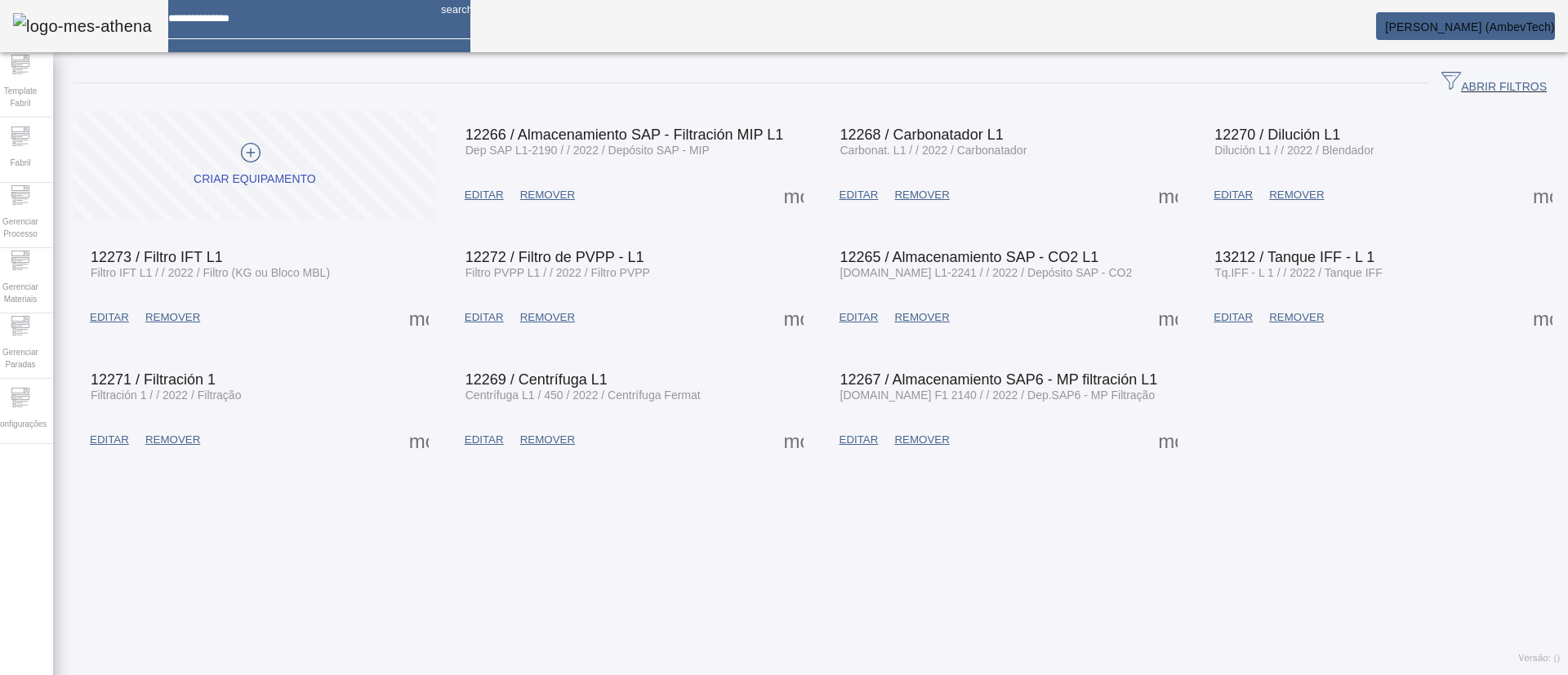 click at bounding box center [484, 195] 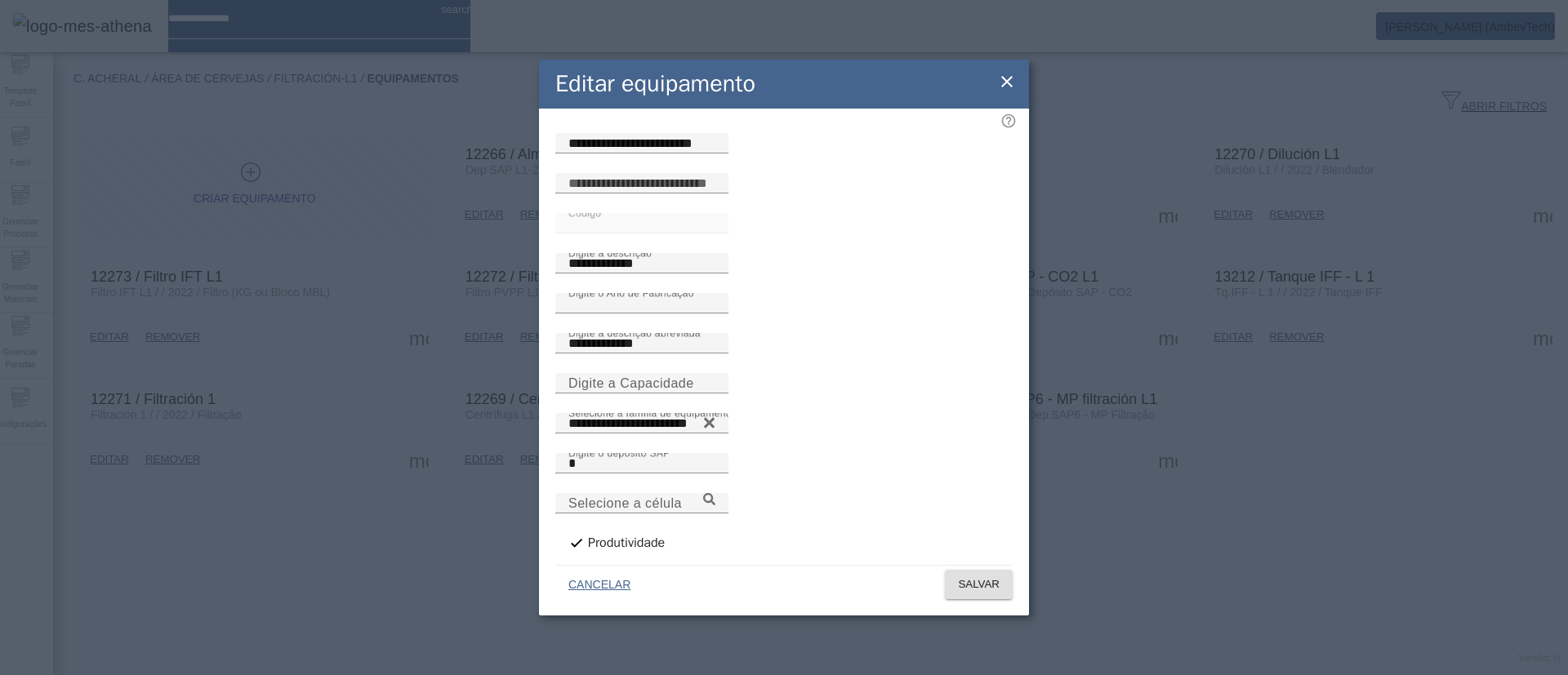 click 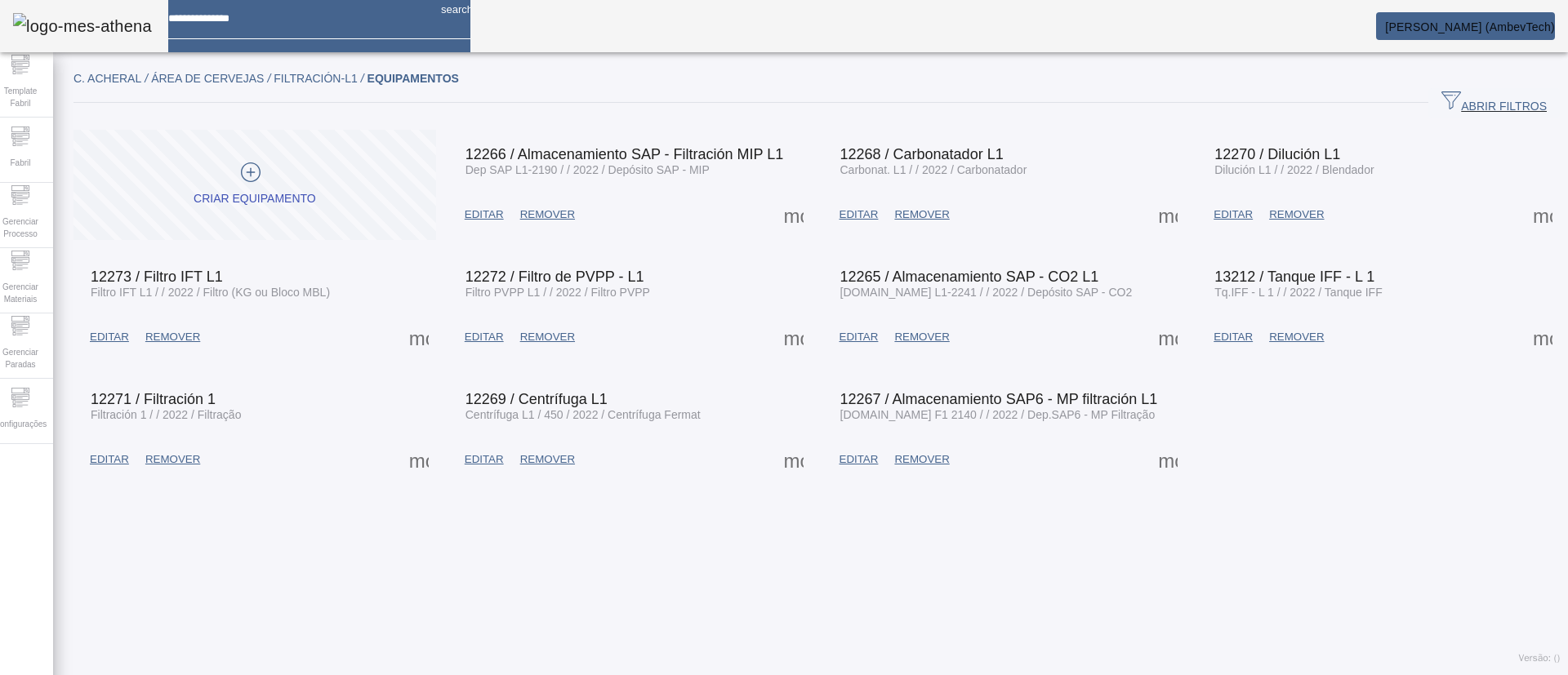click at bounding box center (1233, 337) 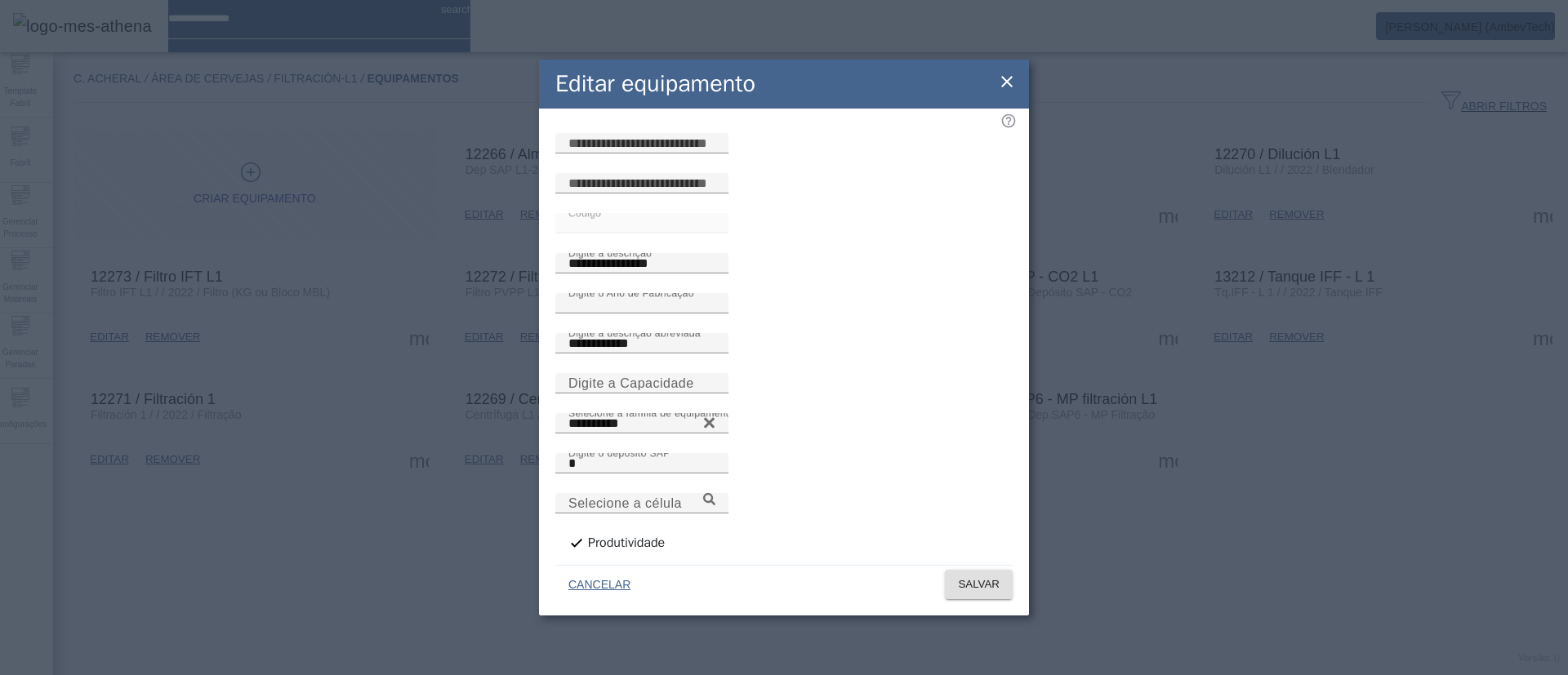 click 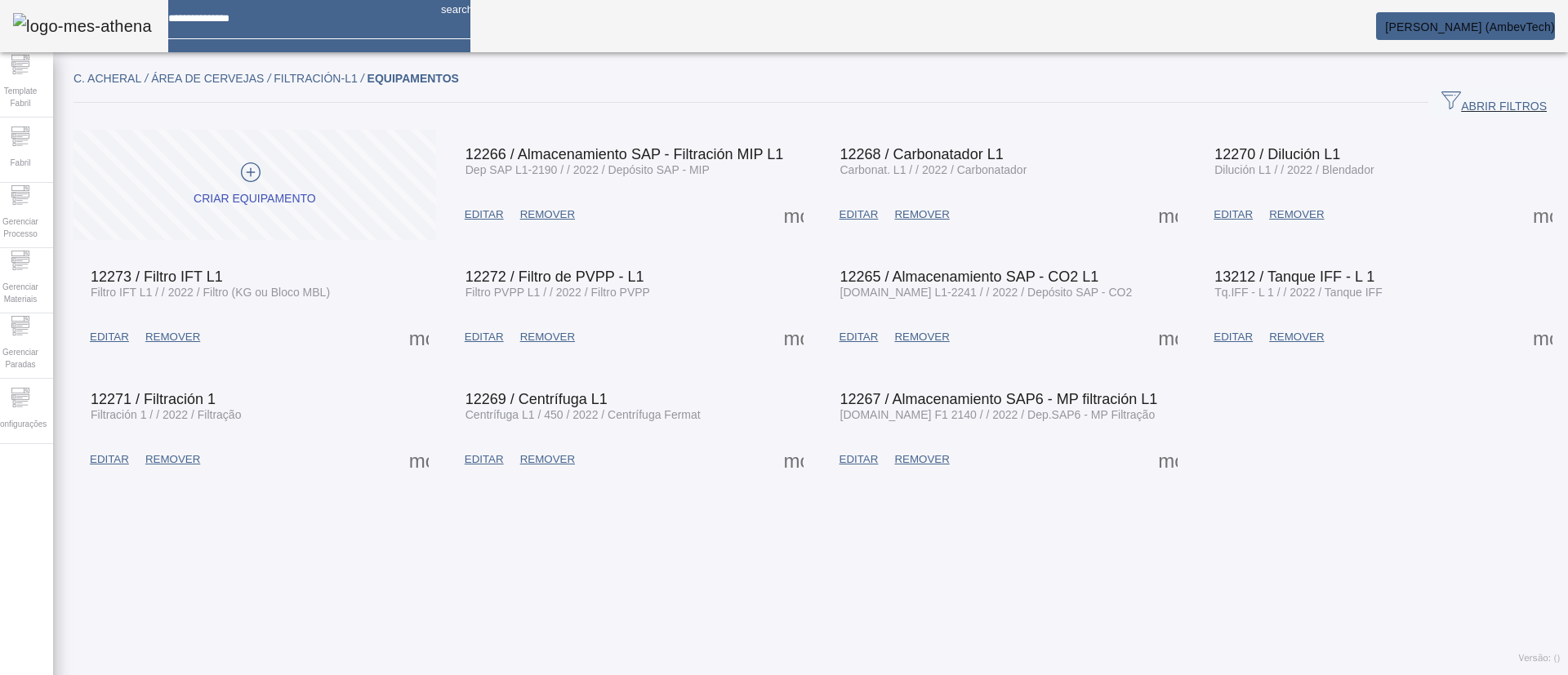 click on "EDITAR" at bounding box center (484, 215) 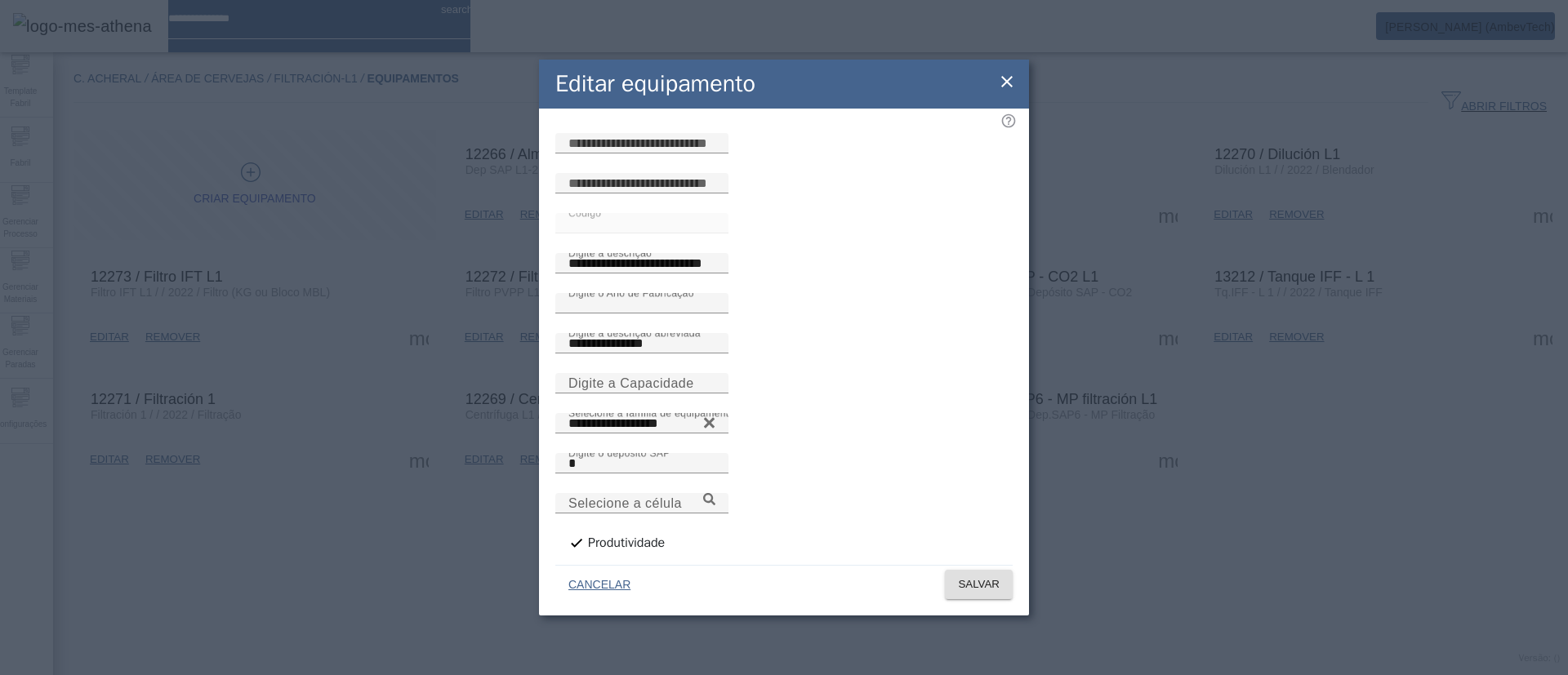 click 